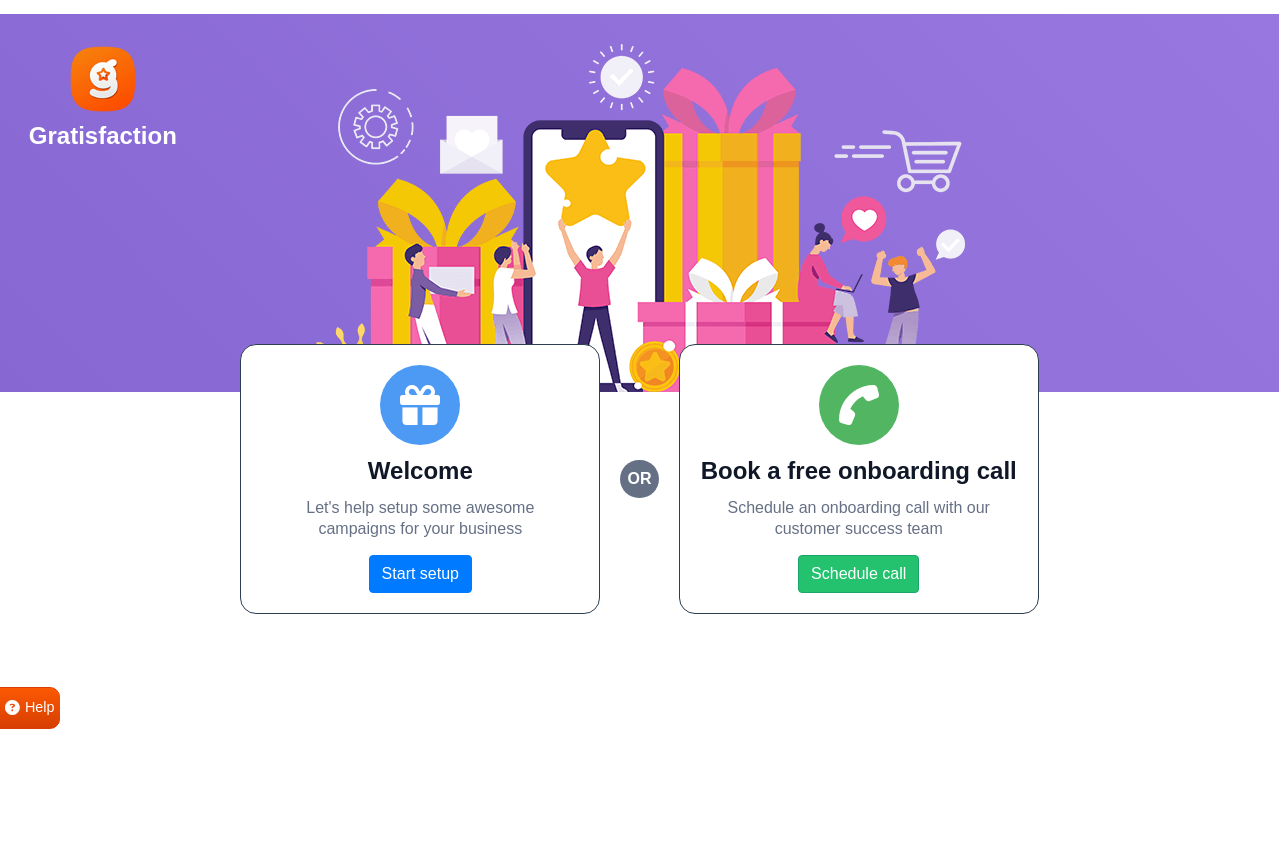 scroll, scrollTop: 0, scrollLeft: 0, axis: both 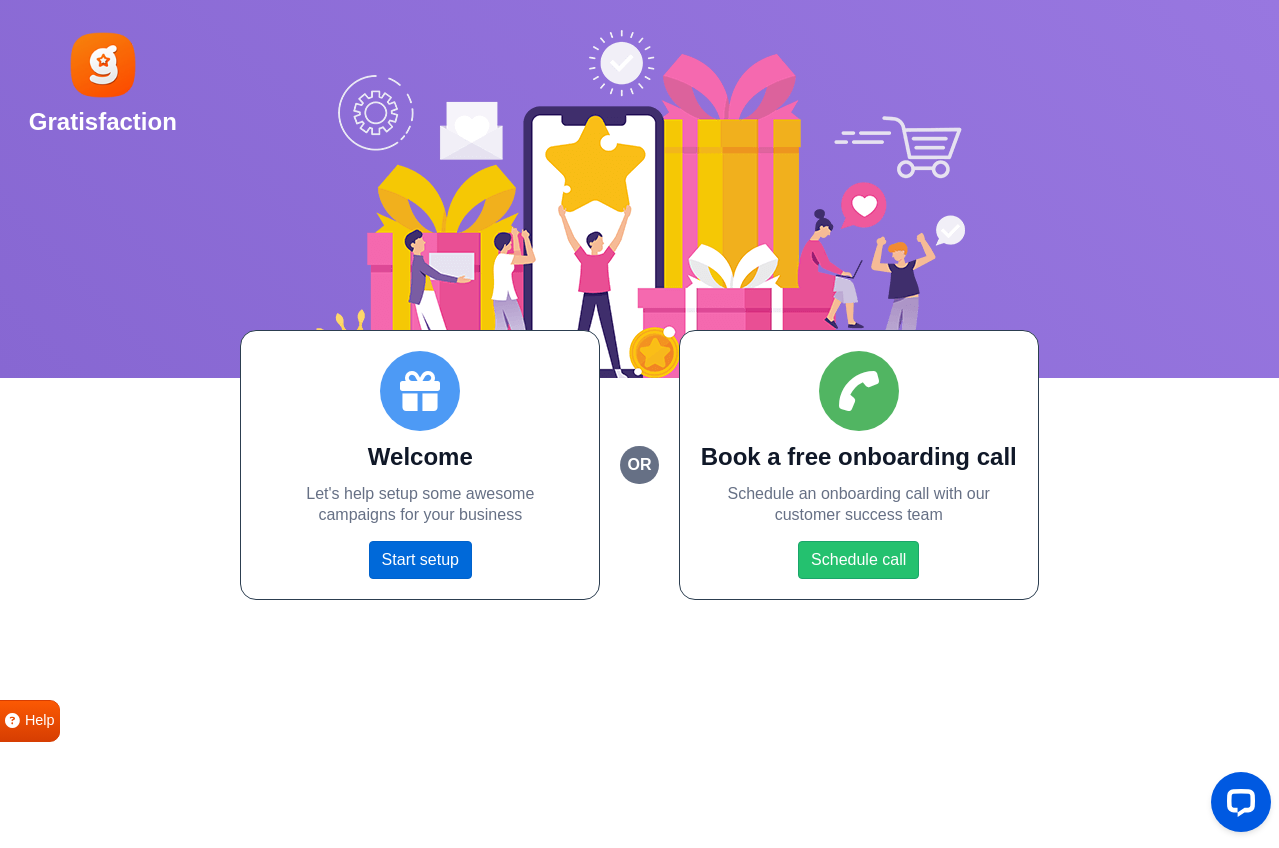 click on "Start setup" at bounding box center (420, 560) 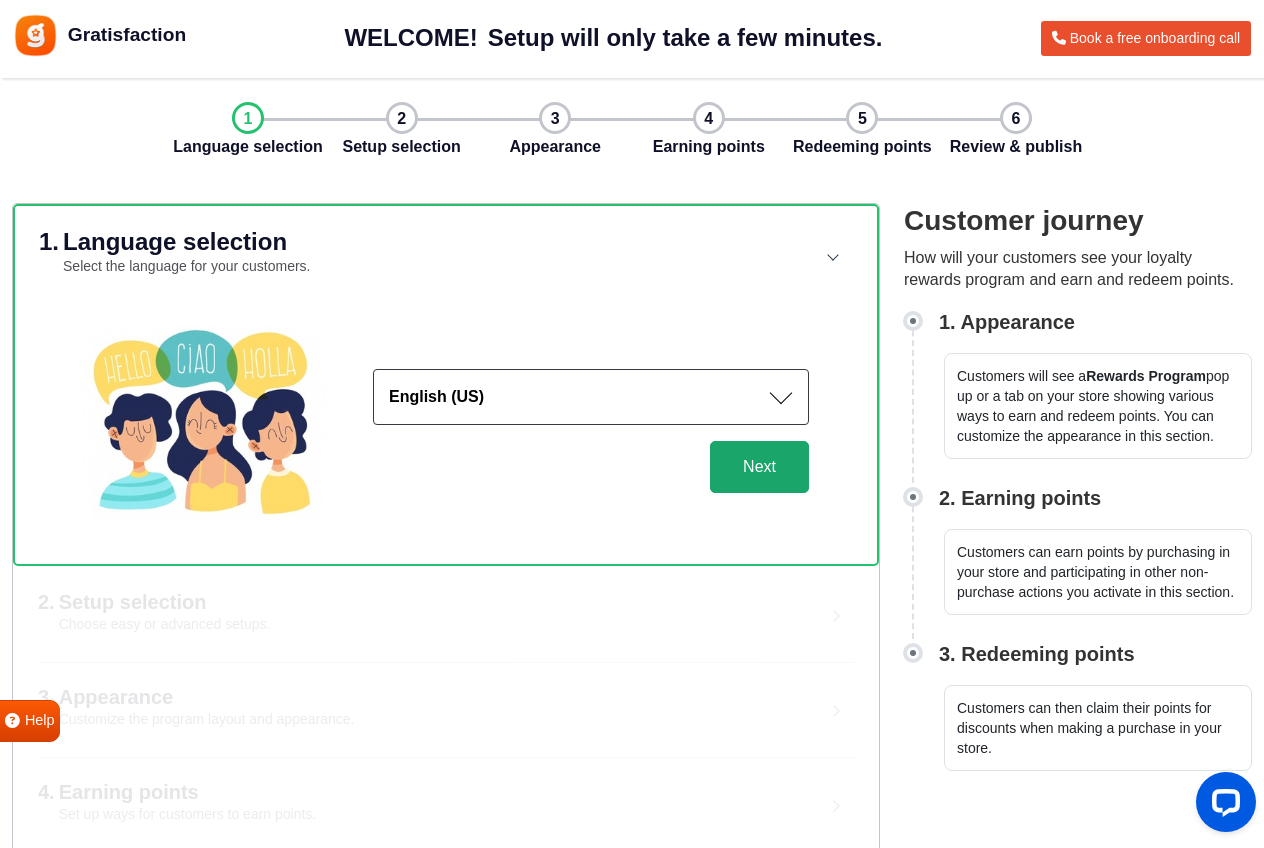 click on "Next" at bounding box center [759, 467] 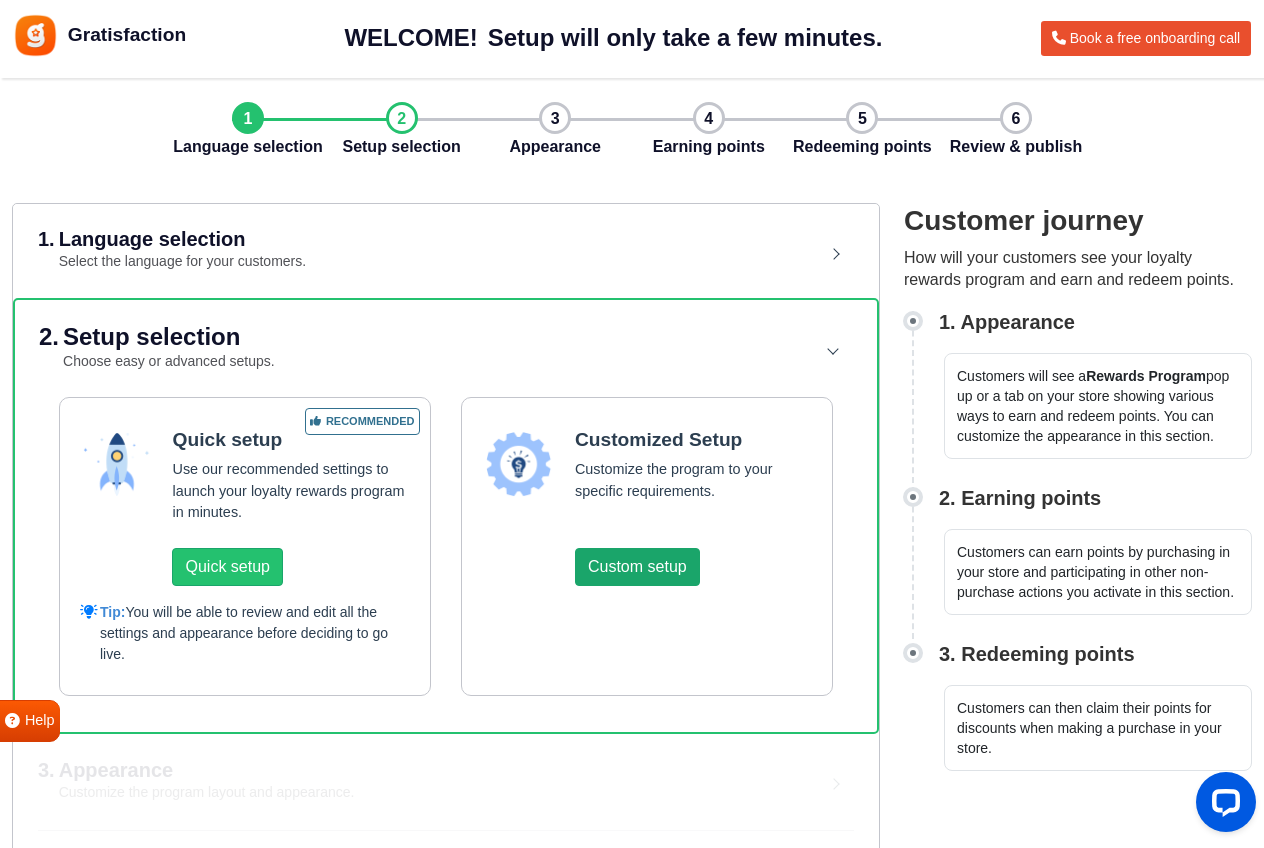click on "Custom setup" at bounding box center (637, 567) 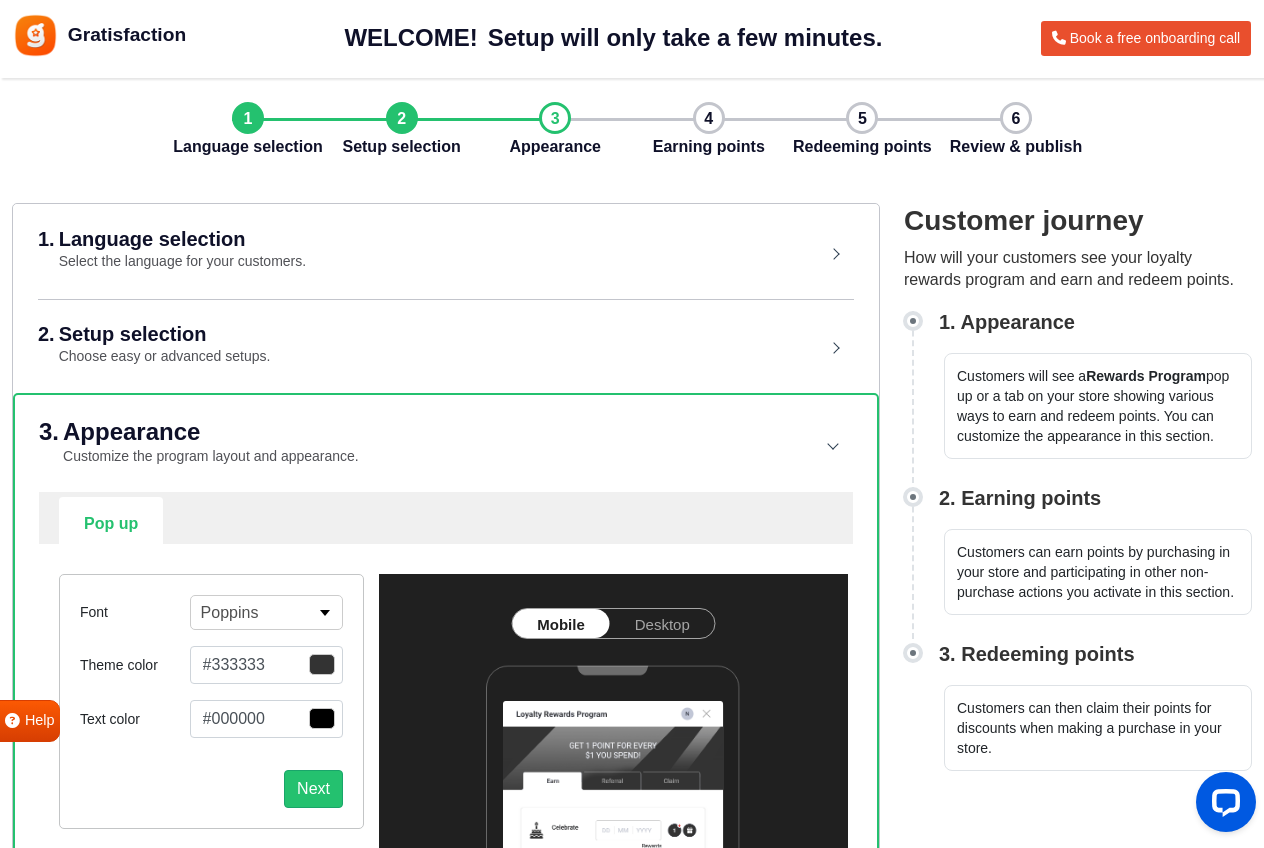 scroll, scrollTop: 267, scrollLeft: 0, axis: vertical 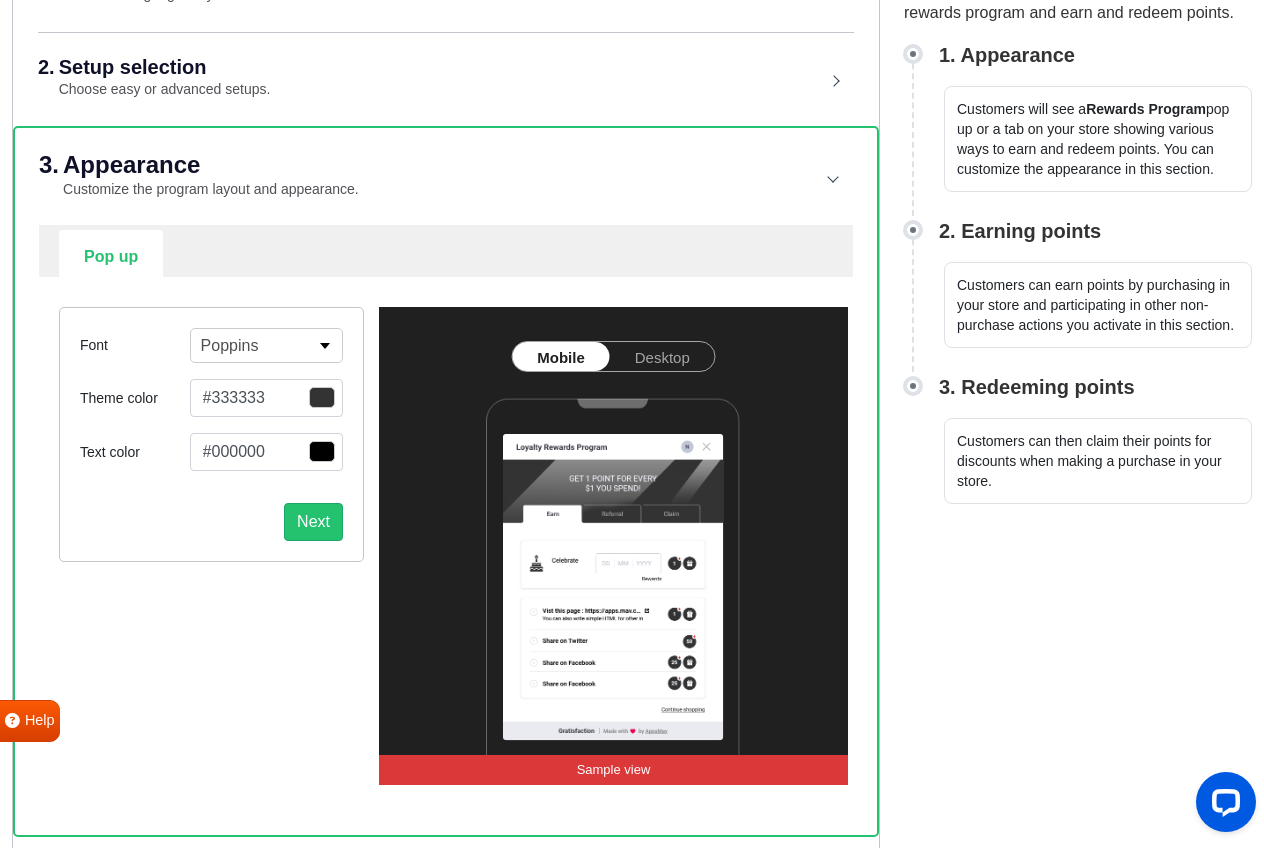 click on "Desktop" at bounding box center [662, 356] 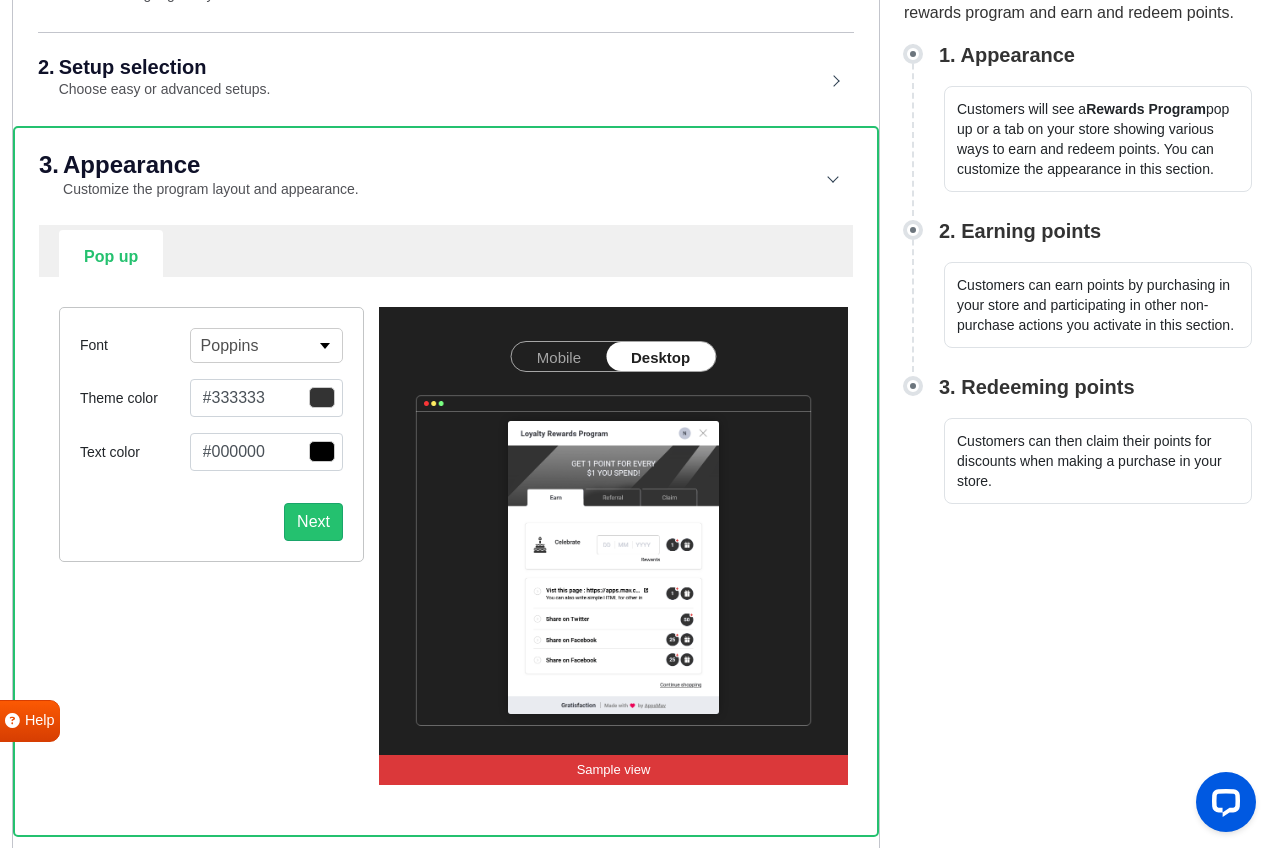 click on "Desktop" at bounding box center (660, 356) 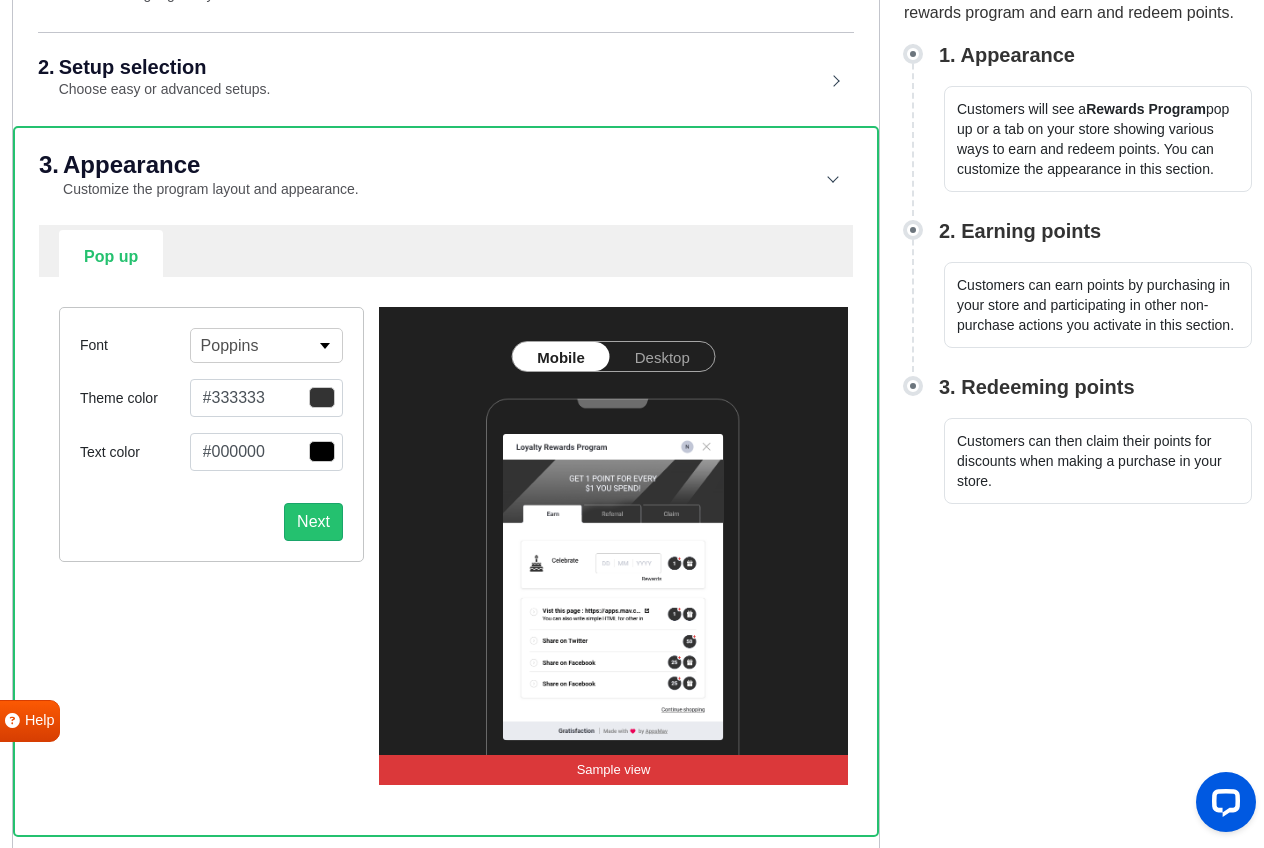 click on "Desktop" at bounding box center (662, 356) 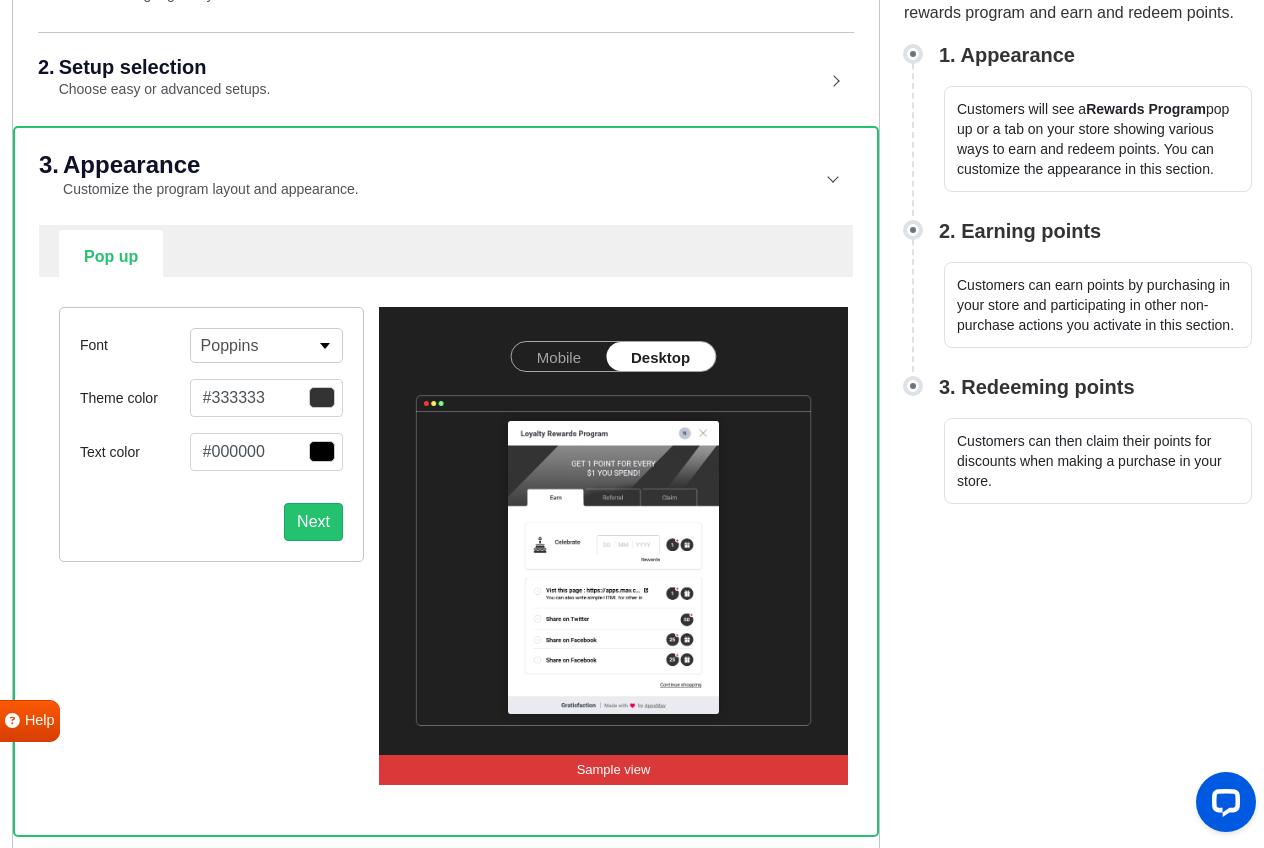 click on "Mobile" at bounding box center [559, 356] 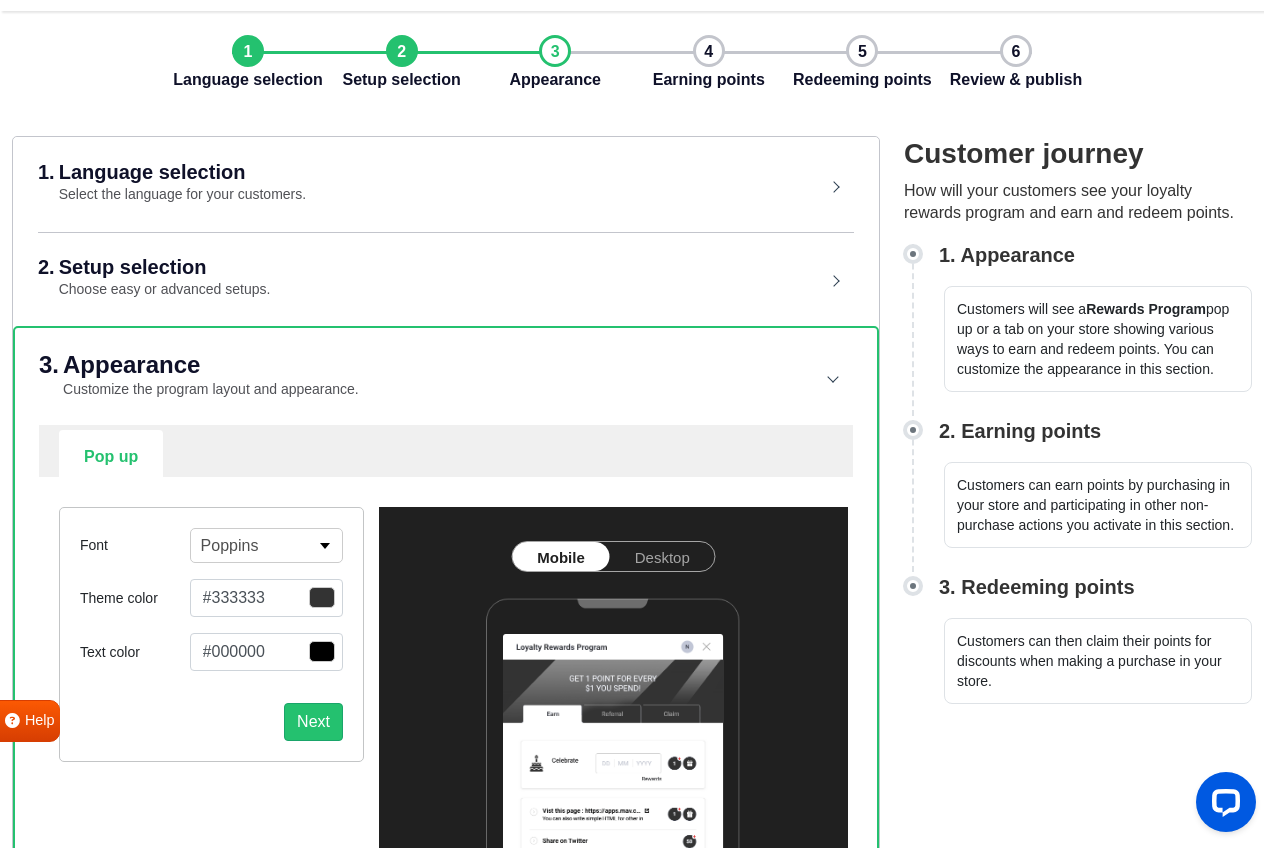 scroll, scrollTop: 0, scrollLeft: 0, axis: both 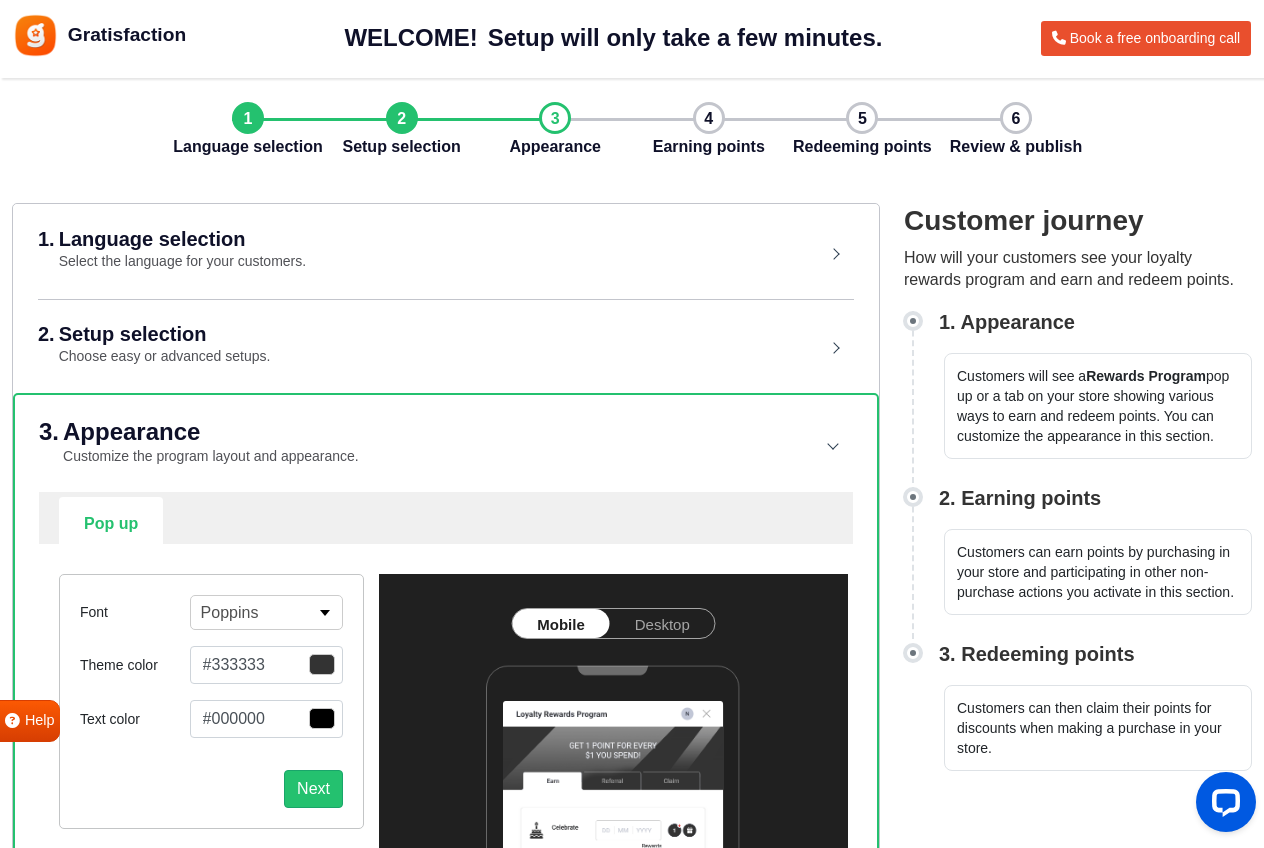 click on "1. Language selection Select the language for your customers." at bounding box center [416, 251] 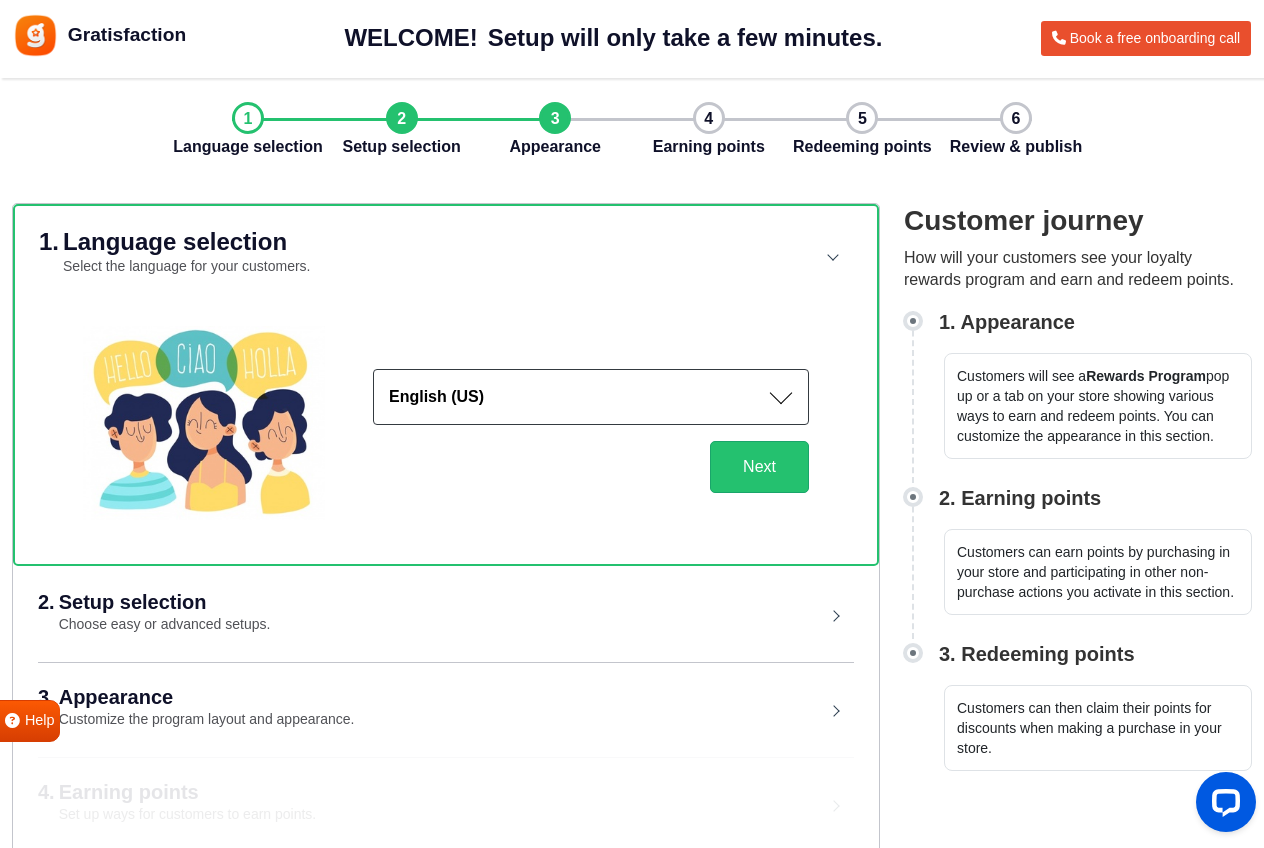 click on "2. Setup selection Choose easy or advanced setups." at bounding box center [446, 613] 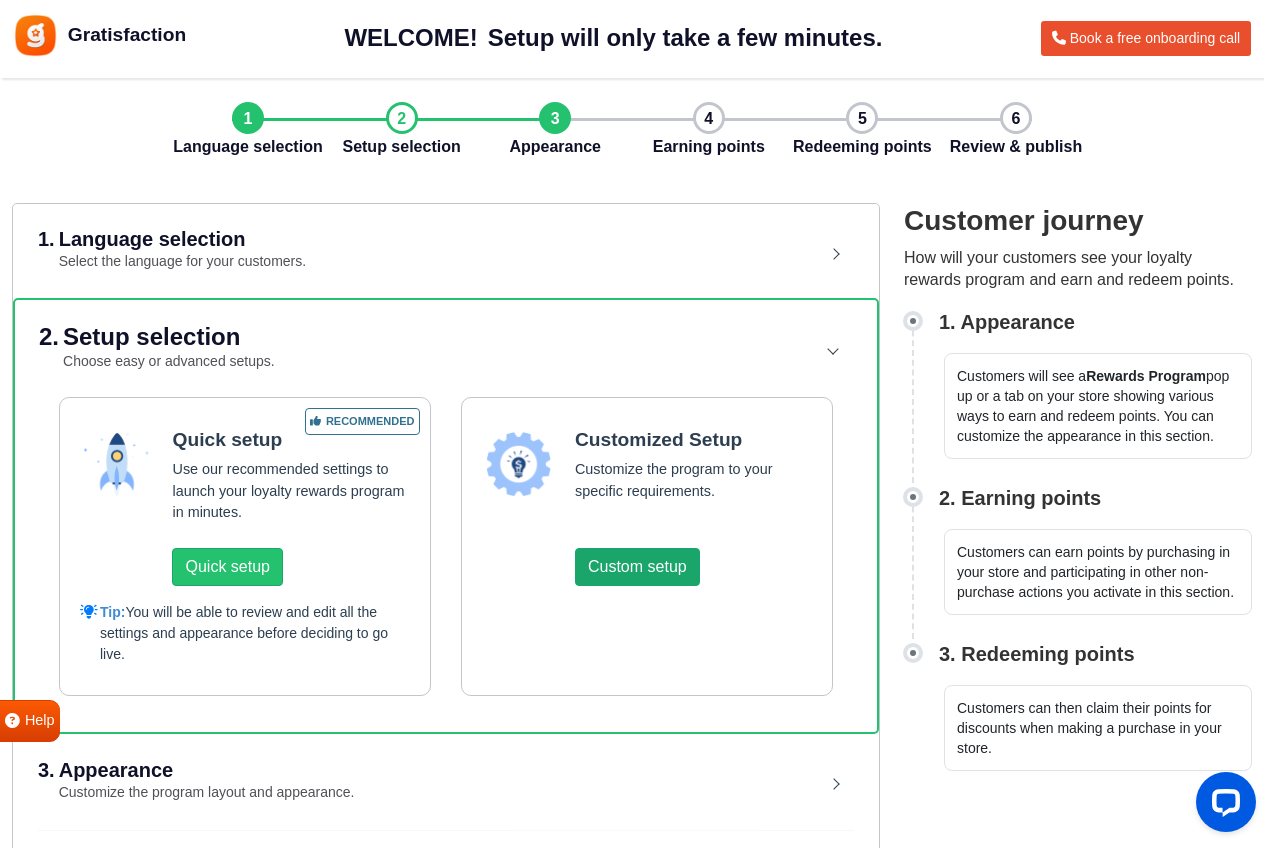 click on "Custom setup" at bounding box center (637, 567) 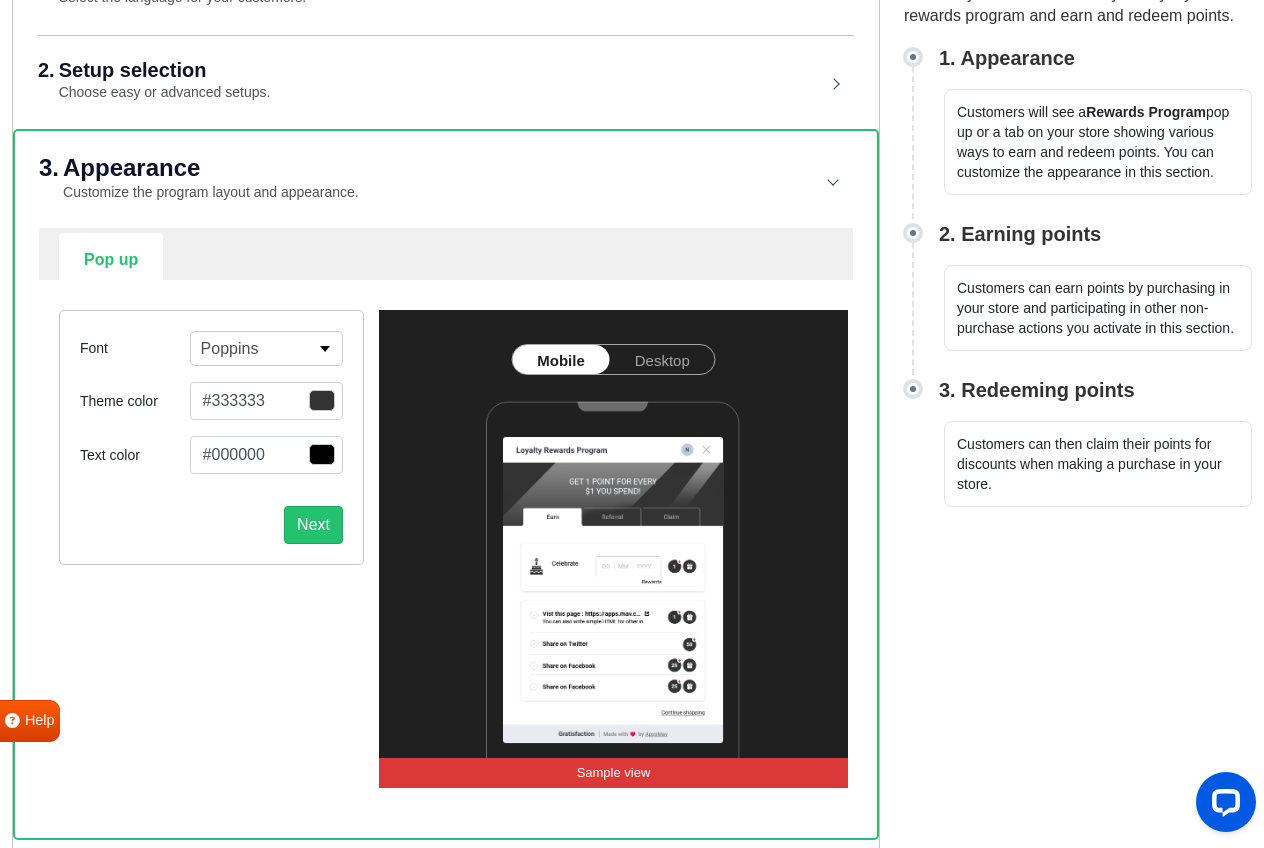 scroll, scrollTop: 267, scrollLeft: 0, axis: vertical 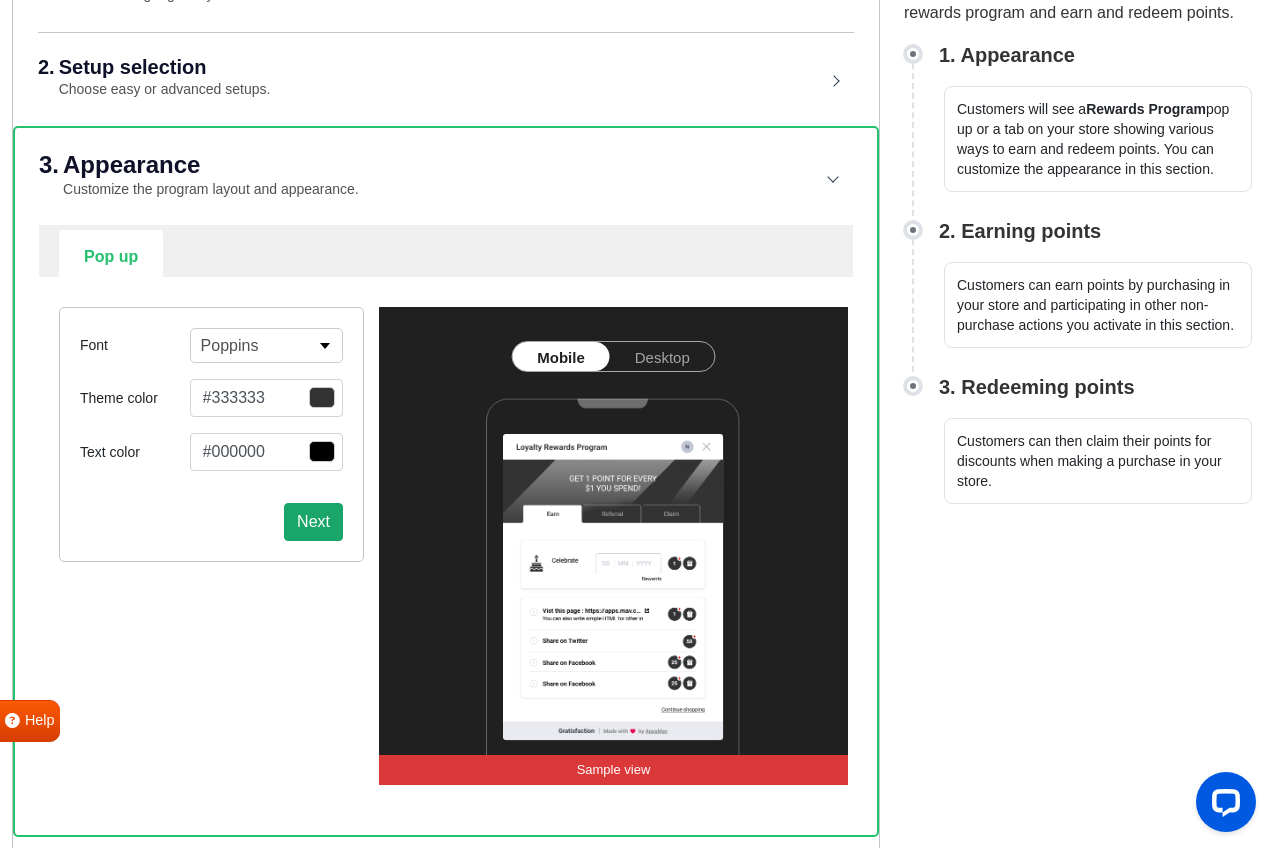 click on "Next" at bounding box center (313, 522) 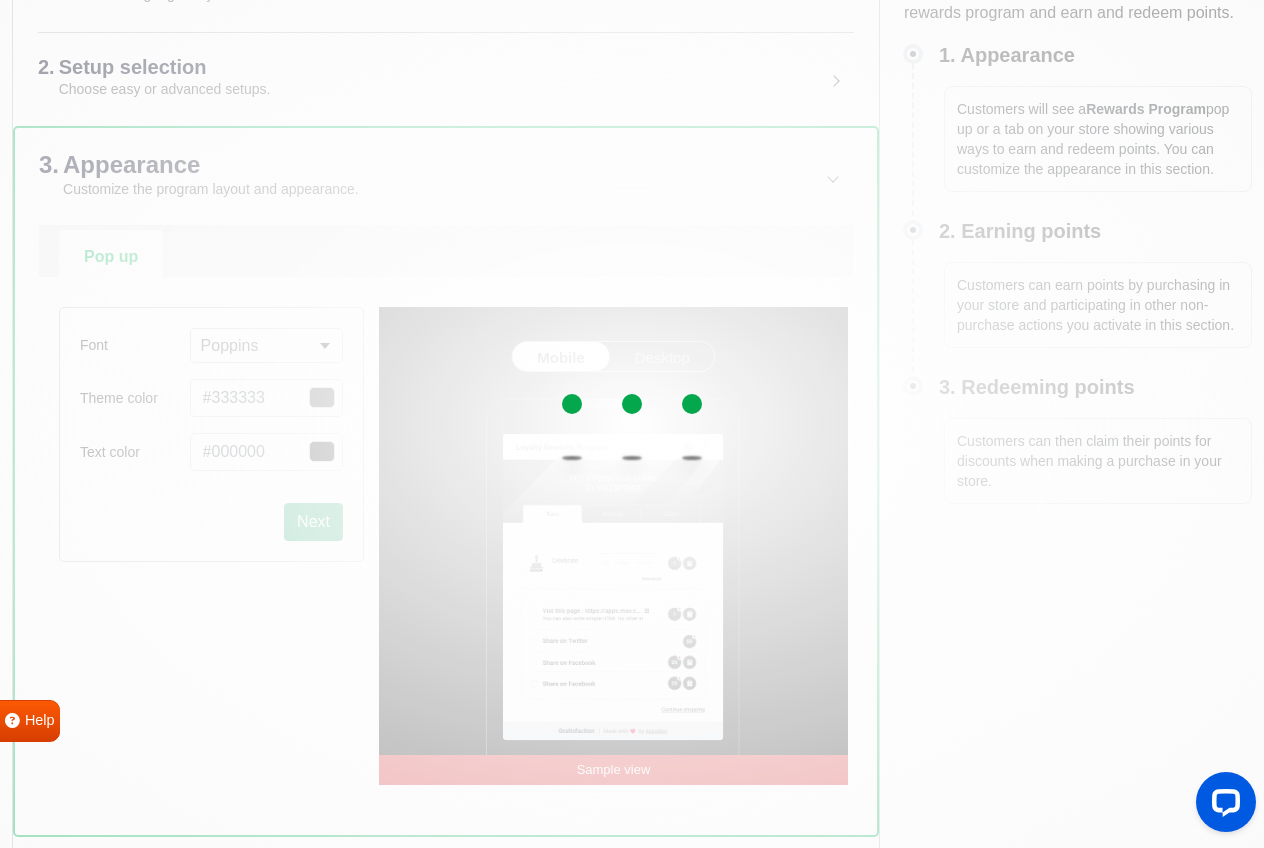 select on "right" 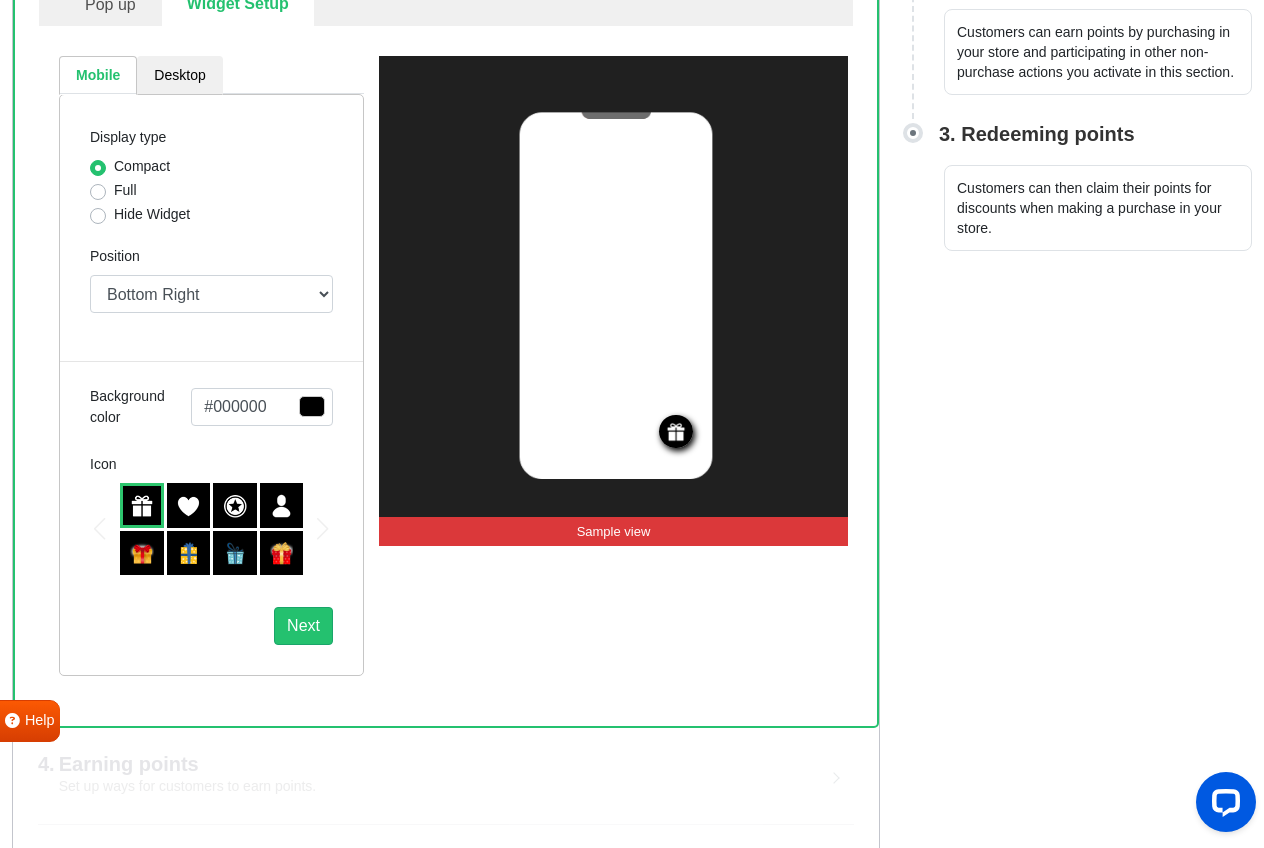 scroll, scrollTop: 533, scrollLeft: 0, axis: vertical 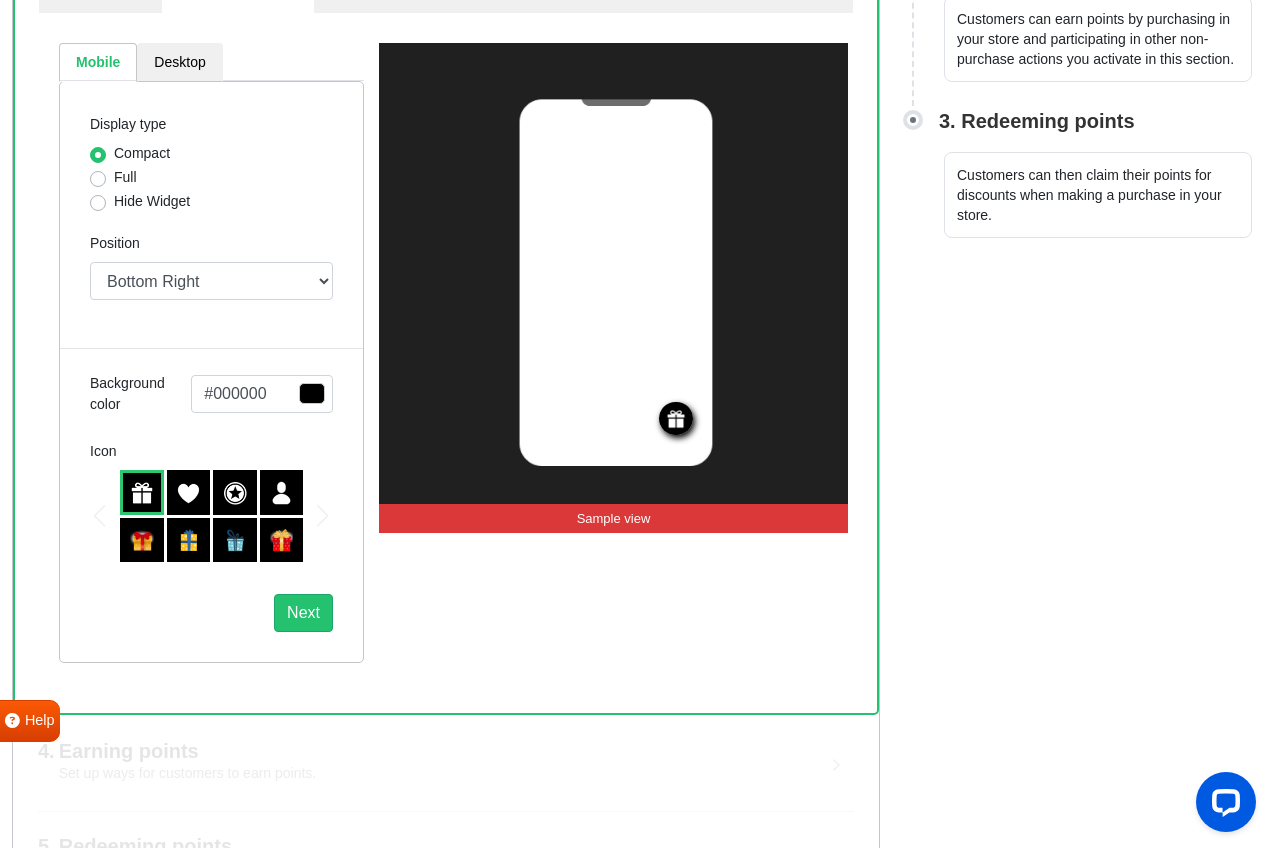 click at bounding box center [235, 493] 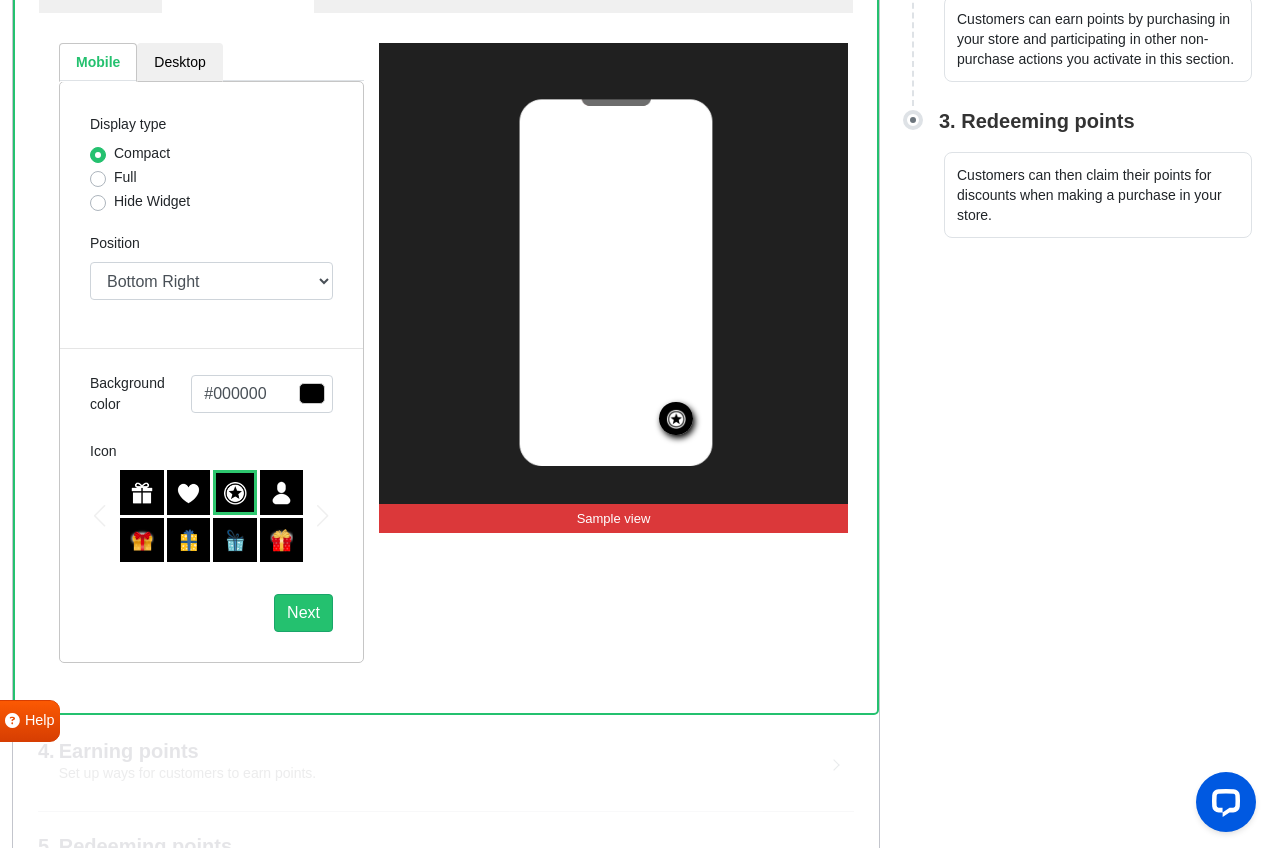 click at bounding box center [235, 493] 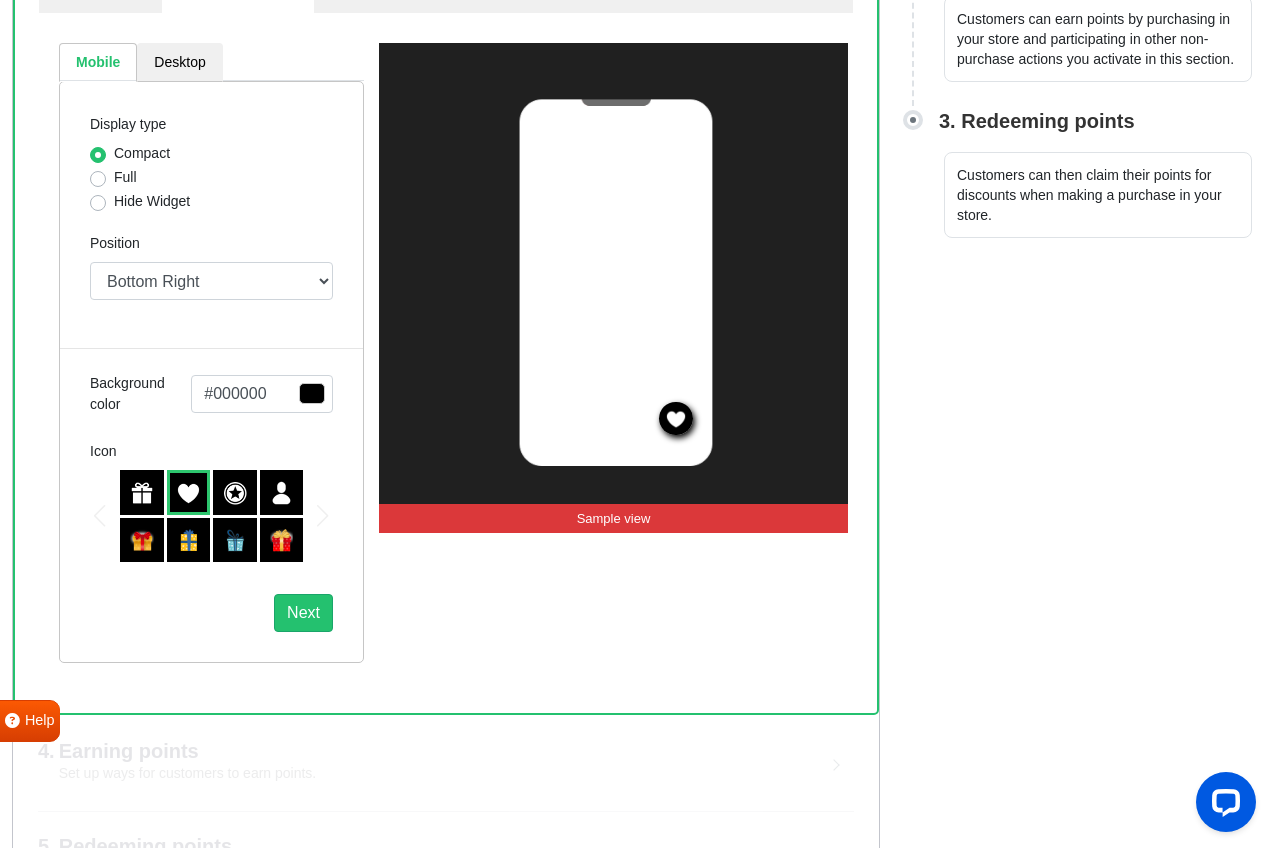 click at bounding box center (235, 493) 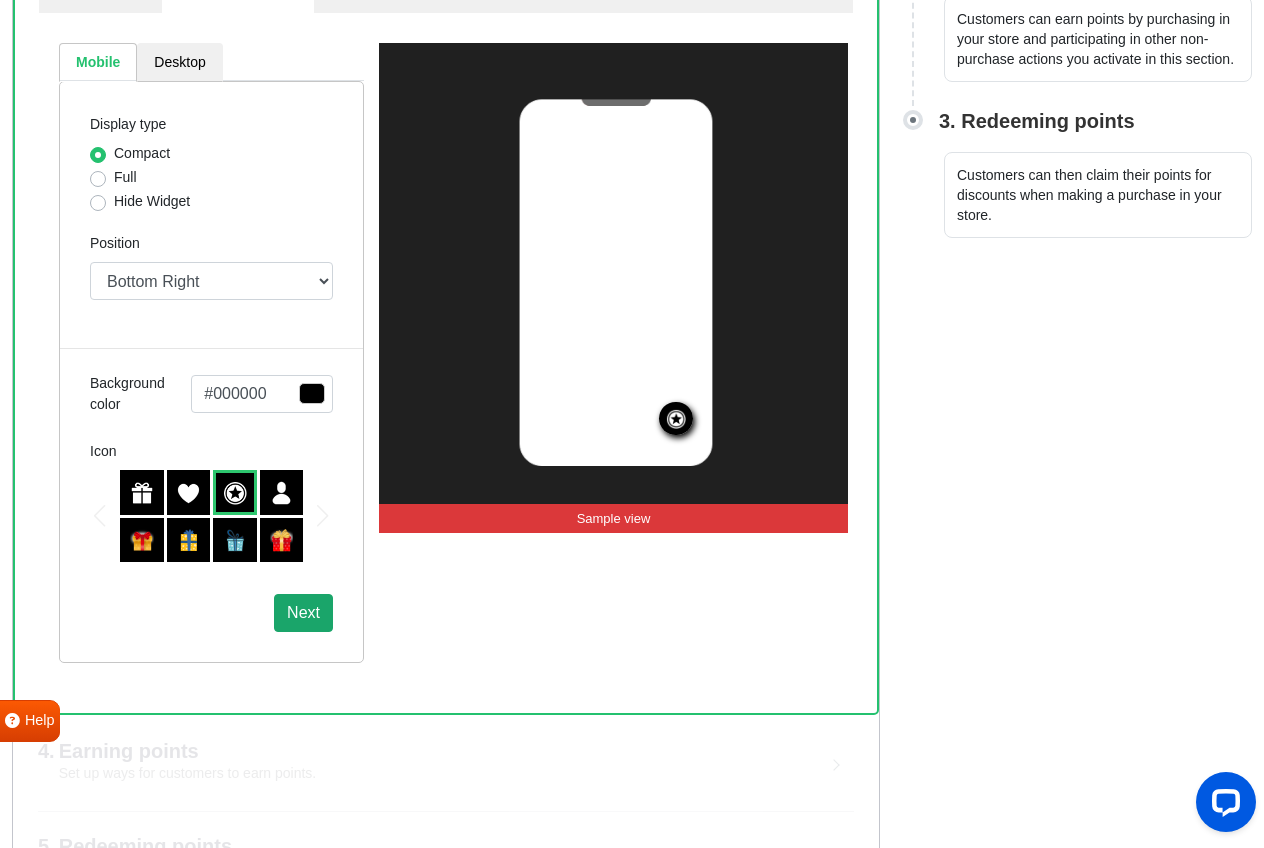 click on "Next" at bounding box center [303, 613] 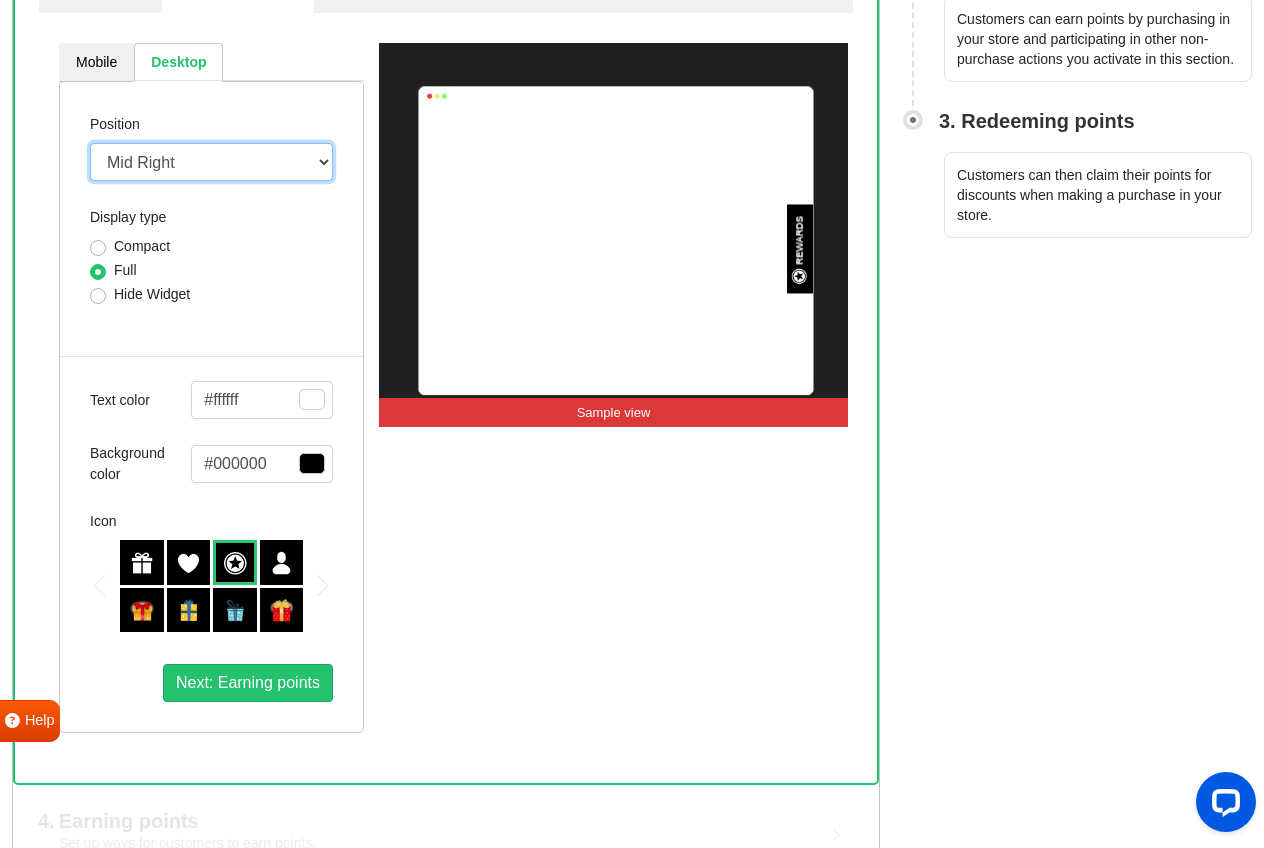 click on "Mid Right Mid Left Top Bar Top Left Top Right Top Center Bottom Bar Bottom Left Bottom Right Bottom Center" at bounding box center (211, 162) 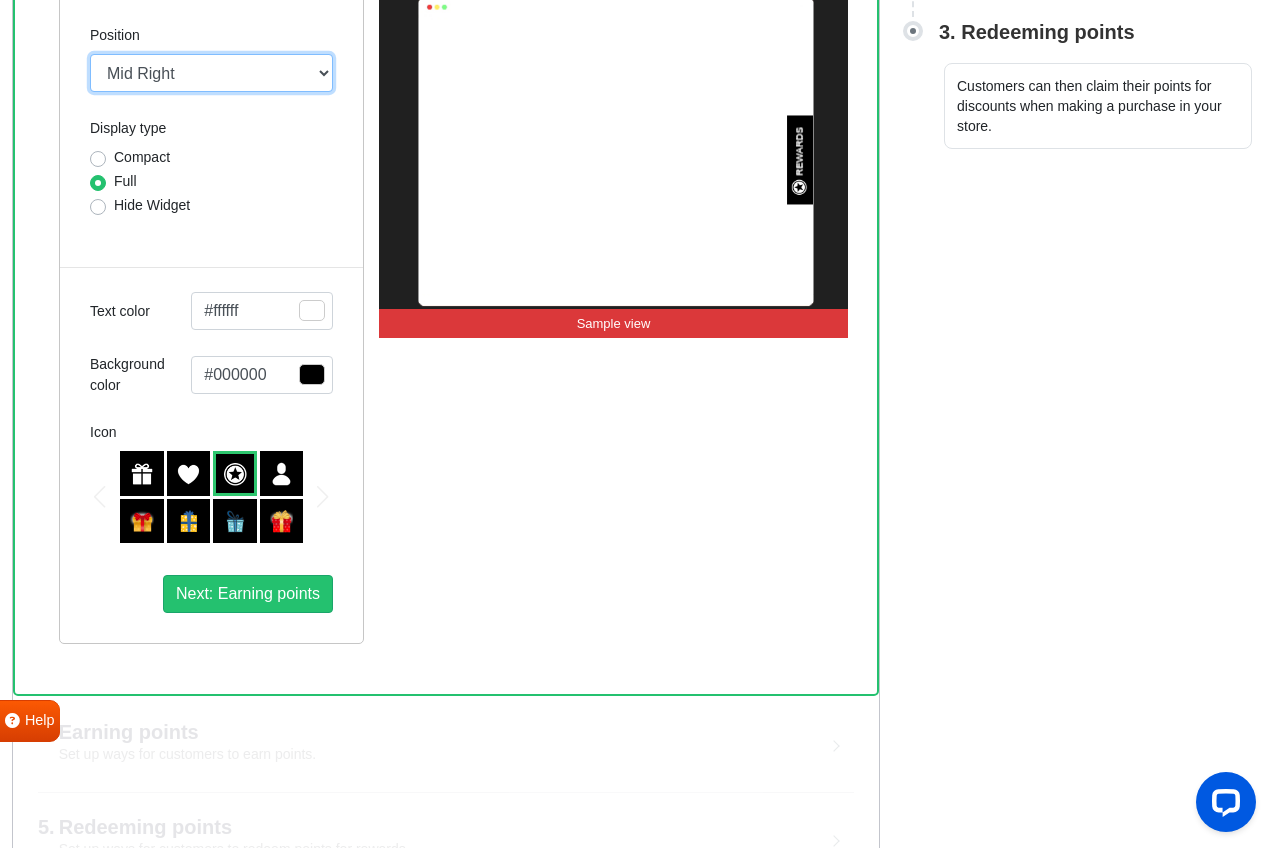 scroll, scrollTop: 667, scrollLeft: 0, axis: vertical 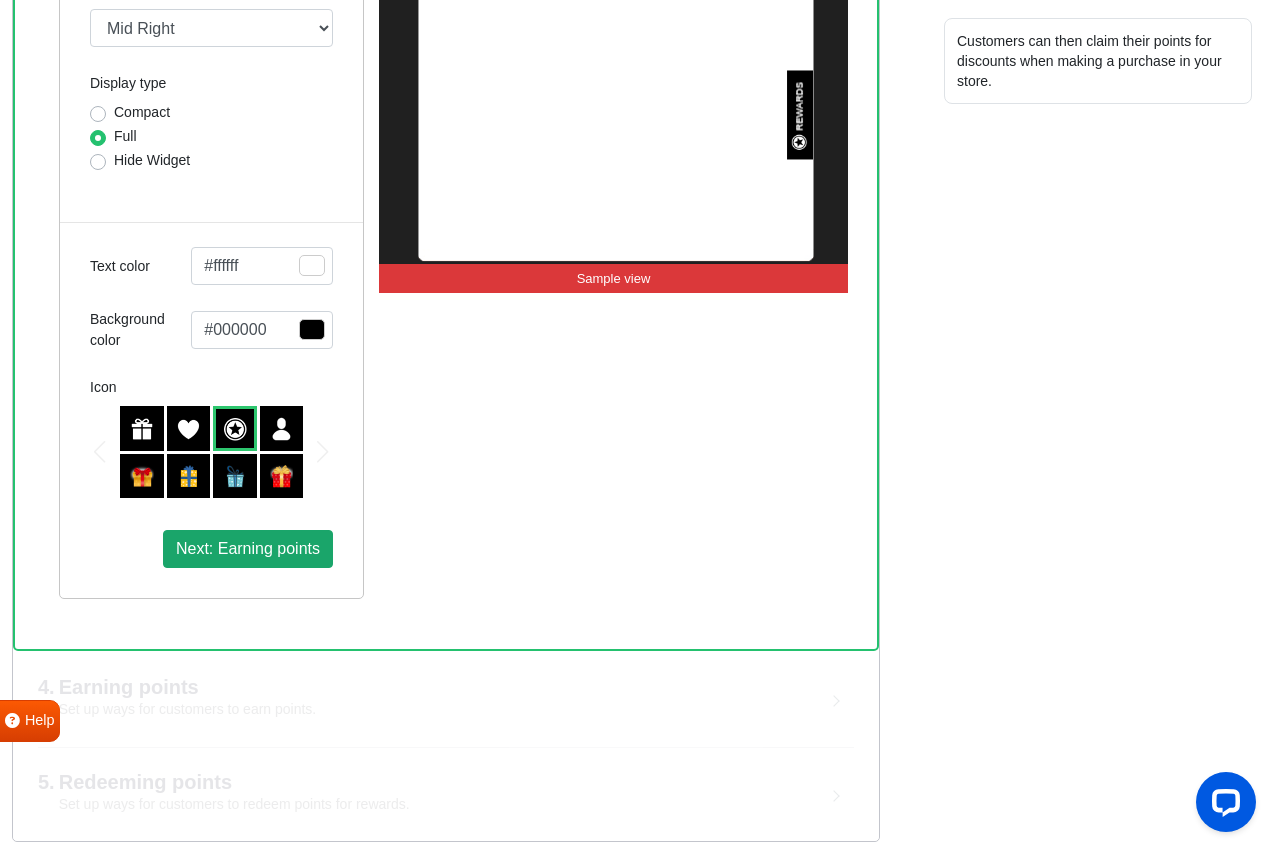 click on "Next: Earning points" at bounding box center (248, 548) 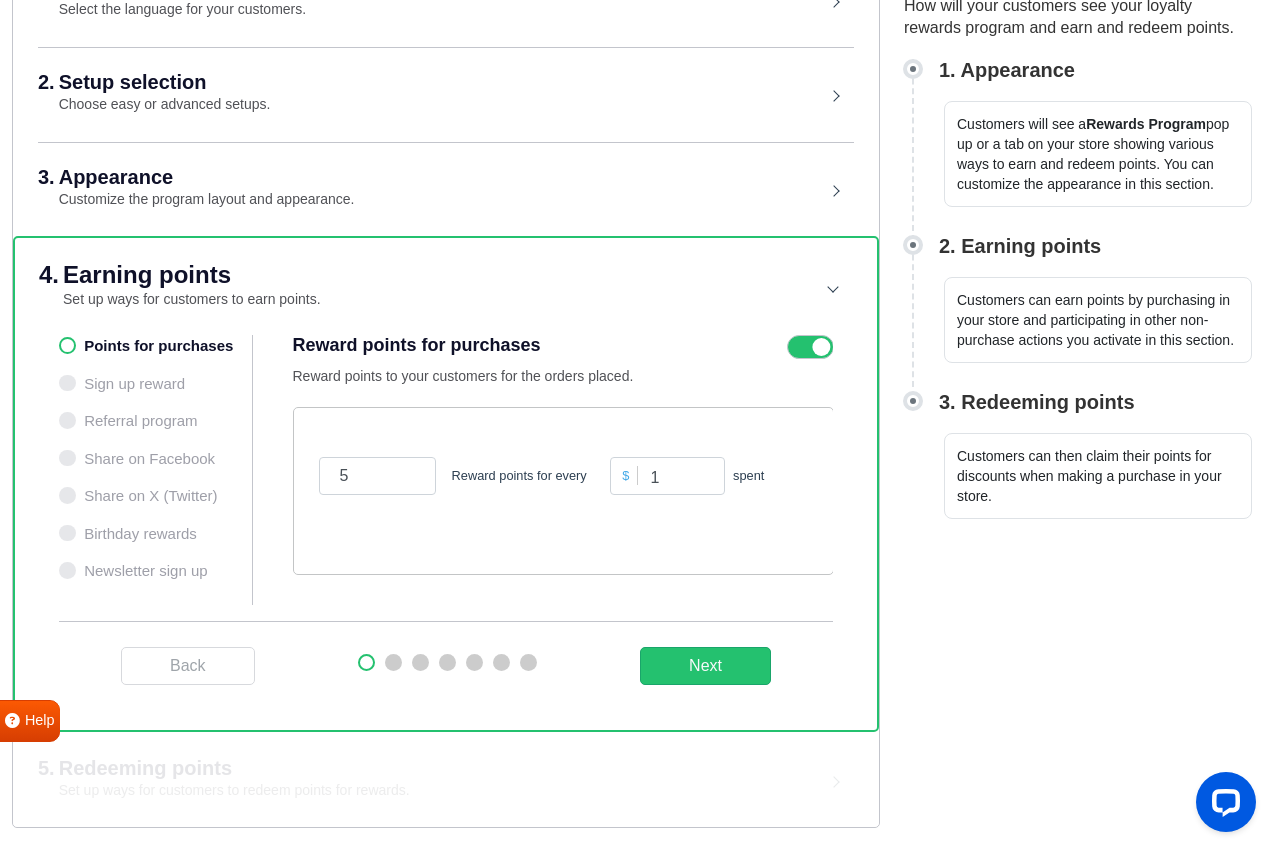scroll, scrollTop: 252, scrollLeft: 0, axis: vertical 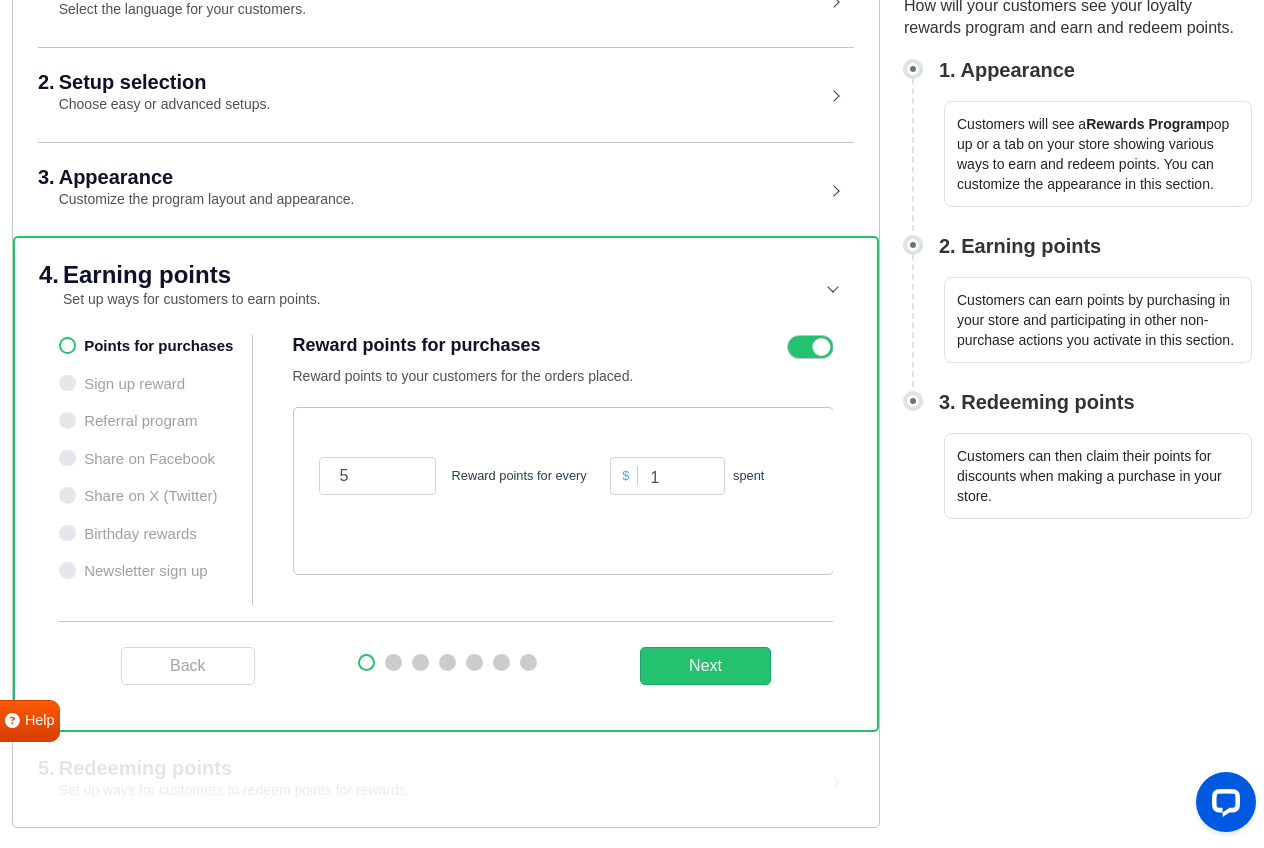 click on "Points for purchases   Sign up reward   Referral program   Share on Facebook   Share on X (Twitter)   Birthday rewards   Newsletter sign up" at bounding box center [156, 470] 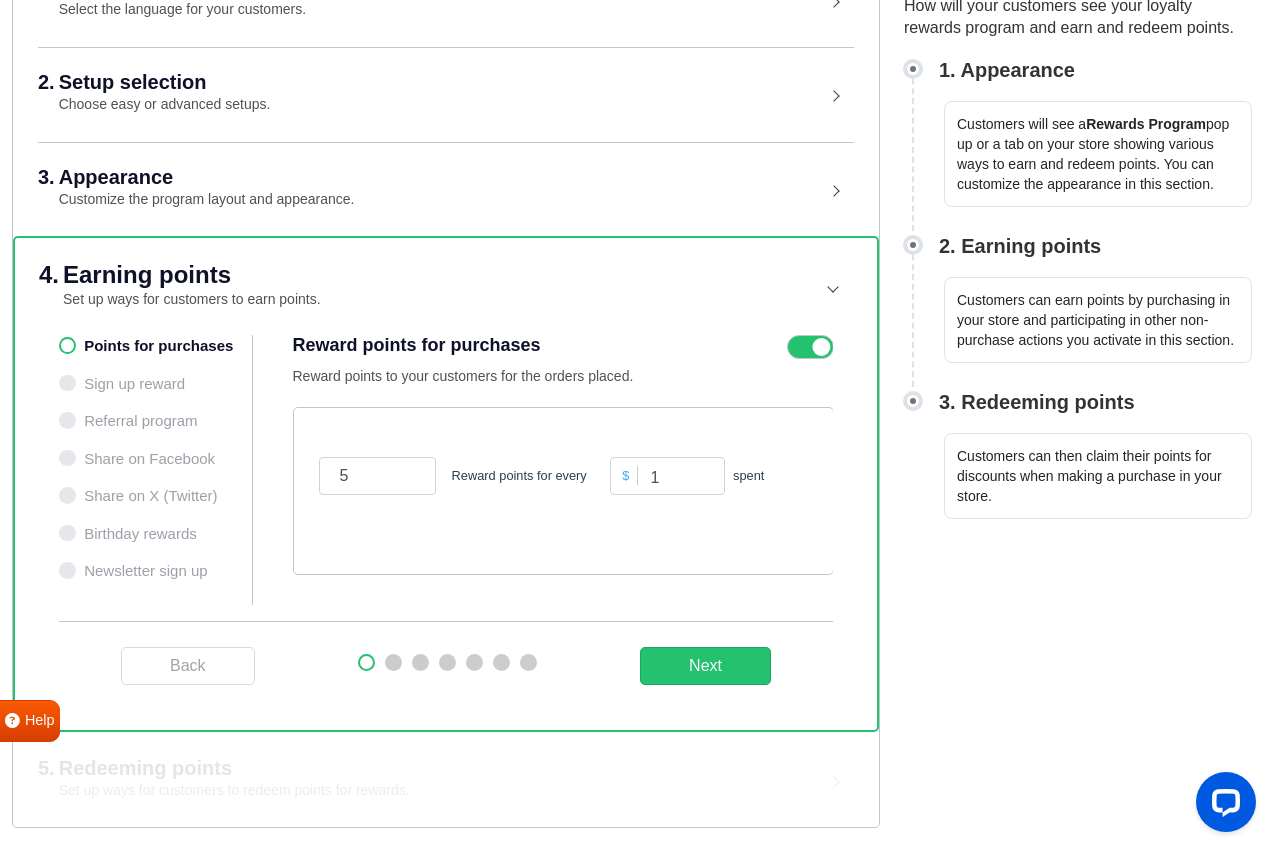 click at bounding box center (810, 347) 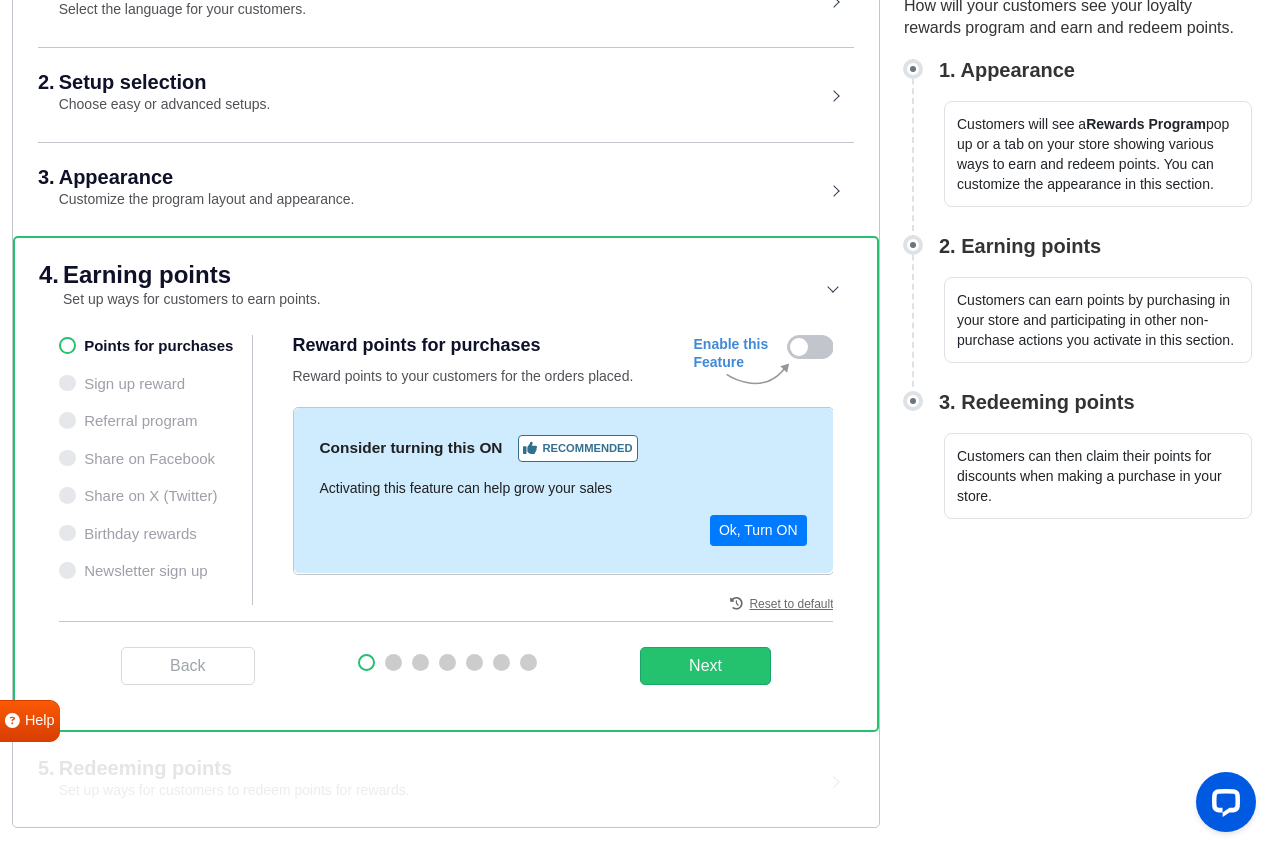 click on "Points for purchases   Sign up reward   Referral program   Share on Facebook   Share on X (Twitter)   Birthday rewards   Newsletter sign up" at bounding box center [156, 470] 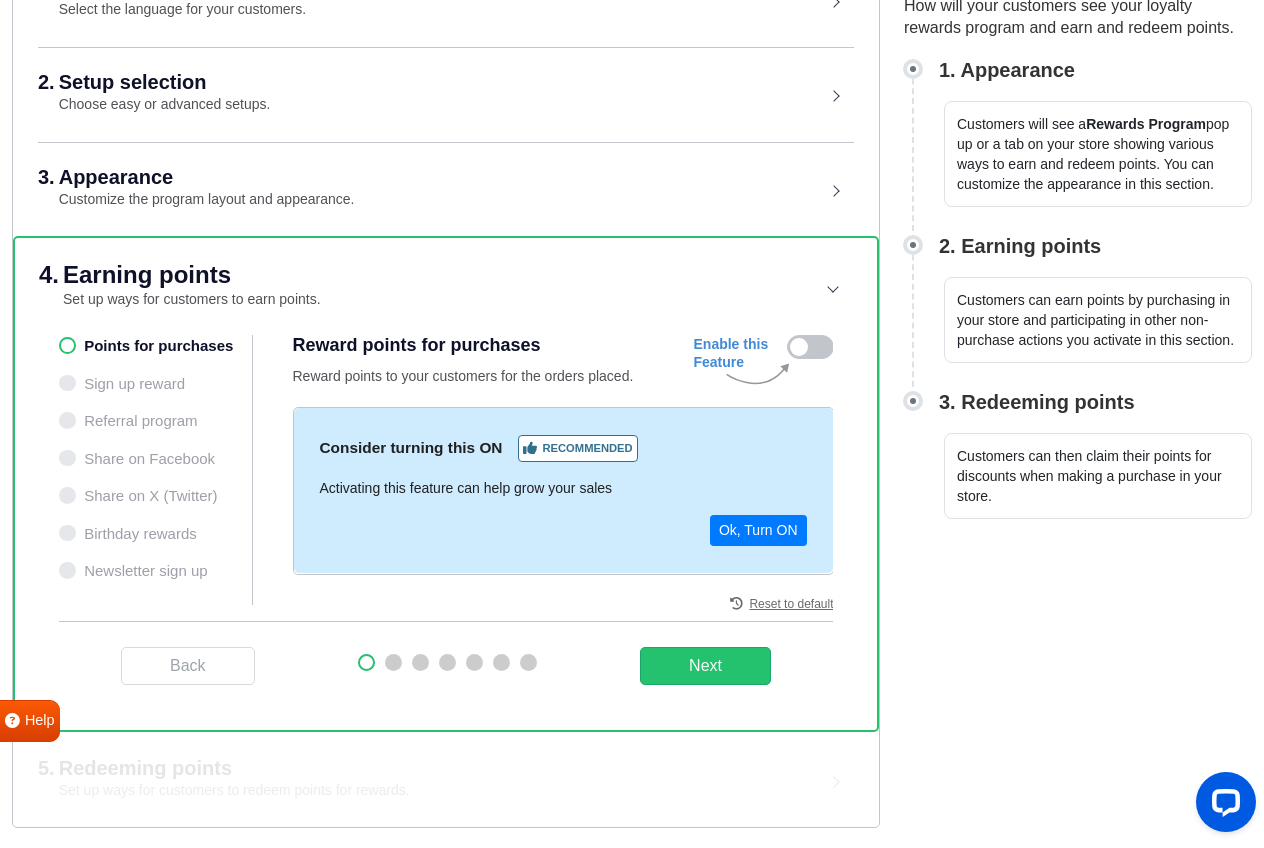 click on "4. Earning points Set up ways for customers to earn points." at bounding box center [446, 286] 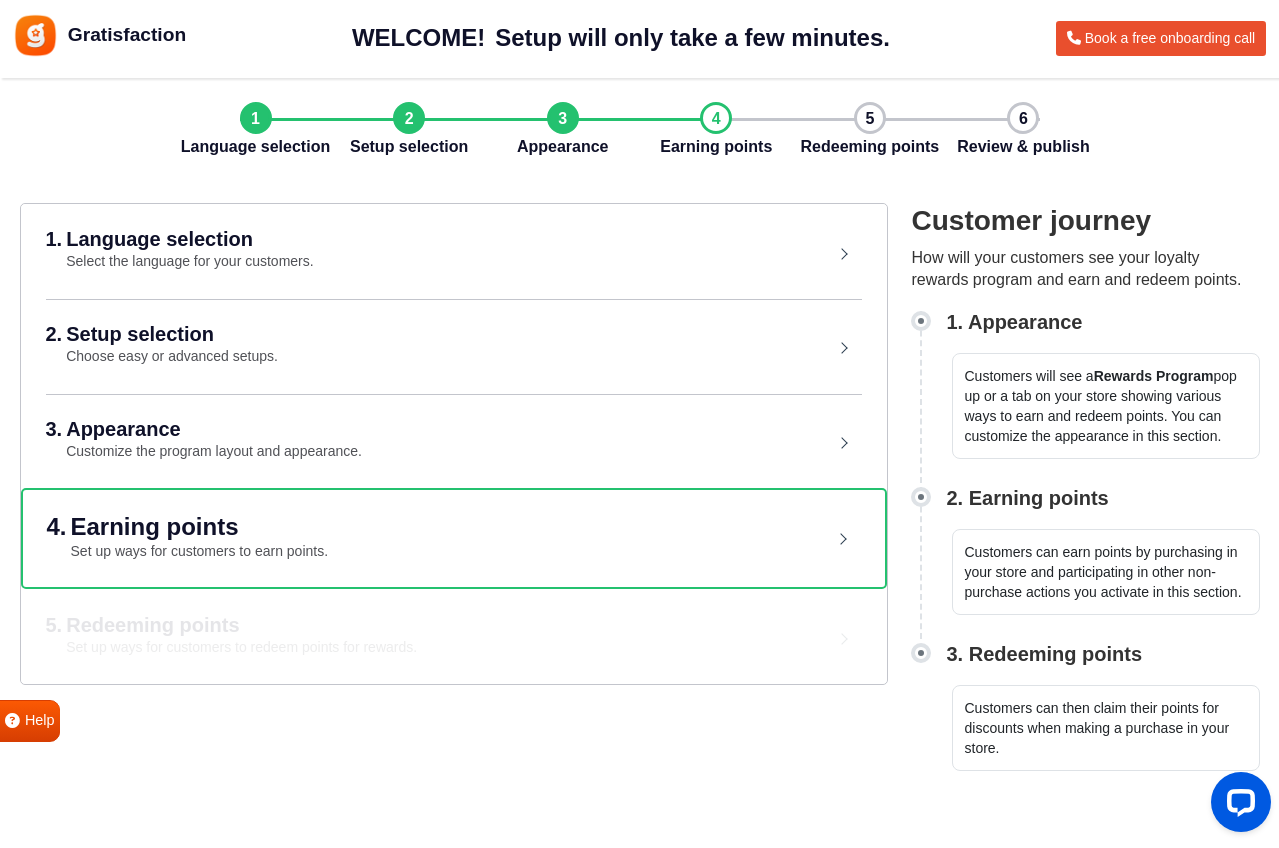 click on "4. Earning points Set up ways for customers to earn points." at bounding box center [454, 538] 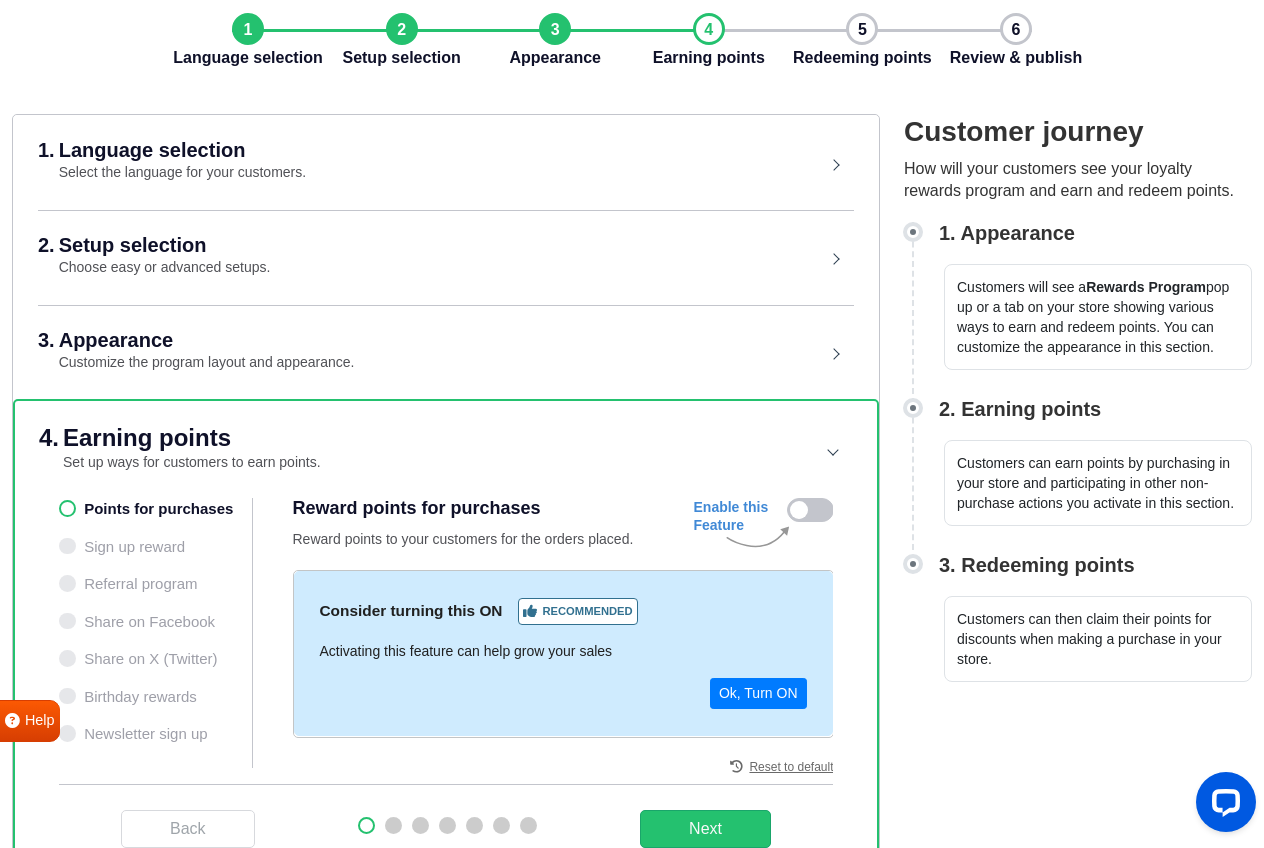 scroll, scrollTop: 252, scrollLeft: 0, axis: vertical 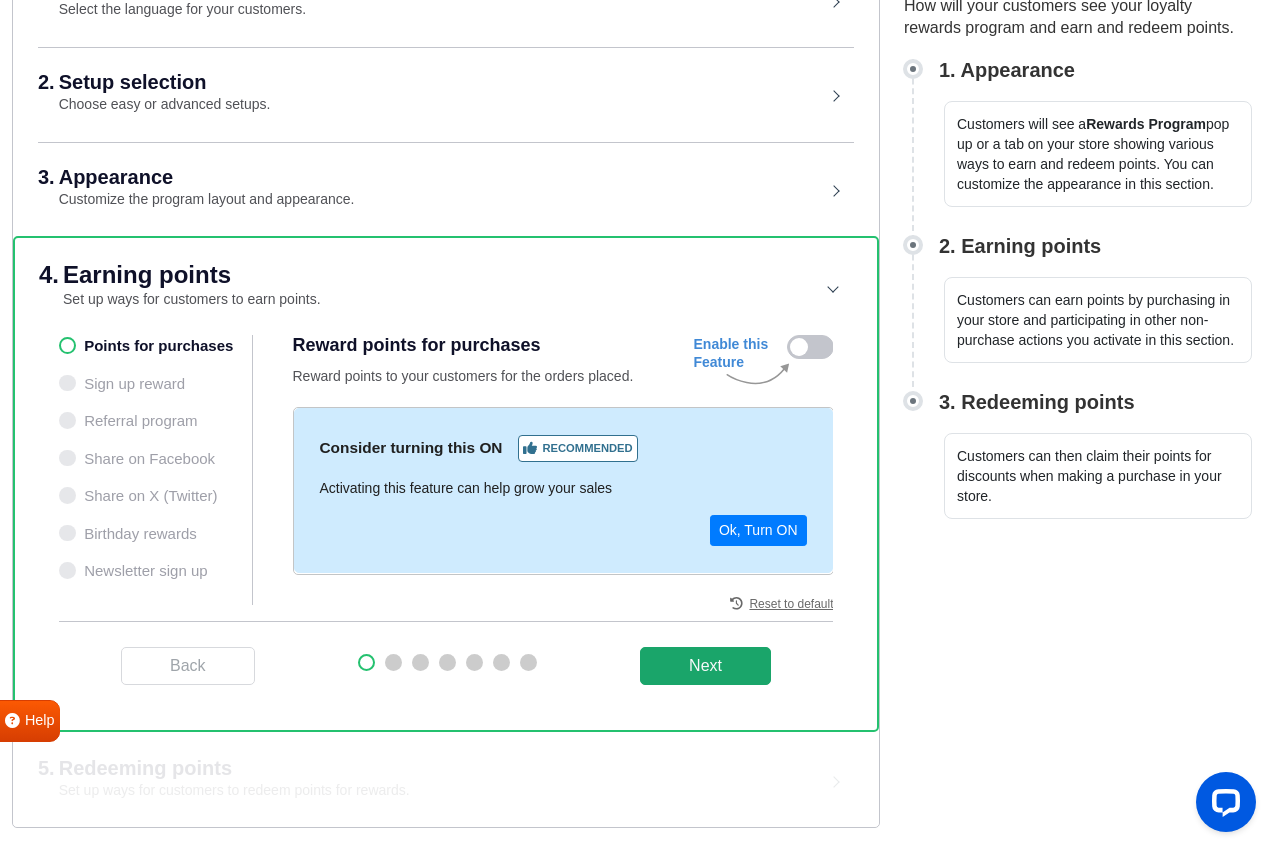 click on "Next" at bounding box center (705, 666) 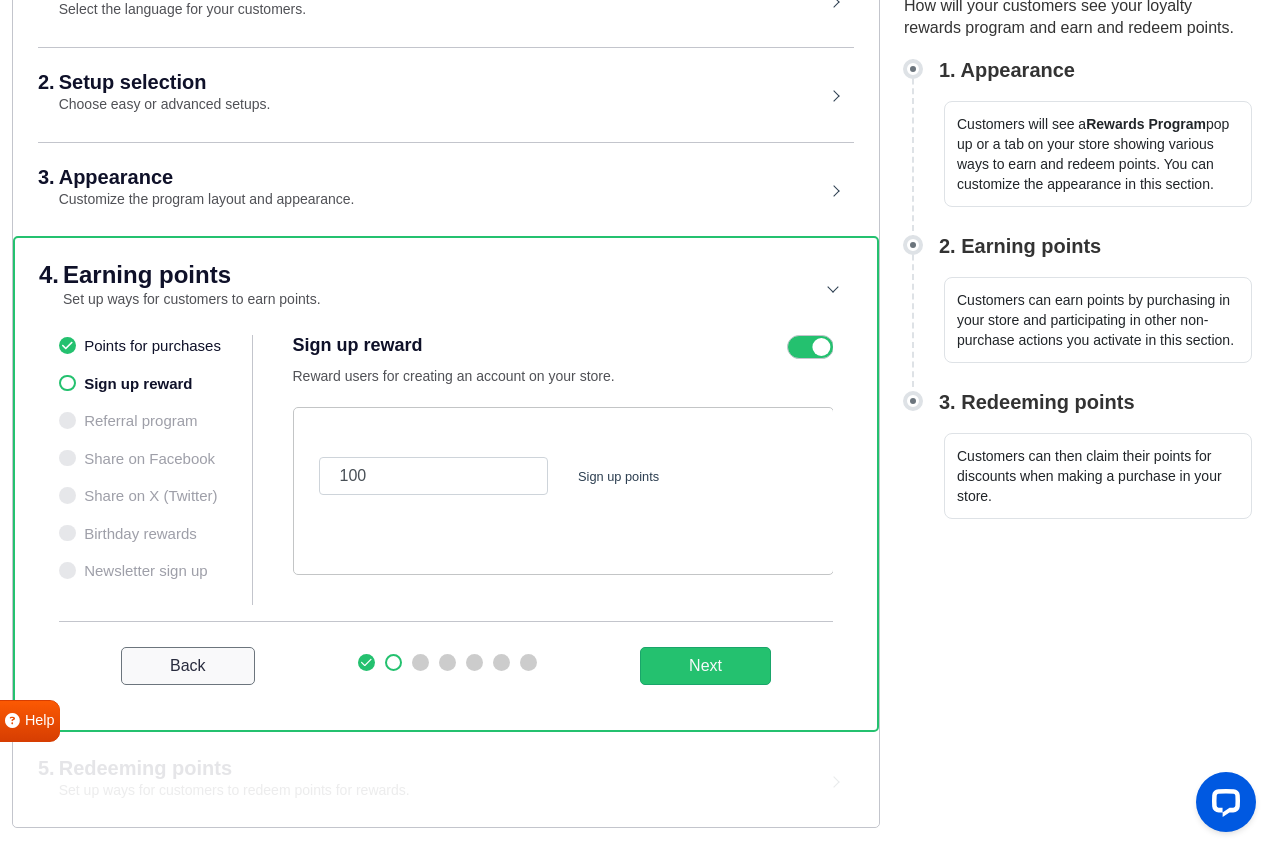 click on "Back" at bounding box center (188, 666) 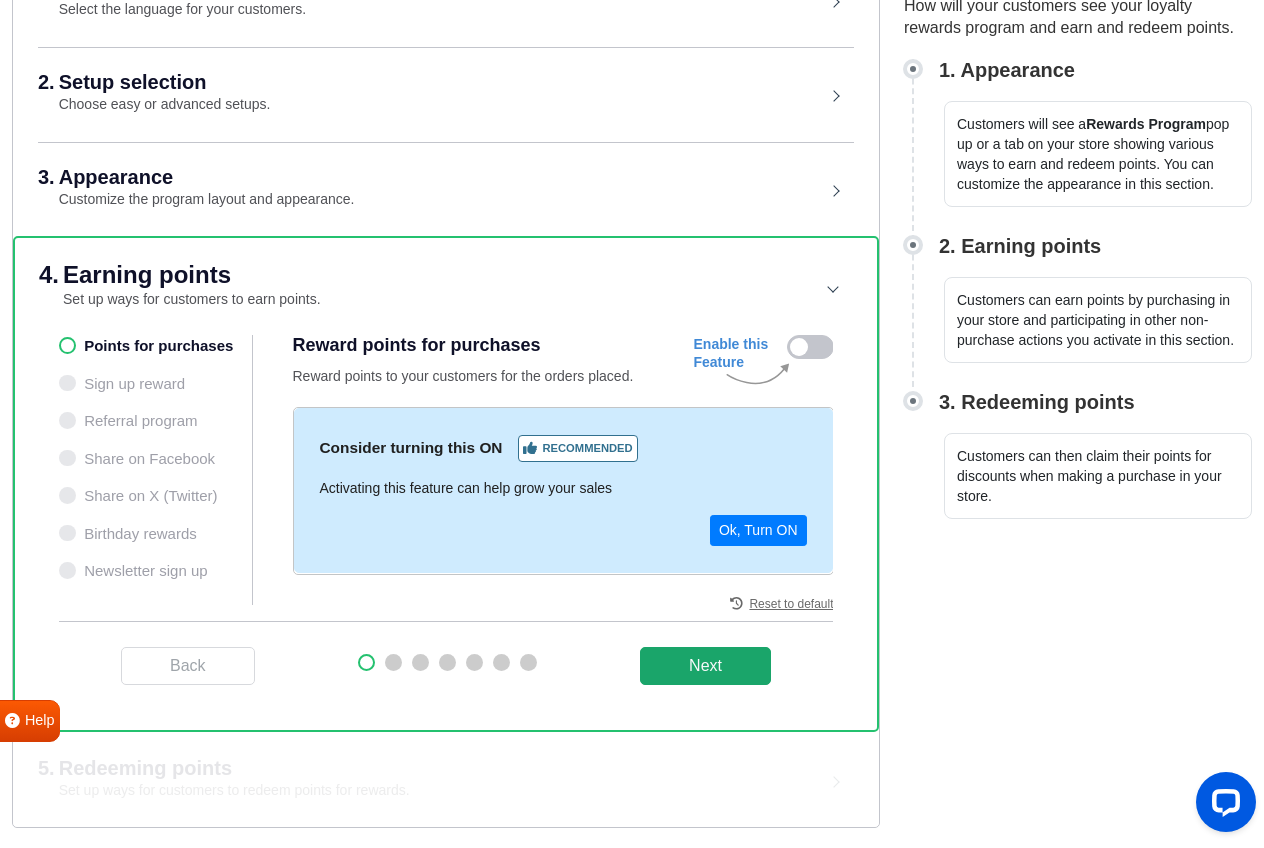 click on "Next" at bounding box center [705, 666] 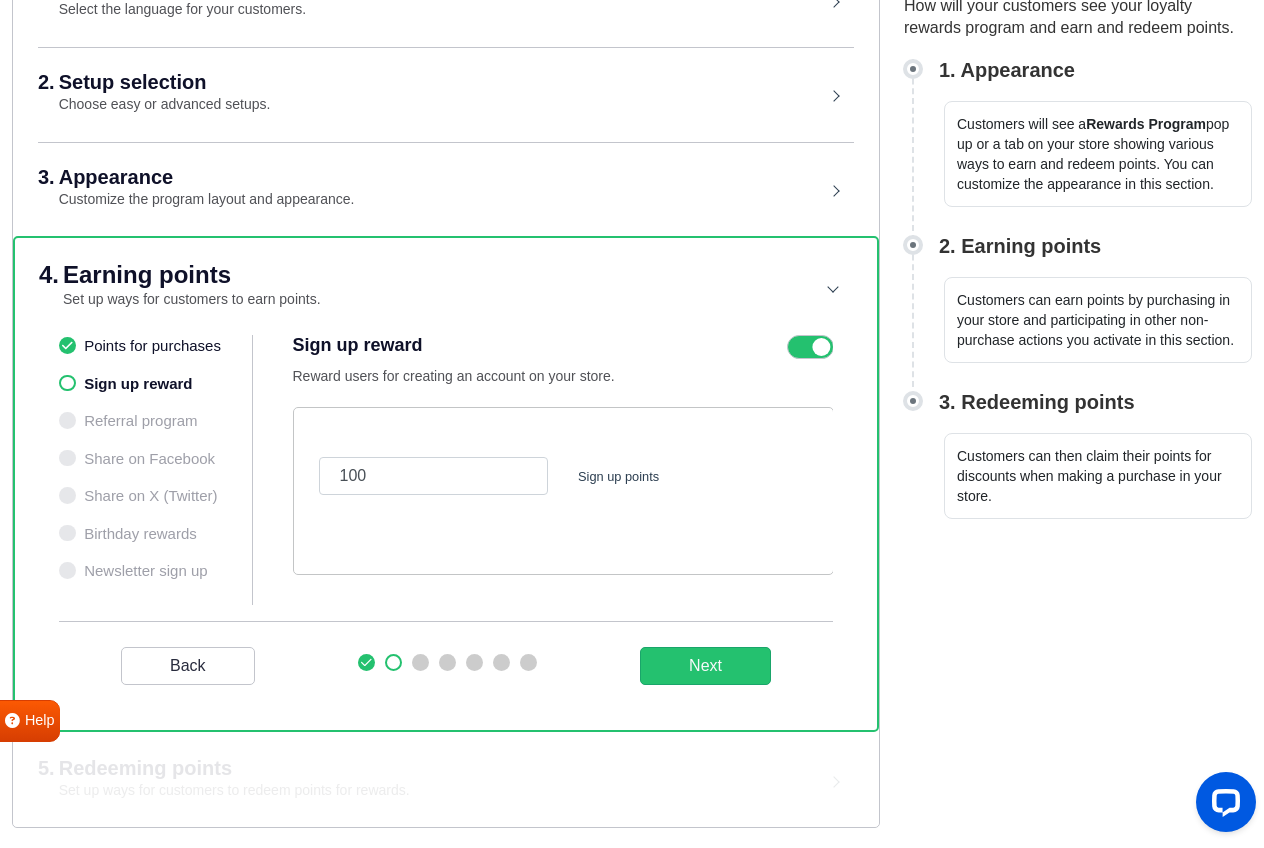 click at bounding box center (810, 347) 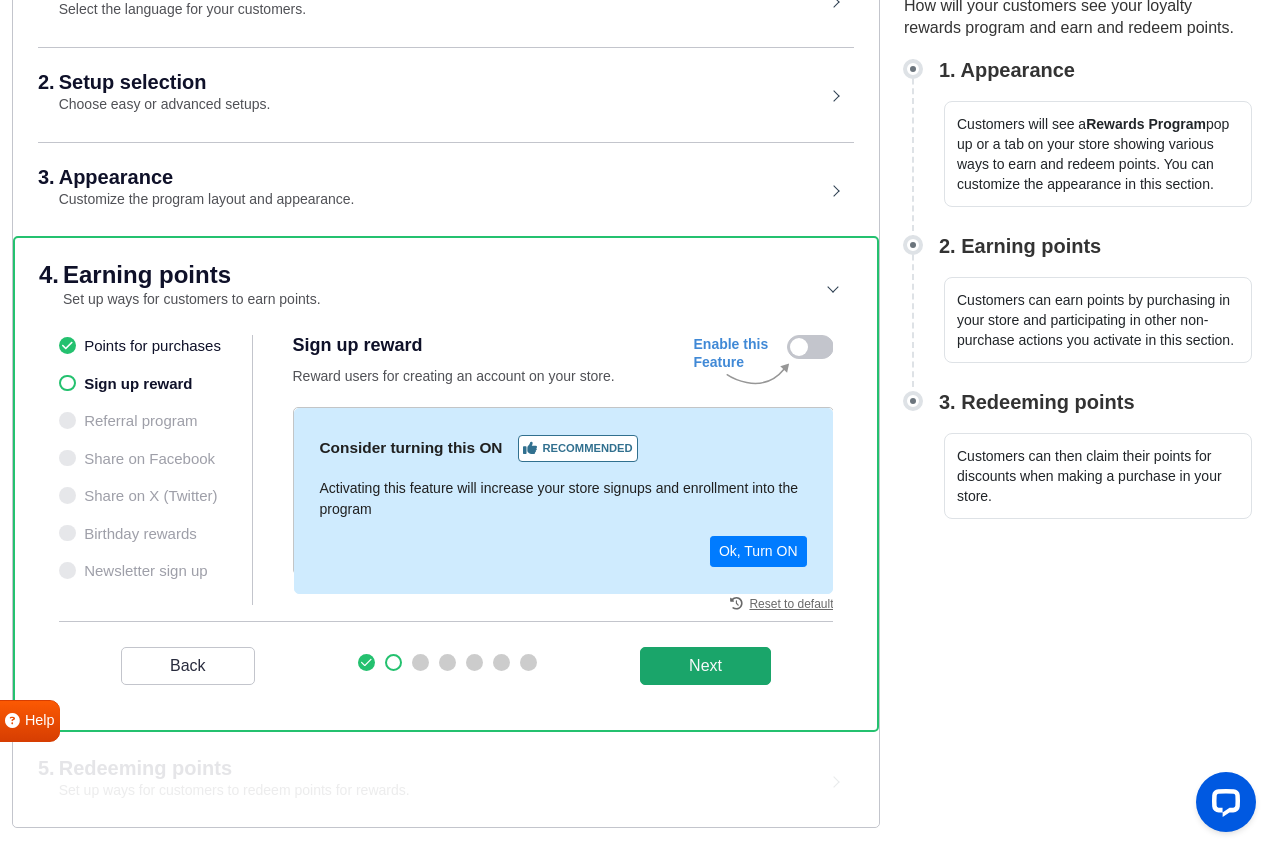 click on "Next" at bounding box center [705, 666] 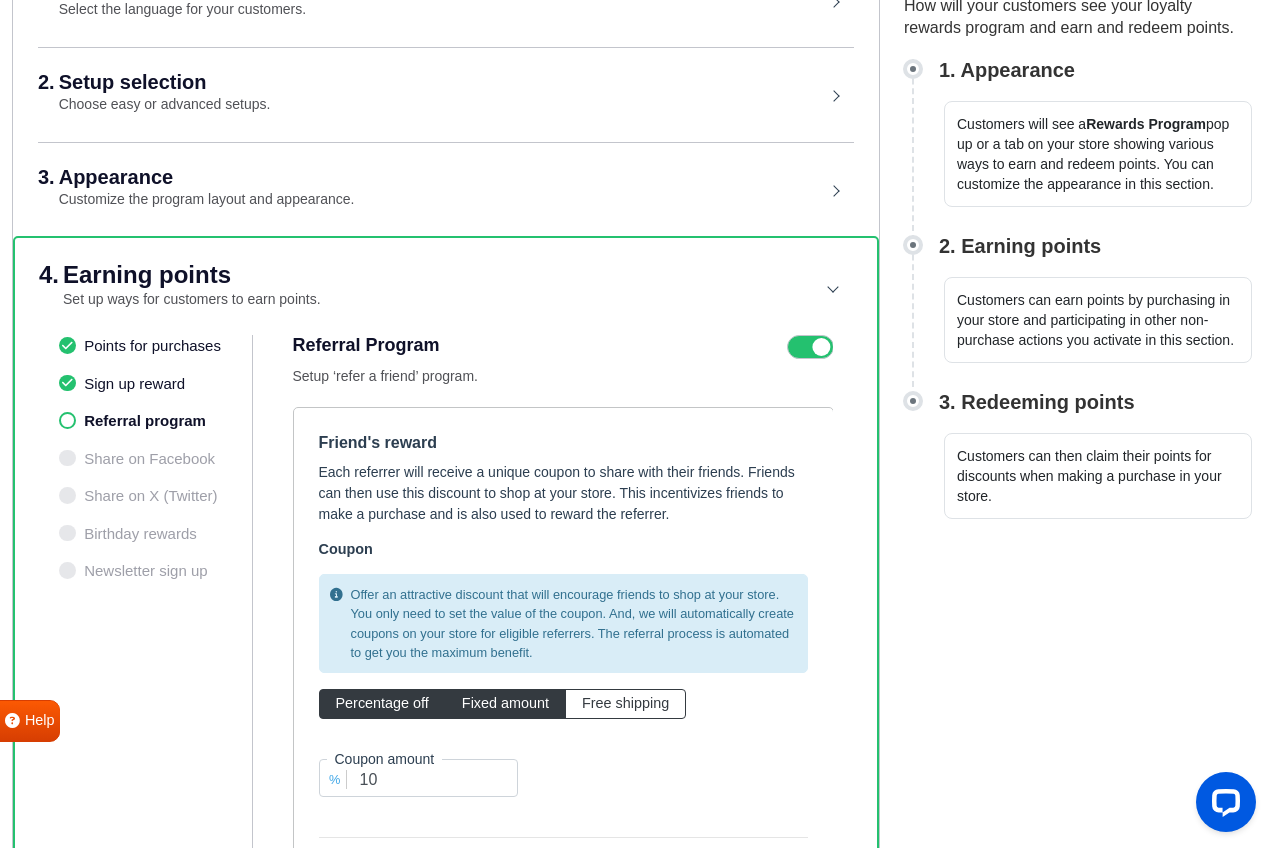 click on "Fixed amount" at bounding box center (505, 703) 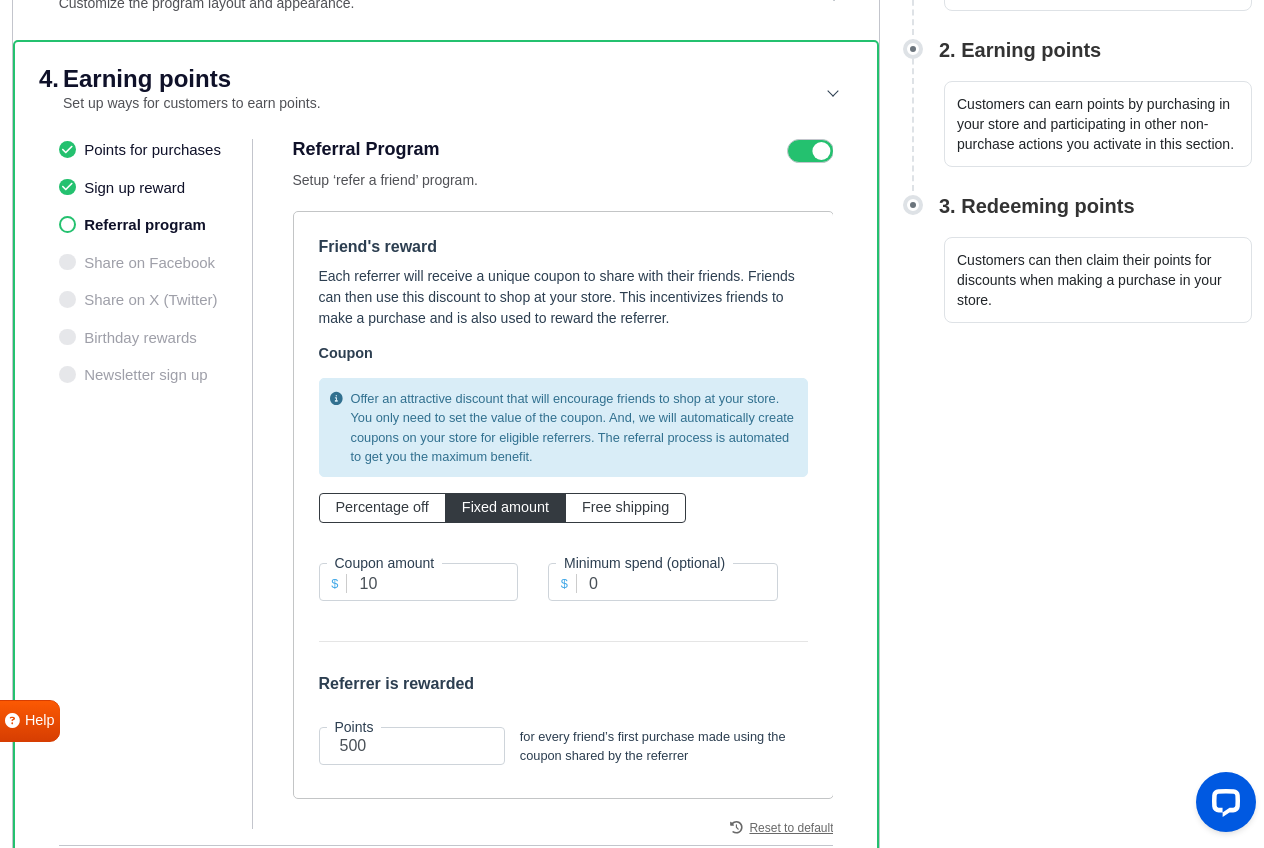 scroll, scrollTop: 119, scrollLeft: 0, axis: vertical 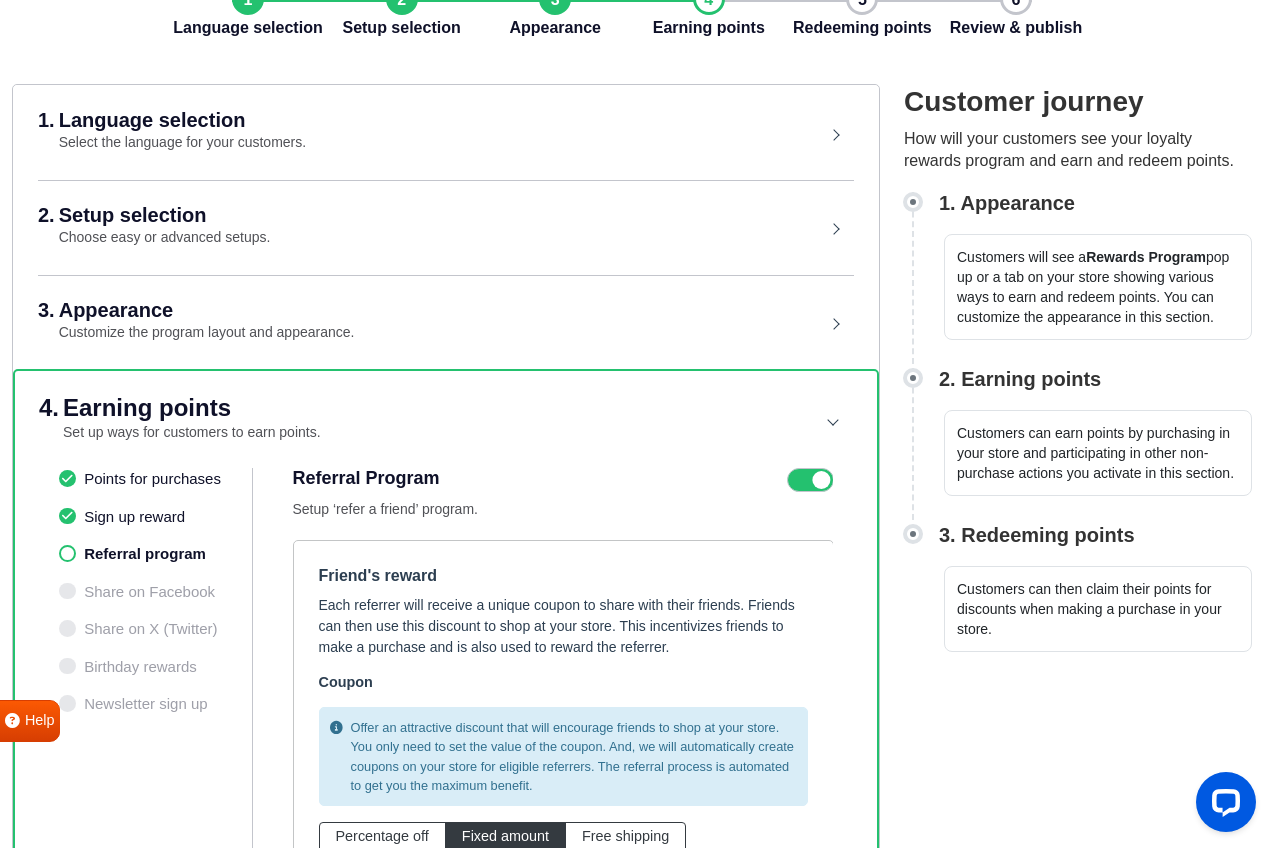 click at bounding box center [810, 480] 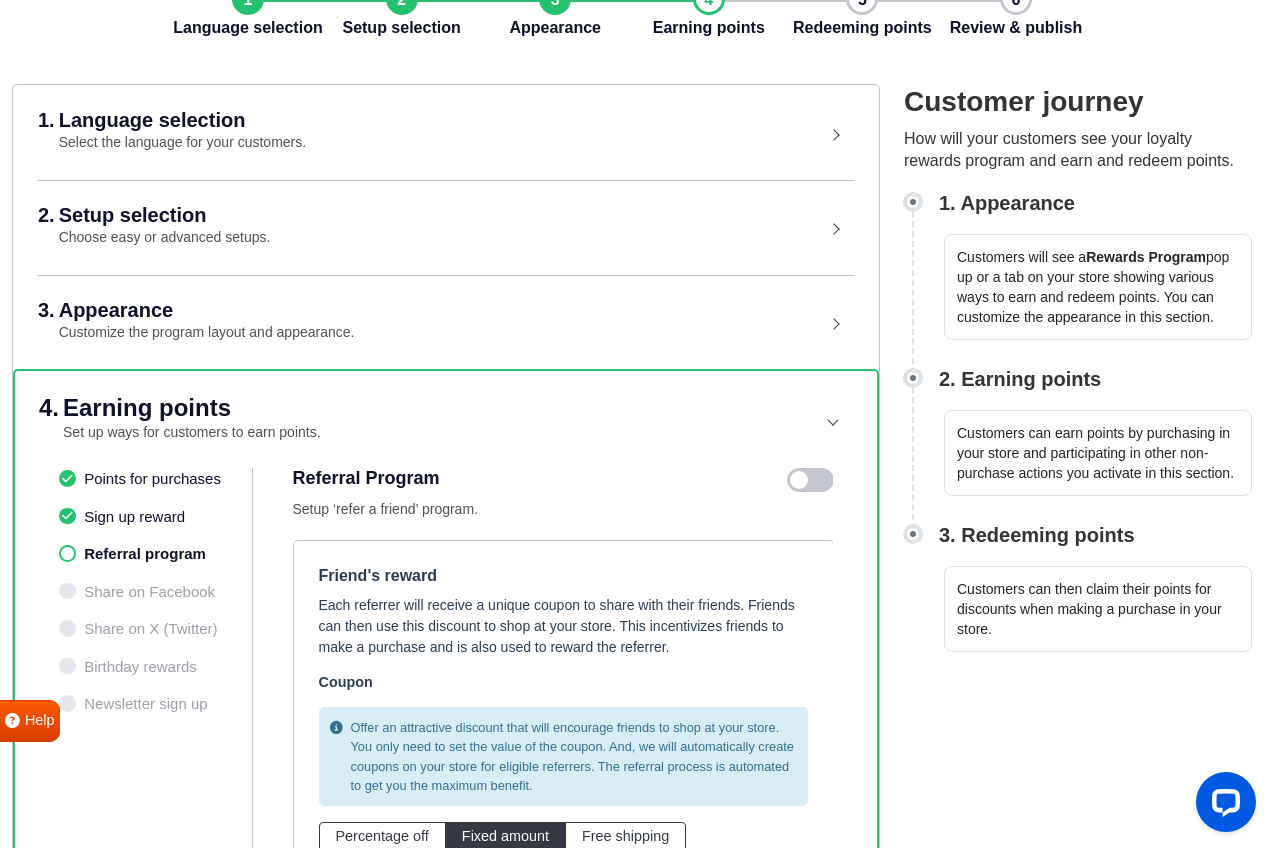 radio on "true" 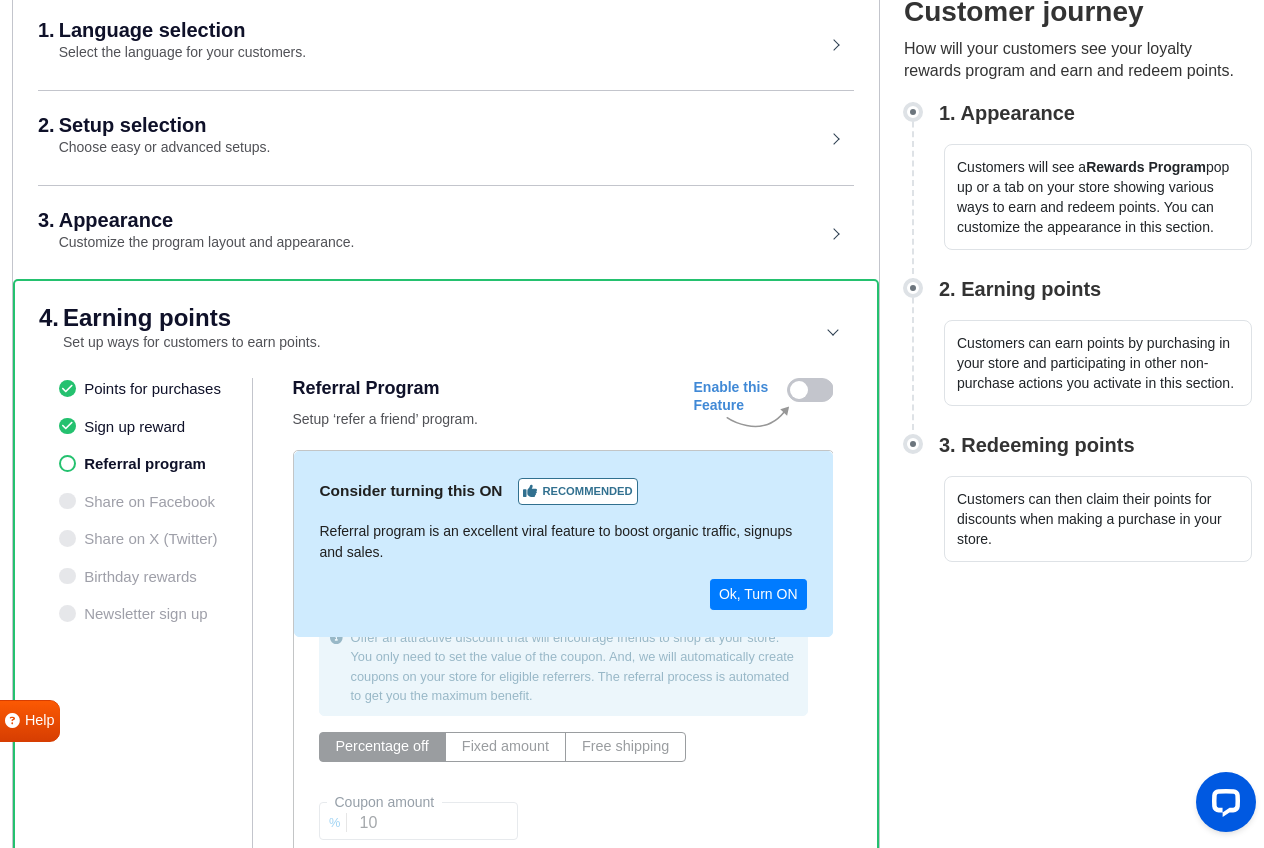 scroll, scrollTop: 385, scrollLeft: 0, axis: vertical 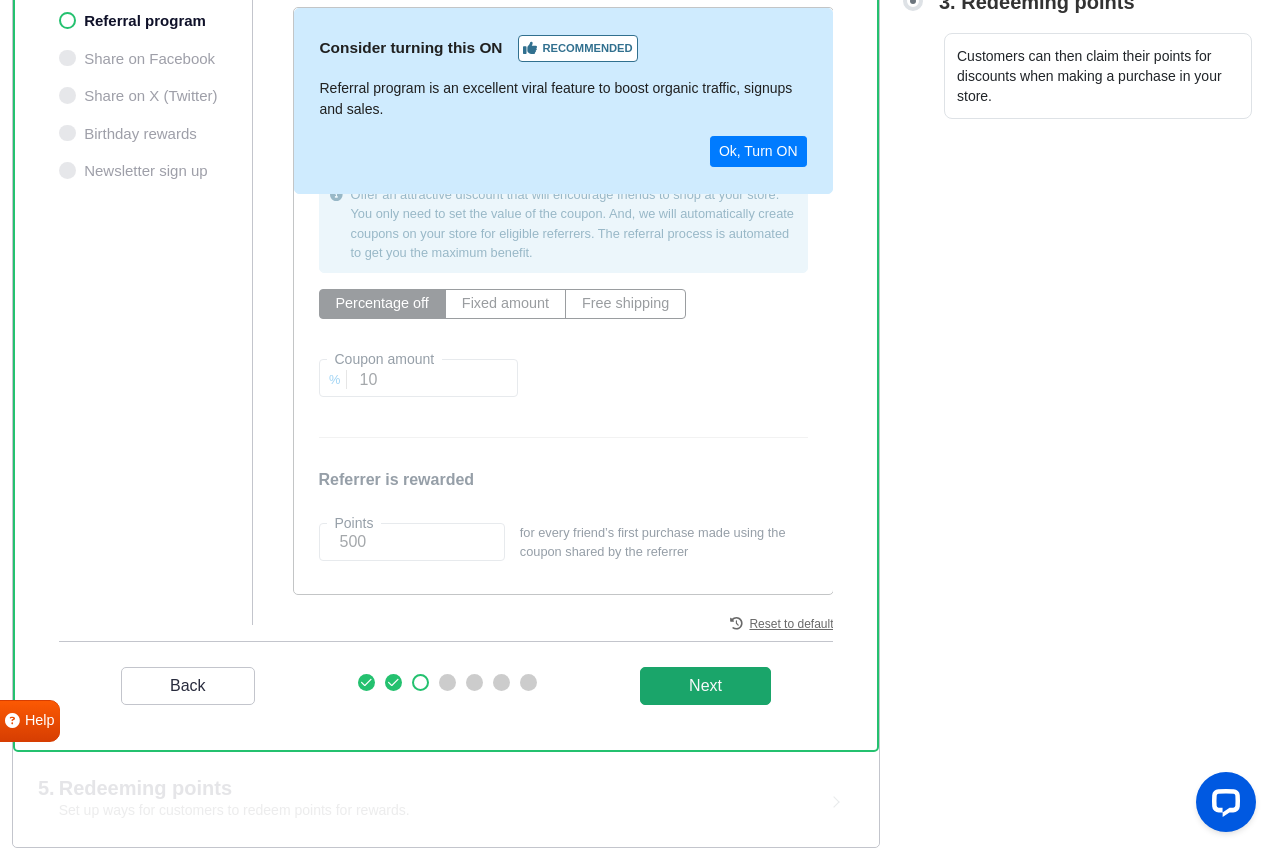 click on "Next" at bounding box center (705, 686) 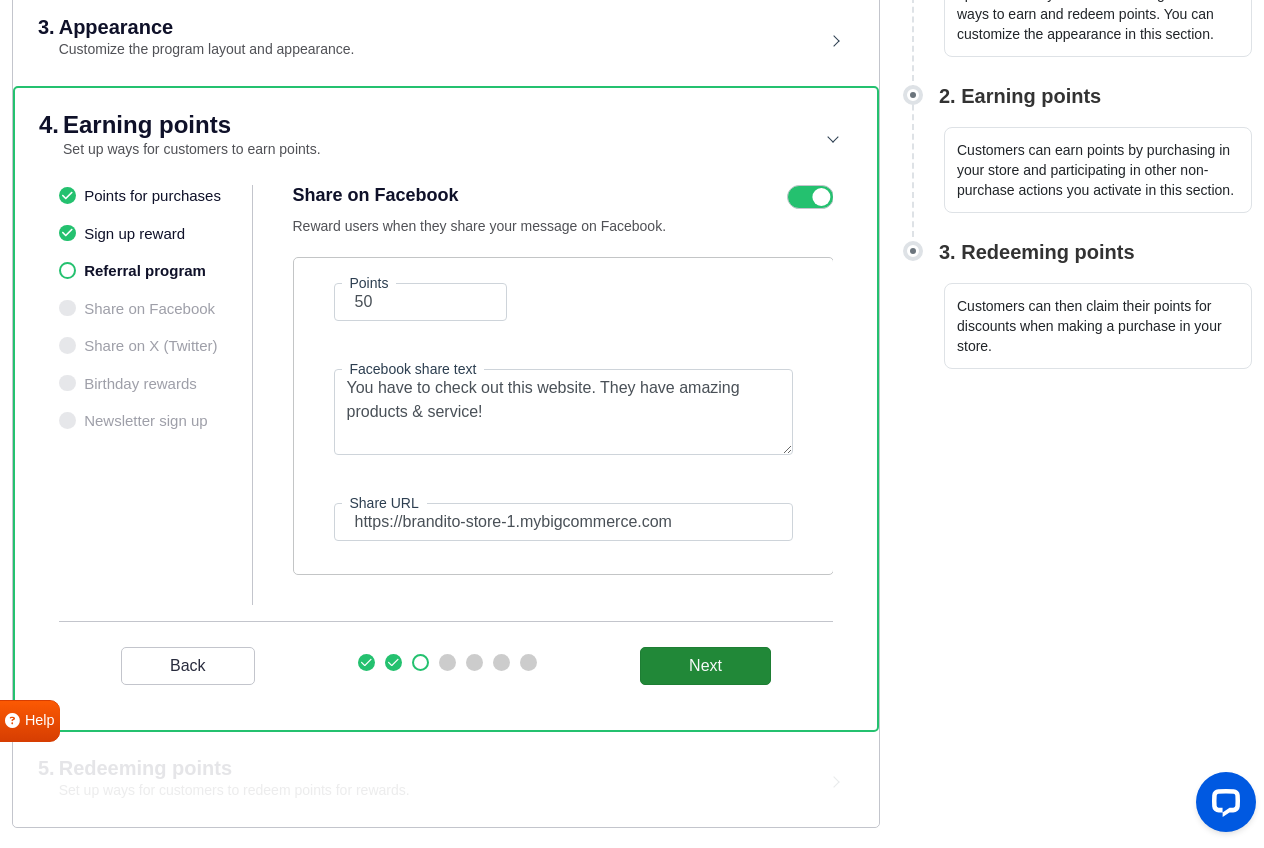 scroll, scrollTop: 402, scrollLeft: 0, axis: vertical 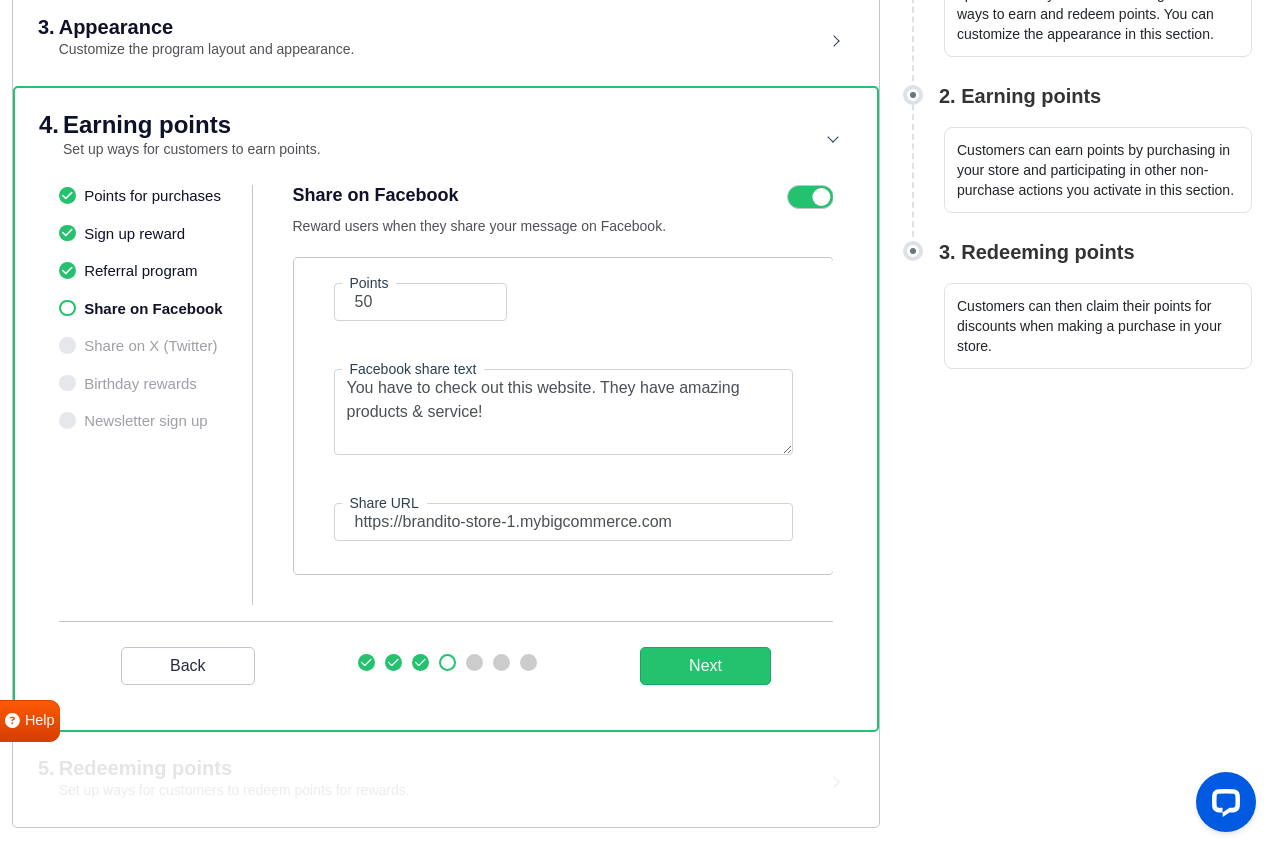 click at bounding box center (810, 197) 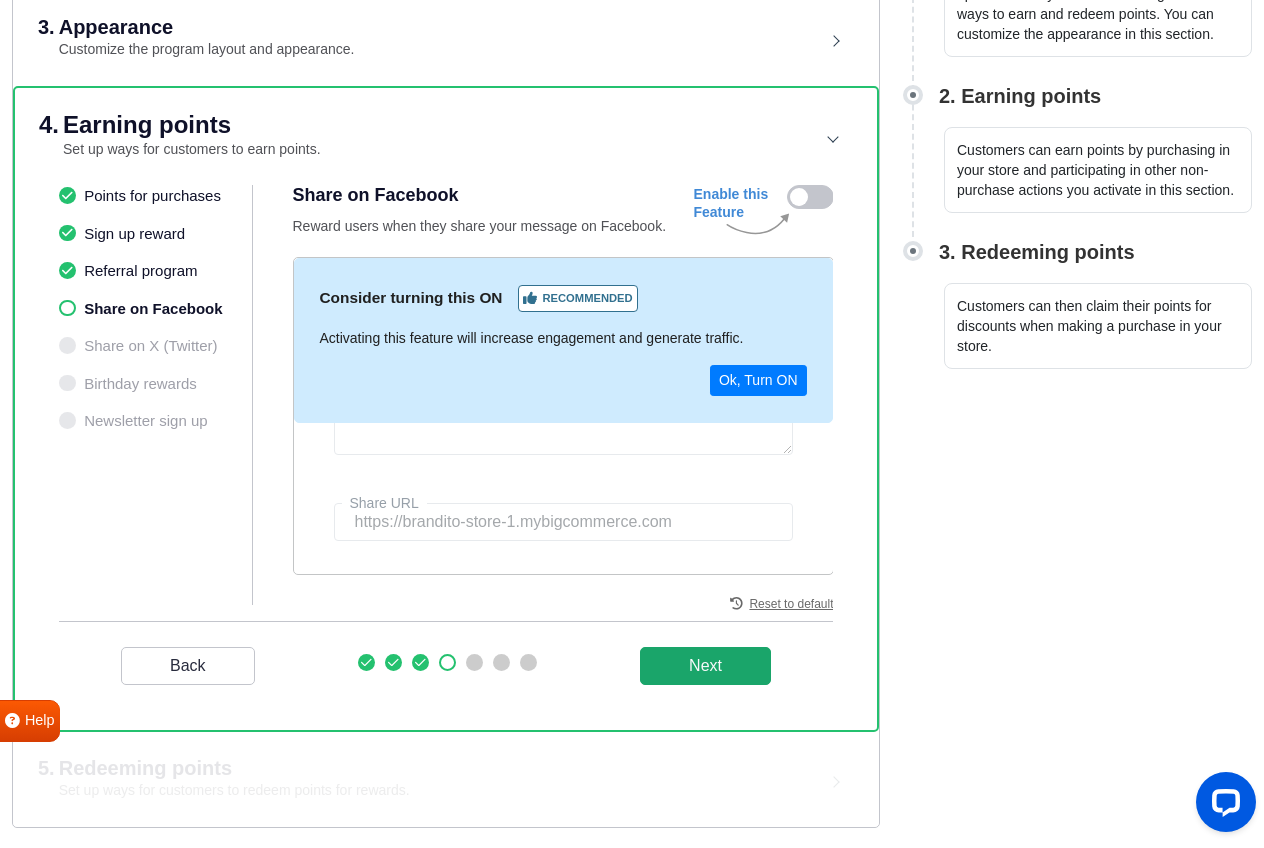 click on "Next" at bounding box center [705, 666] 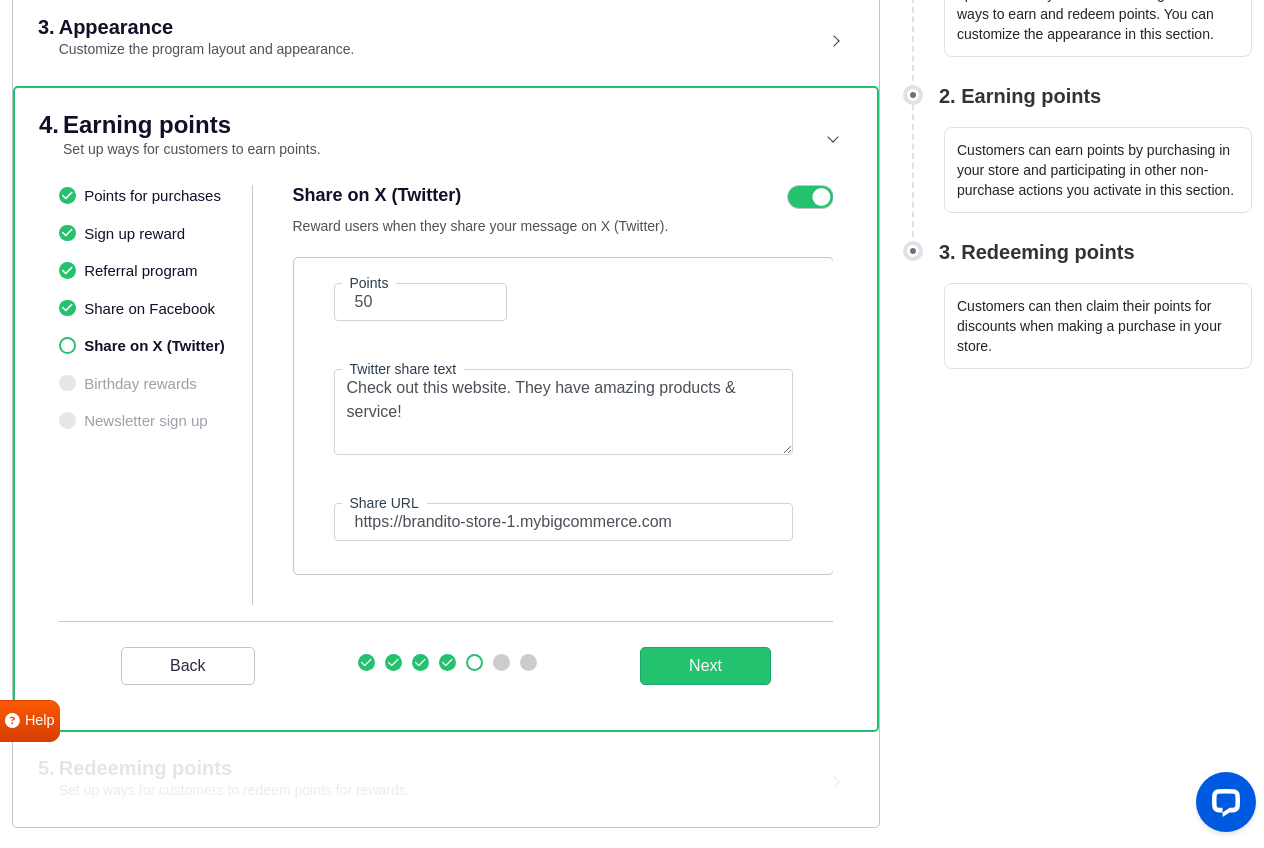 click at bounding box center [810, 197] 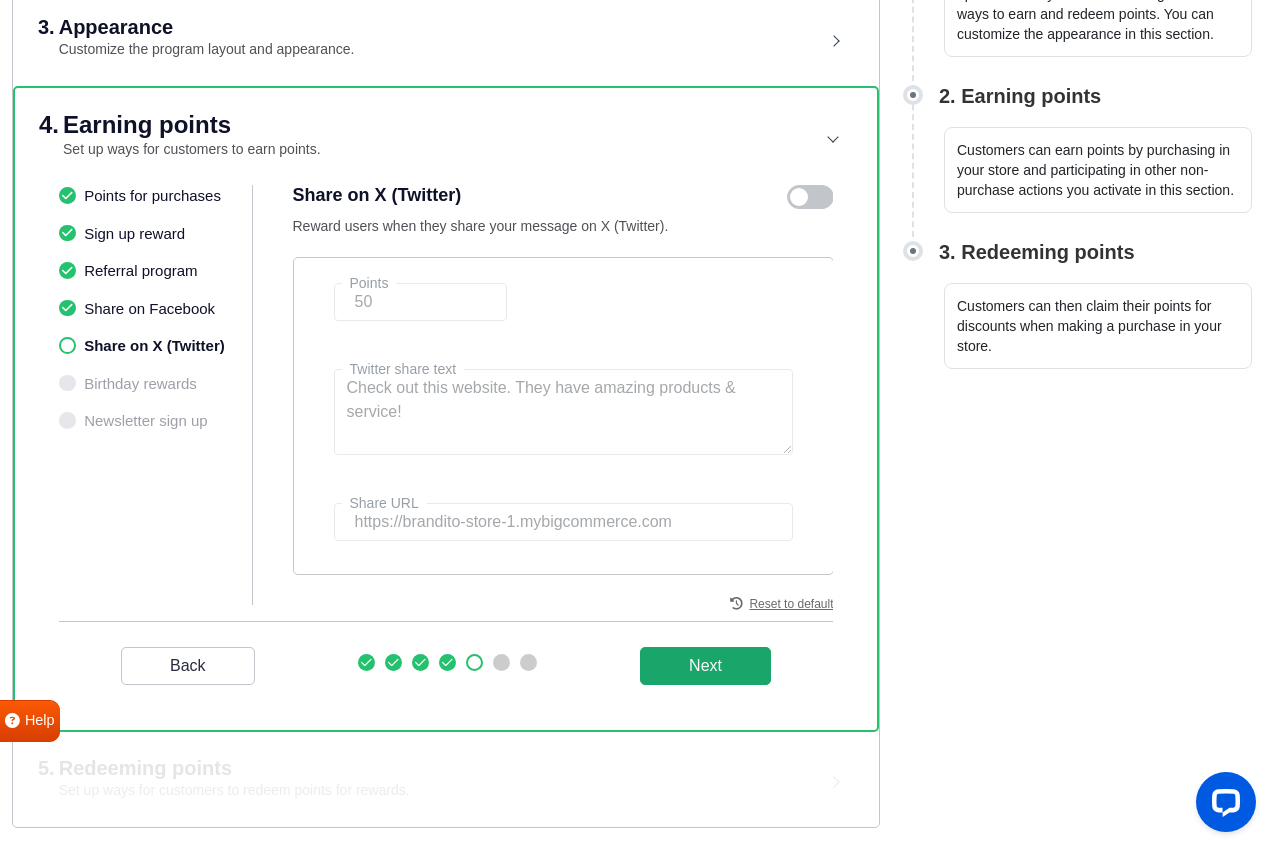 click on "Next" at bounding box center (705, 666) 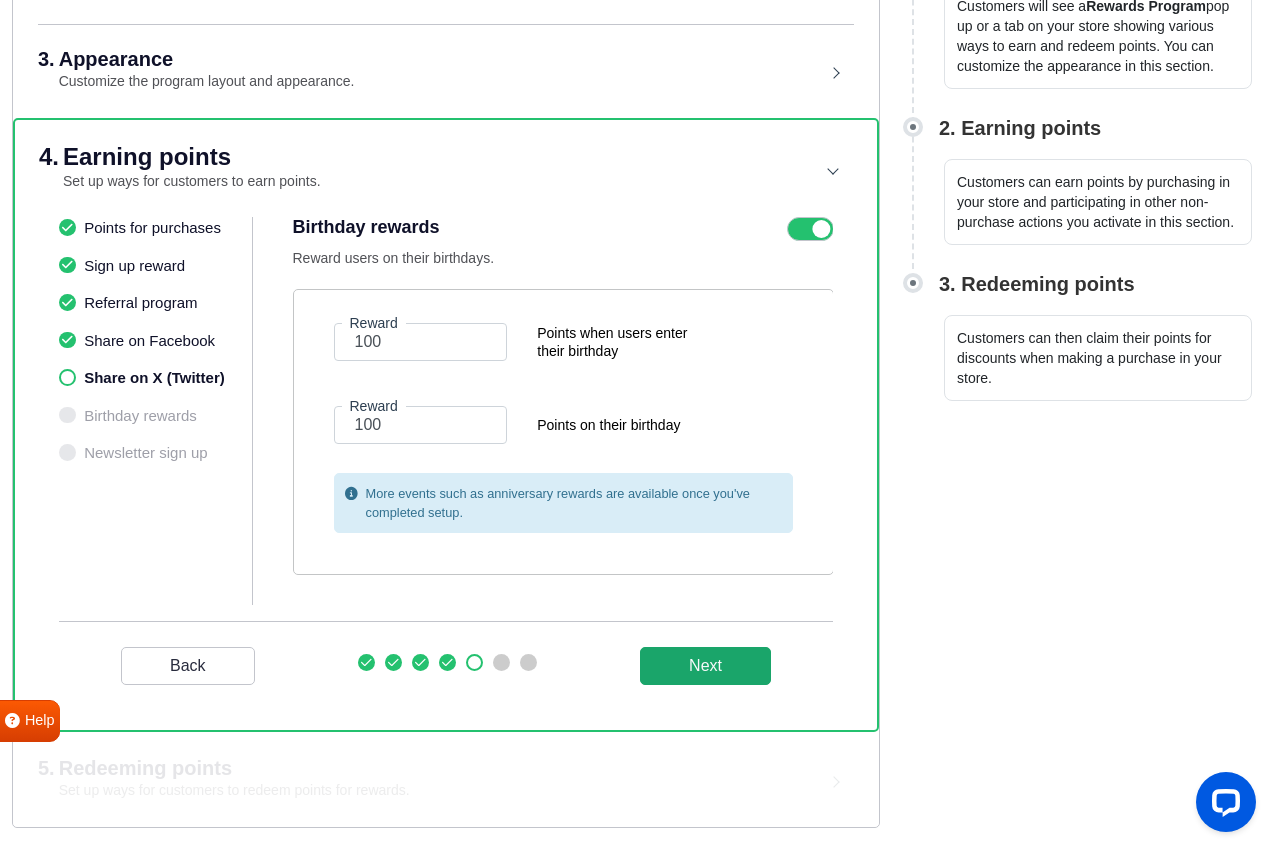 scroll, scrollTop: 370, scrollLeft: 0, axis: vertical 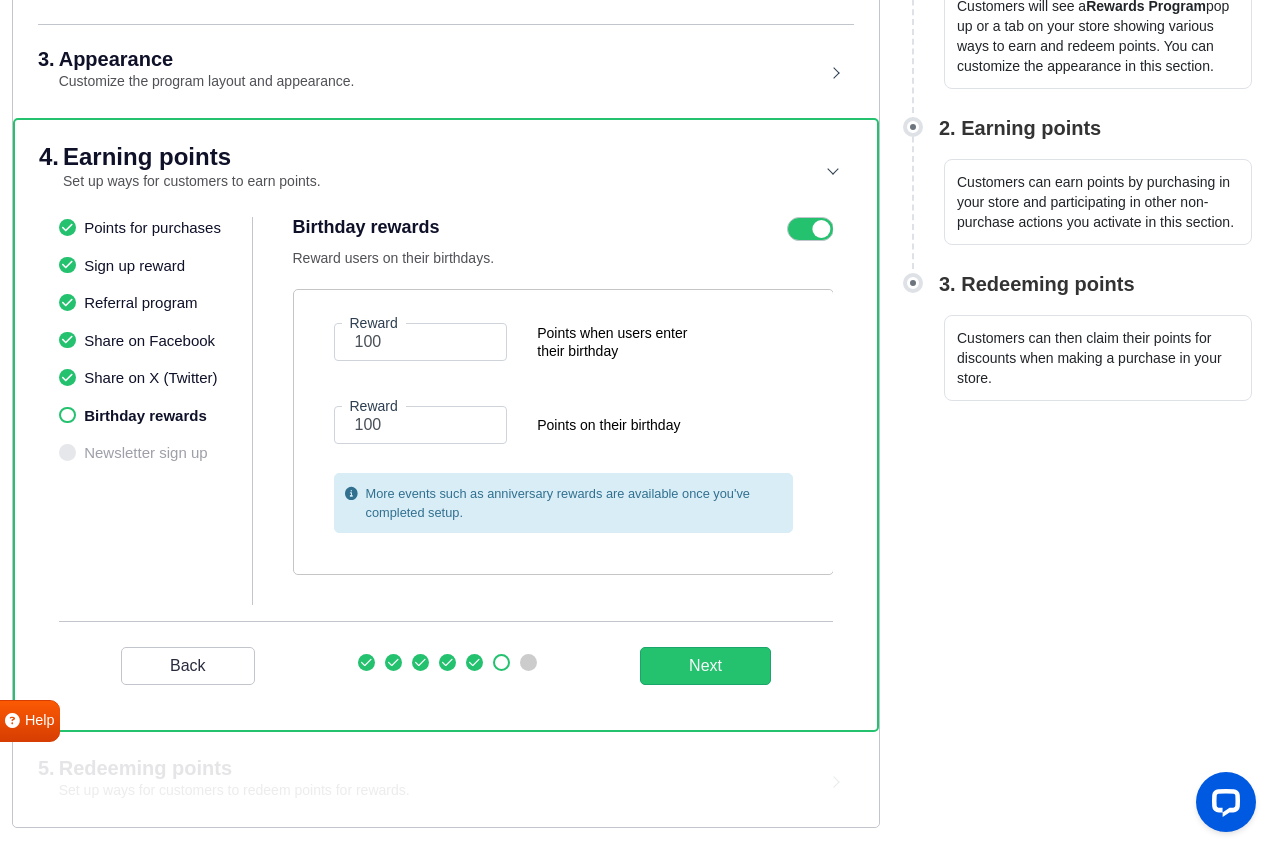 click at bounding box center [810, 229] 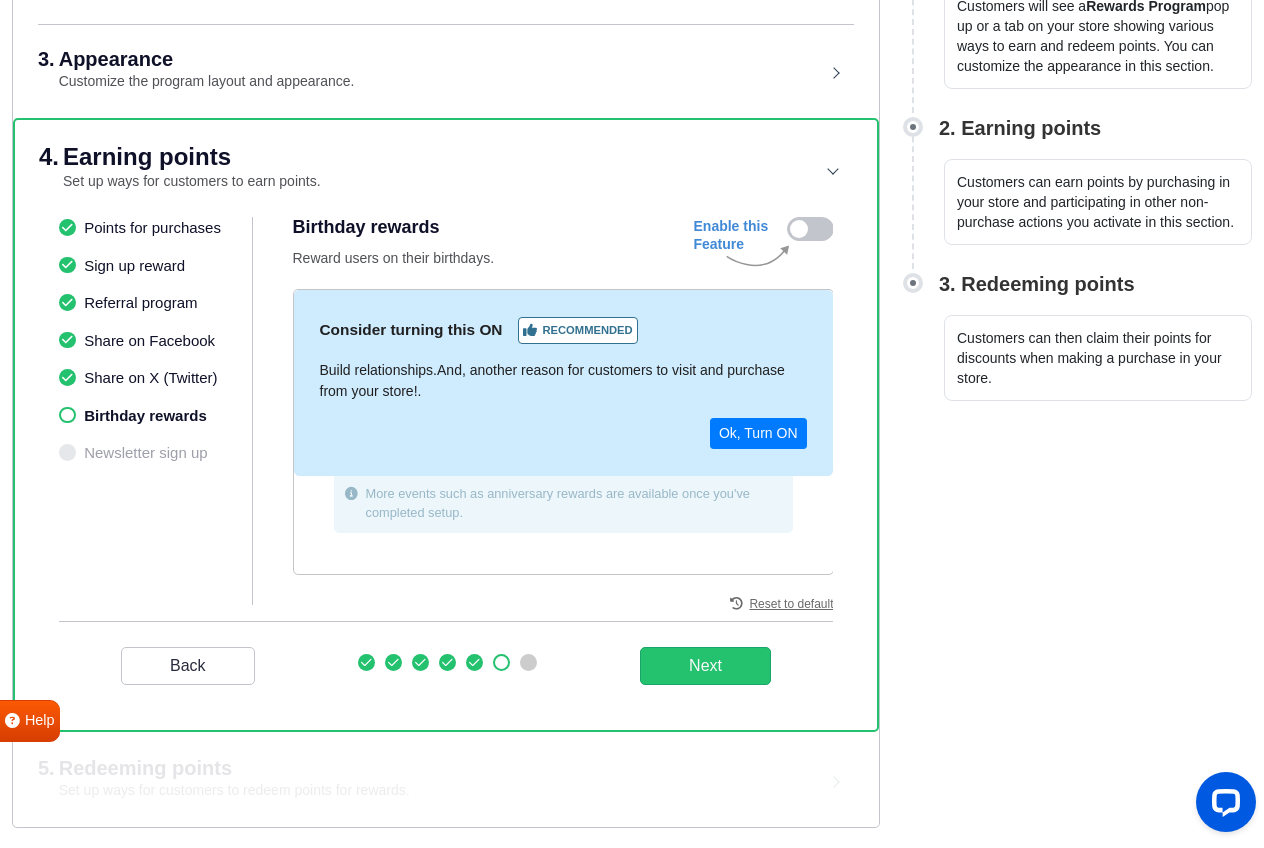 click at bounding box center (810, 229) 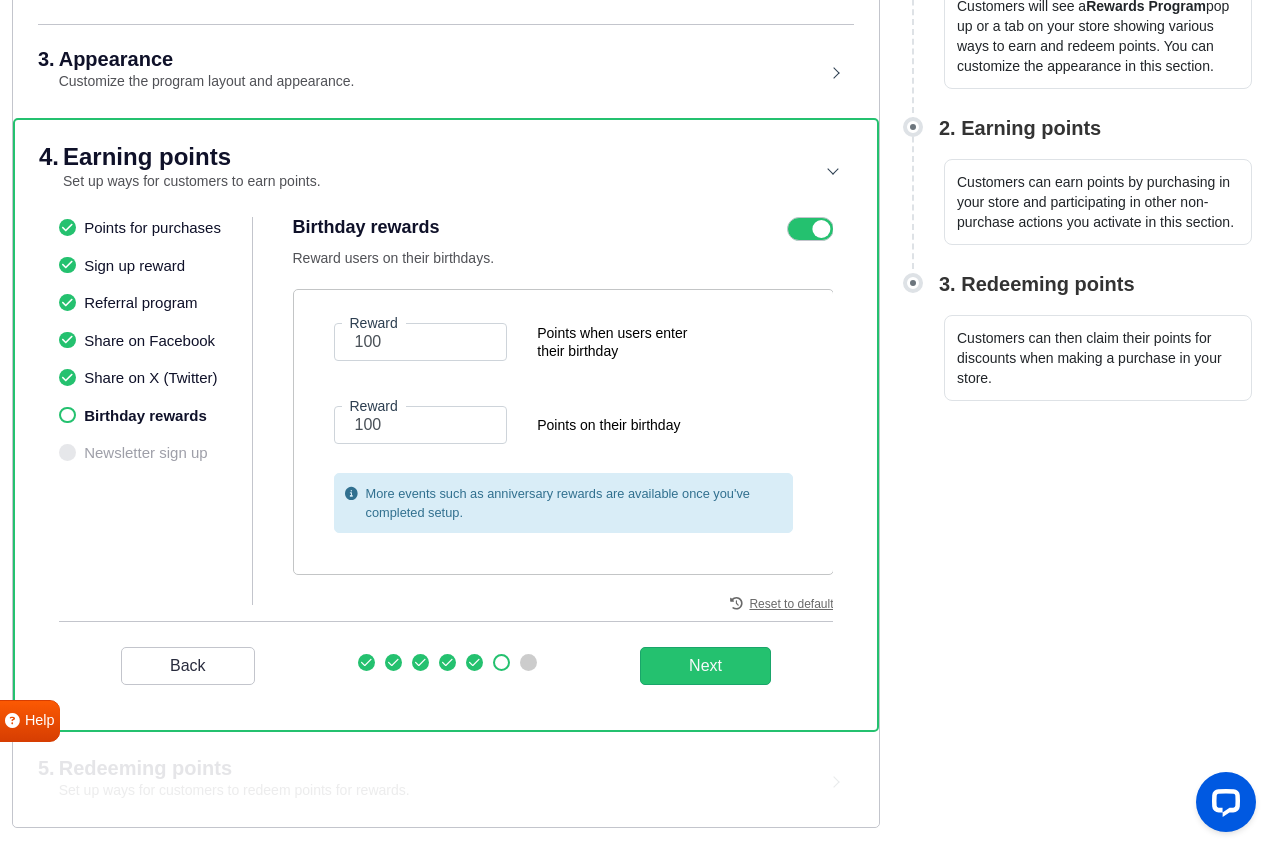 click at bounding box center (810, 229) 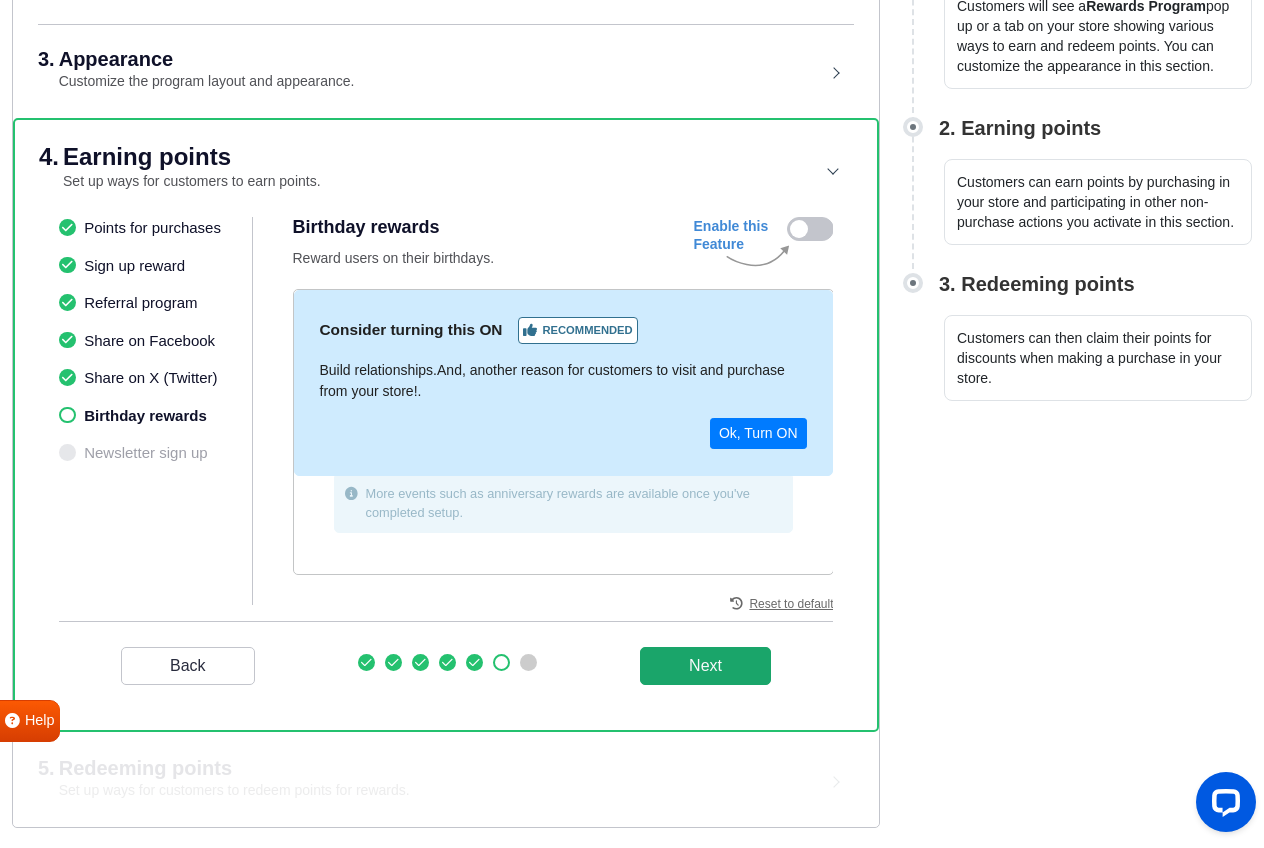 click on "Next" at bounding box center [705, 666] 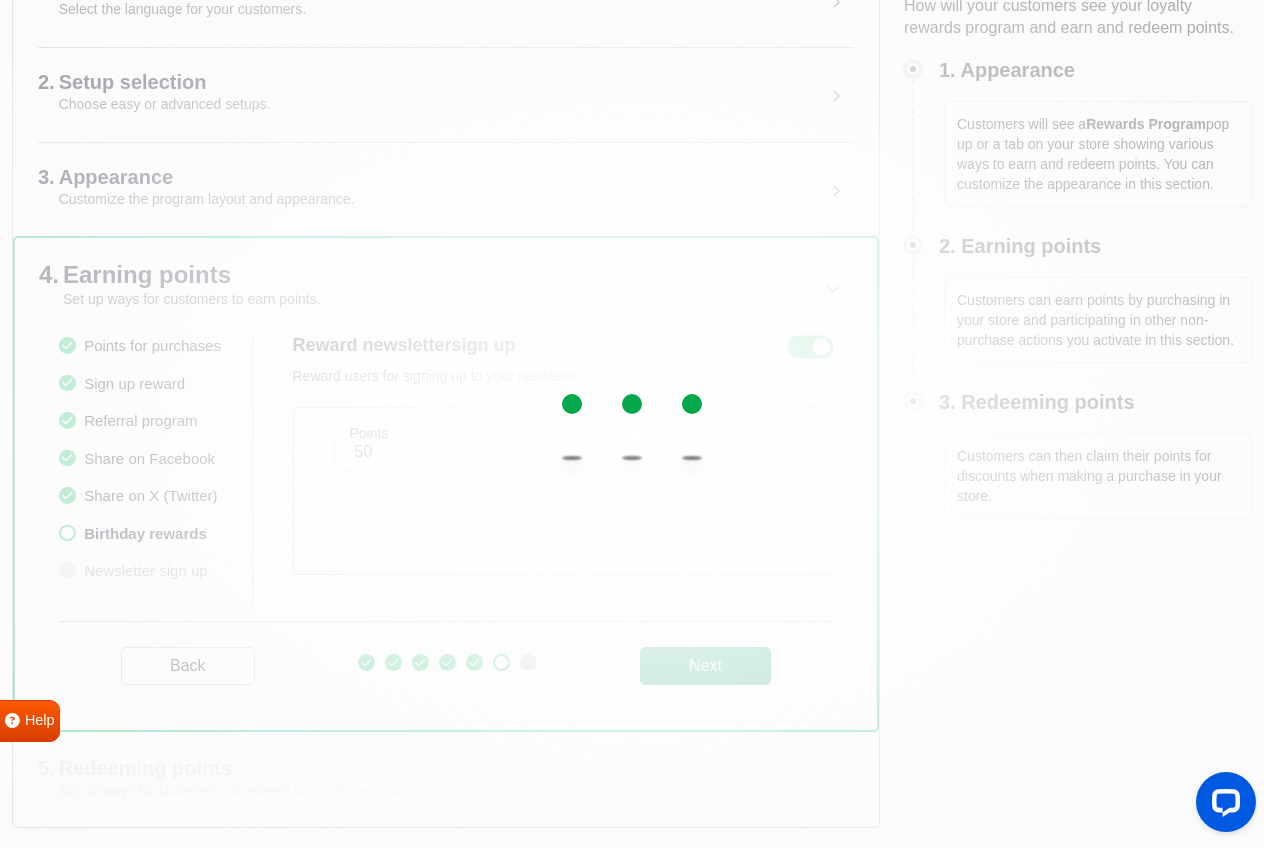 scroll, scrollTop: 252, scrollLeft: 0, axis: vertical 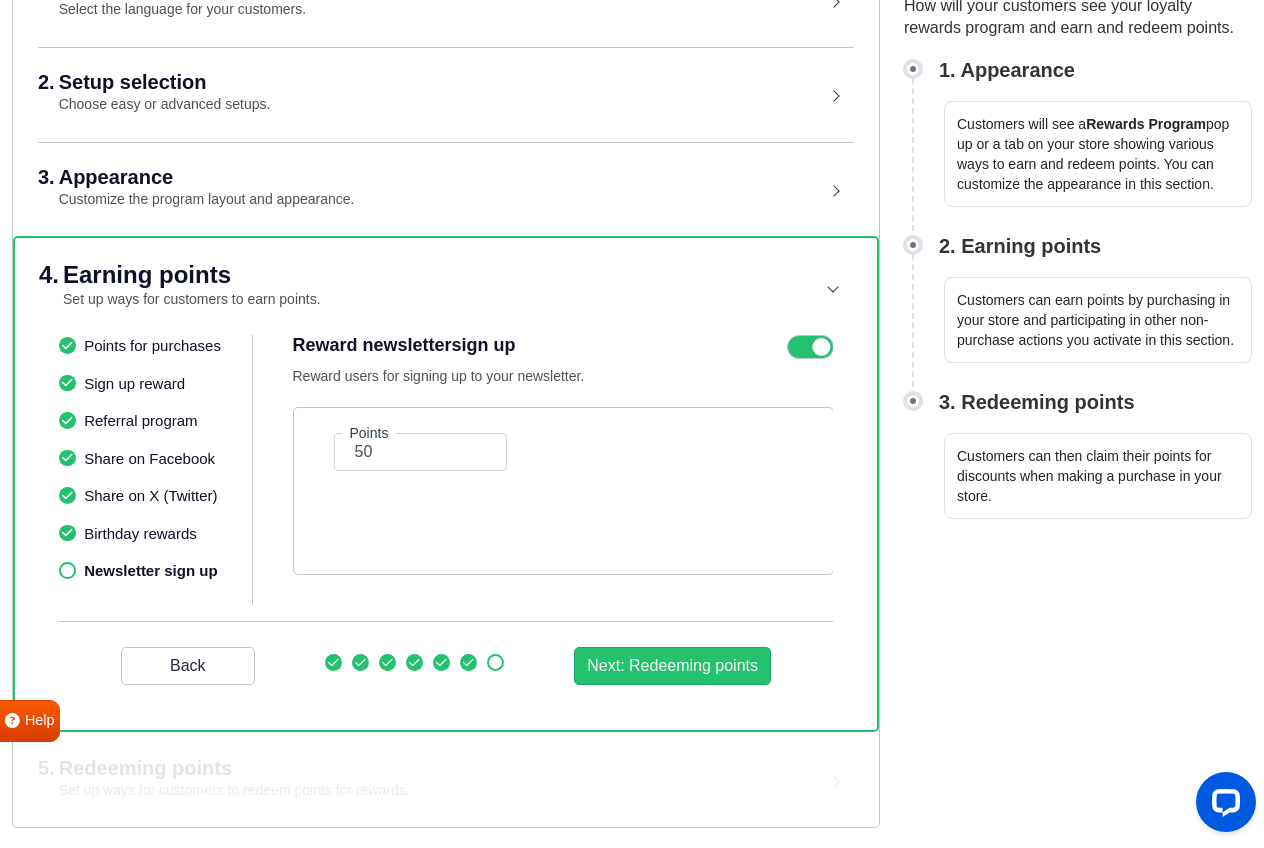 click at bounding box center [810, 347] 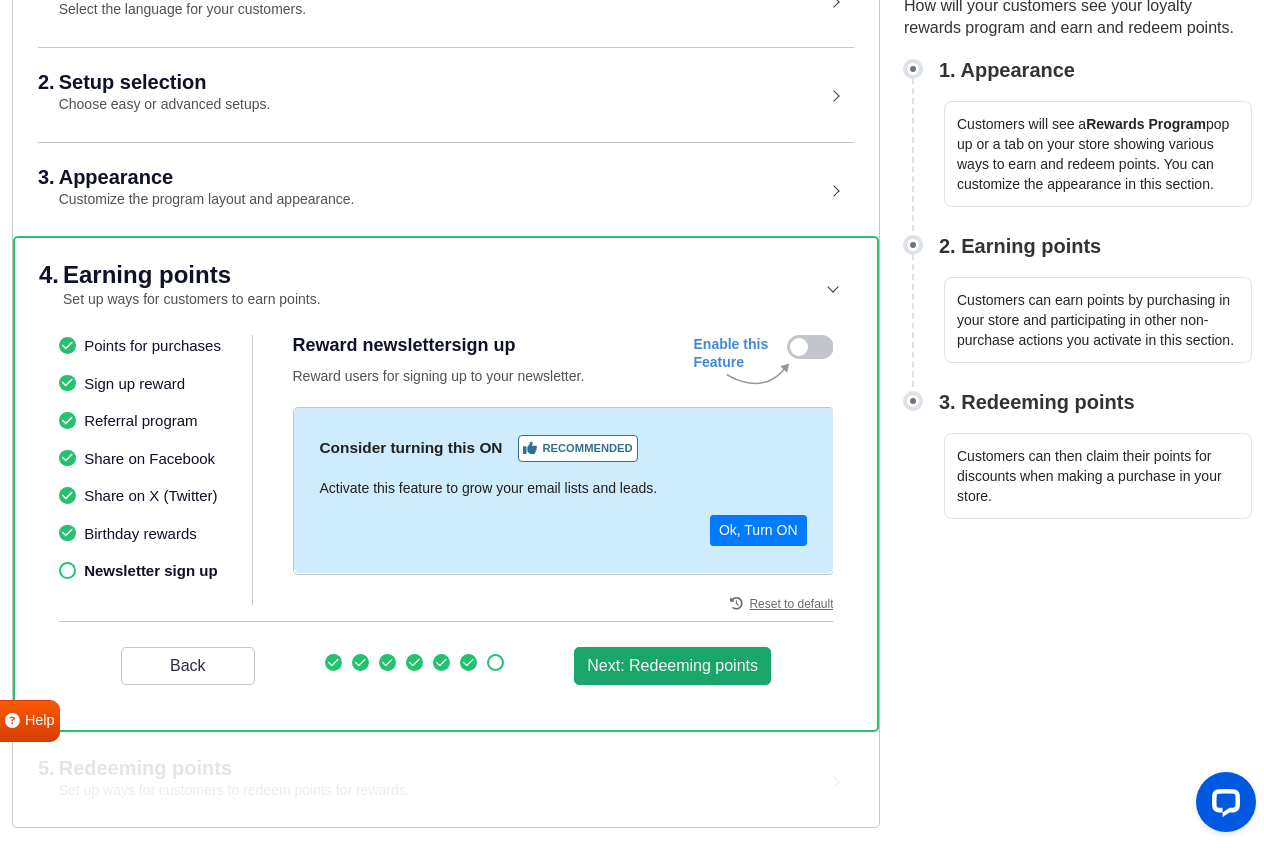 click on "Next: Redeeming points" at bounding box center (672, 666) 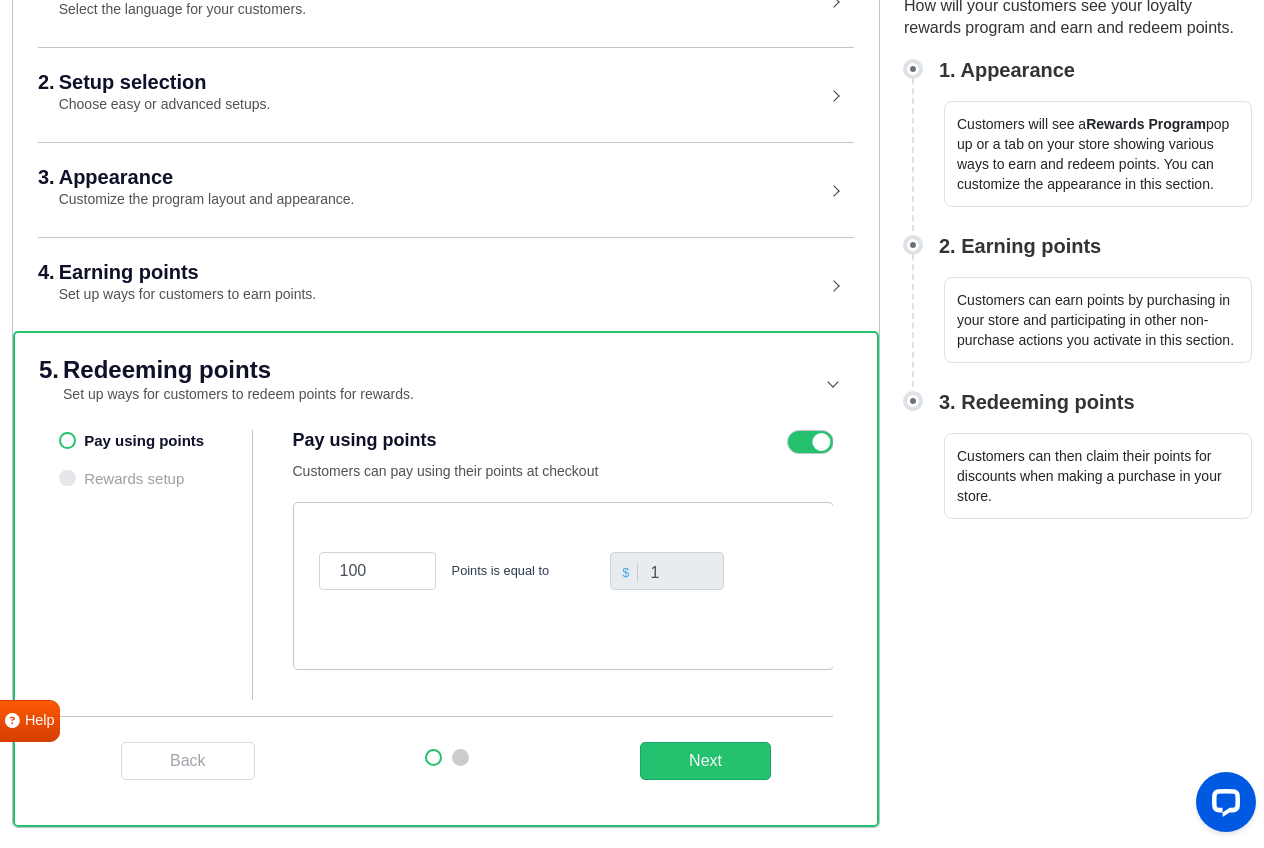 click on "4. Earning points Set up ways for customers to earn points.  Points for purchases   Sign up reward   Referral program   Share on Facebook   Share on X (Twitter)   Birthday rewards   Newsletter sign up  Reward points for purchases Reward points to your customers for the orders placed. Enable this Feature Consider turning this ON Recommended   Activating this feature can help grow your sales  Ok, Turn ON 5 Reward points for every  $  1 spent Reset to default Sign up reward  Reward users for creating an account on your store.  Enable this Feature Consider turning this ON Recommended   Activating this feature will increase your store signups and enrollment into the program  Ok, Turn ON 100 Sign up points Reset to default Referral Program Setup ‘refer a friend’ program. Enable this Feature Consider turning this ON Recommended   Referral program is an excellent viral feature to boost organic traffic, signups and sales.  Ok, Turn ON Friend's reward Coupon Percentage off Fixed amount Free shipping  %  10 Points" at bounding box center [446, 283] 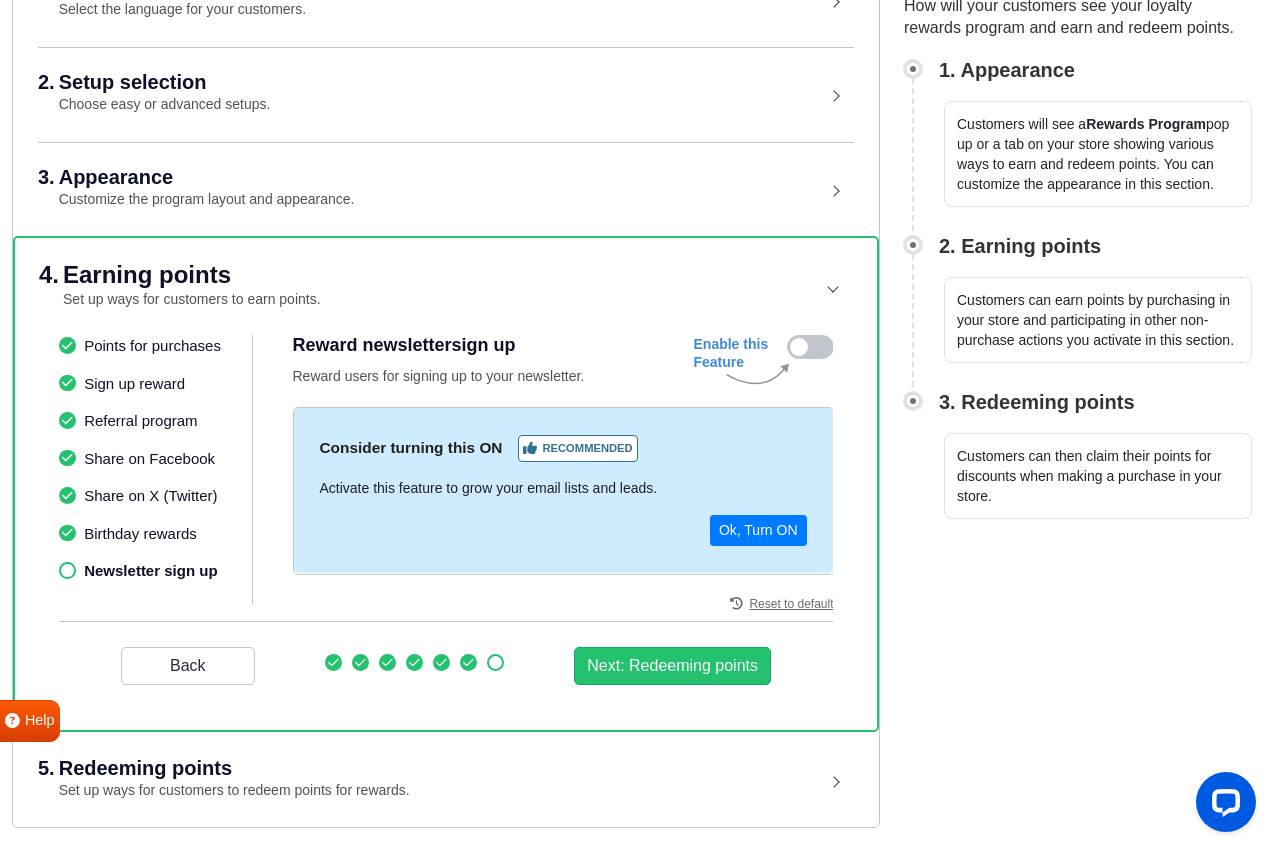 click on "4. Earning points Set up ways for customers to earn points." at bounding box center (446, 286) 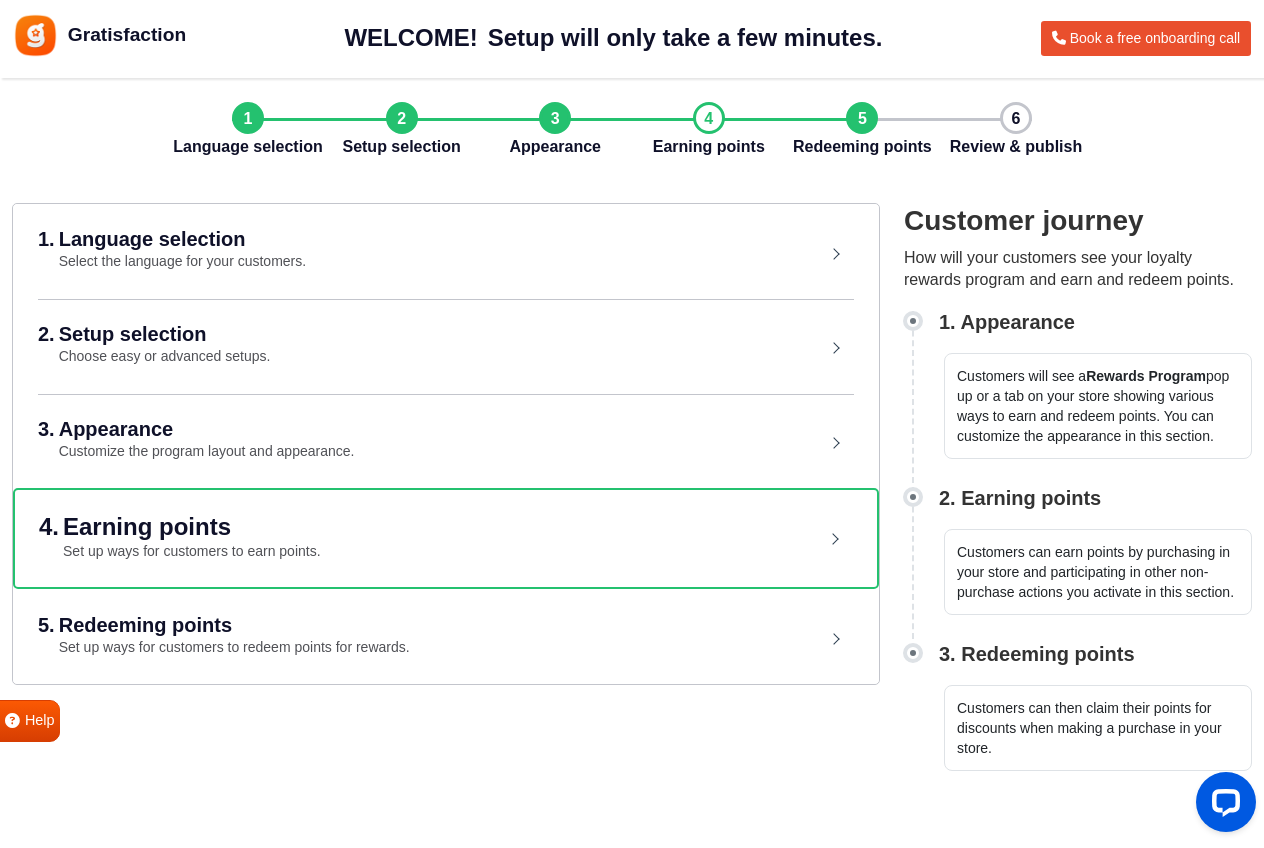 scroll, scrollTop: 0, scrollLeft: 0, axis: both 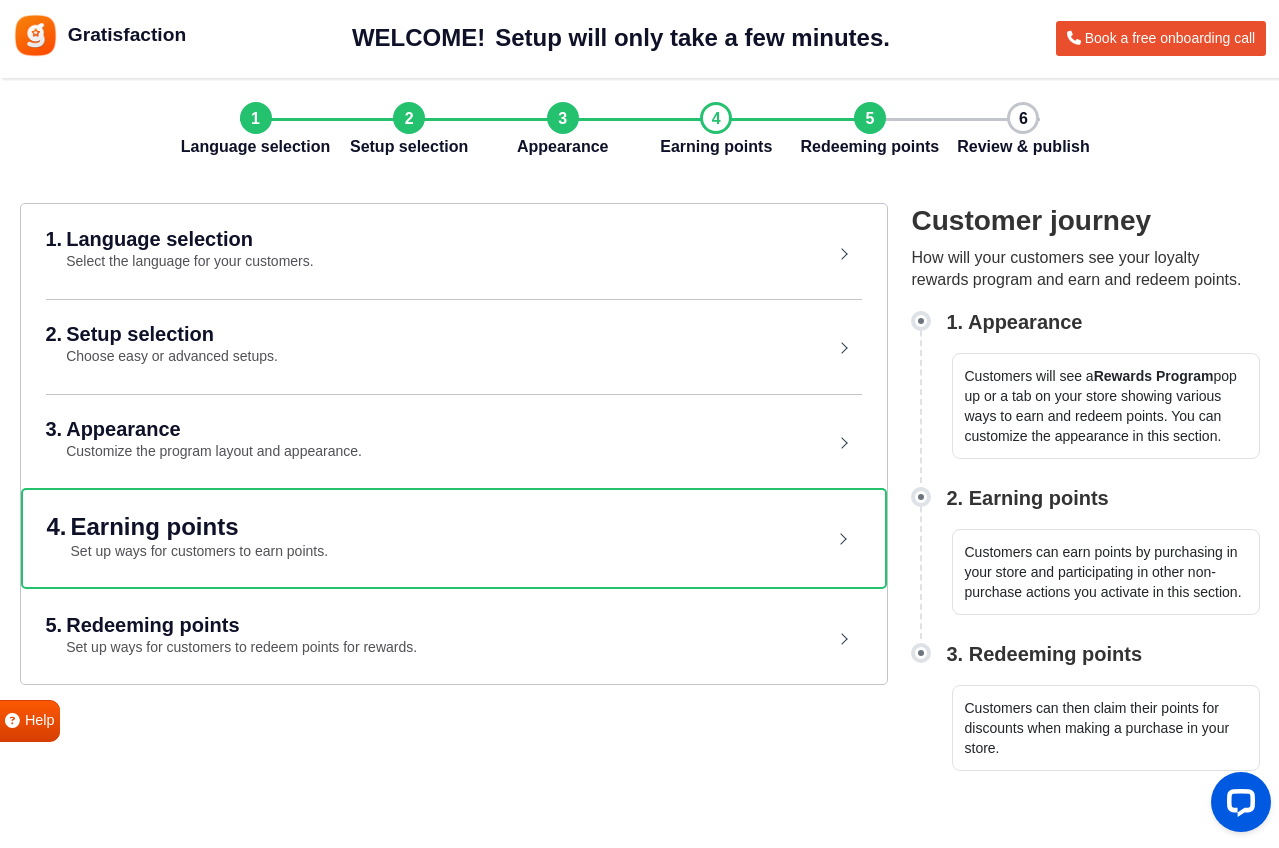 click on "5. Redeeming points  Set up ways for customers to redeem points for rewards." at bounding box center (424, 637) 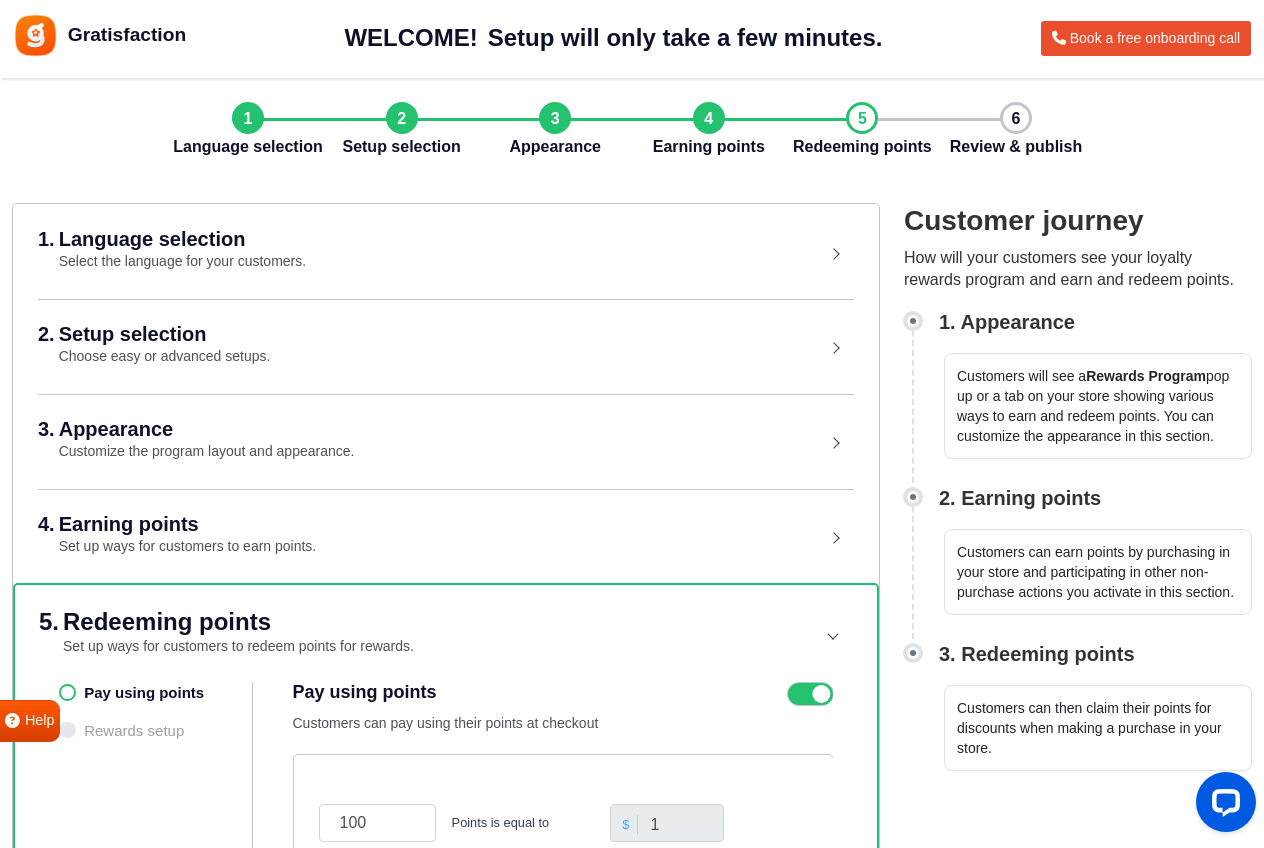 scroll, scrollTop: 252, scrollLeft: 0, axis: vertical 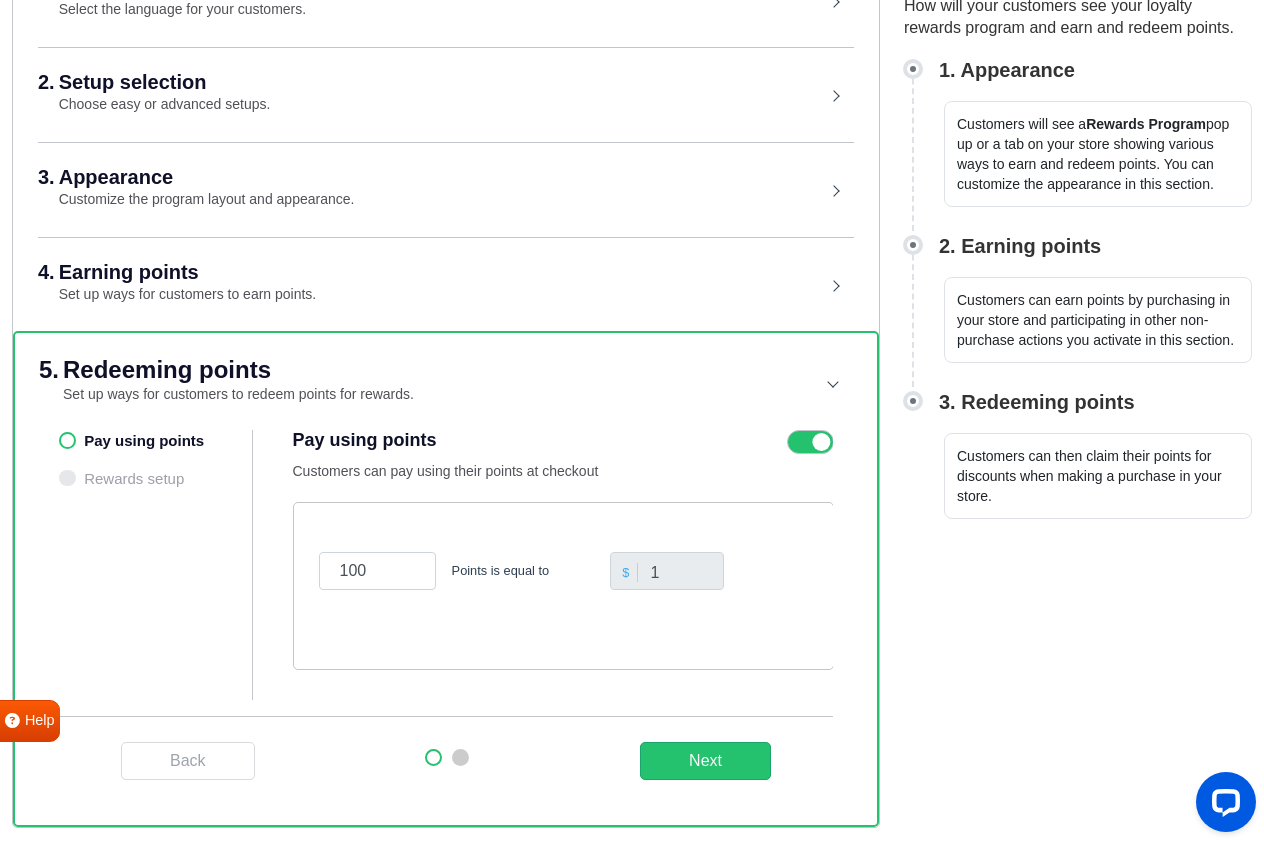 click on "Pay using points   Rewards setup" at bounding box center [156, 565] 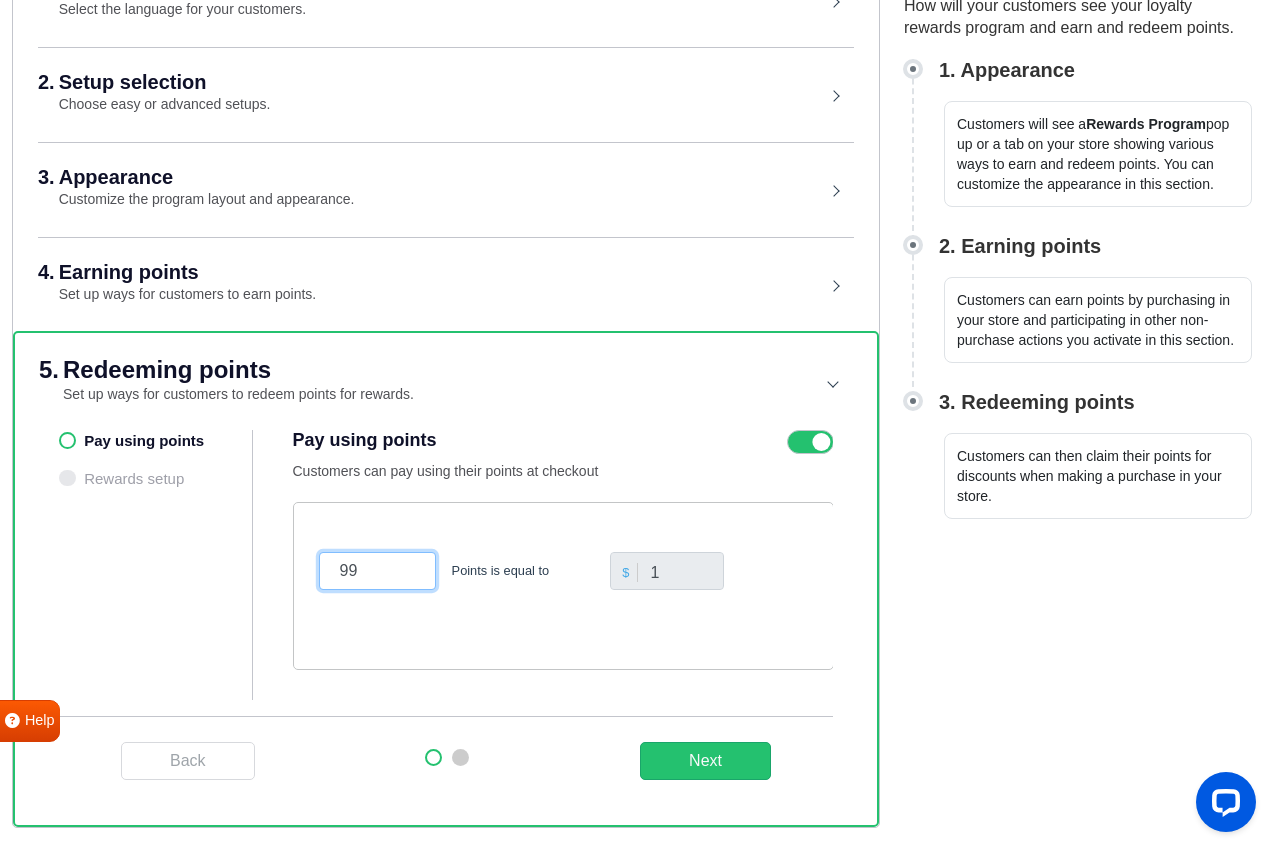 click on "99" at bounding box center [377, 571] 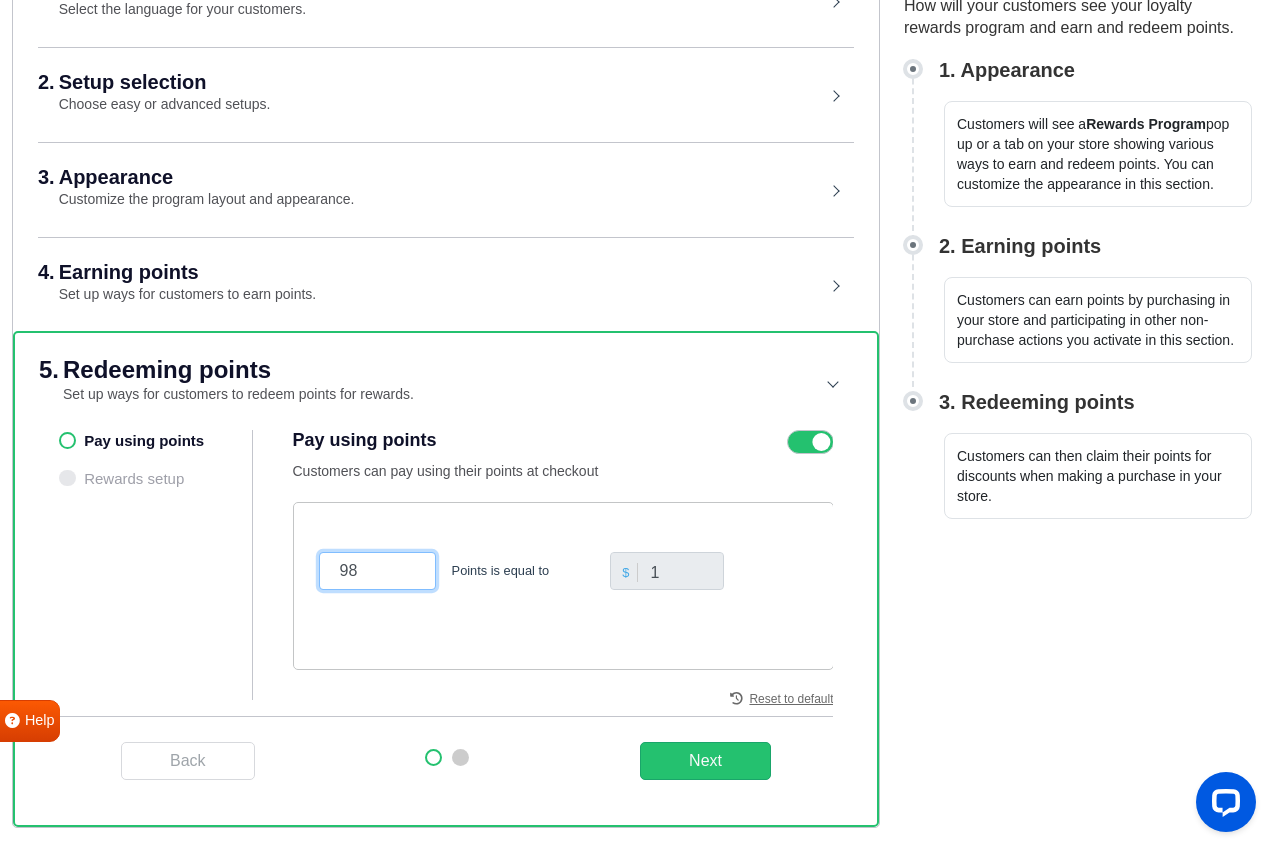 click on "98" at bounding box center (377, 571) 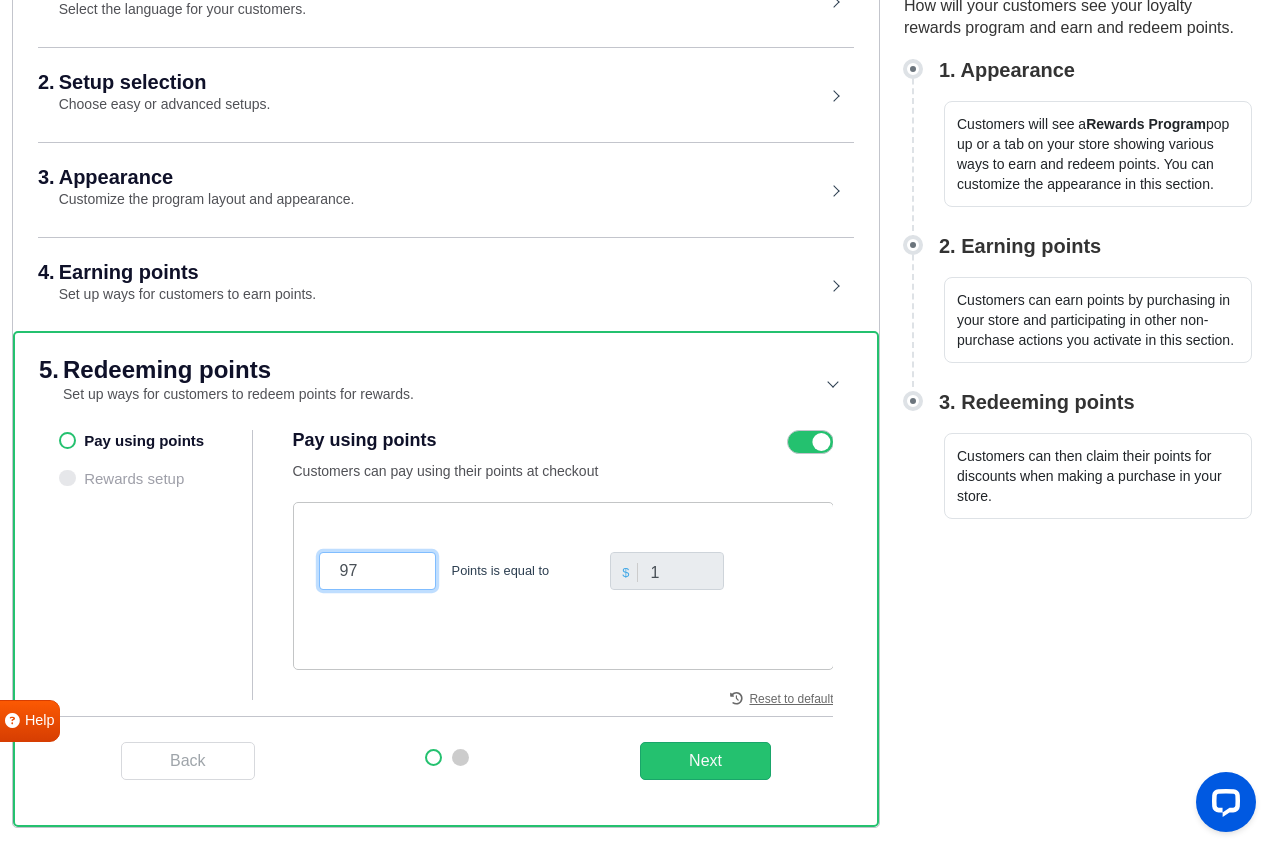 click on "97" at bounding box center (377, 571) 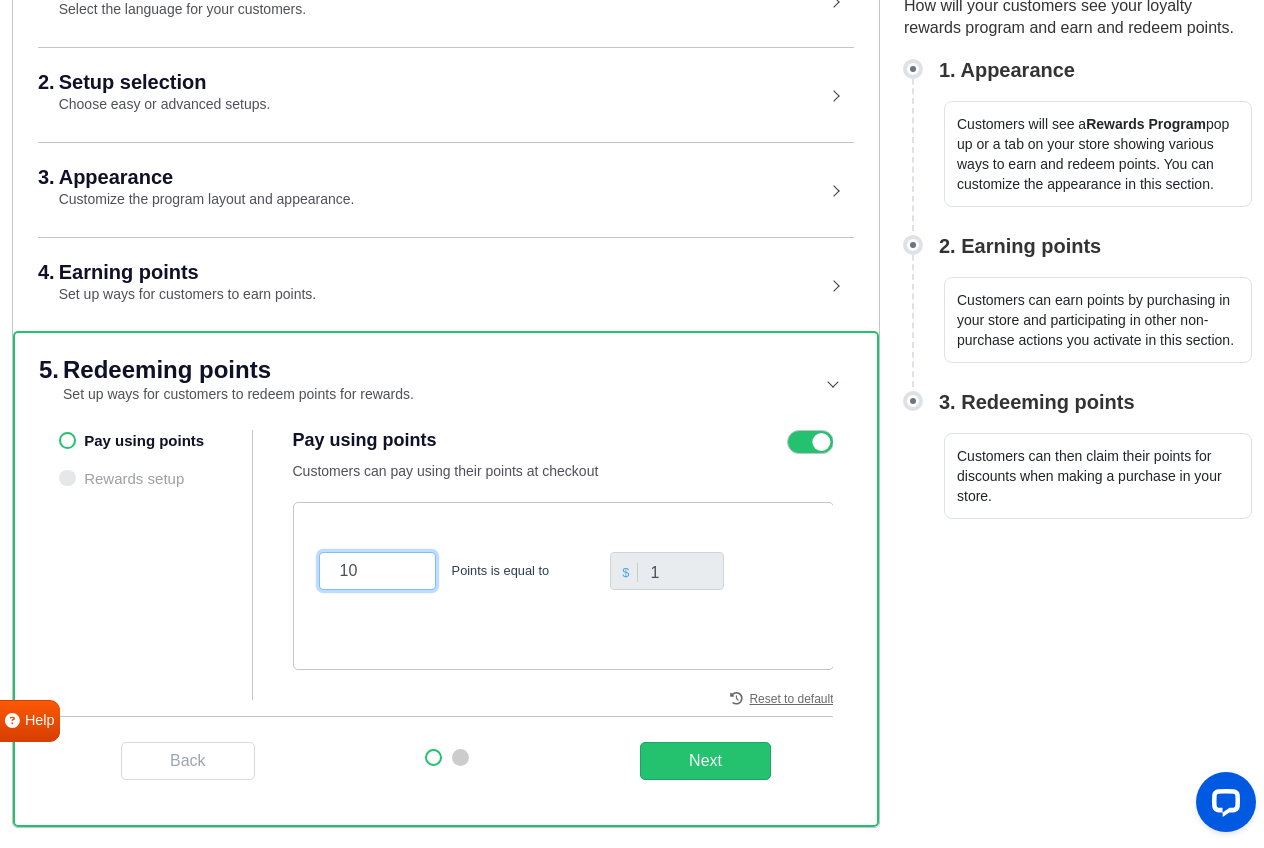 type on "10" 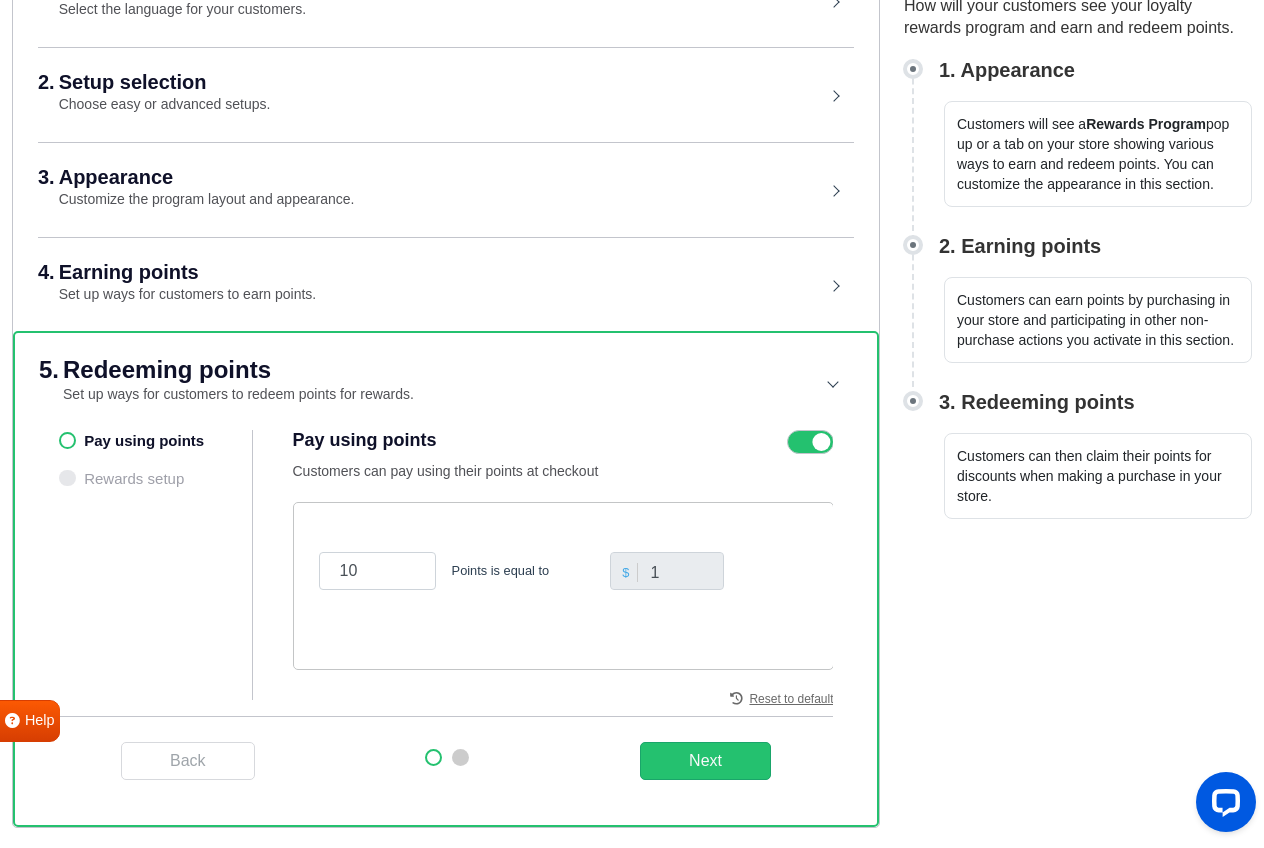 click on "5. Redeeming points  Set up ways for customers to redeem points for rewards." at bounding box center [416, 382] 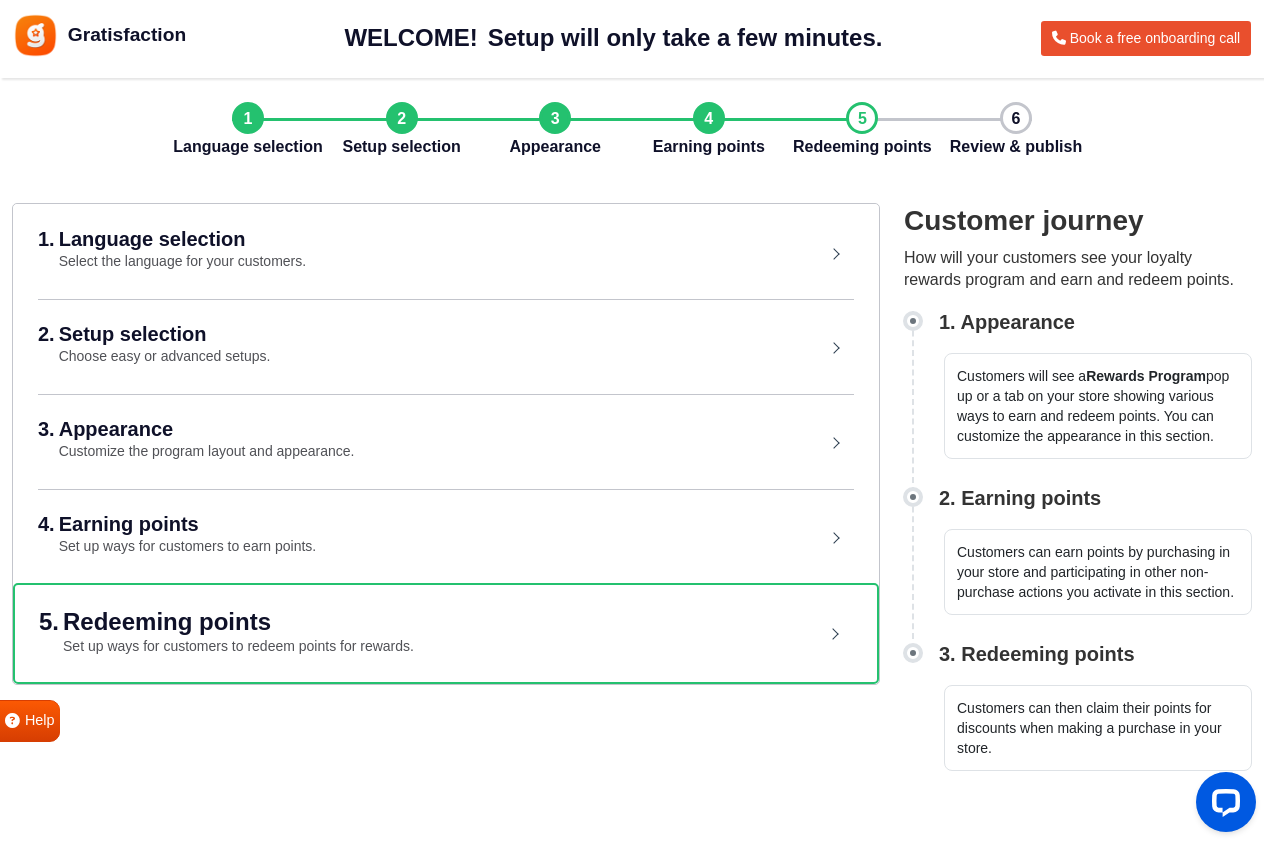 scroll, scrollTop: 0, scrollLeft: 0, axis: both 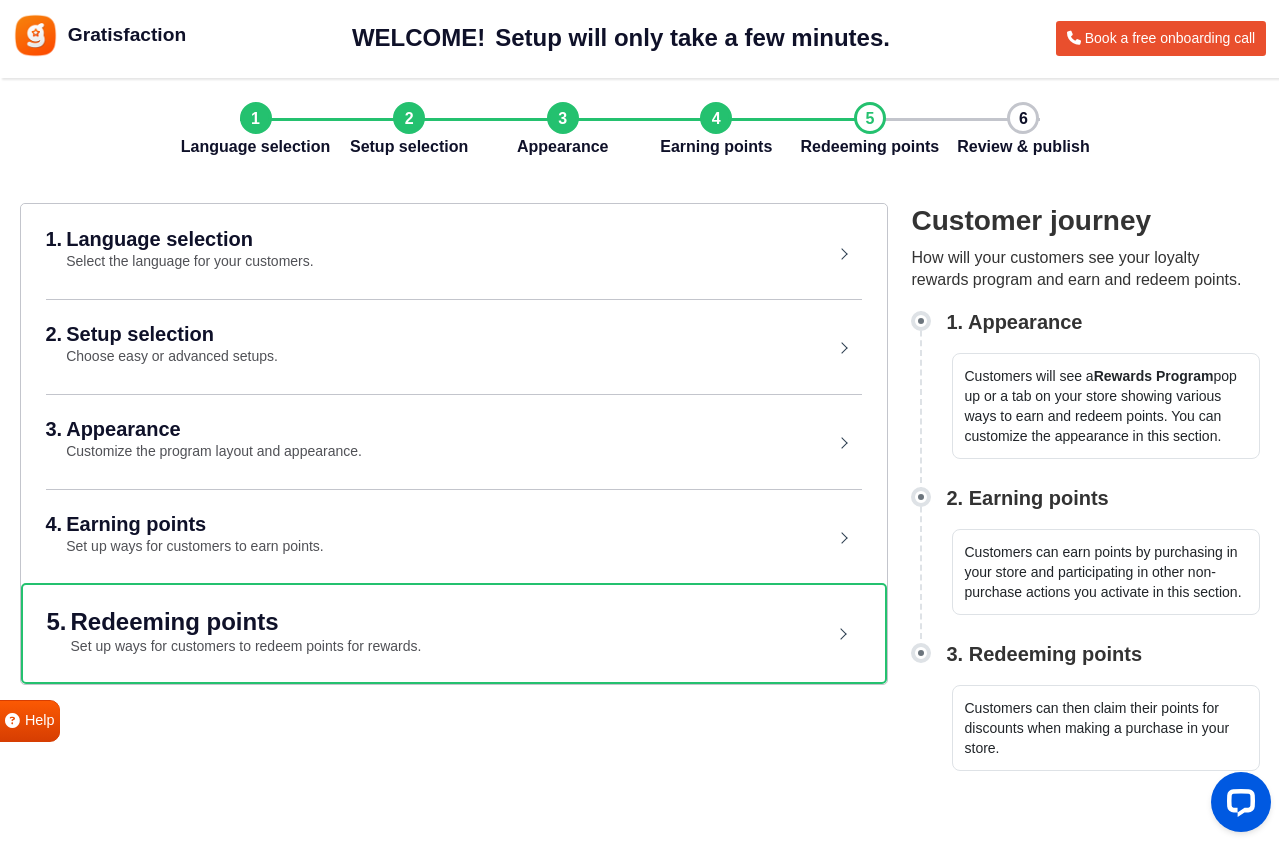 click on "5. Redeeming points  Set up ways for customers to redeem points for rewards." at bounding box center [424, 634] 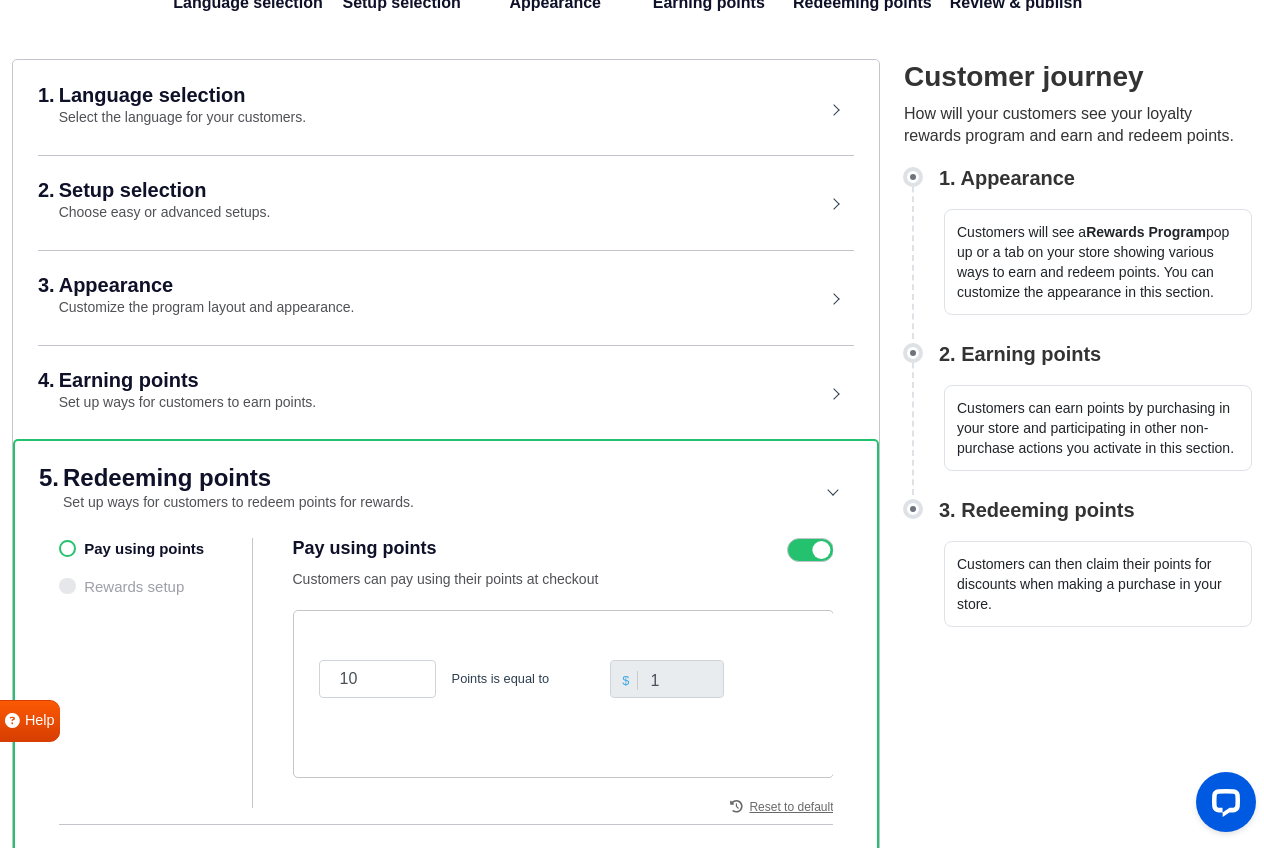 scroll, scrollTop: 252, scrollLeft: 0, axis: vertical 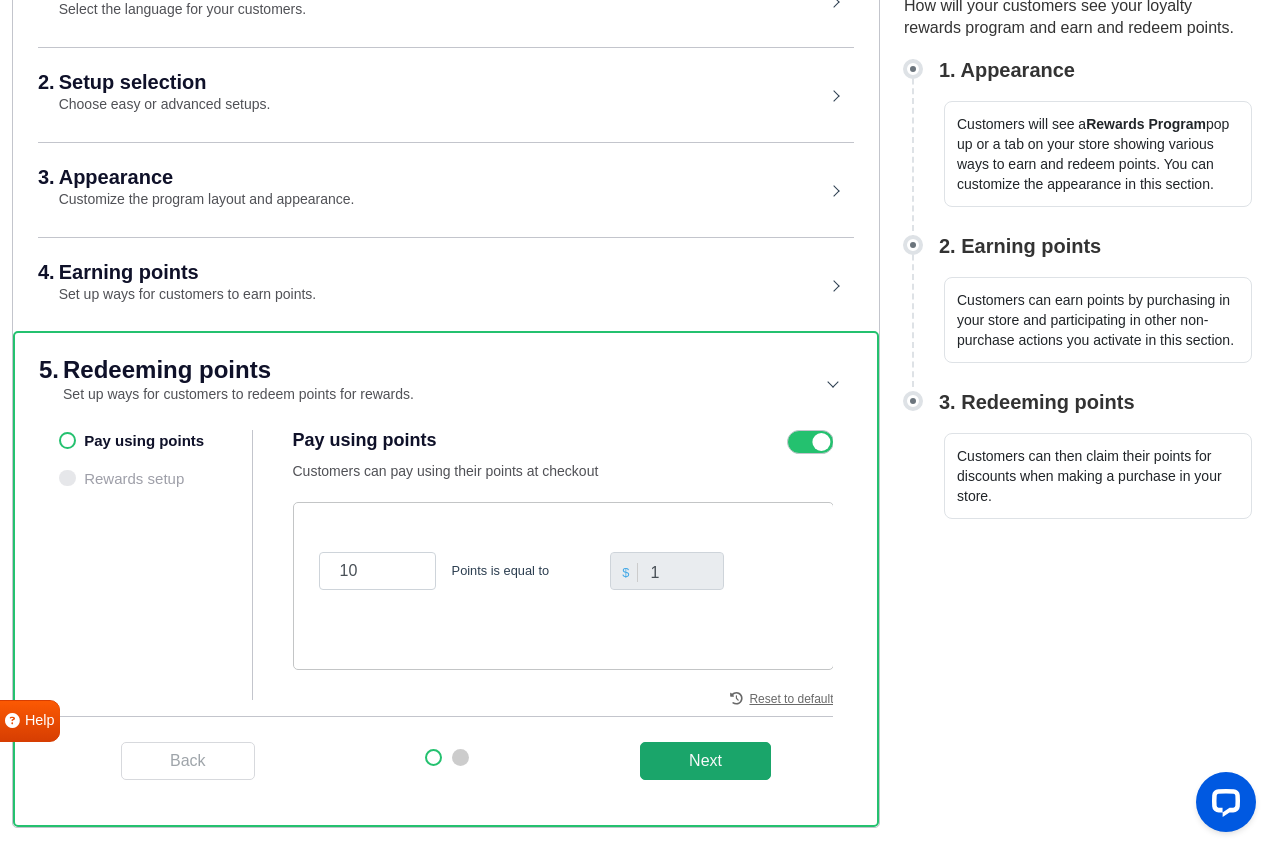 click on "Next" at bounding box center [705, 761] 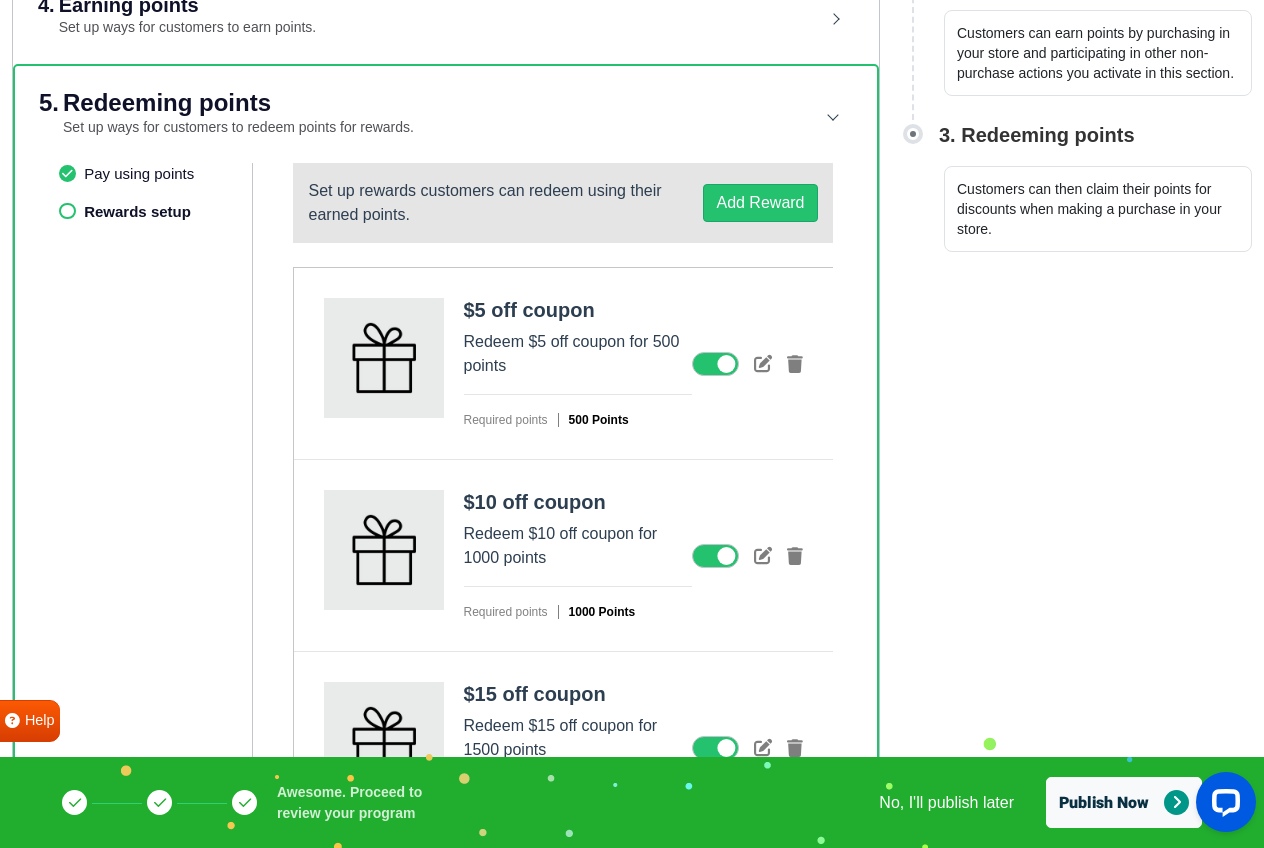 scroll, scrollTop: 652, scrollLeft: 0, axis: vertical 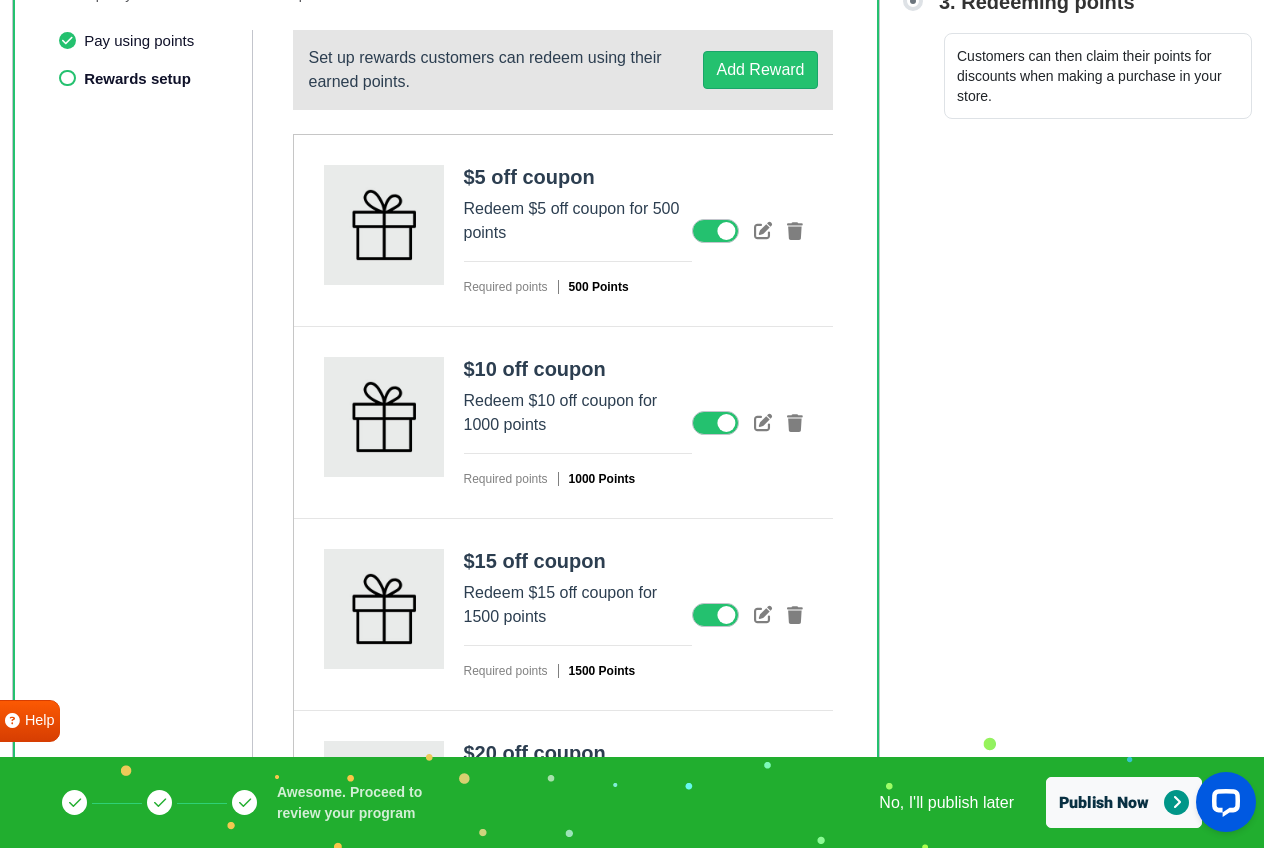 click at bounding box center (715, 231) 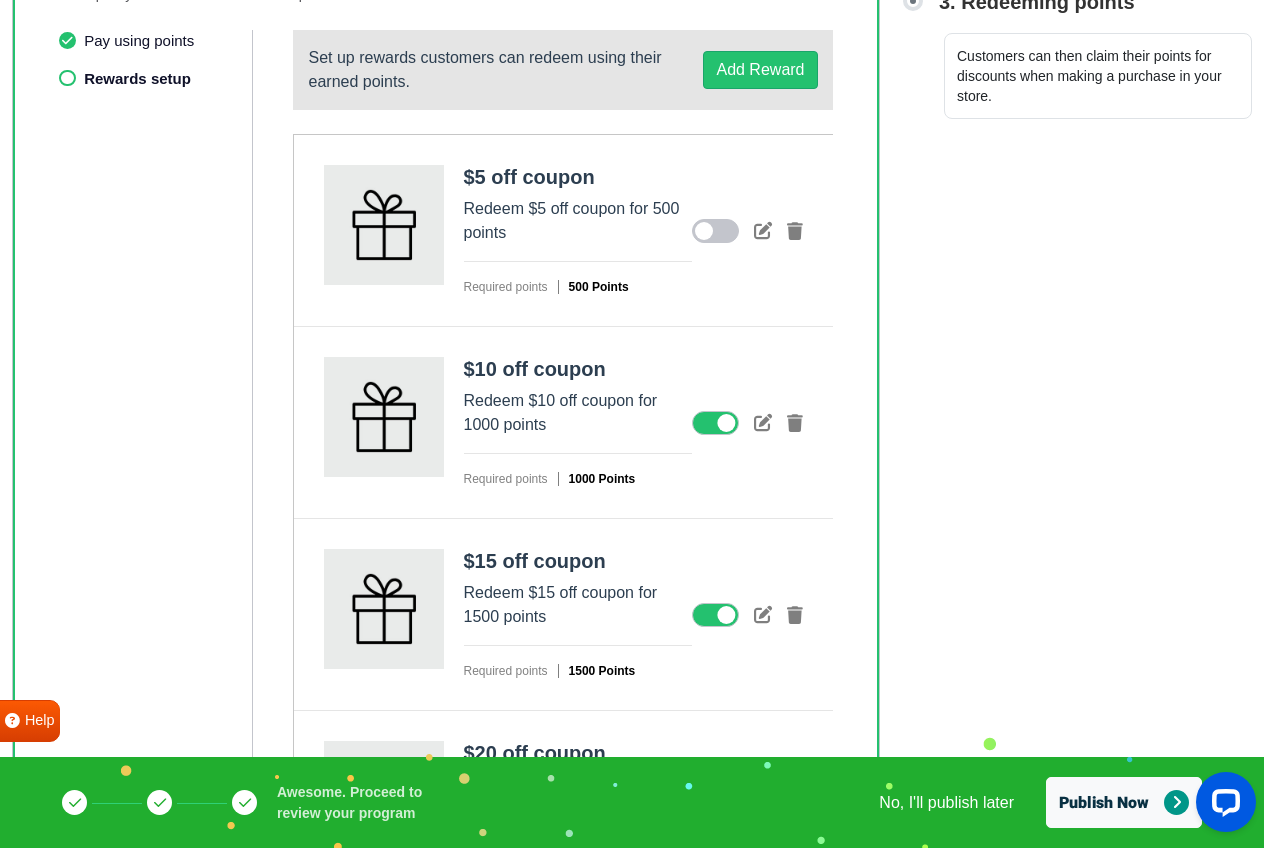 click at bounding box center (715, 423) 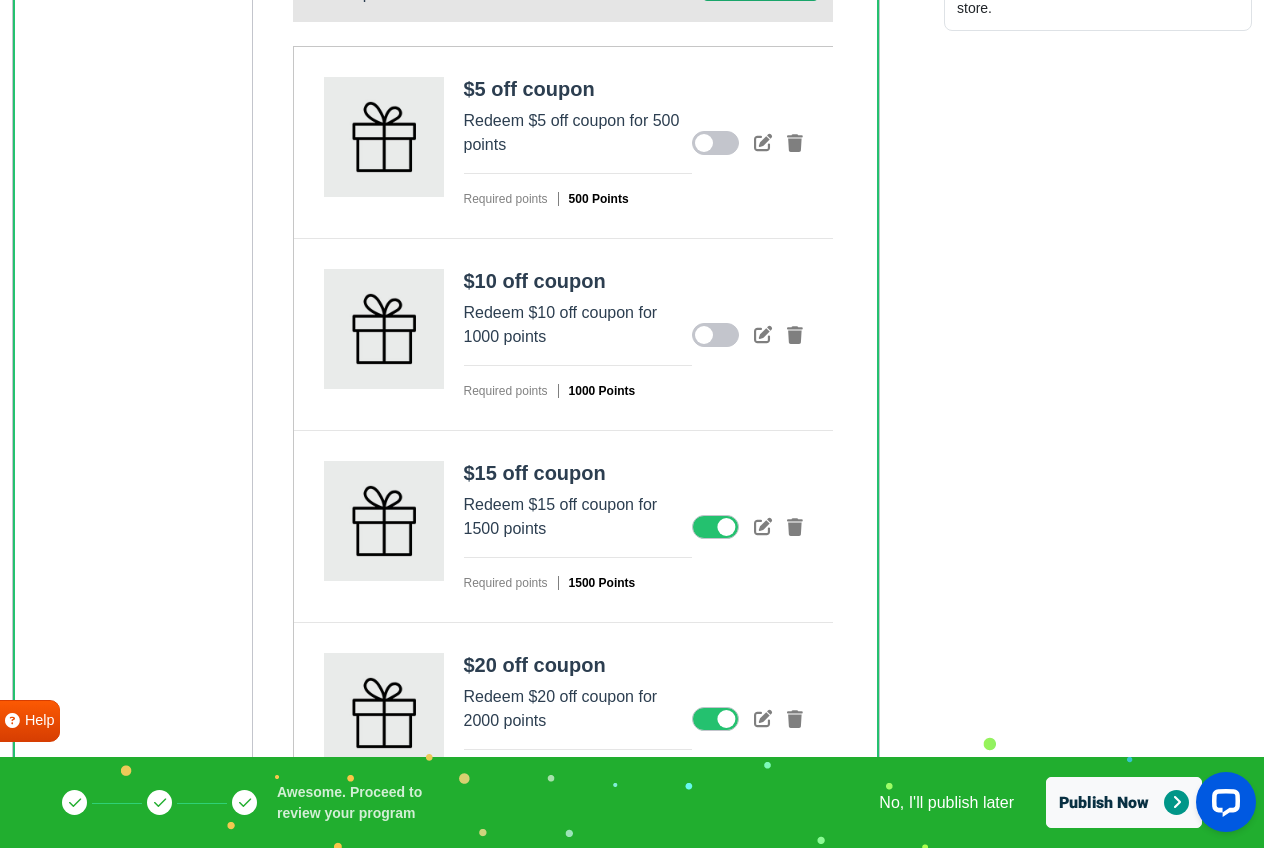 scroll, scrollTop: 785, scrollLeft: 0, axis: vertical 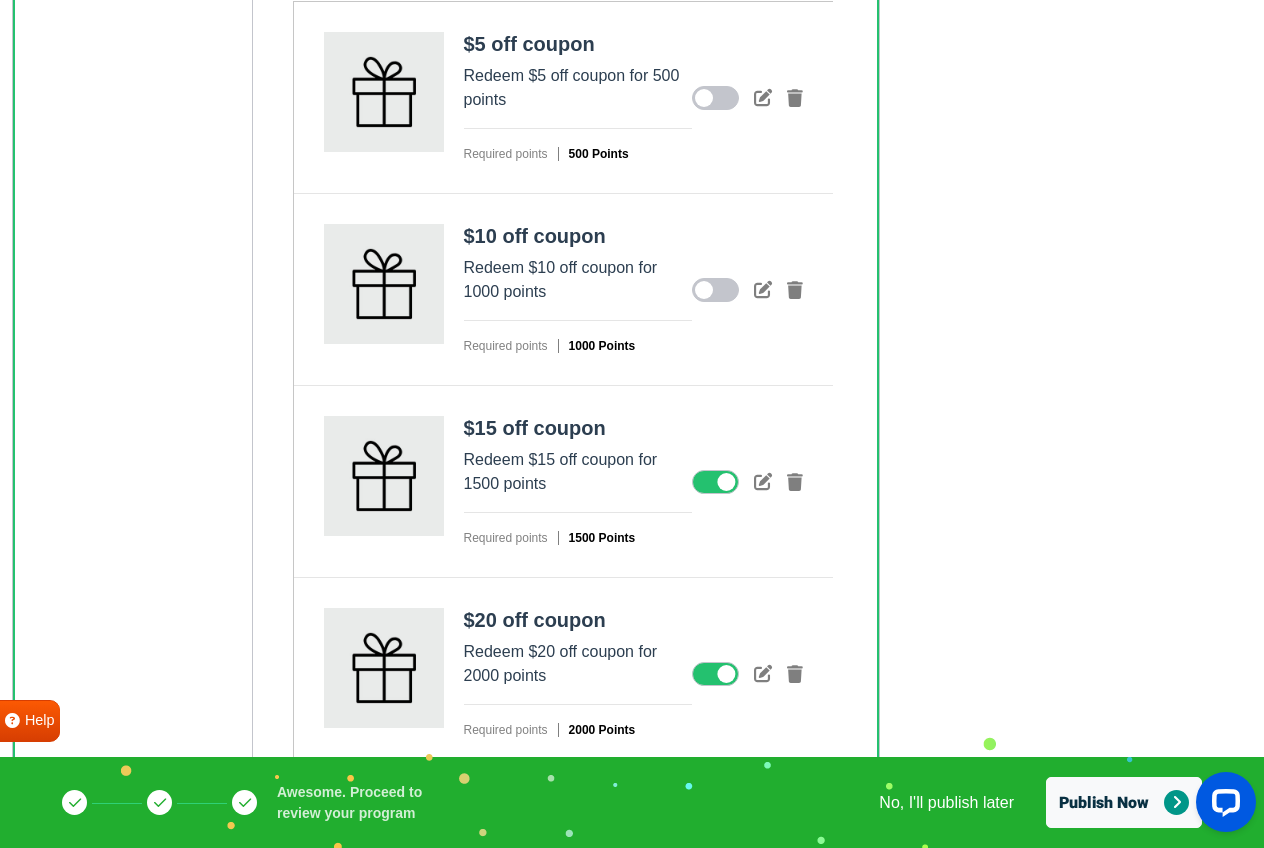 click at bounding box center [715, 482] 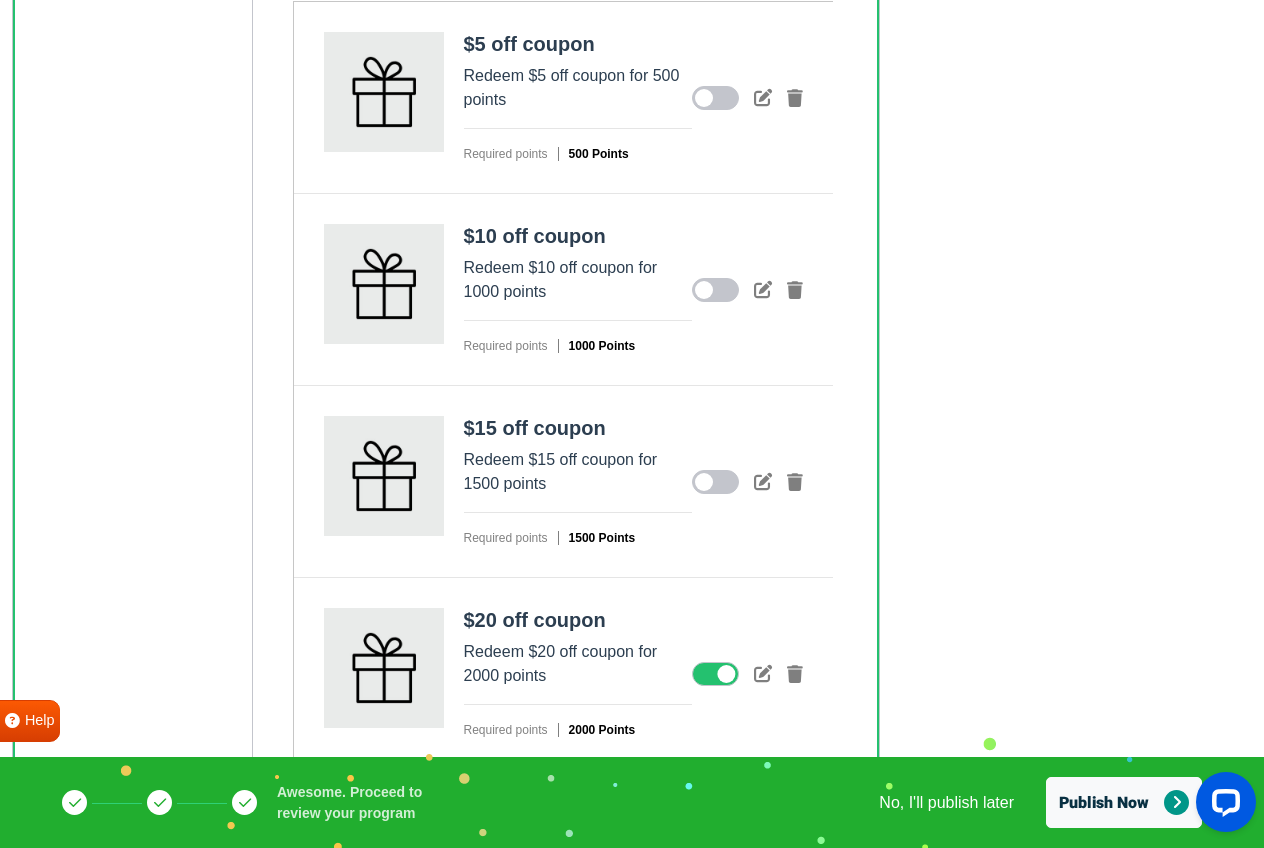 click on "$20 off coupon Redeem $20 off coupon for 2000 points Required points 2000 Points" at bounding box center (563, 674) 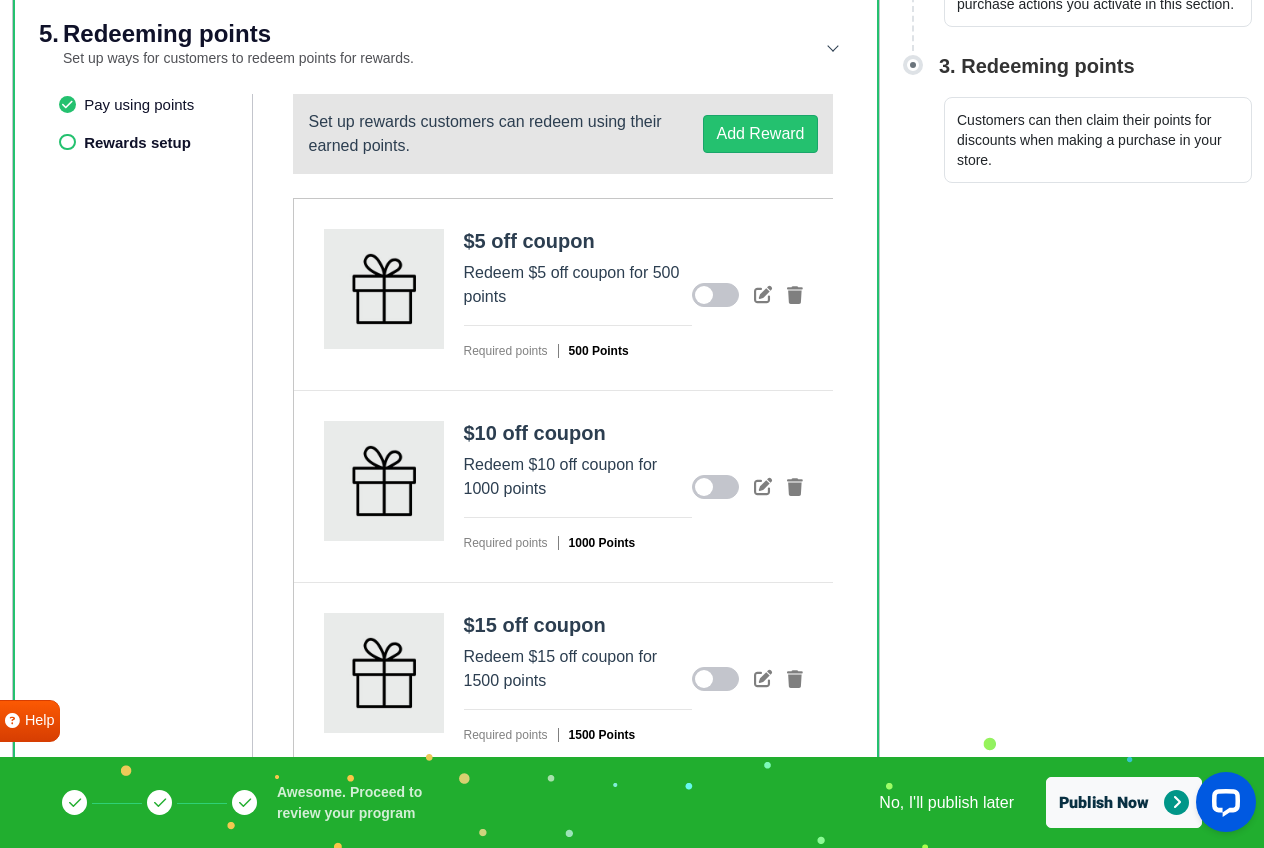 scroll, scrollTop: 252, scrollLeft: 0, axis: vertical 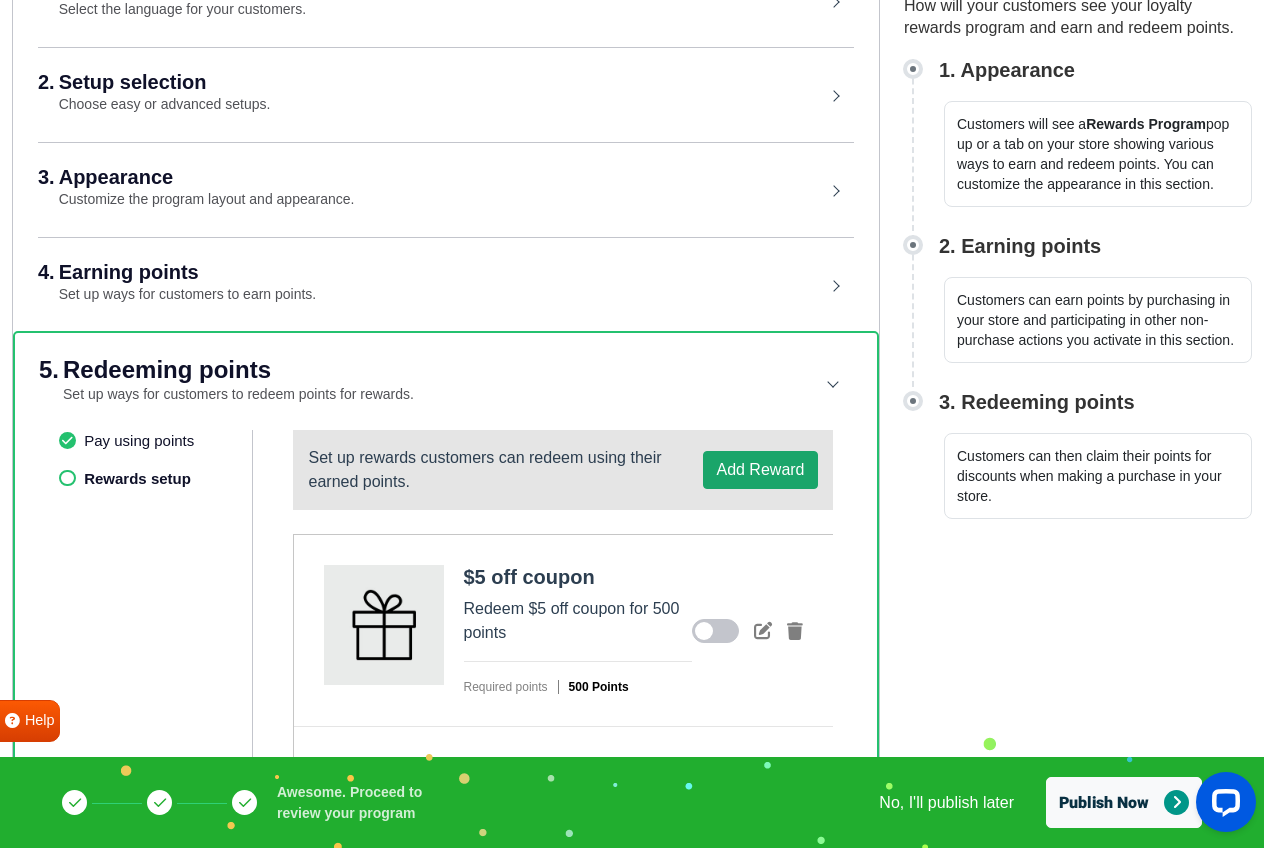 click on "Add Reward" at bounding box center [760, 470] 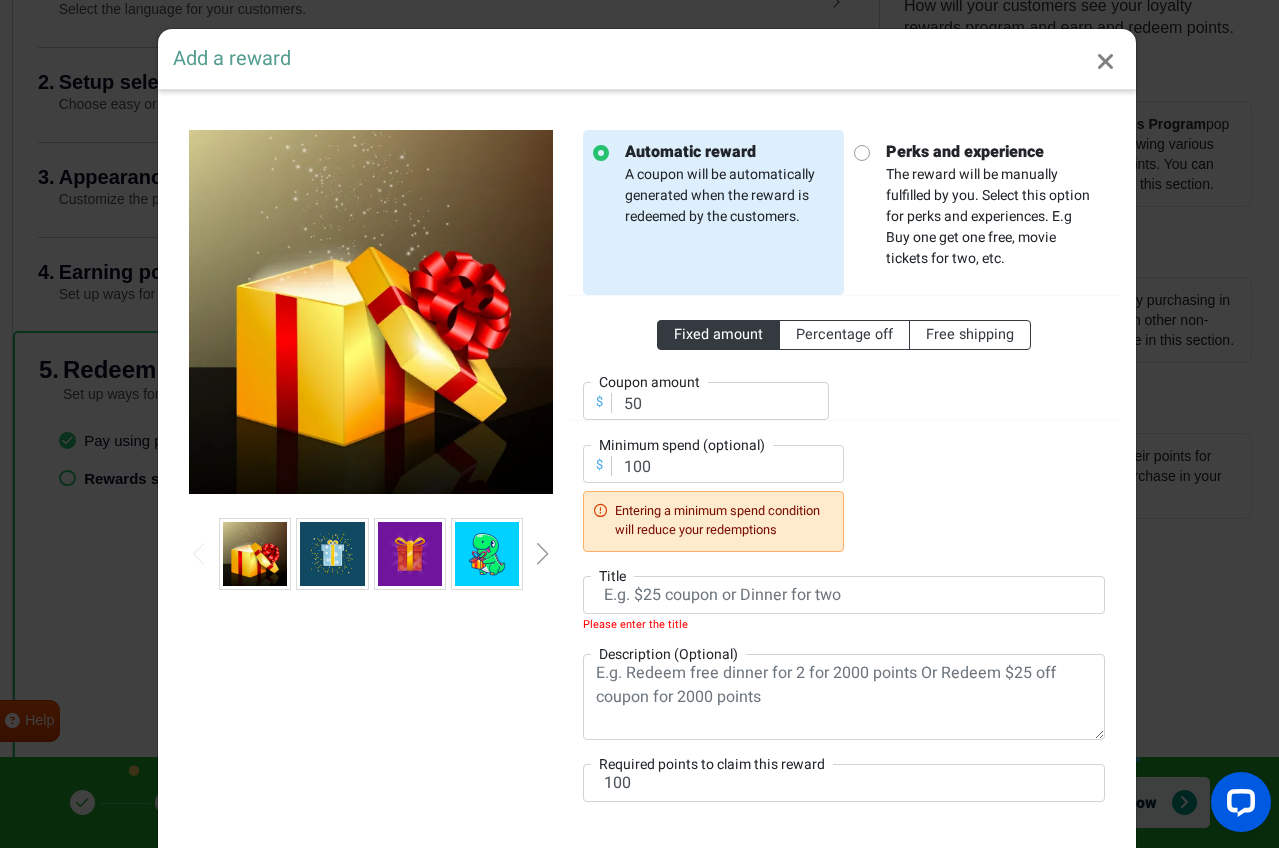 click at bounding box center [371, 554] 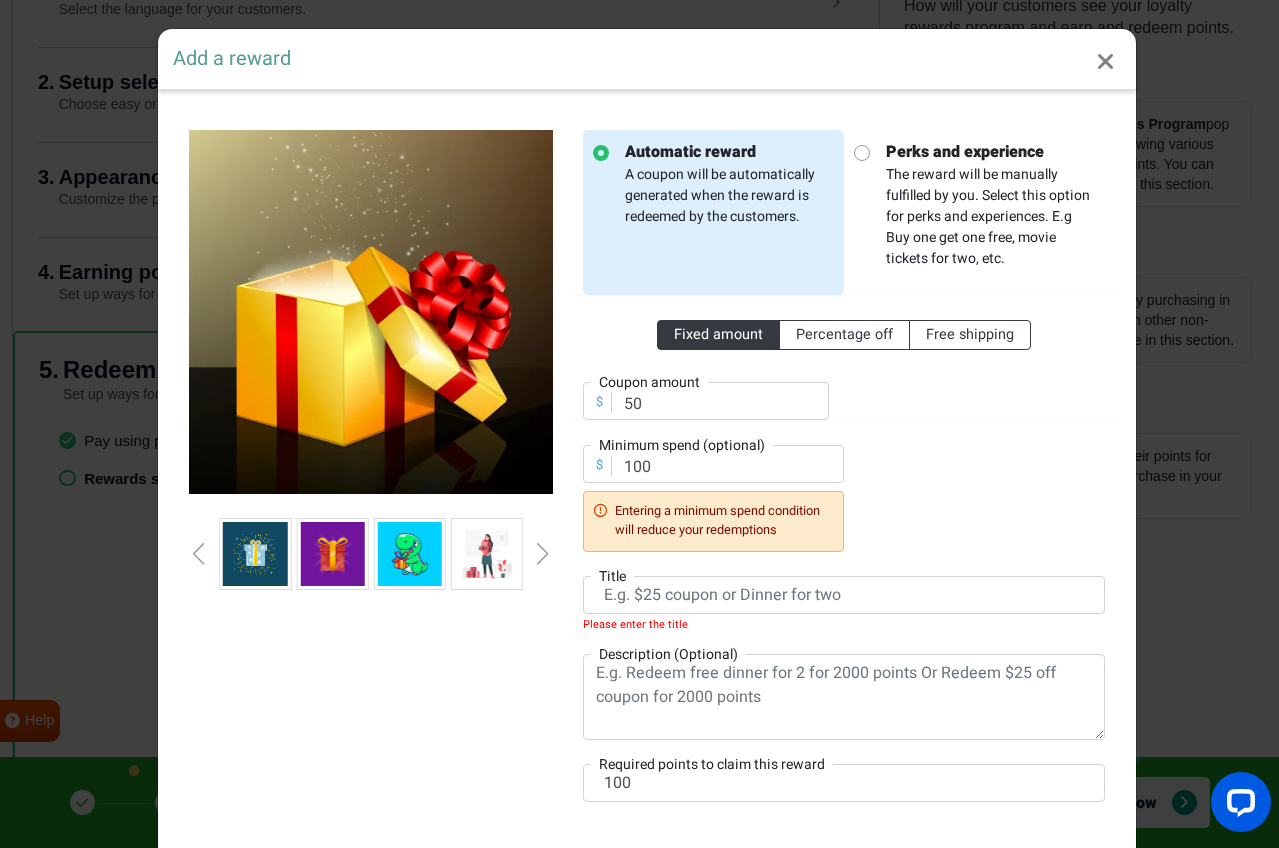 click at bounding box center (543, 554) 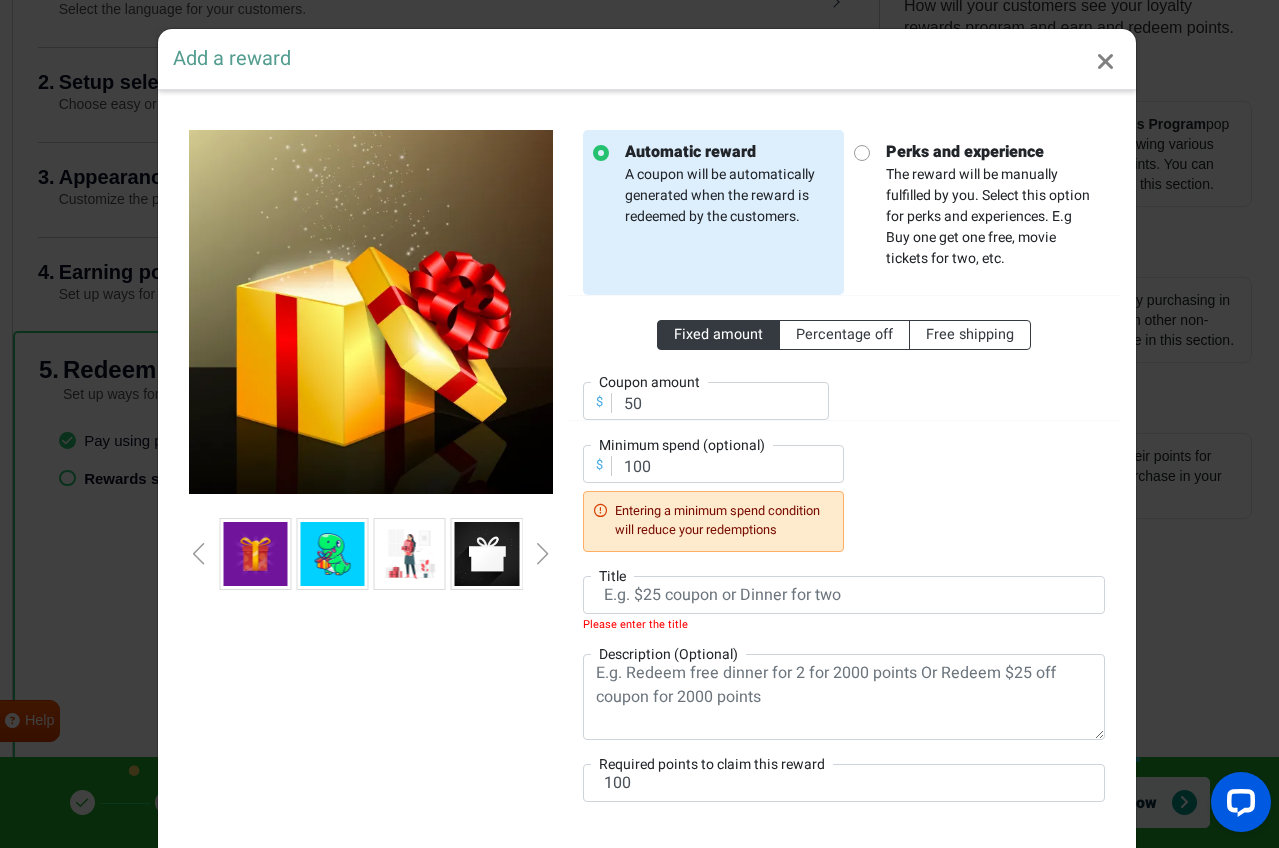 click at bounding box center (543, 554) 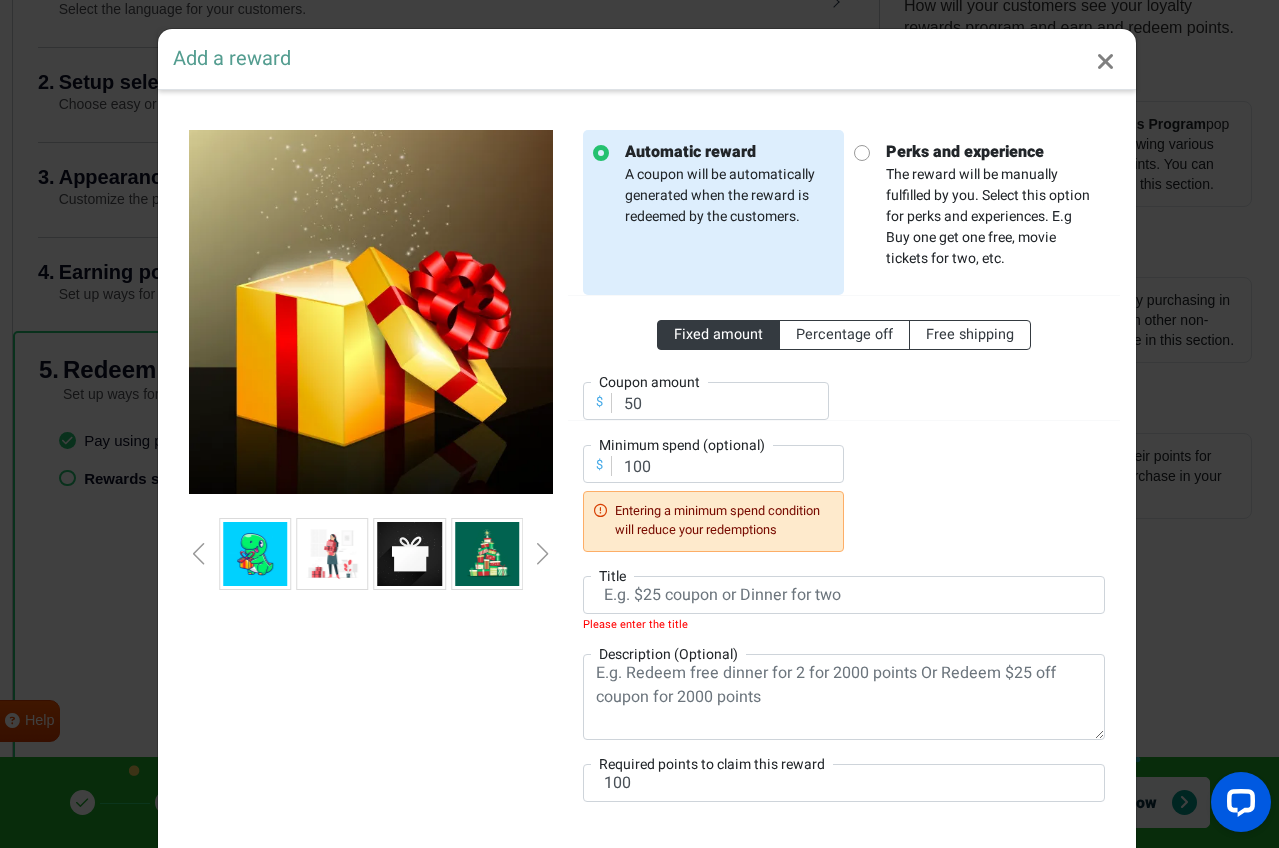 click at bounding box center (543, 554) 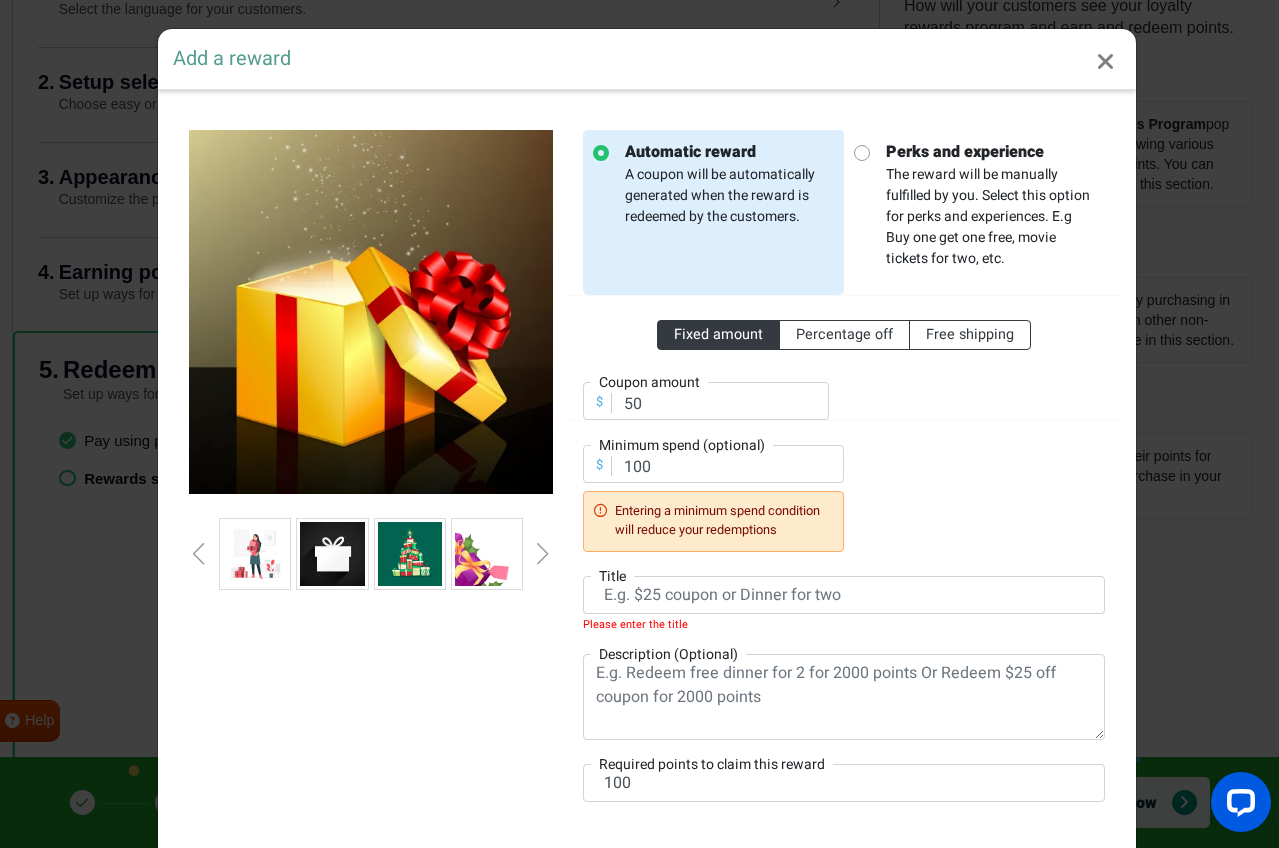 click at bounding box center [543, 554] 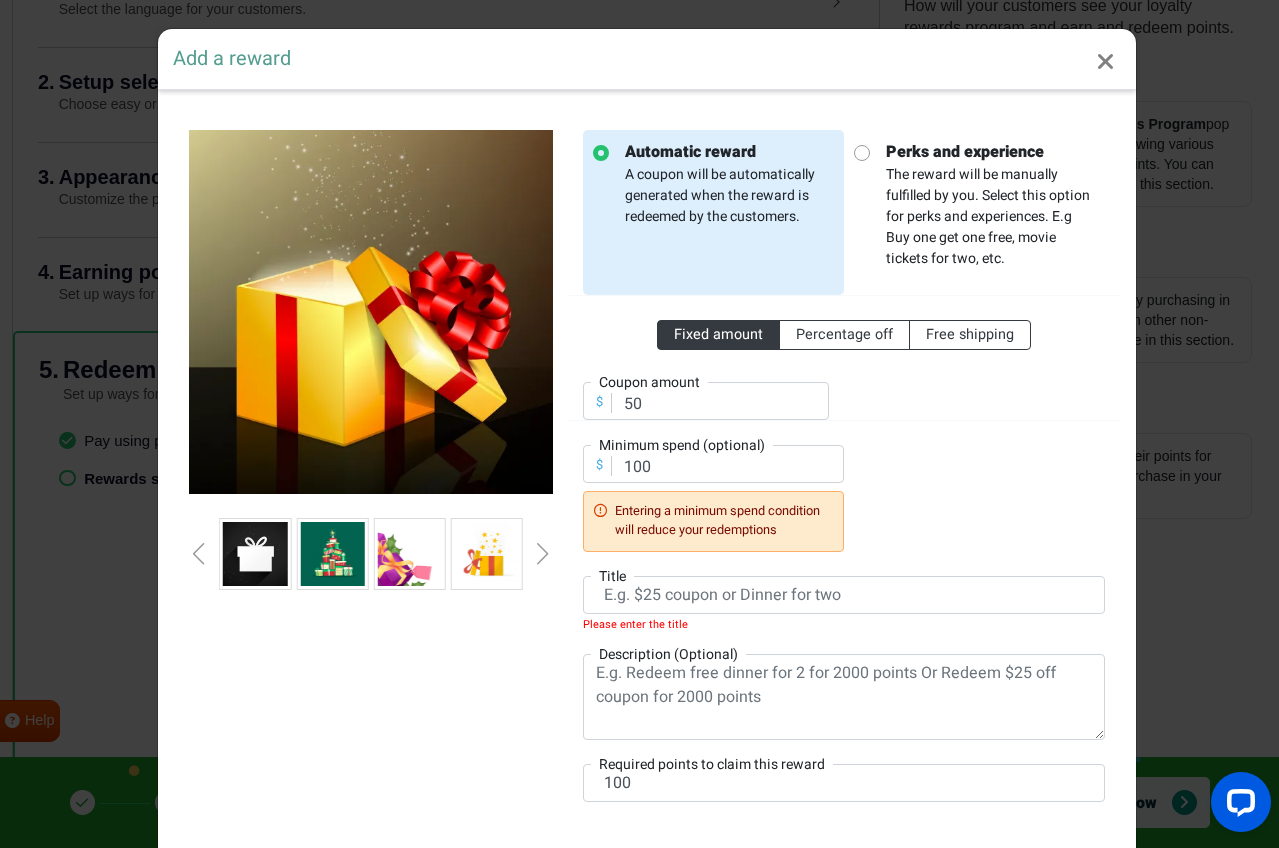 click at bounding box center (543, 554) 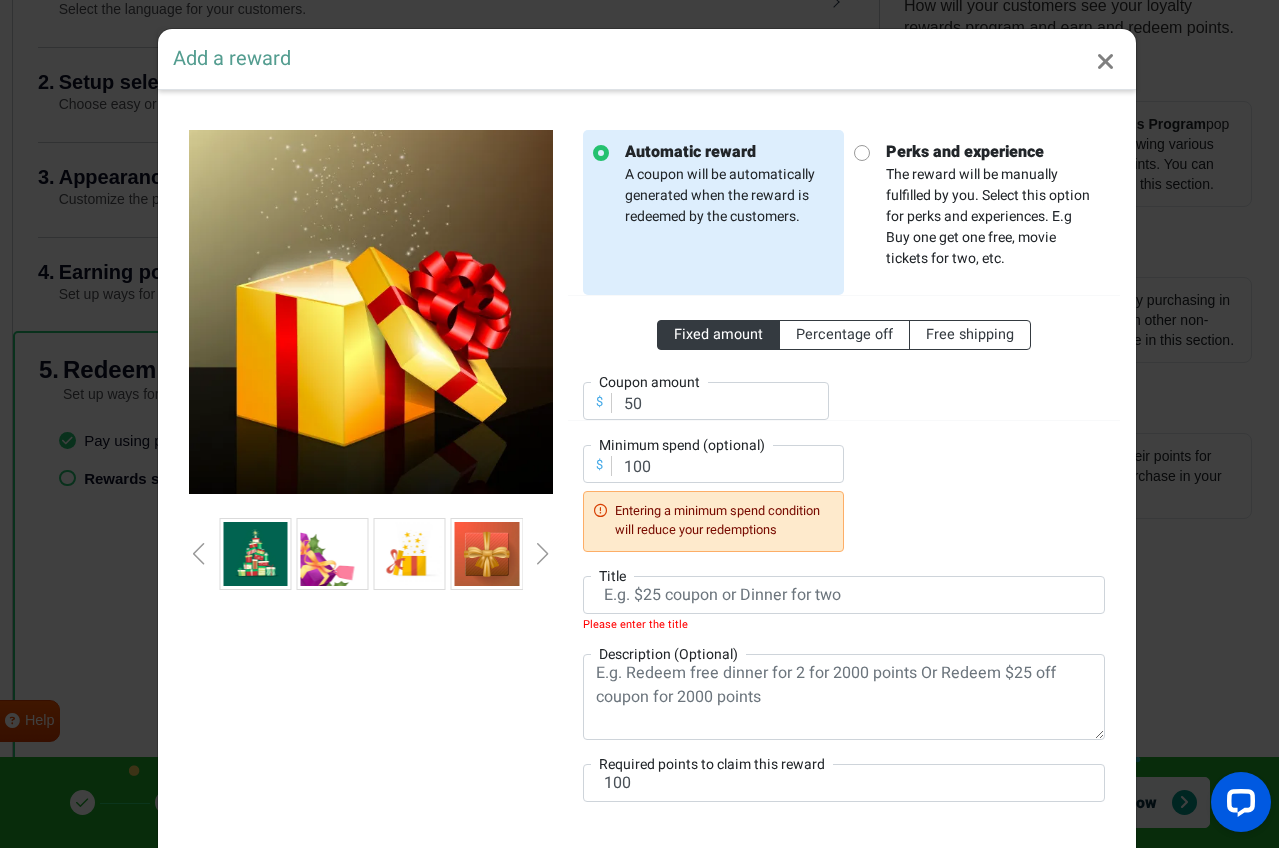 click at bounding box center [543, 554] 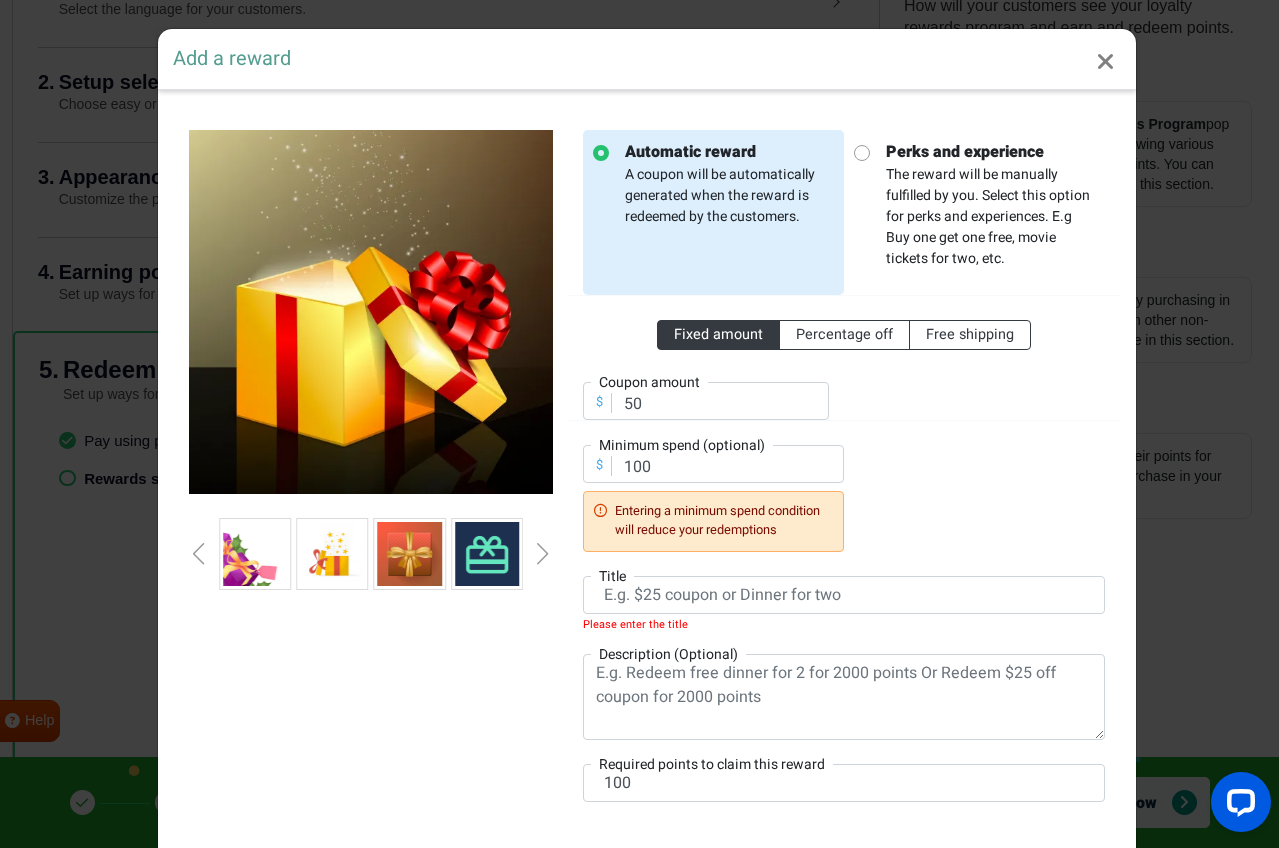 click at bounding box center (543, 554) 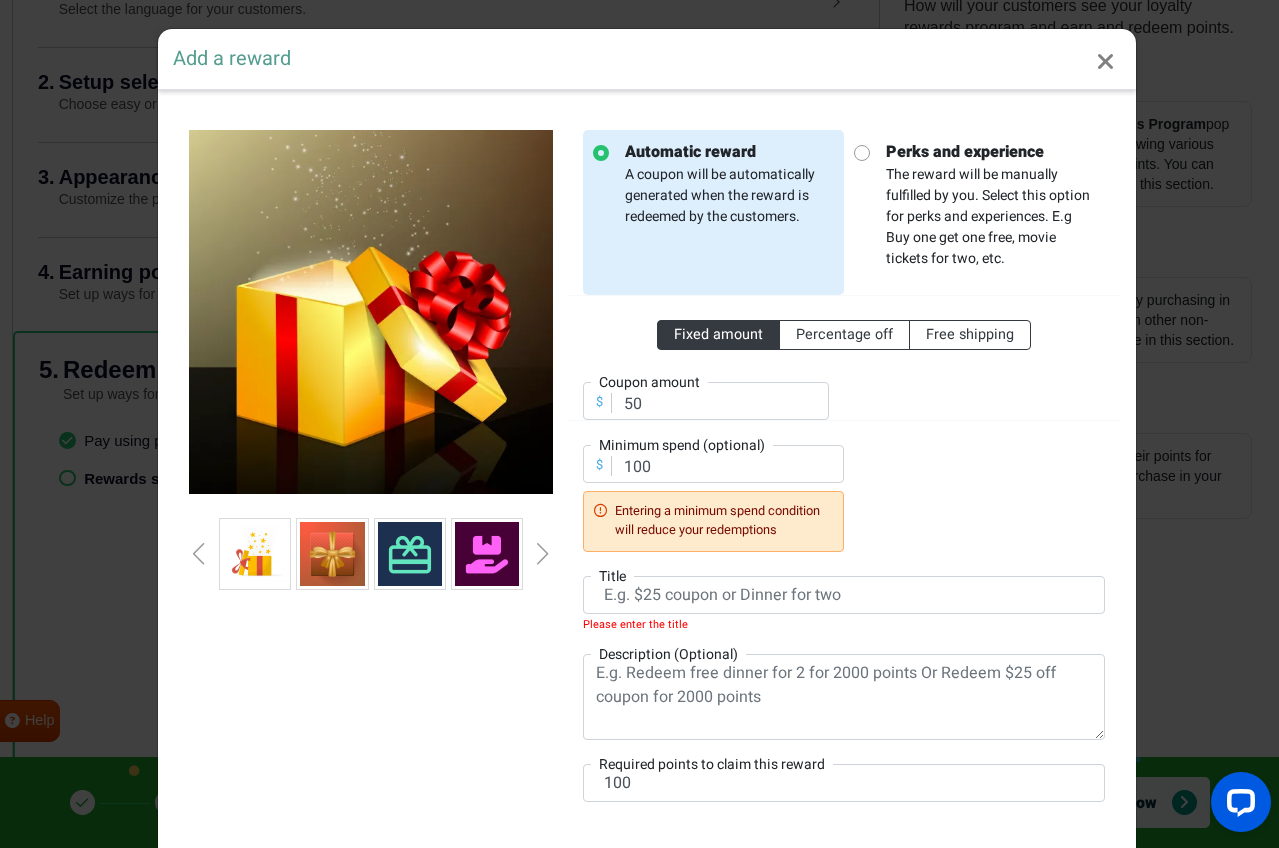click at bounding box center [543, 554] 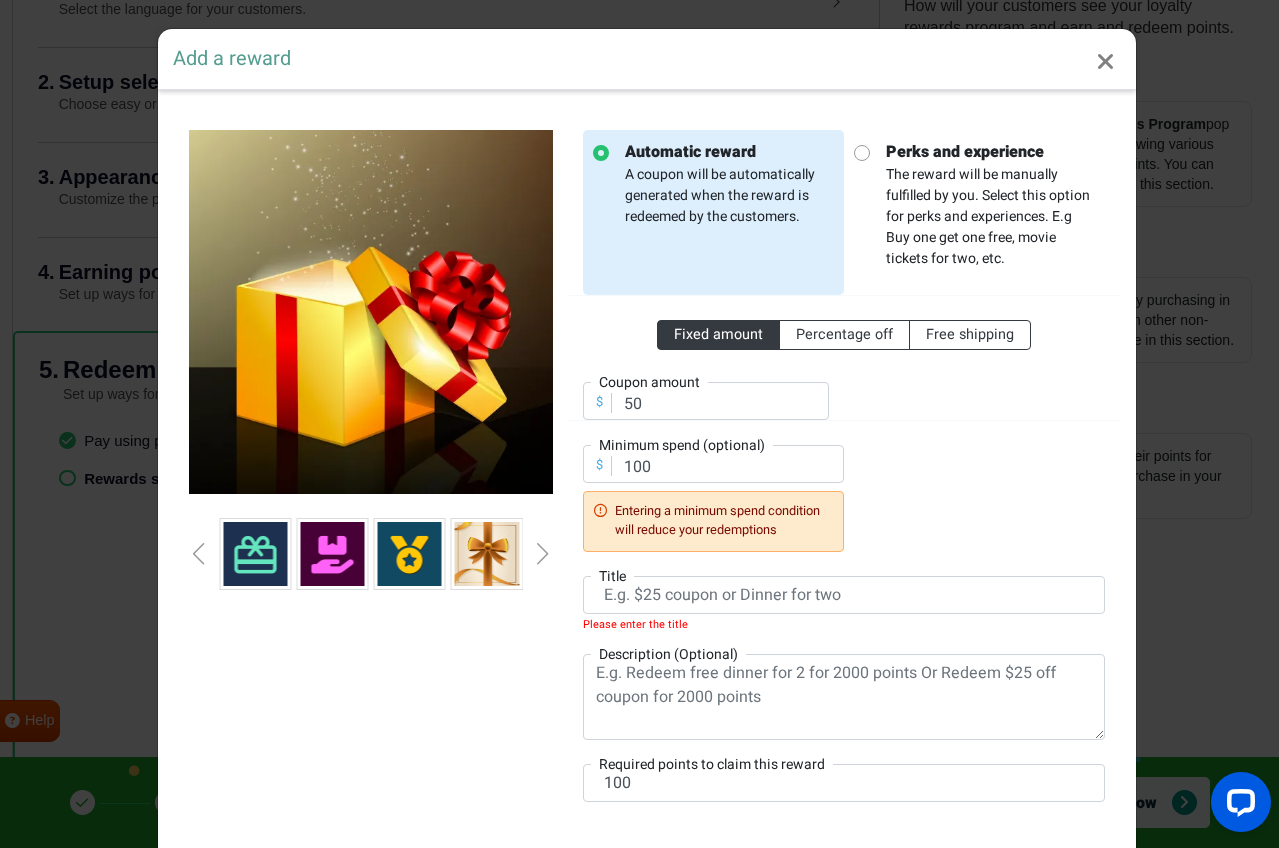 click at bounding box center [543, 554] 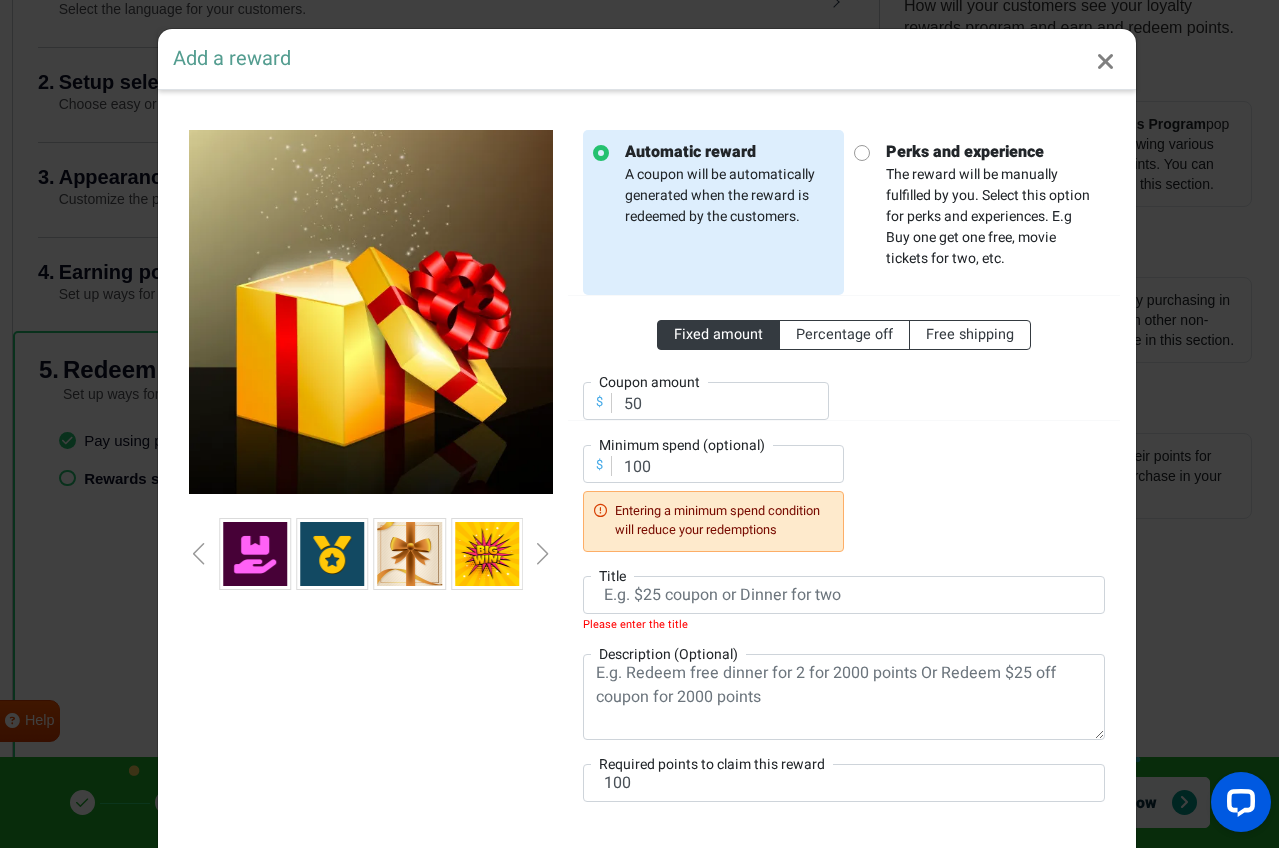 click at bounding box center (543, 554) 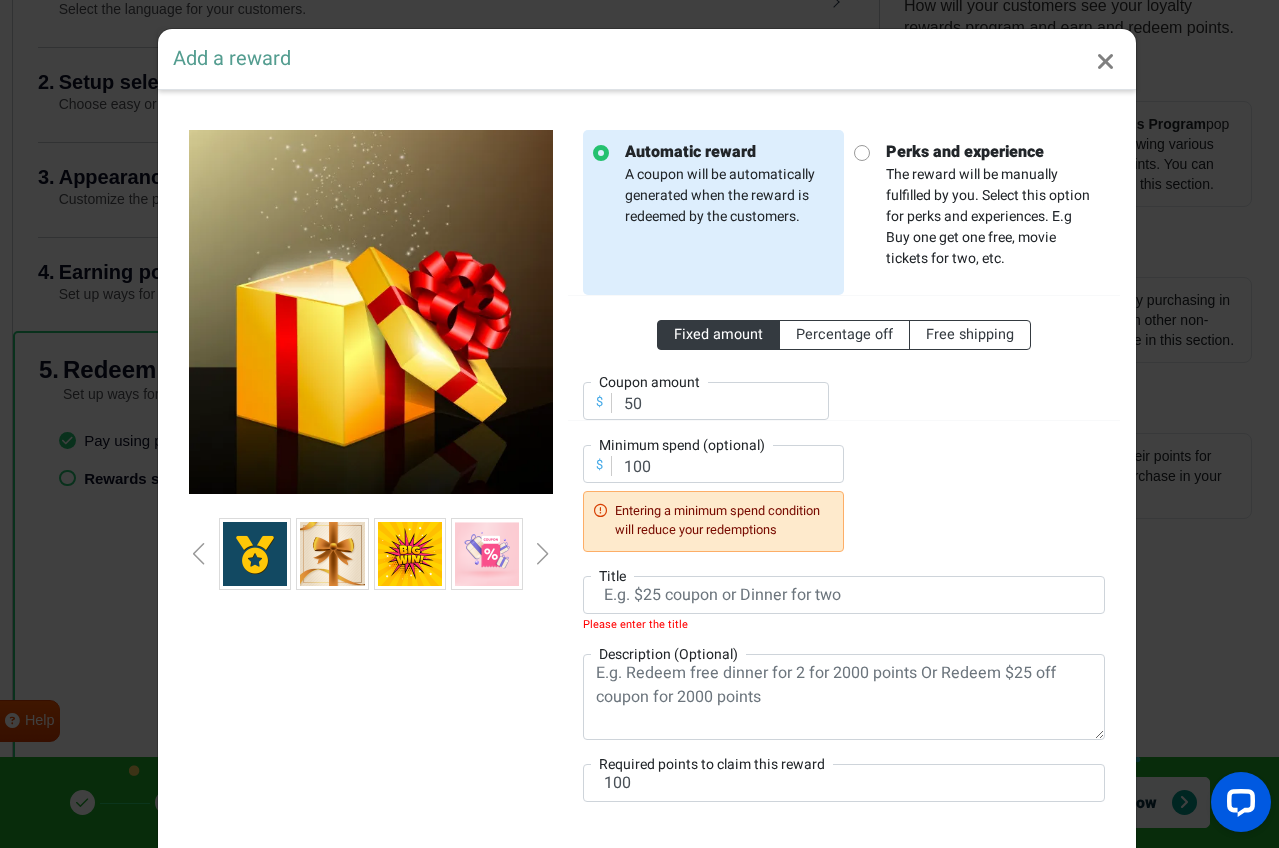 click at bounding box center (543, 554) 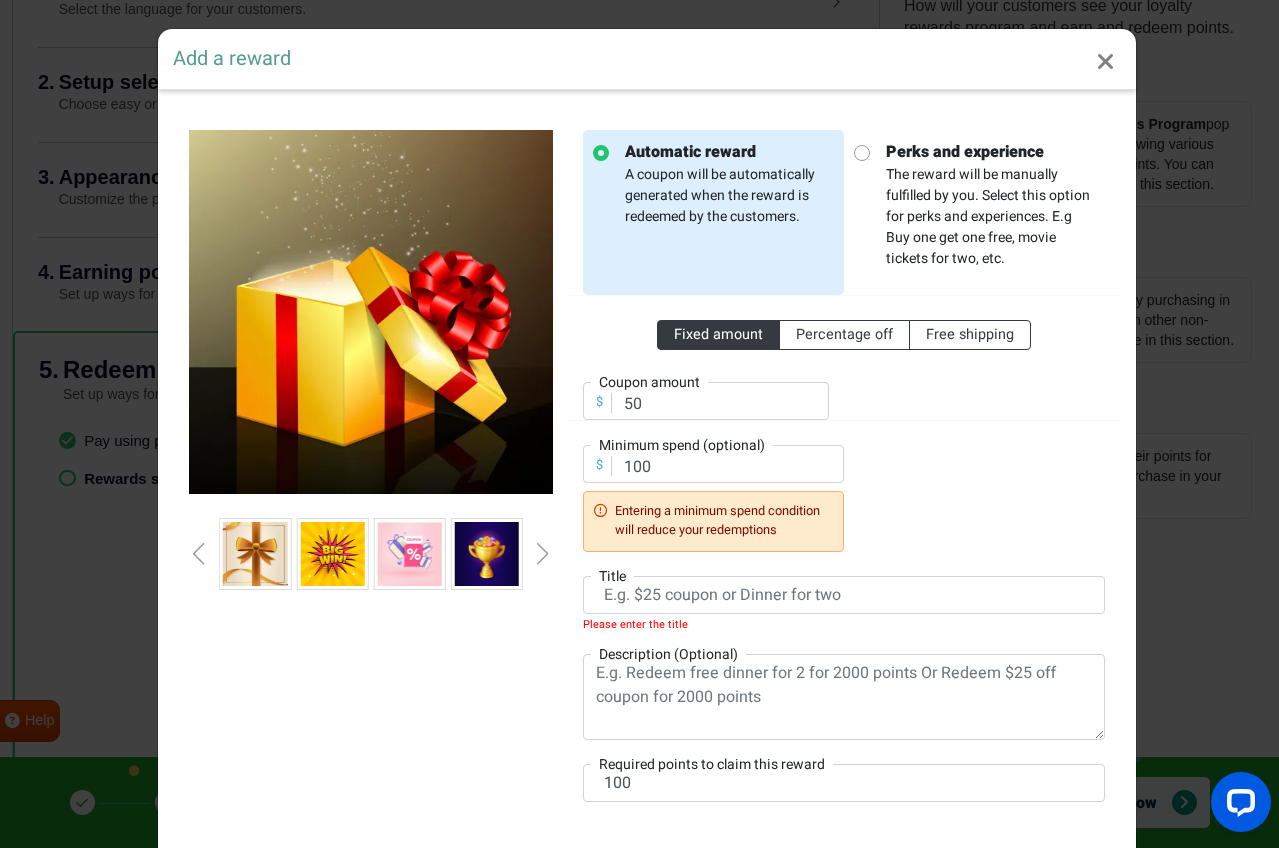 click at bounding box center (543, 554) 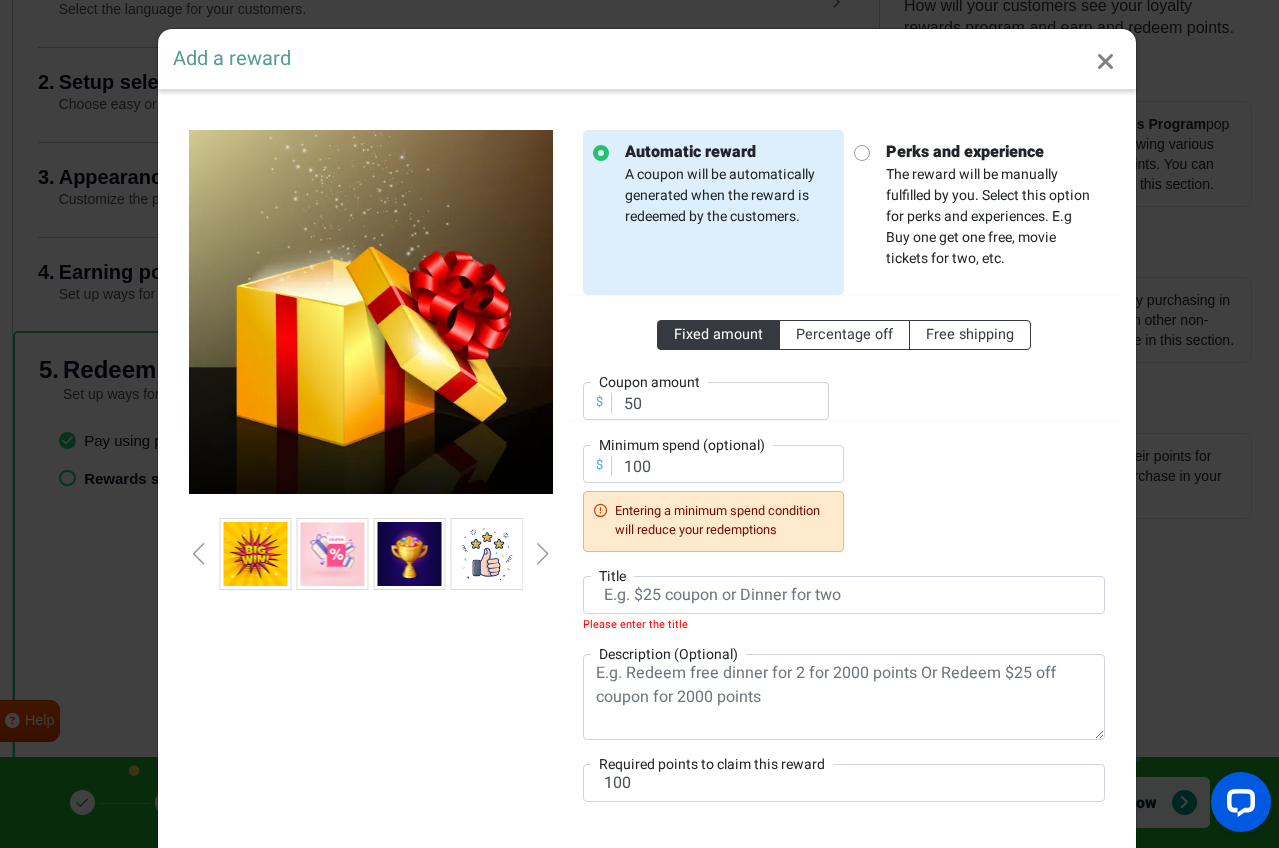 click at bounding box center (860, 150) 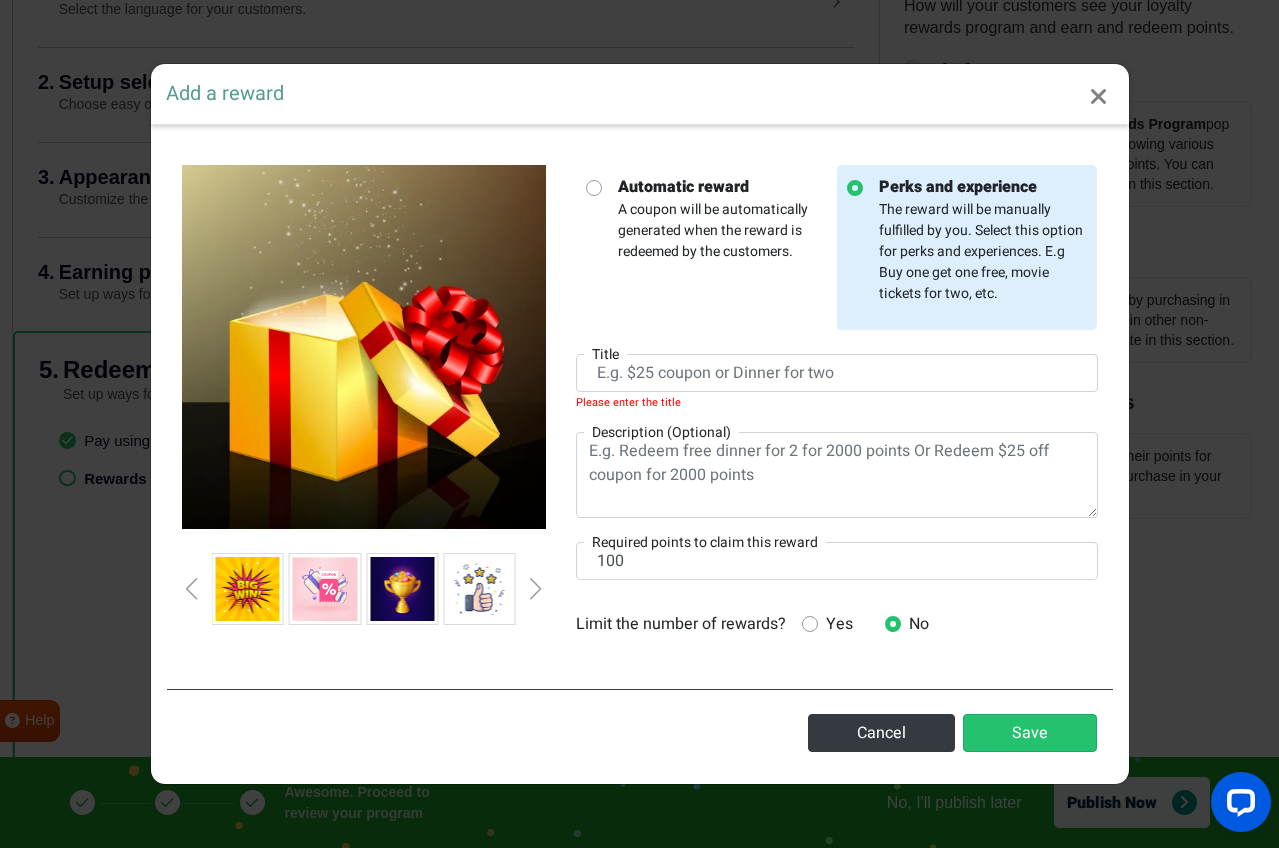 click at bounding box center (810, 624) 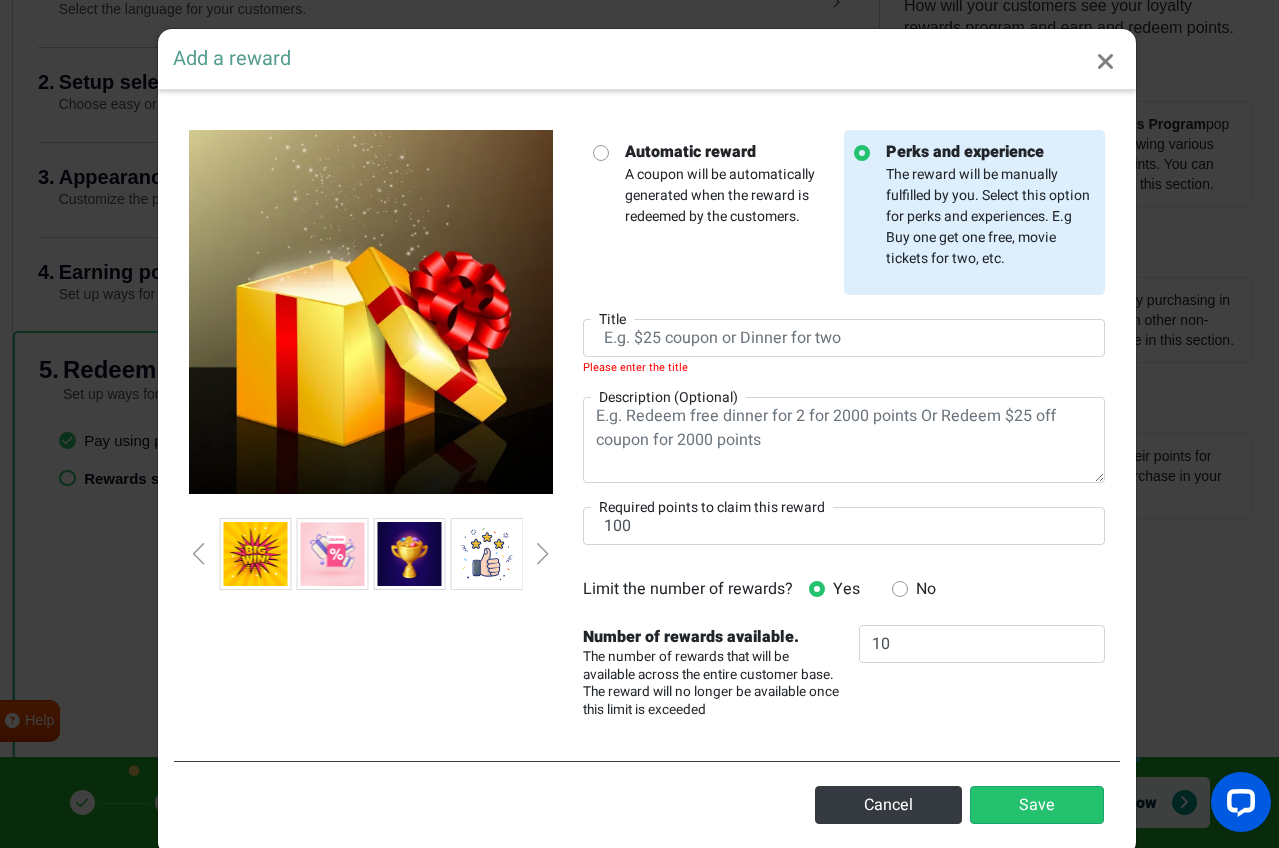 click at bounding box center (900, 589) 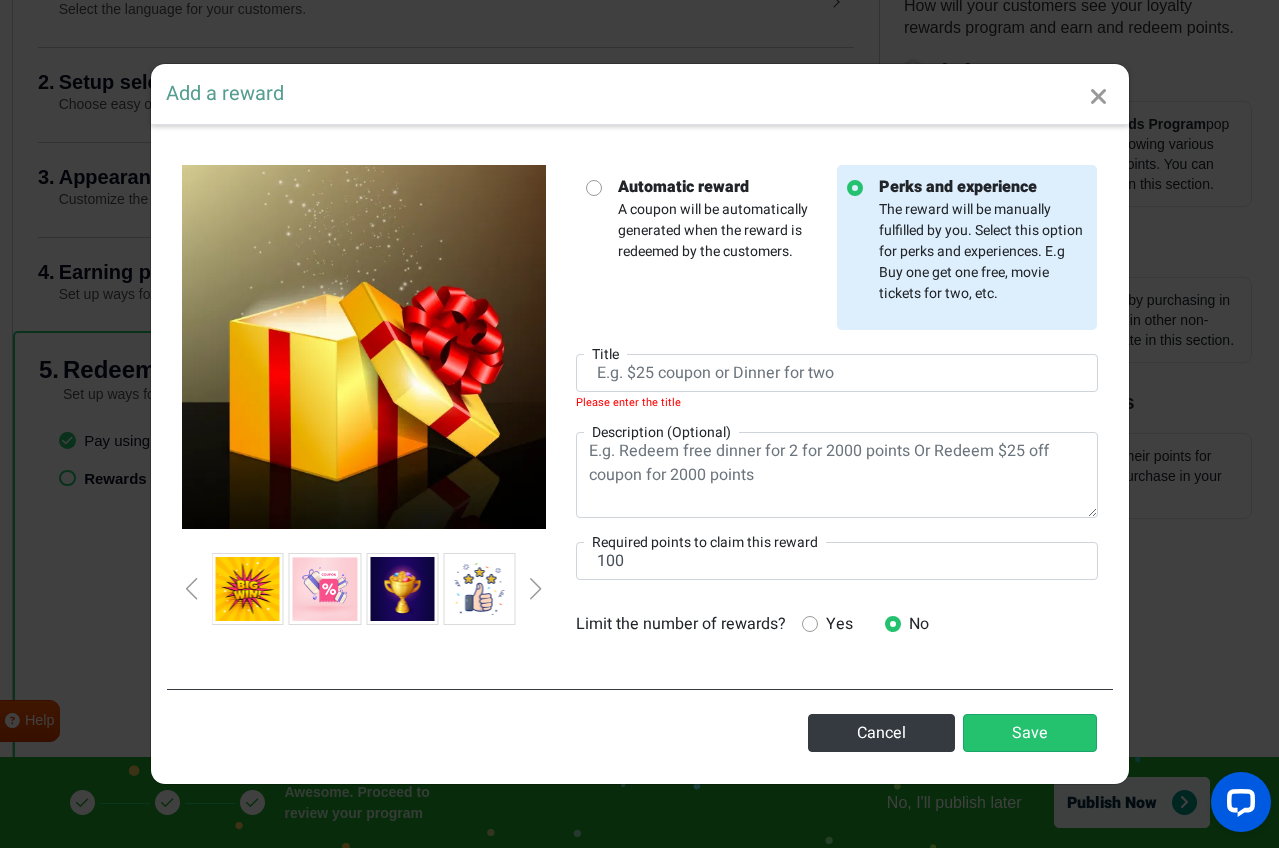 click at bounding box center (1099, 97) 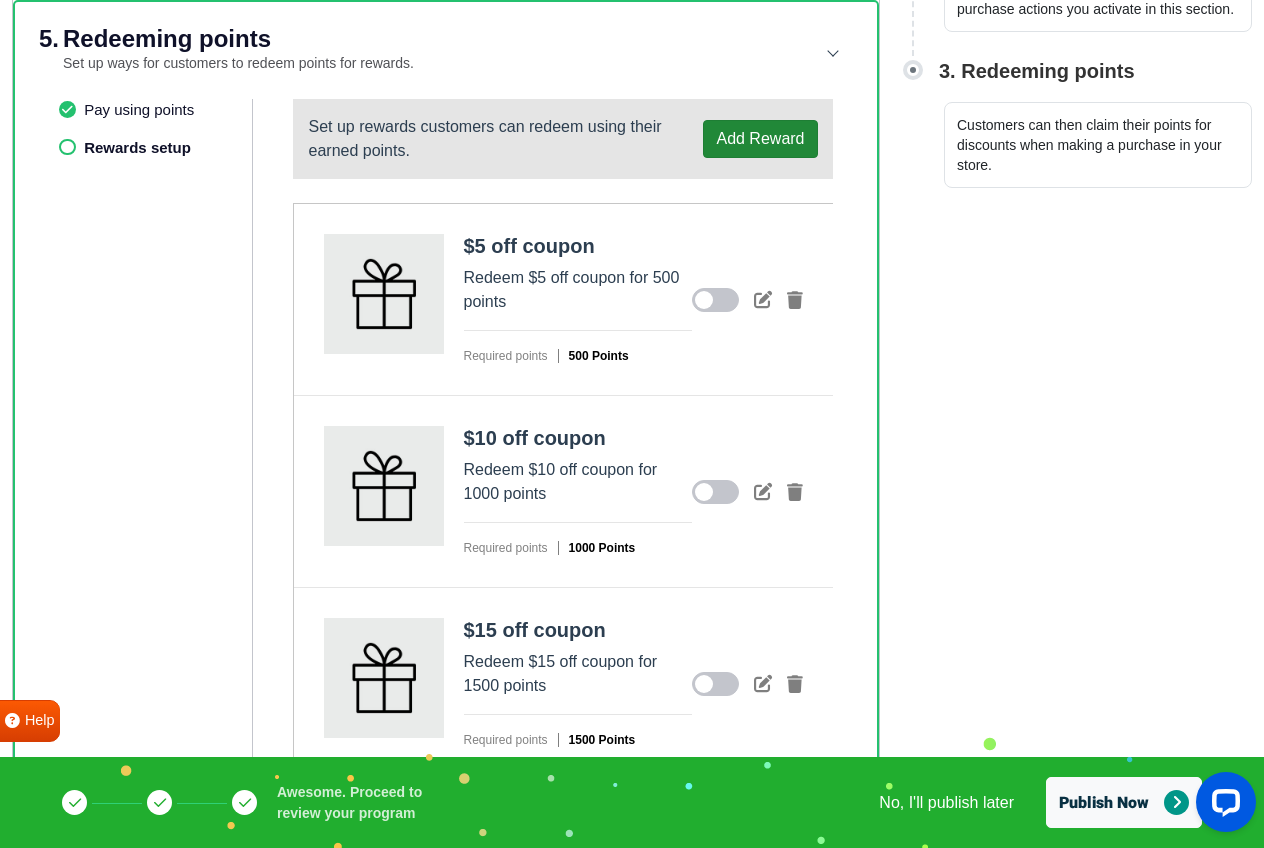 scroll, scrollTop: 785, scrollLeft: 0, axis: vertical 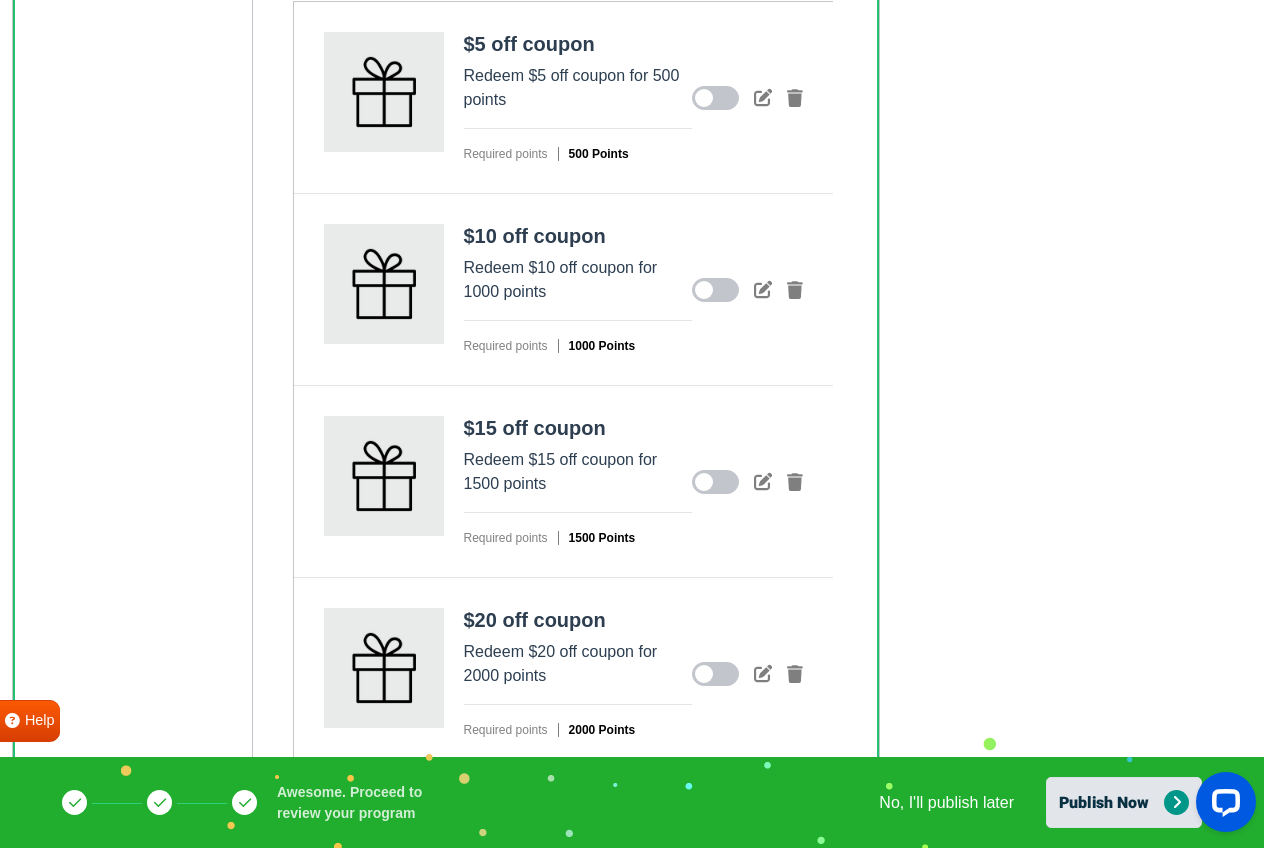 click on "Publish Now" at bounding box center [1124, 802] 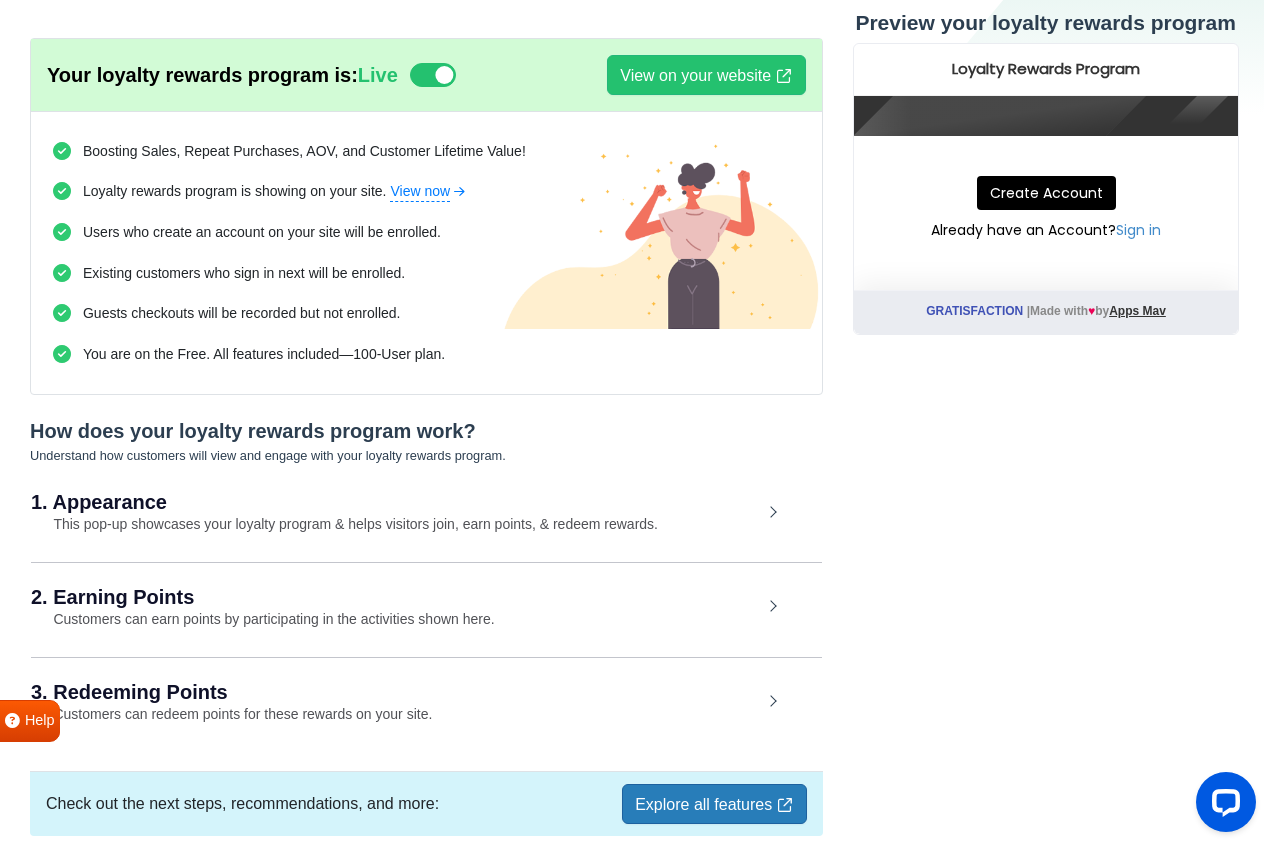 scroll, scrollTop: 42, scrollLeft: 0, axis: vertical 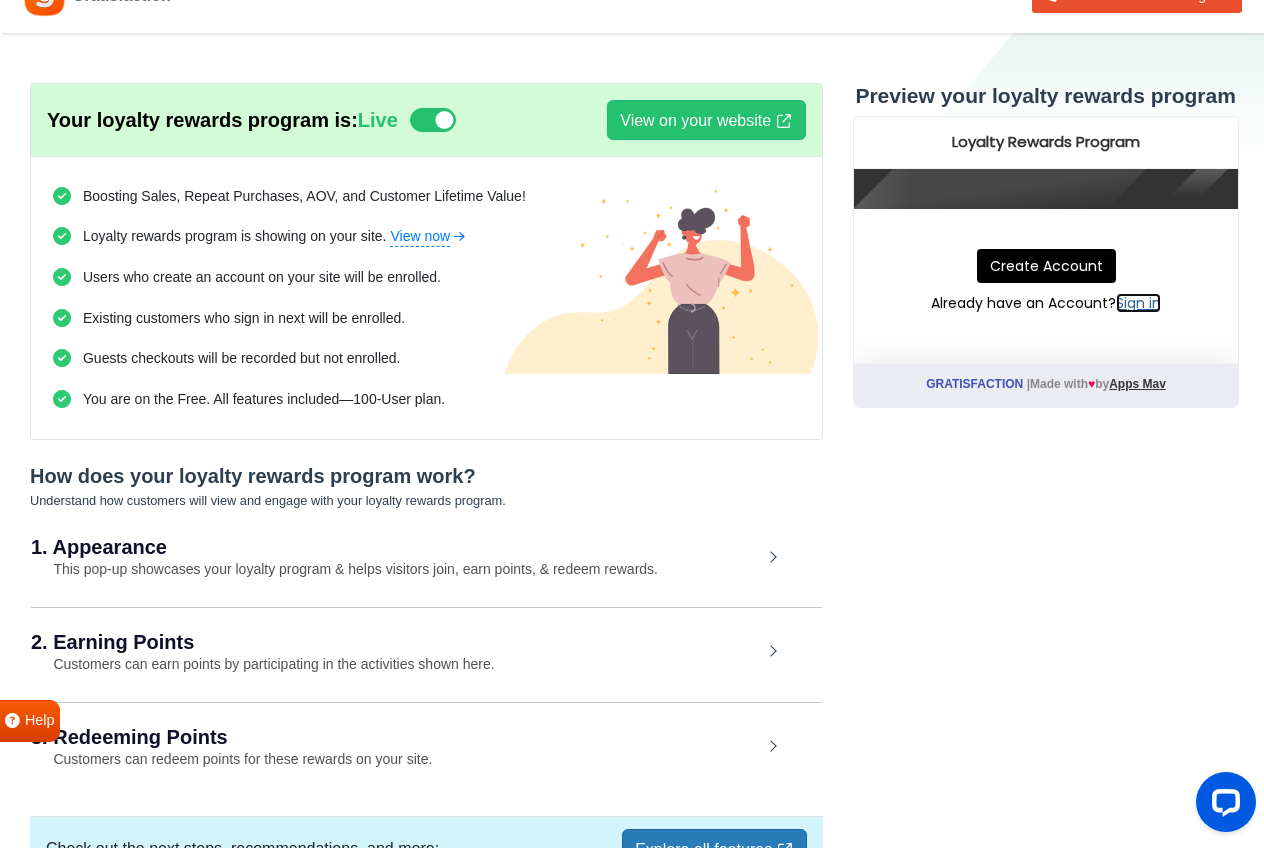 click on "Sign in" at bounding box center (1137, 303) 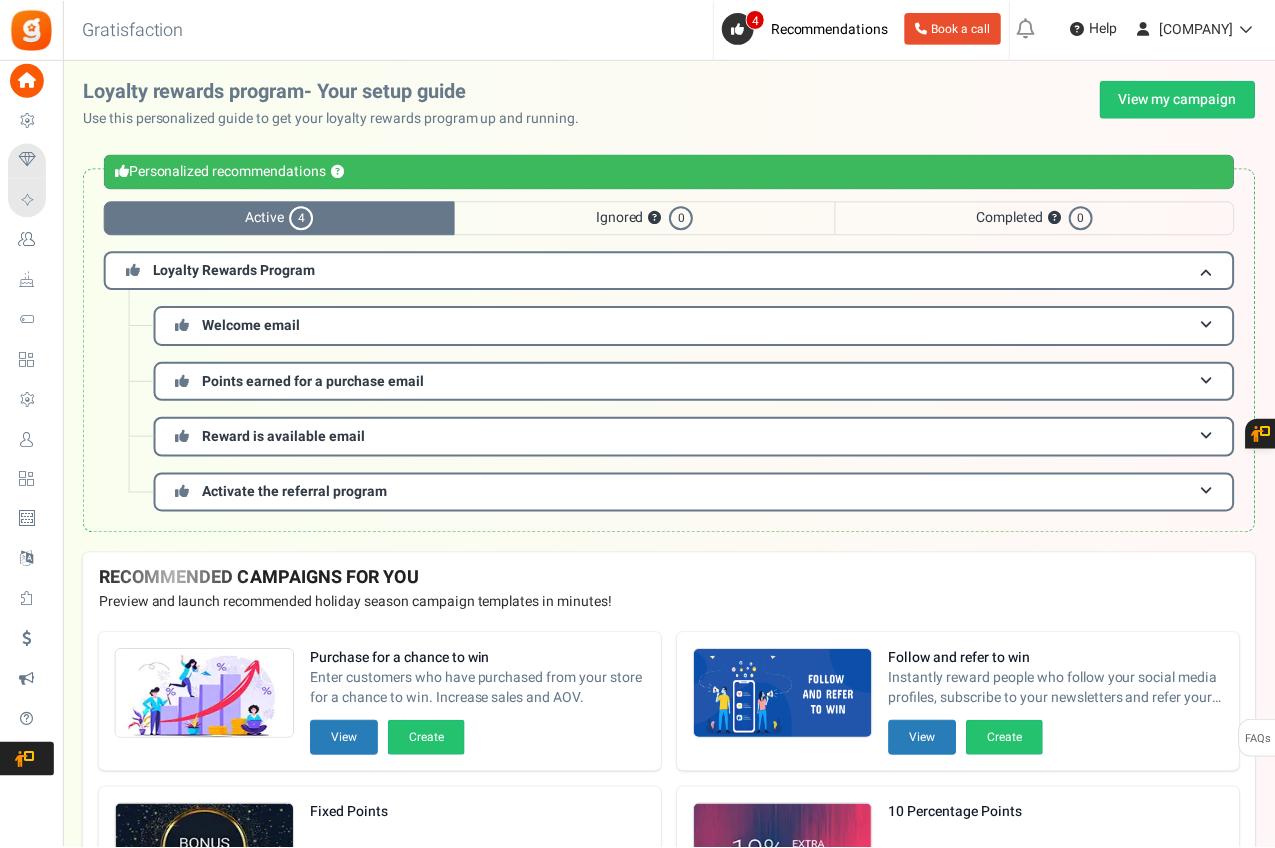 scroll, scrollTop: 0, scrollLeft: 0, axis: both 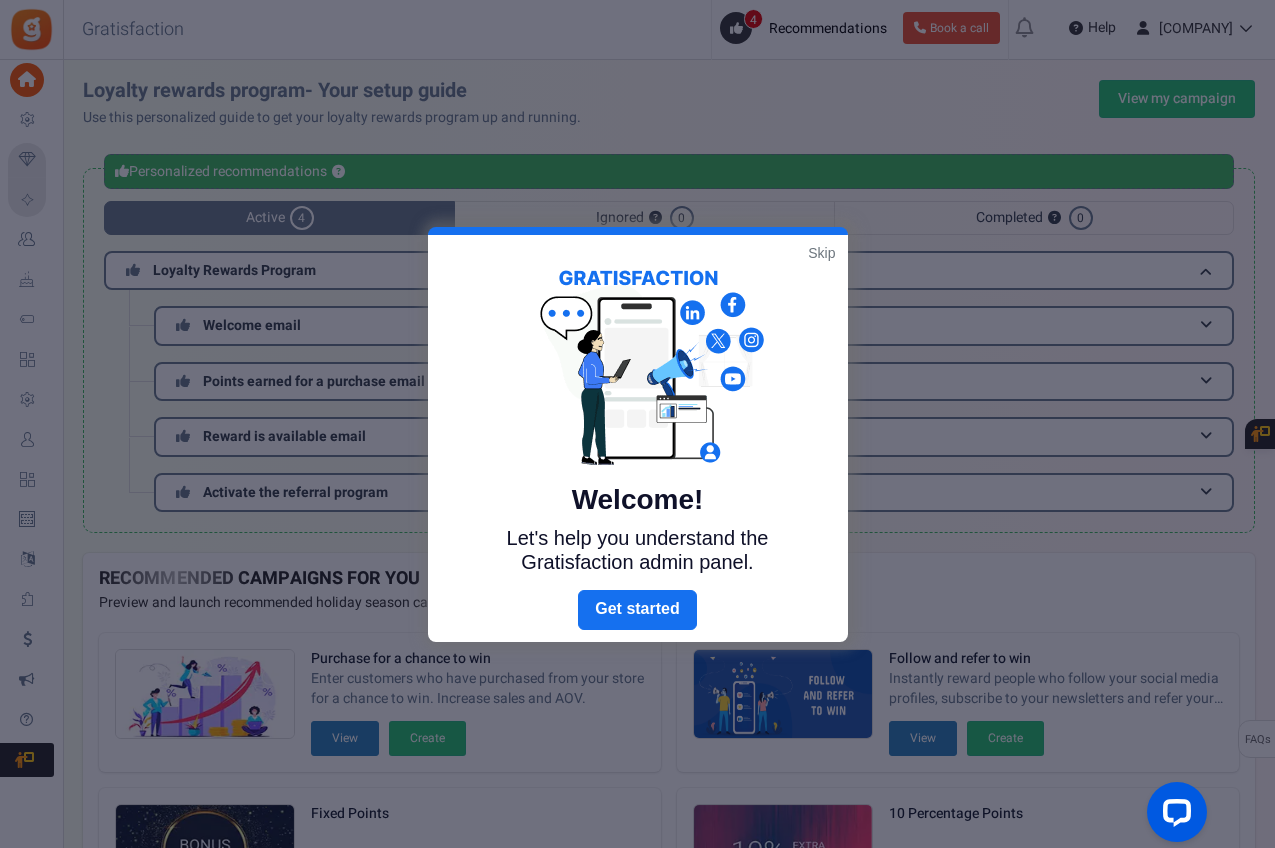 click on "Skip" at bounding box center (821, 253) 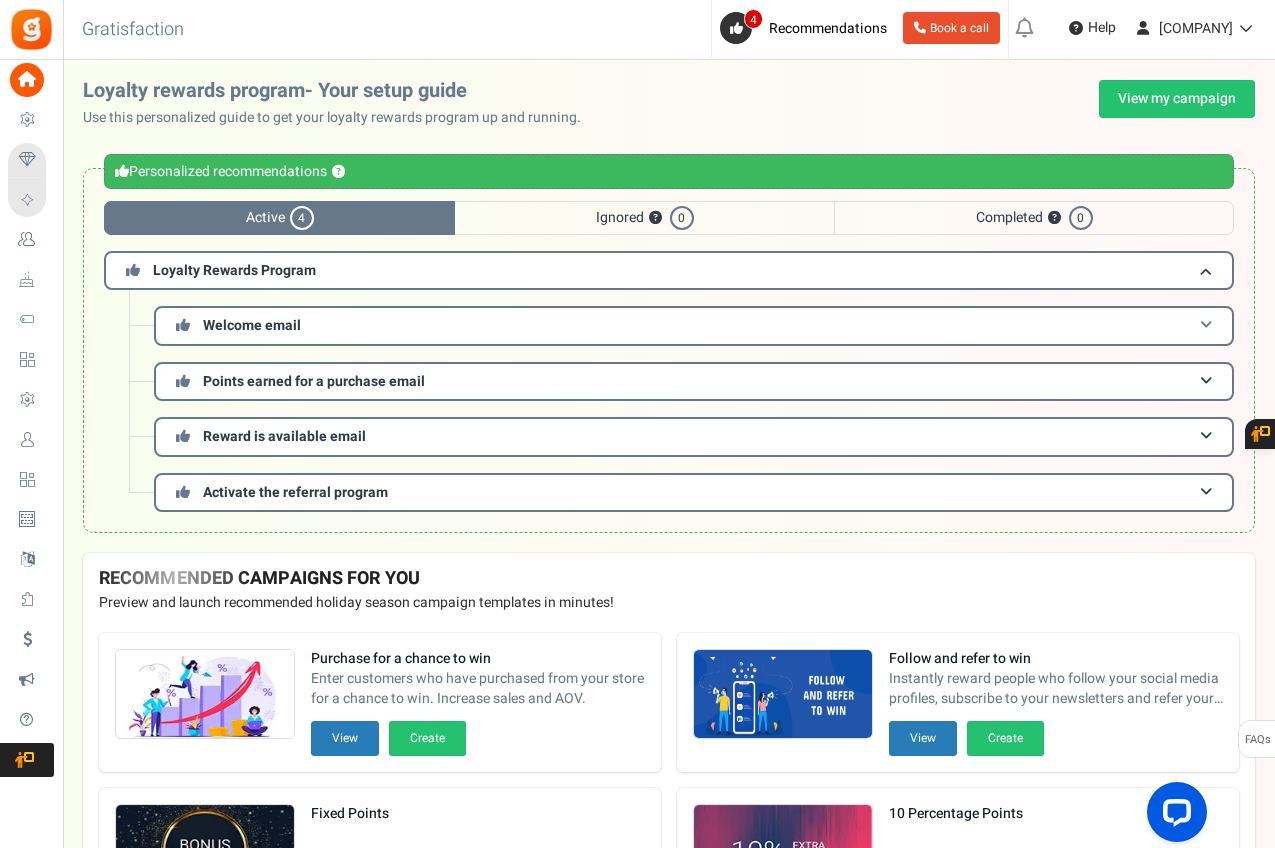 click on "Welcome email" at bounding box center (694, 325) 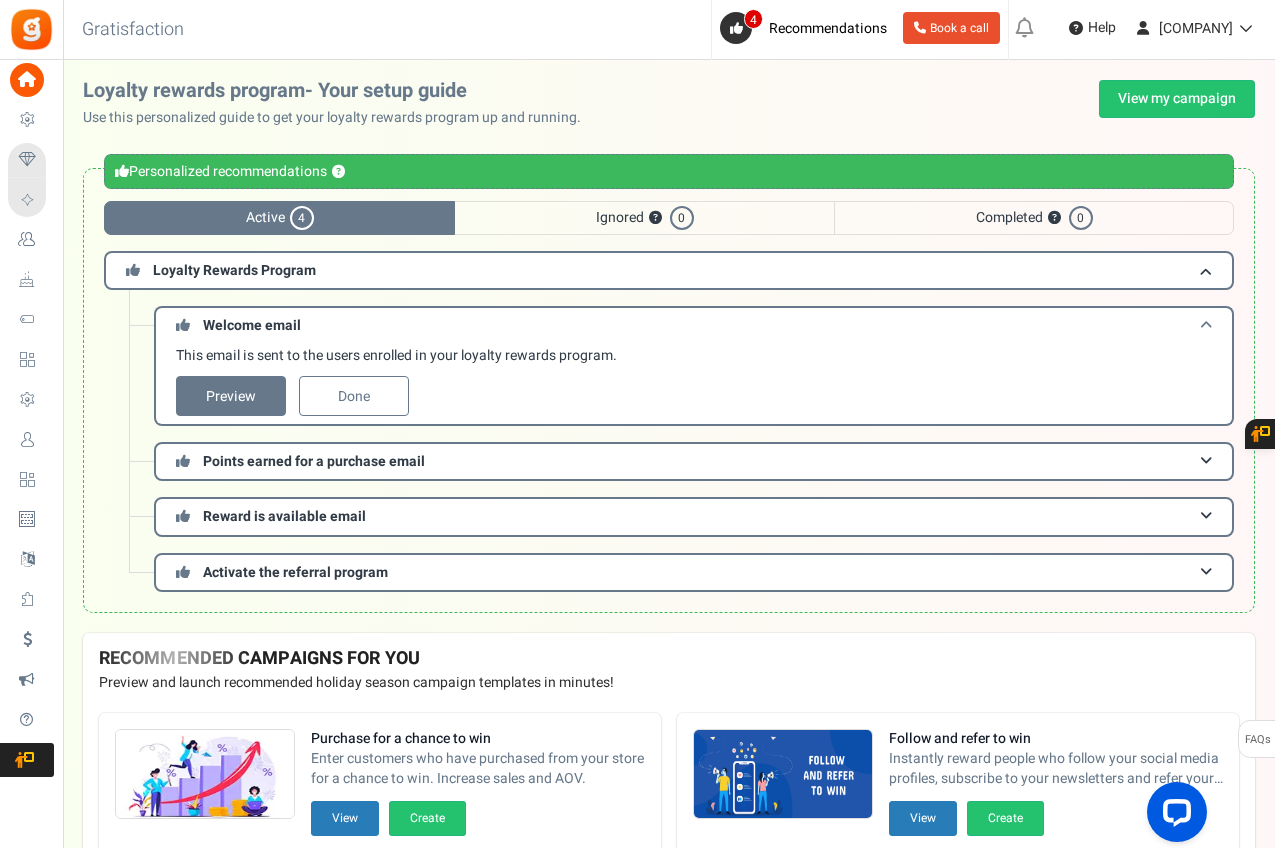 click on "Welcome email" at bounding box center (694, 324) 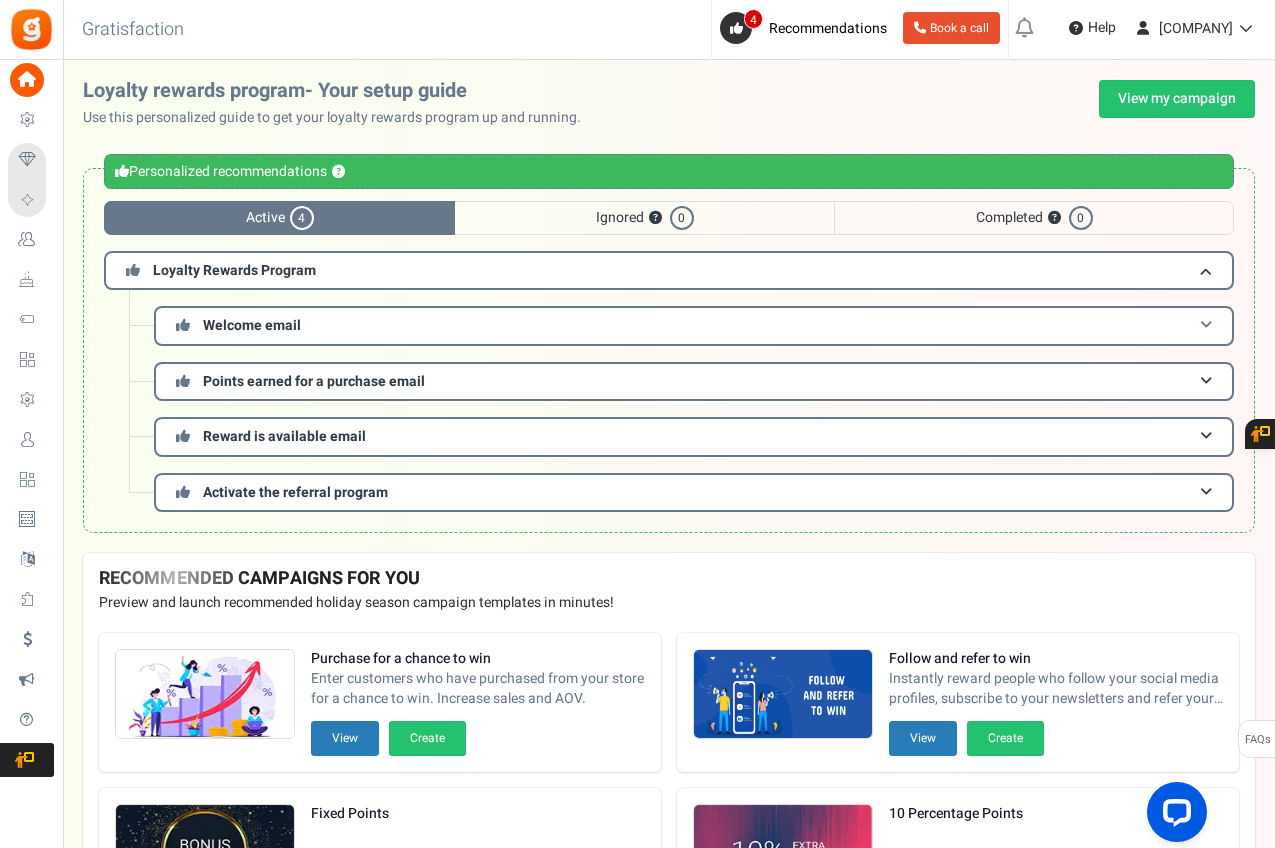 click on "Welcome email" at bounding box center [694, 325] 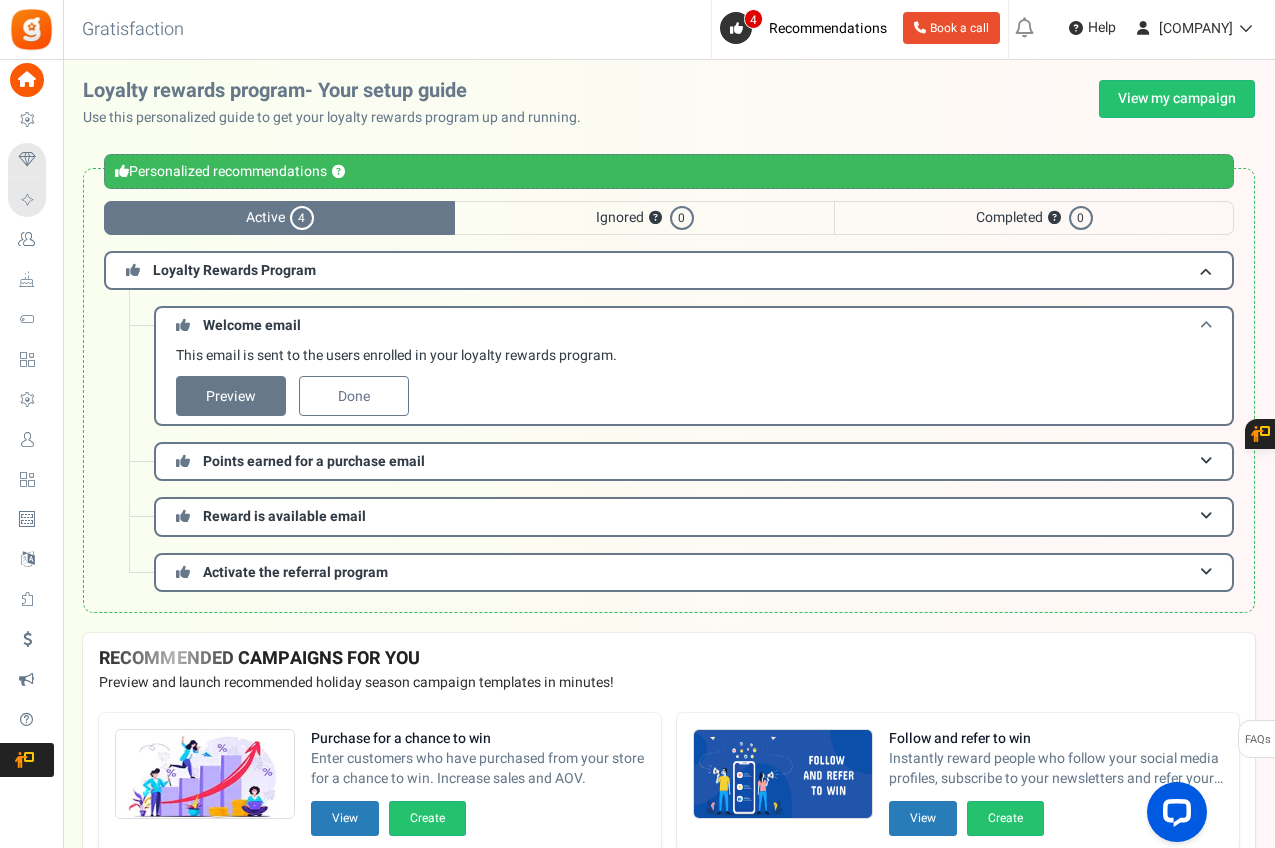 click on "Welcome email" at bounding box center (694, 324) 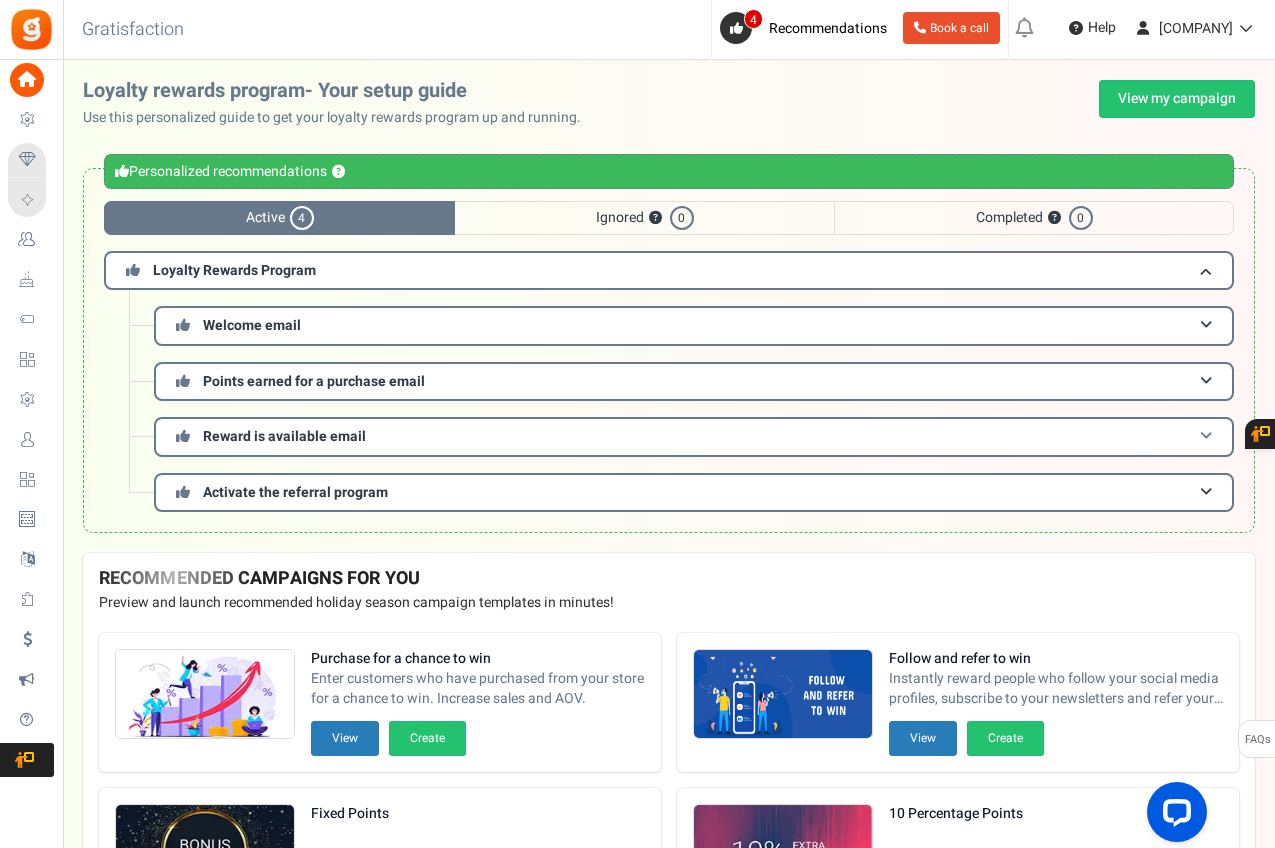 click on "Reward is available email" at bounding box center (694, 436) 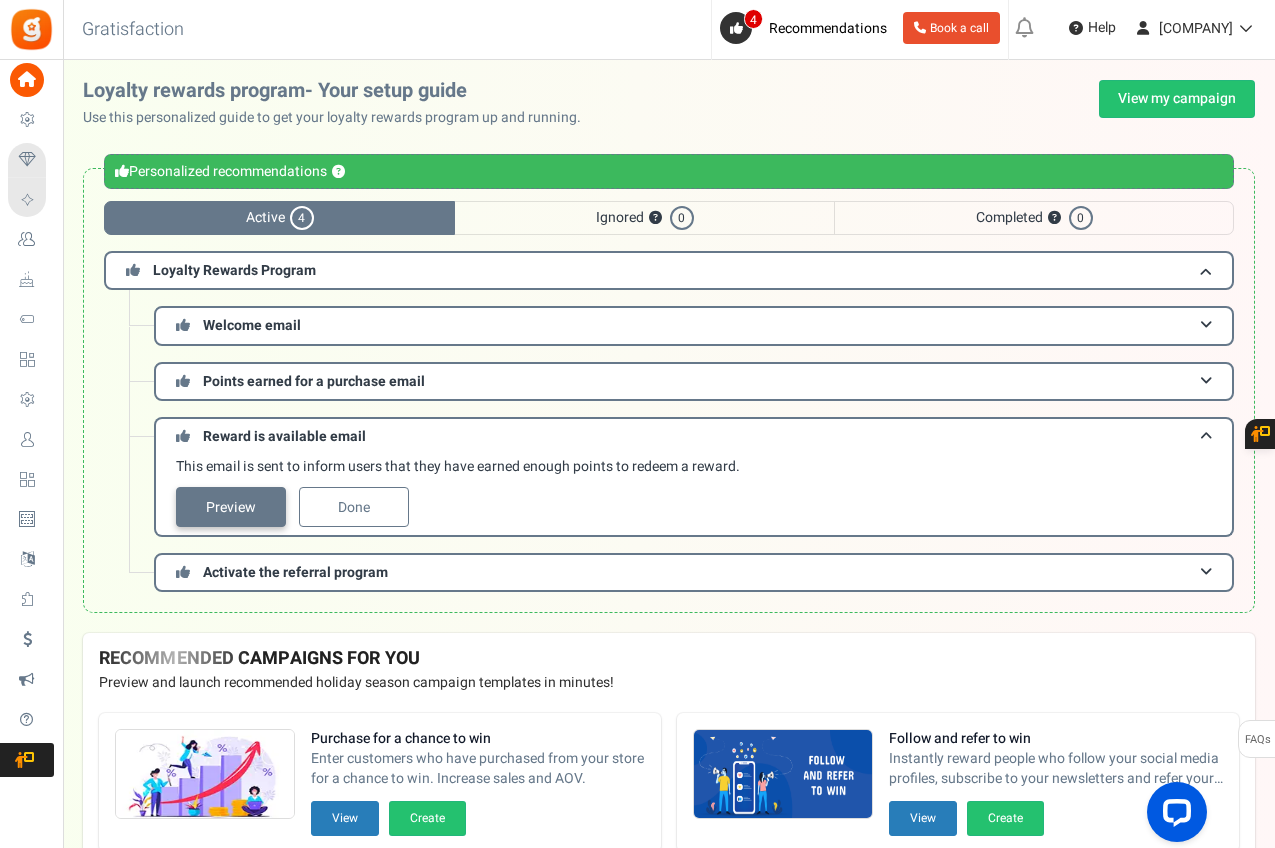 click on "Preview" at bounding box center [231, 507] 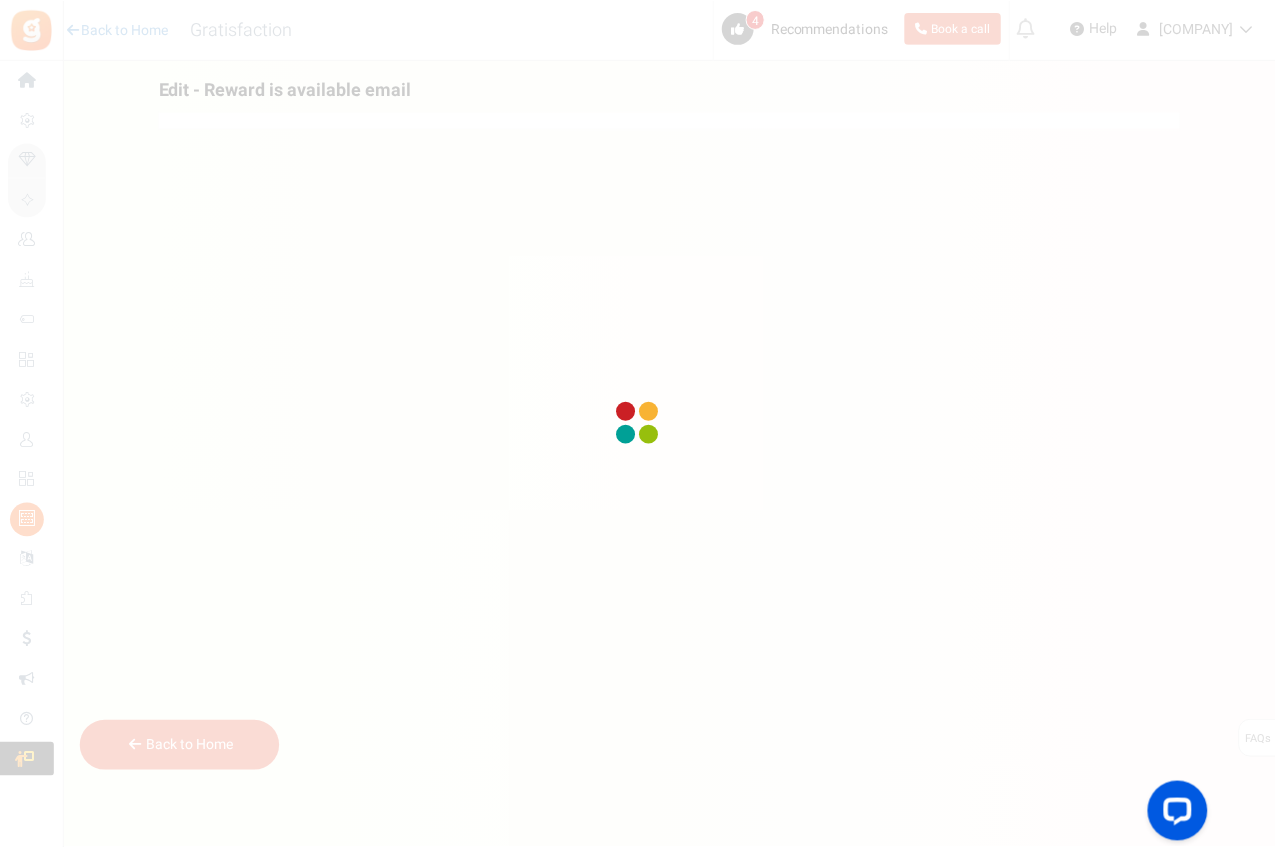 scroll, scrollTop: 0, scrollLeft: 0, axis: both 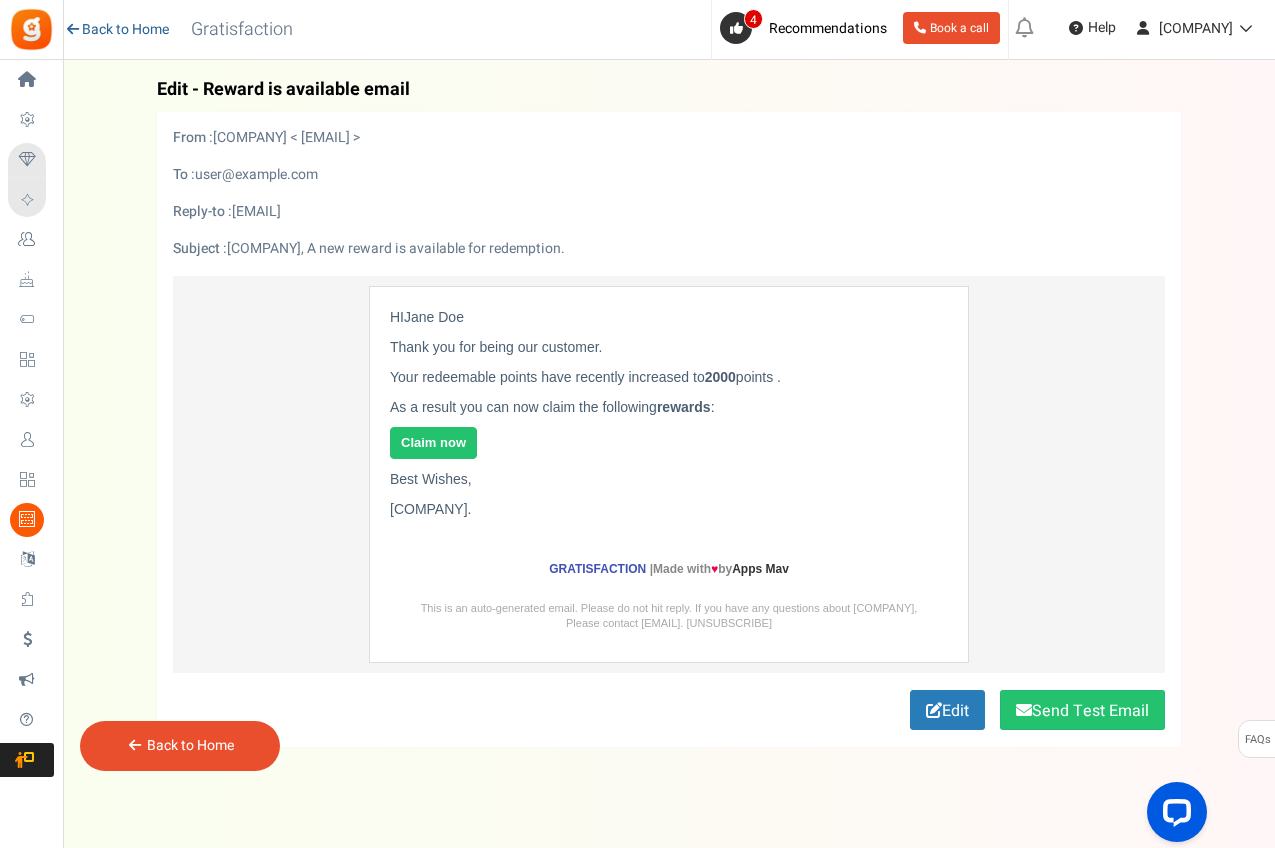 click on "Back to Home" at bounding box center [116, 30] 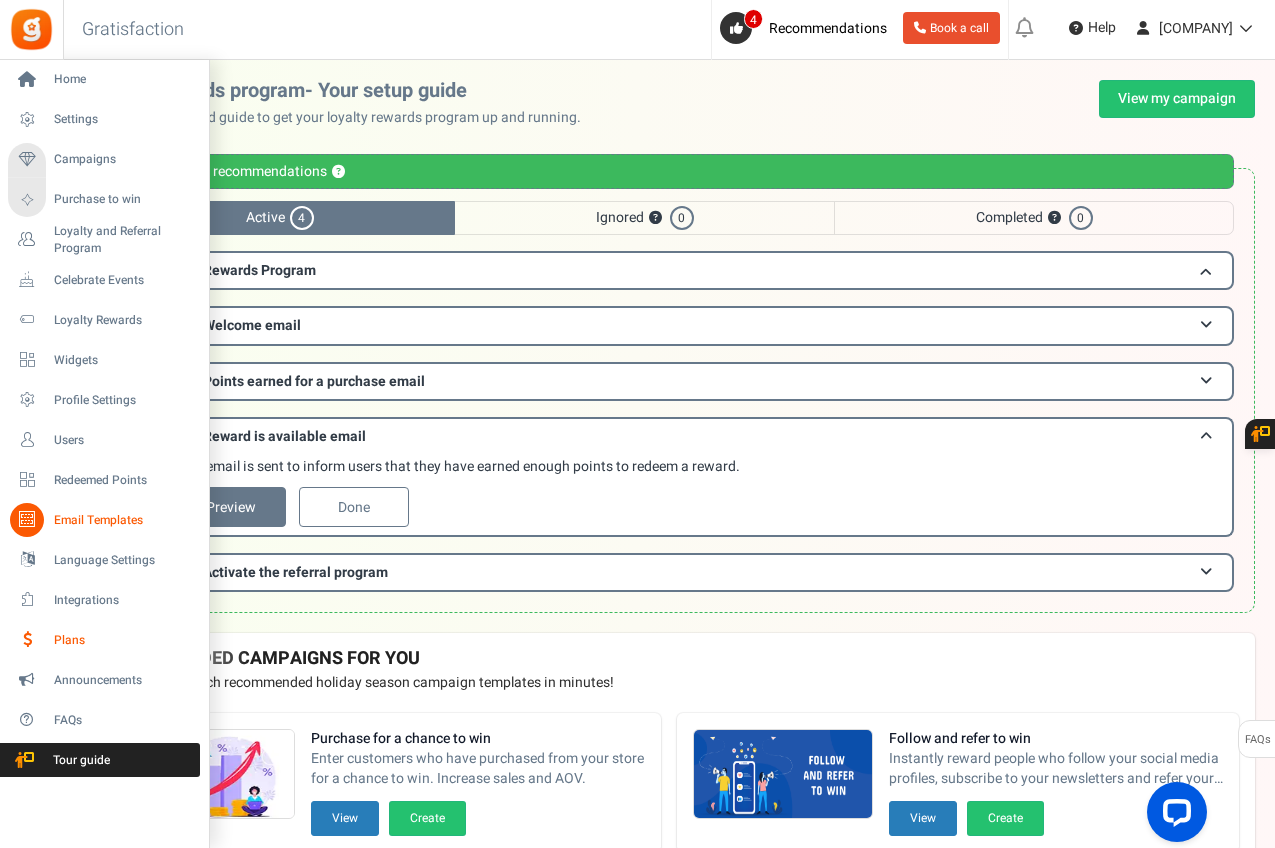 click on "Plans" at bounding box center (124, 640) 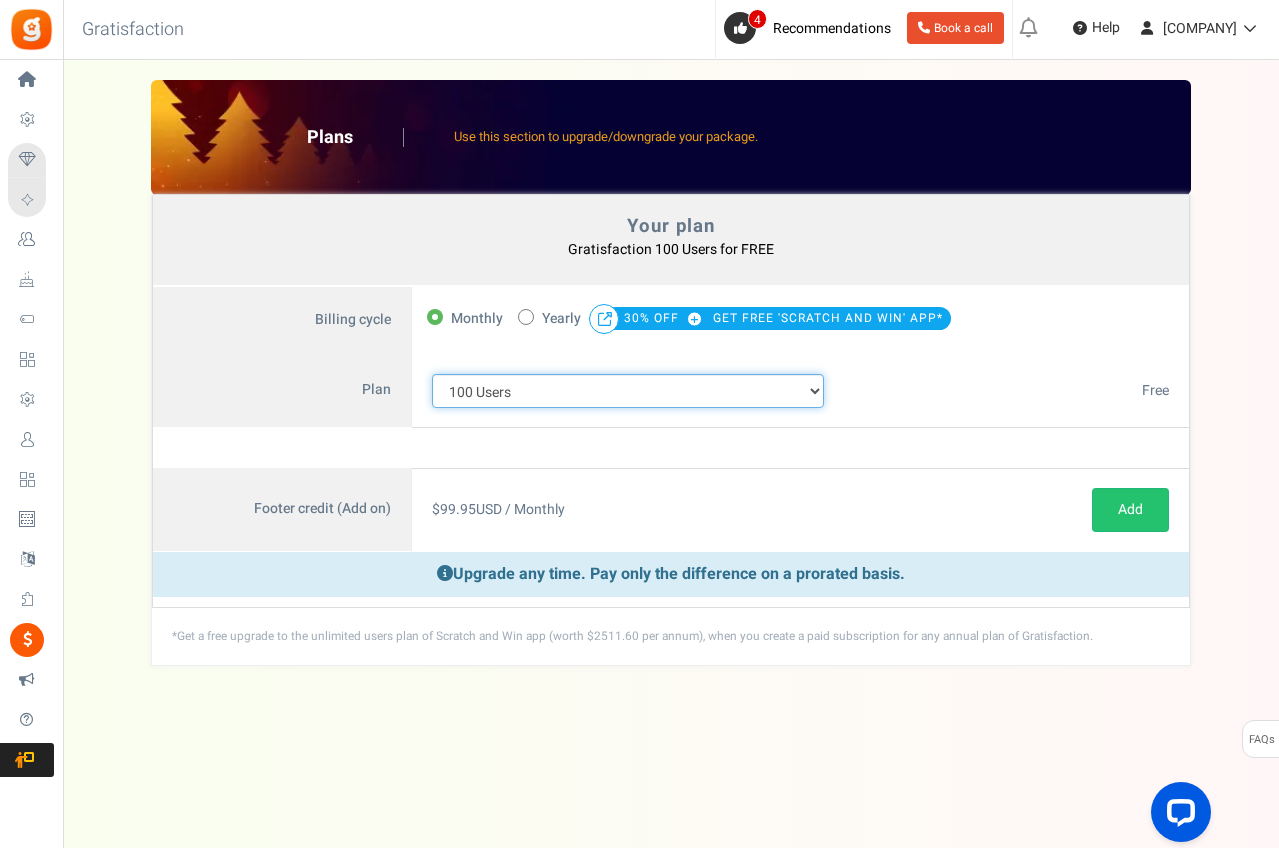 click on "100 Users 200 Users 500 Users 1000 Users 2000 Users 3000 Users 4000 Users 5000 Users 10000 Users 15000 Users 25000 Users Enterprise - 50000 Users Enterprise - 100000 Users Enterprise - 250000 Users Enterprise" at bounding box center [628, 391] 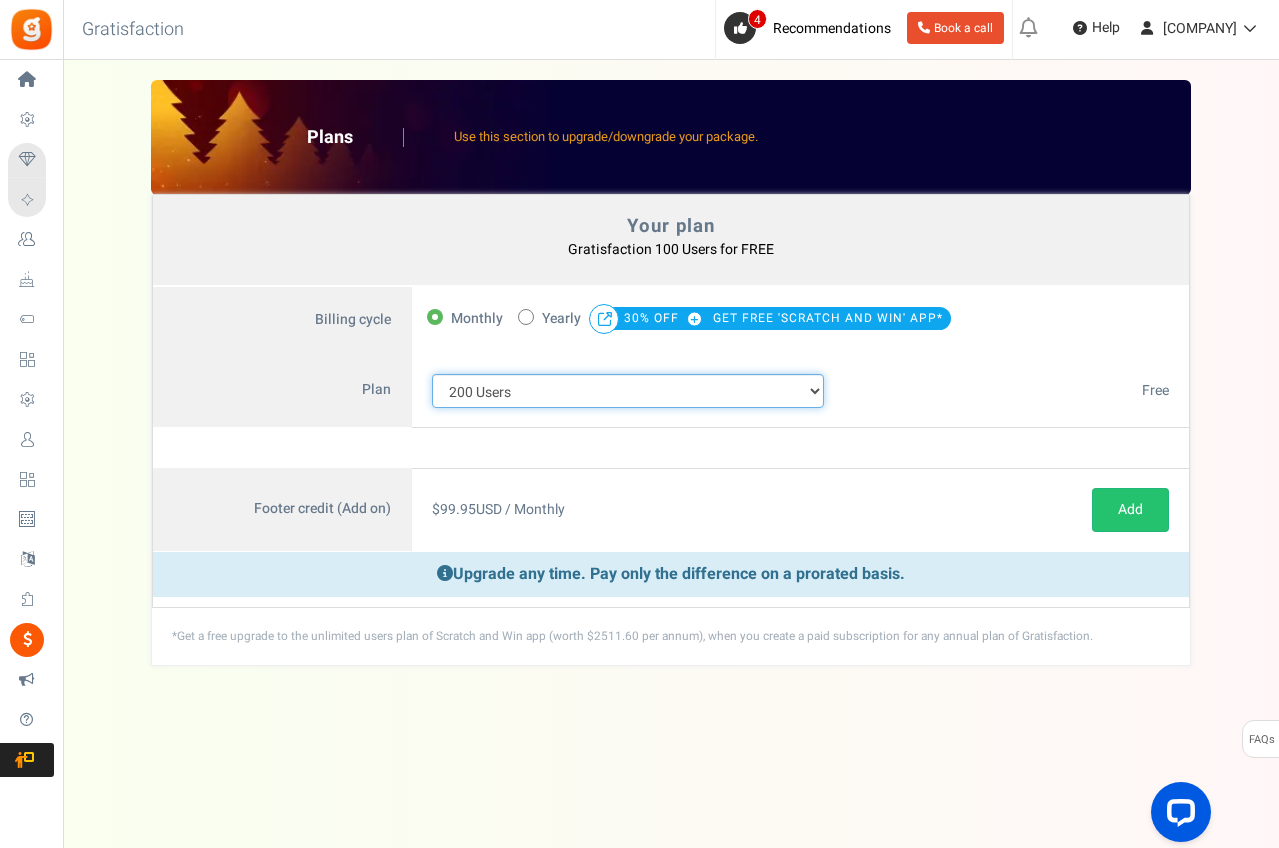 click on "100 Users 200 Users 500 Users 1000 Users 2000 Users 3000 Users 4000 Users 5000 Users 10000 Users 15000 Users 25000 Users Enterprise - 50000 Users Enterprise - 100000 Users Enterprise - 250000 Users Enterprise" at bounding box center (628, 391) 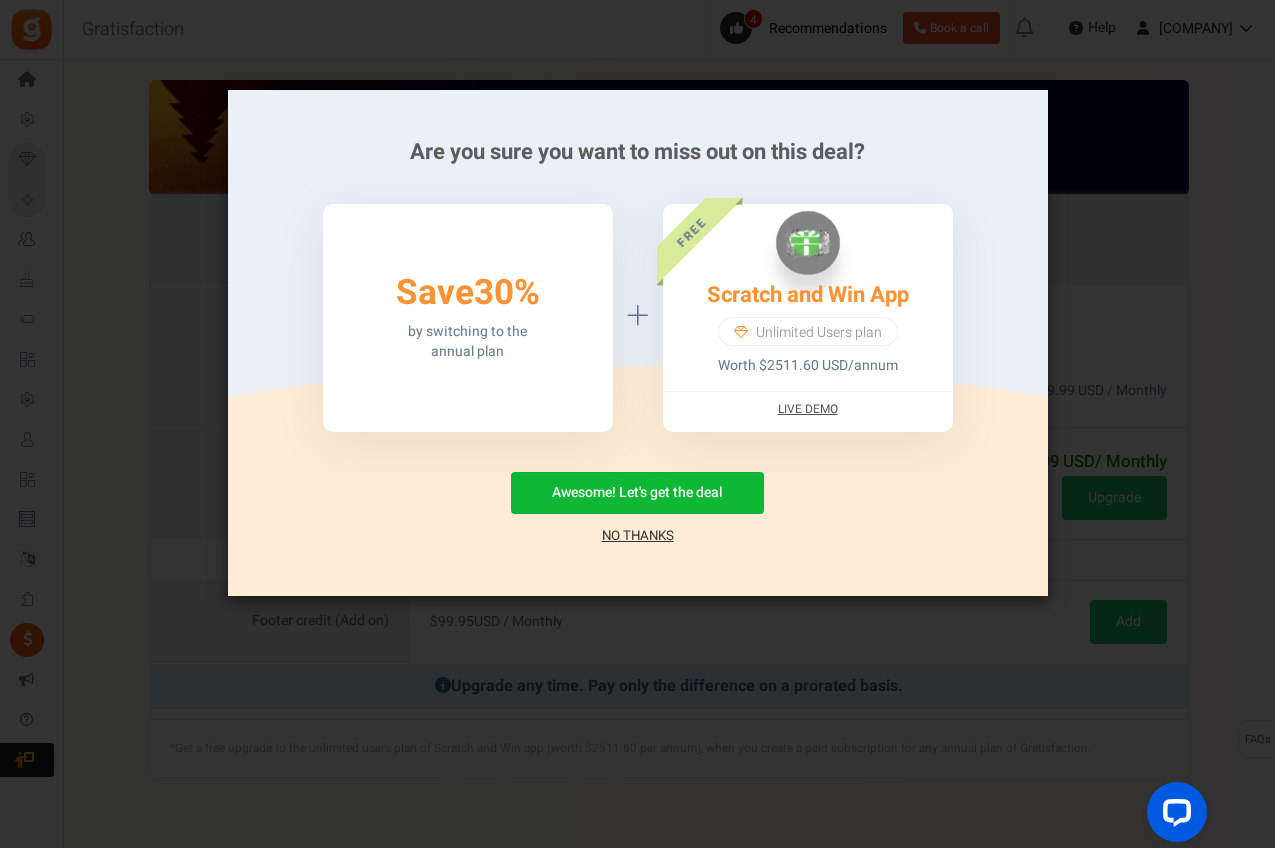 click on "No Thanks" at bounding box center [638, 536] 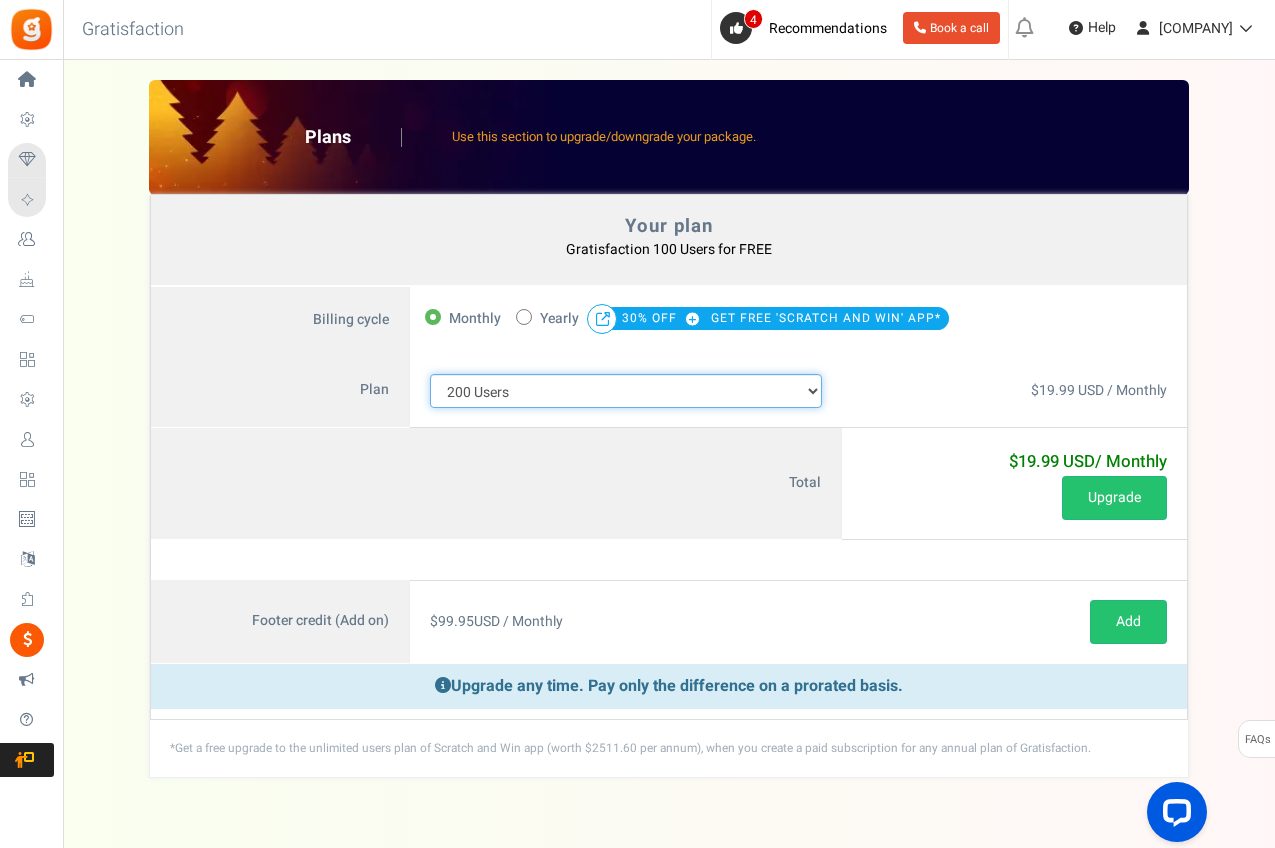 click on "100 Users 200 Users 500 Users 1000 Users 2000 Users 3000 Users 4000 Users 5000 Users 10000 Users 15000 Users 25000 Users Enterprise - 50000 Users Enterprise - 100000 Users Enterprise - 250000 Users Enterprise" at bounding box center [626, 391] 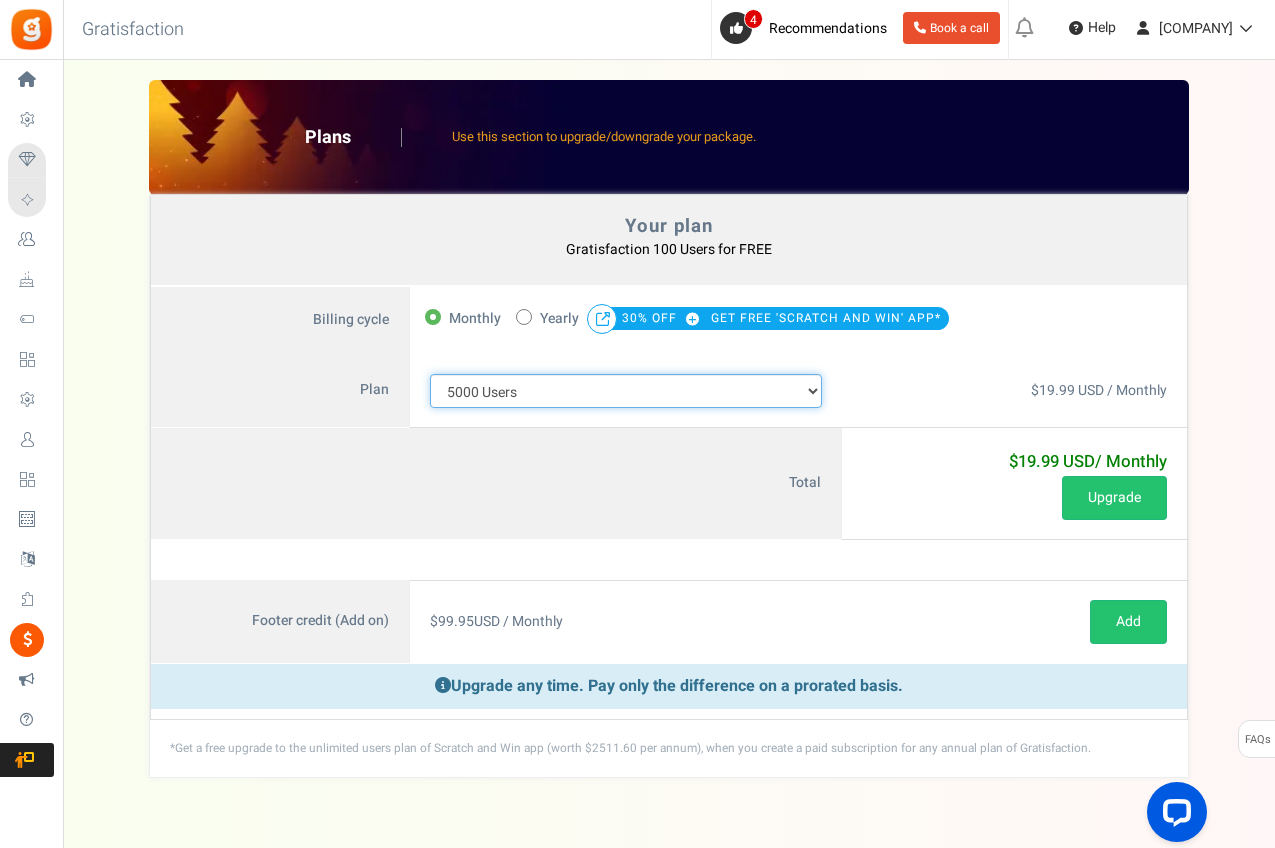click on "100 Users 200 Users 500 Users 1000 Users 2000 Users 3000 Users 4000 Users 5000 Users 10000 Users 15000 Users 25000 Users Enterprise - 50000 Users Enterprise - 100000 Users Enterprise - 250000 Users Enterprise" at bounding box center [626, 391] 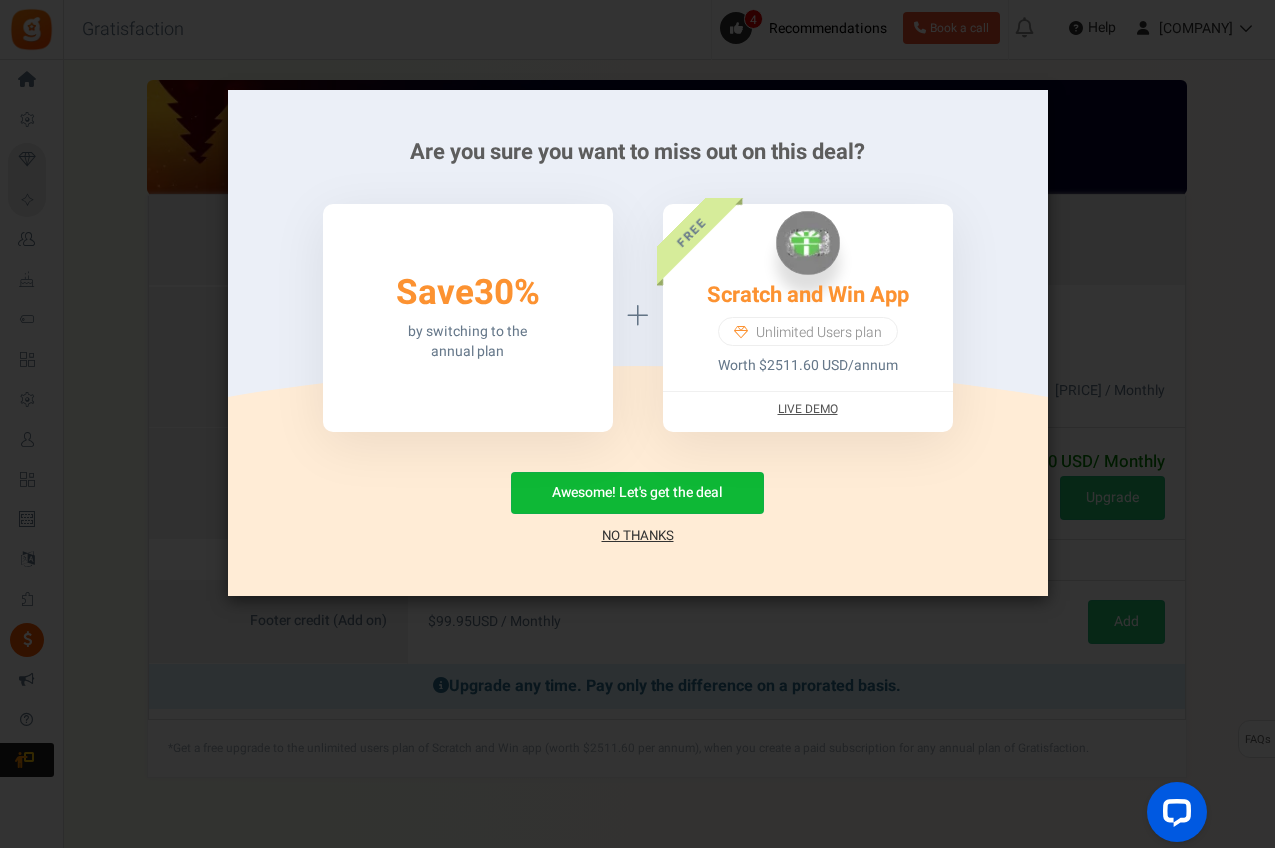 click on "No Thanks" at bounding box center (638, 536) 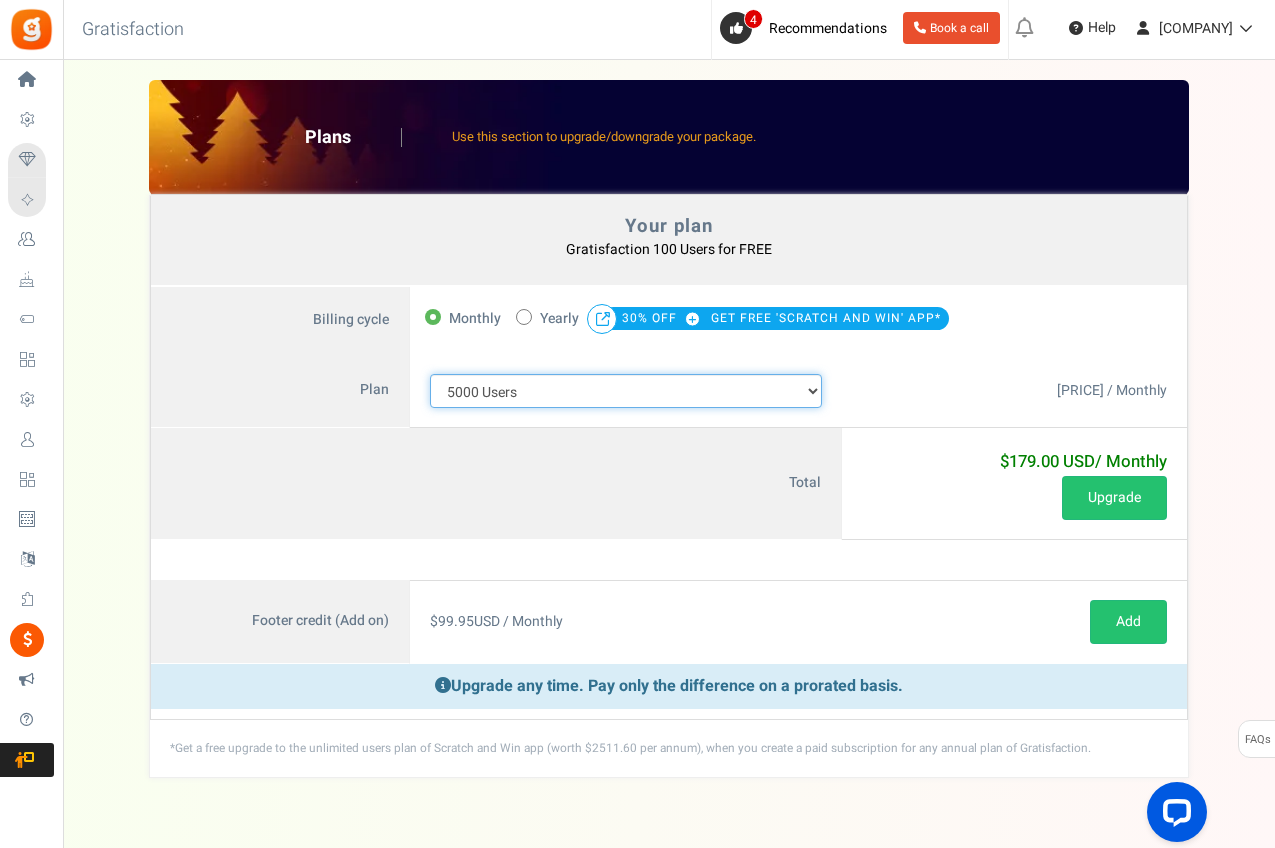 click on "100 Users 200 Users 500 Users 1000 Users 2000 Users 3000 Users 4000 Users 5000 Users 10000 Users 15000 Users 25000 Users Enterprise - 50000 Users Enterprise - 100000 Users Enterprise - 250000 Users Enterprise" at bounding box center [626, 391] 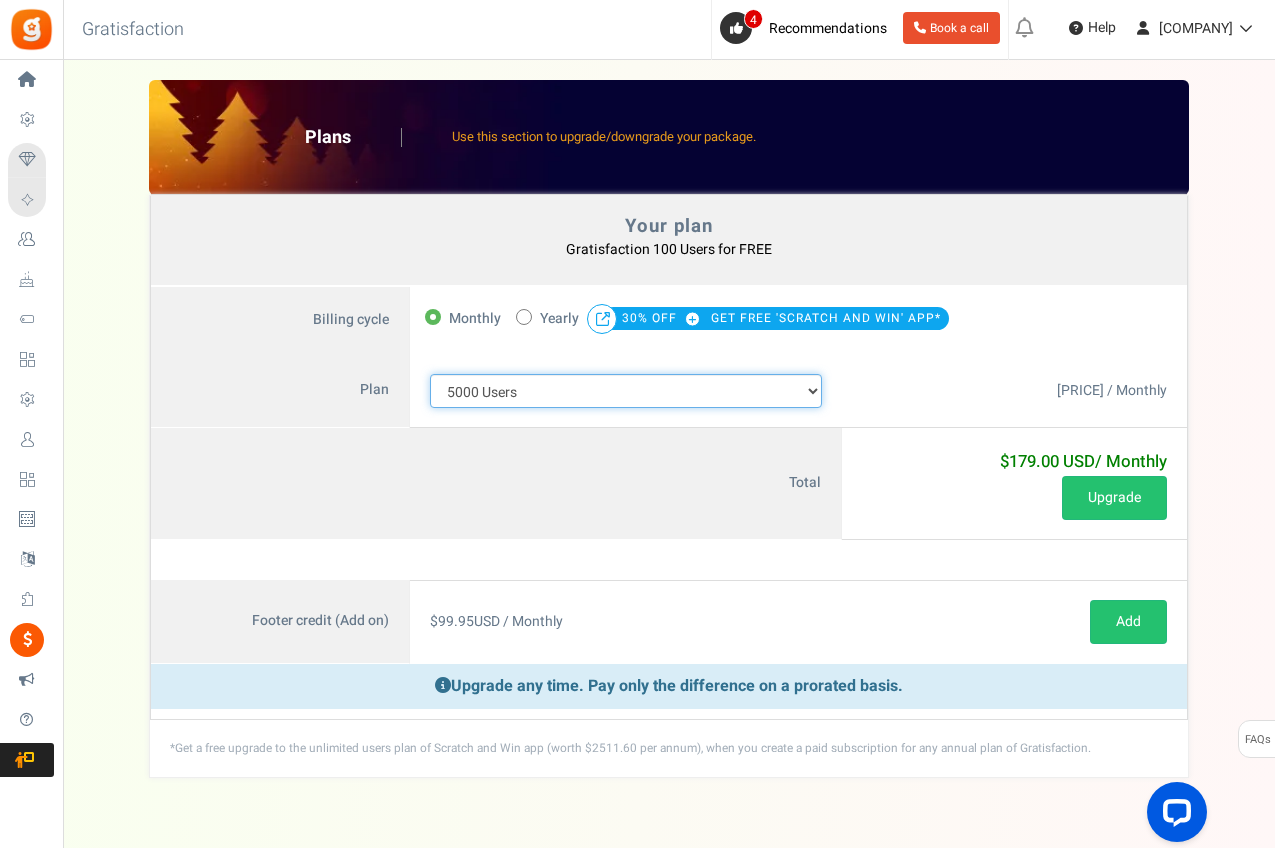select on "716" 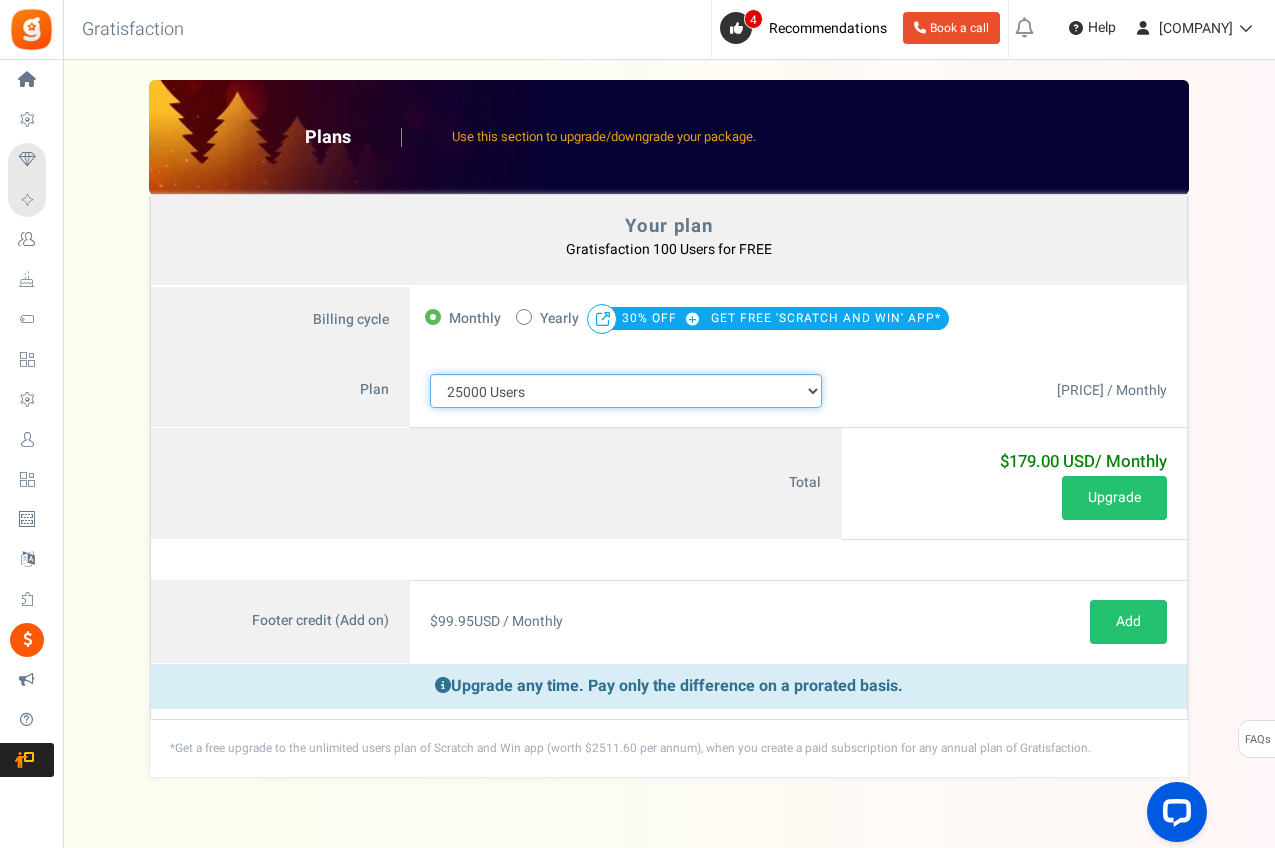 click on "100 Users 200 Users 500 Users 1000 Users 2000 Users 3000 Users 4000 Users 5000 Users 10000 Users 15000 Users 25000 Users Enterprise - 50000 Users Enterprise - 100000 Users Enterprise - 250000 Users Enterprise" at bounding box center (626, 391) 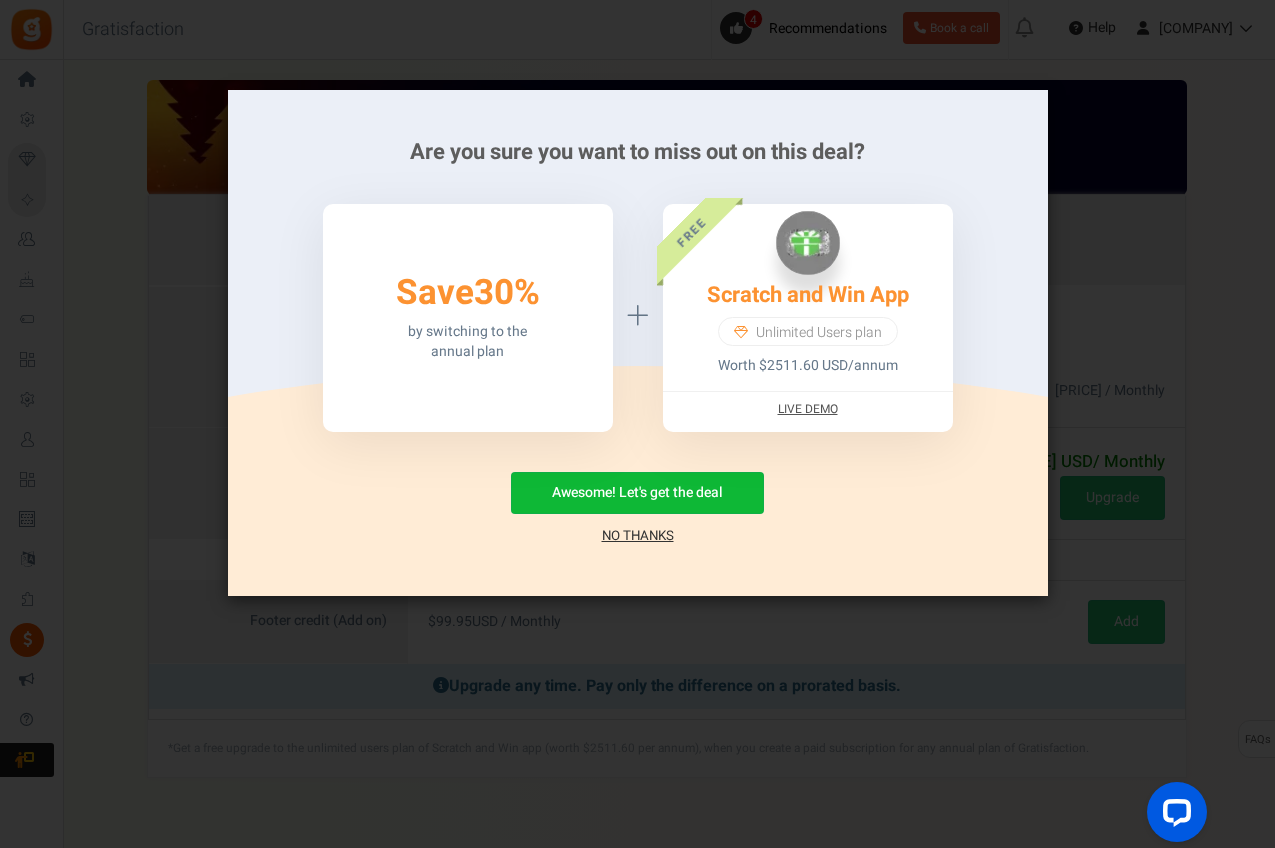 click on "Awesome! Let's get the deal
No Thanks" at bounding box center [638, 509] 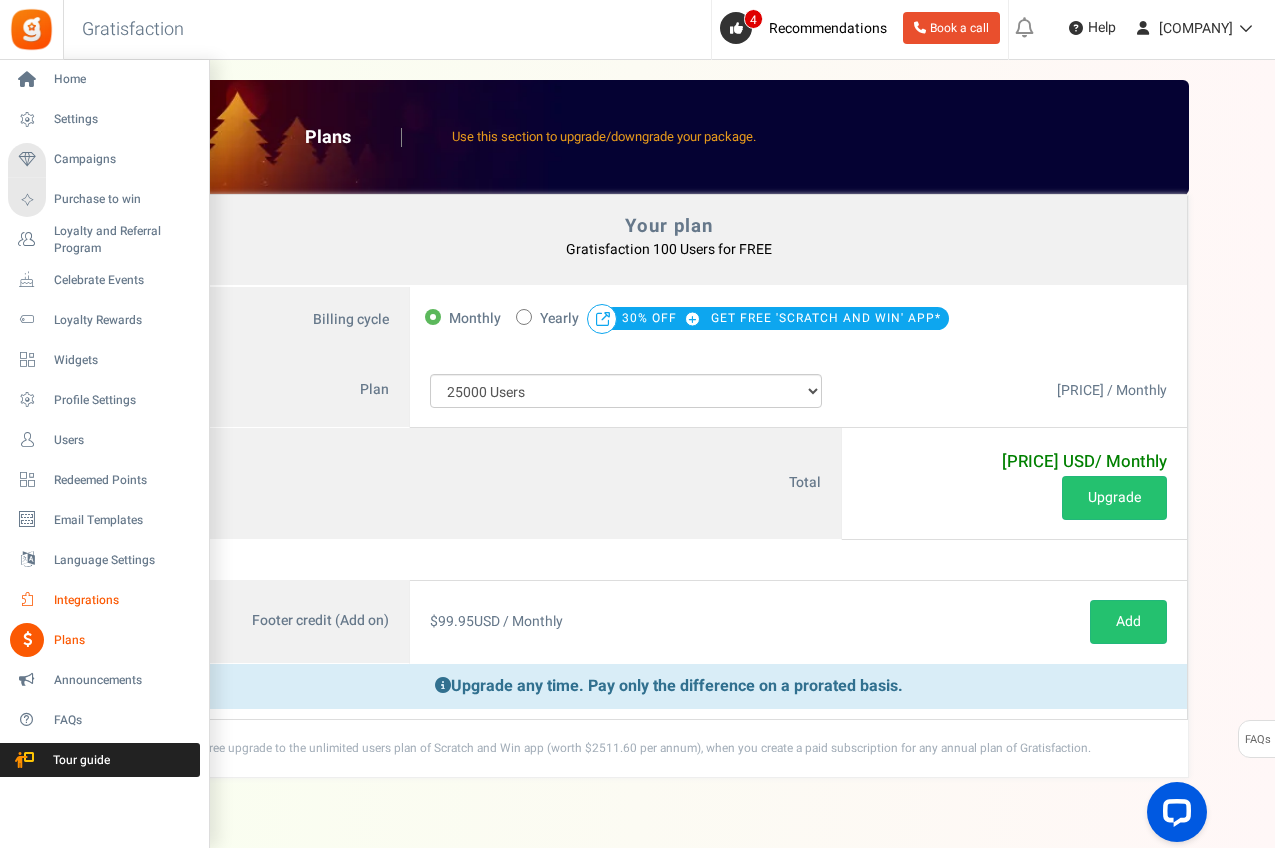 click at bounding box center [27, 600] 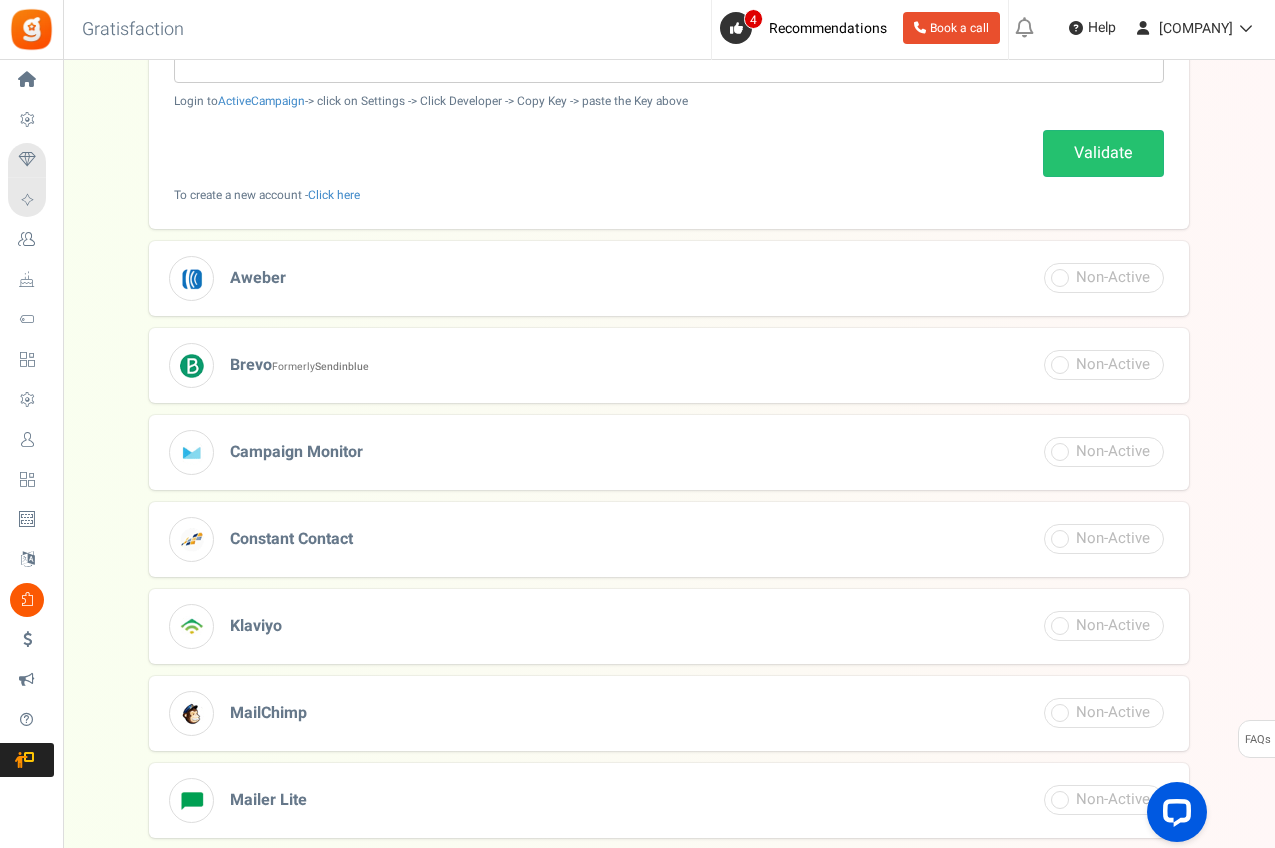 scroll, scrollTop: 390, scrollLeft: 0, axis: vertical 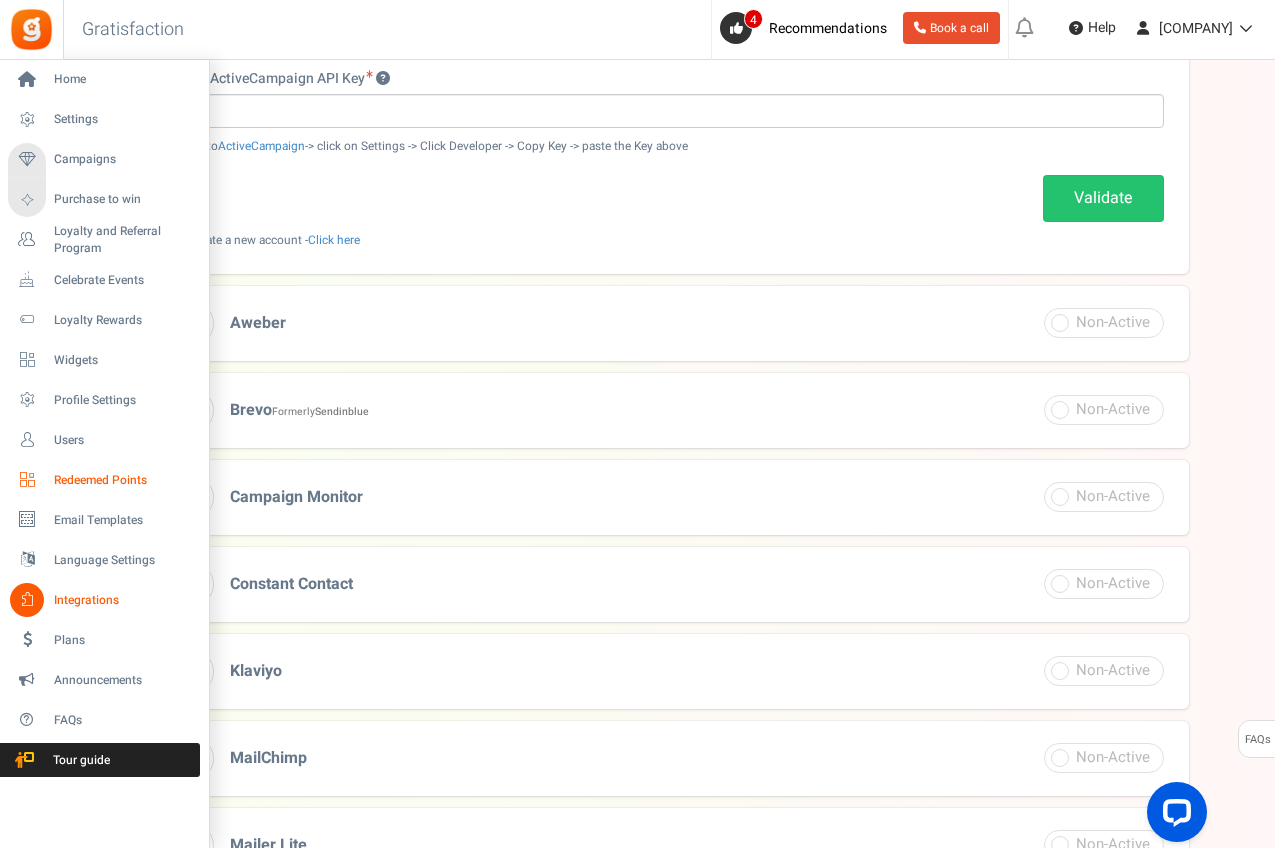 click on "Redeemed Points" at bounding box center (124, 480) 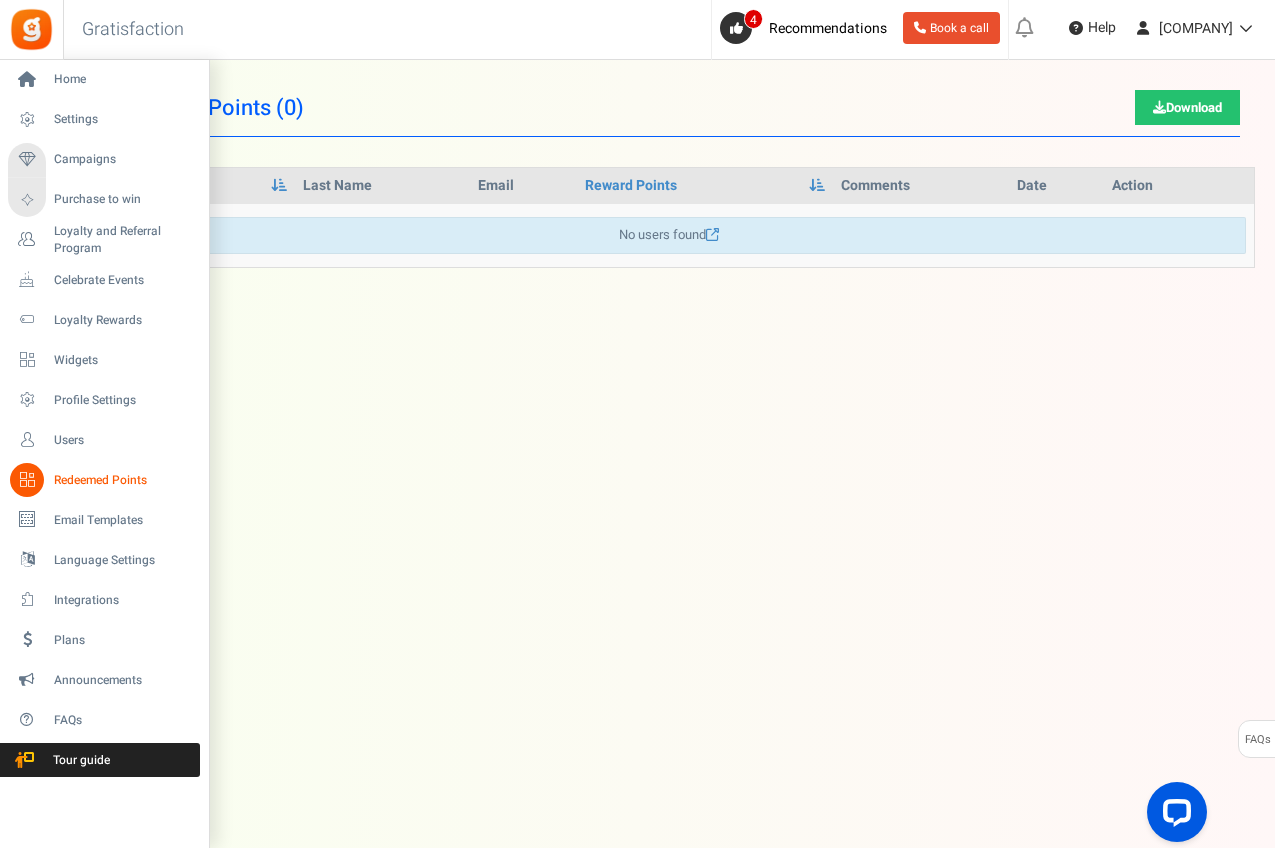 scroll, scrollTop: 0, scrollLeft: 0, axis: both 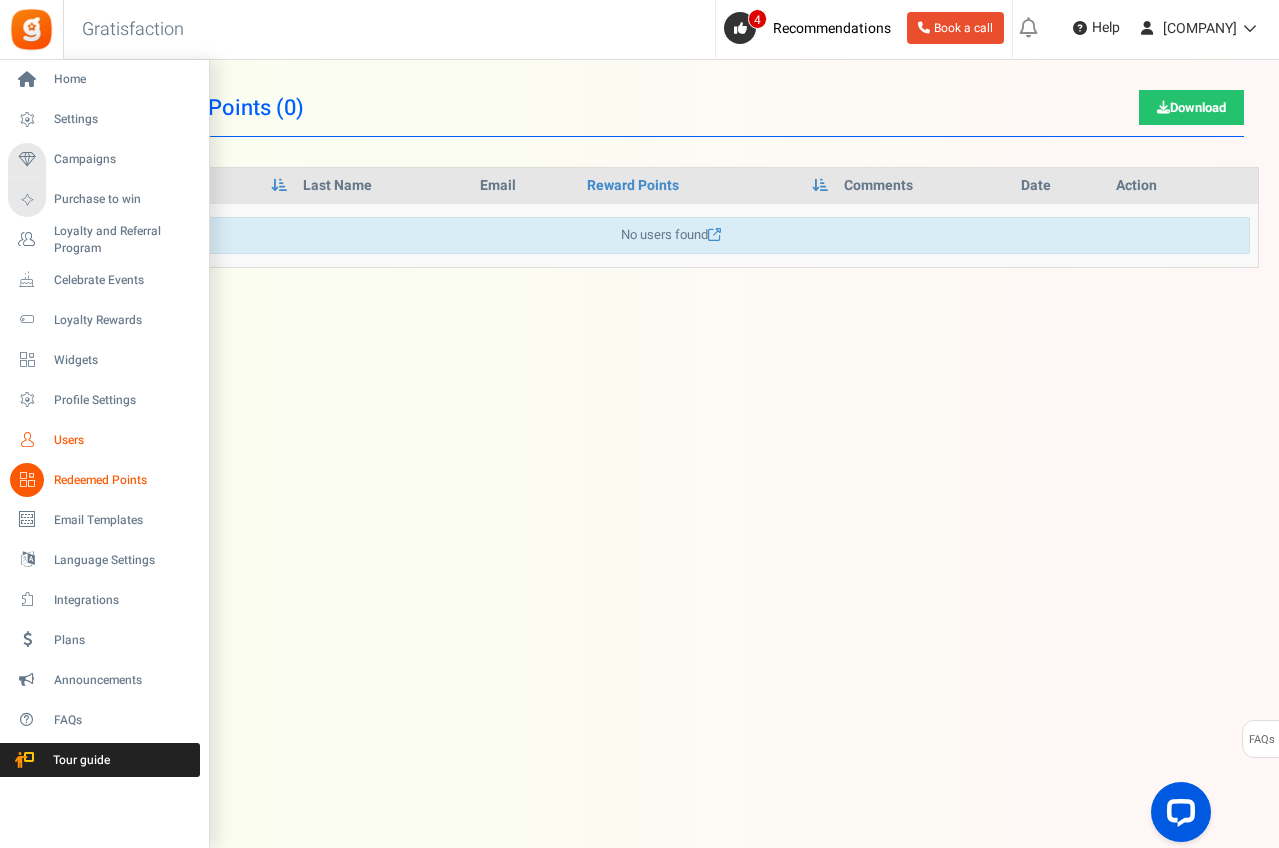 click on "Users" at bounding box center [124, 440] 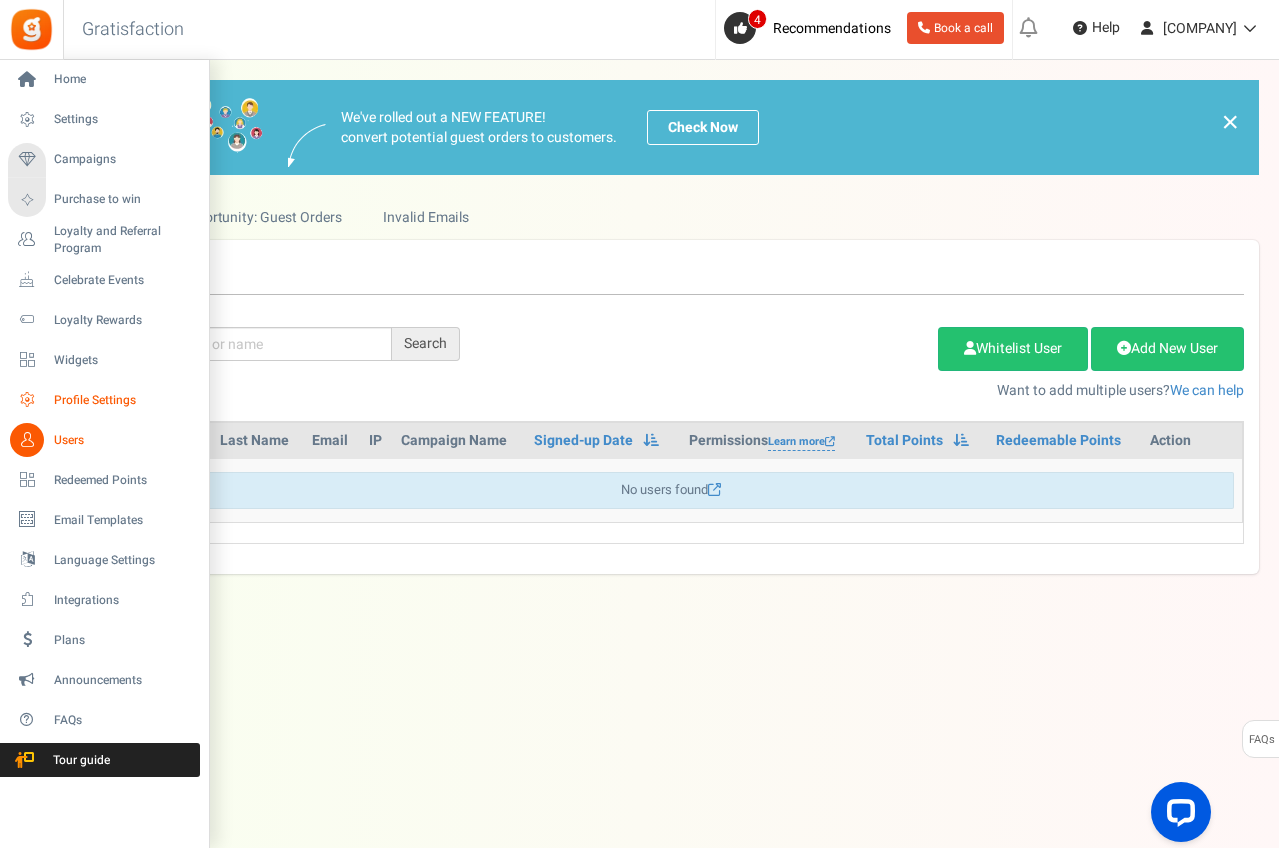 click on "Profile Settings" at bounding box center [124, 400] 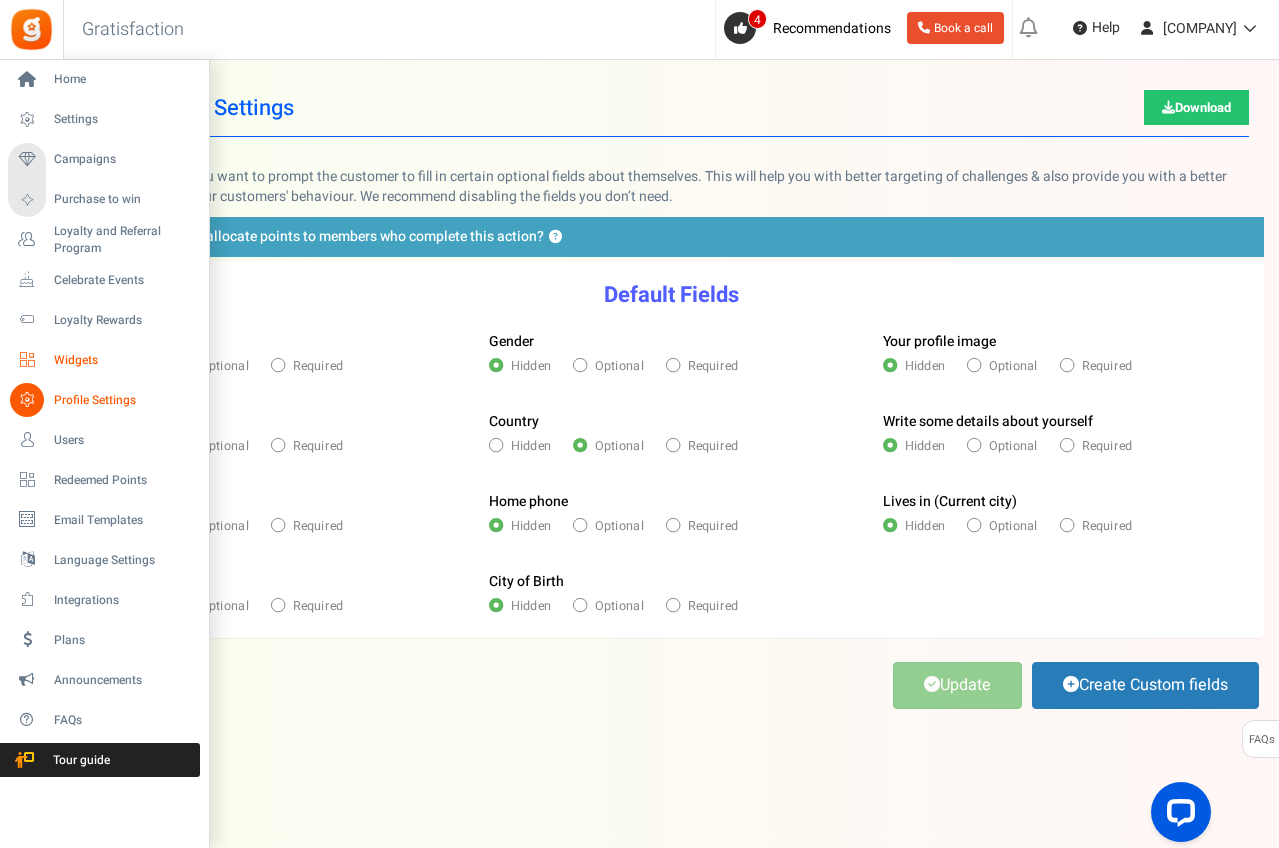 click on "Widgets" at bounding box center (124, 360) 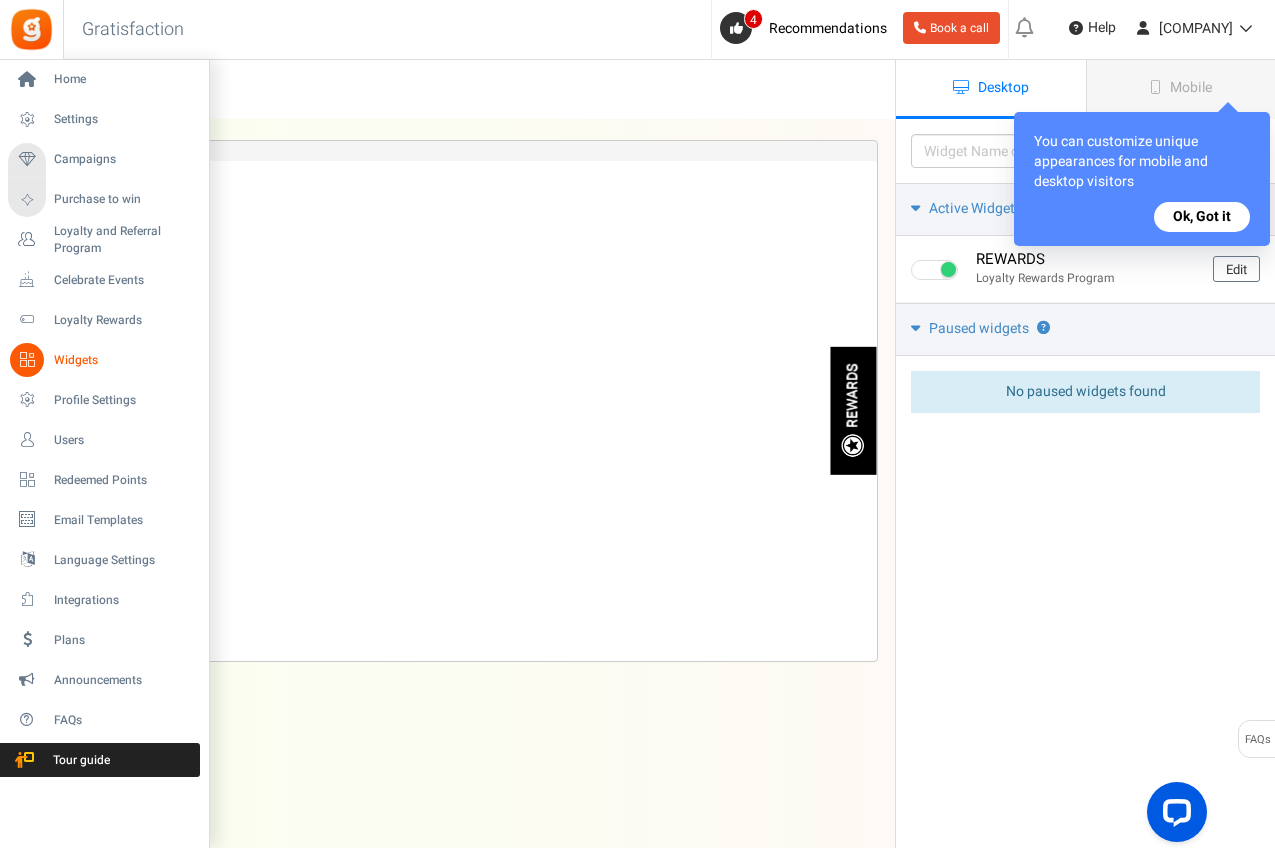 scroll, scrollTop: 0, scrollLeft: 0, axis: both 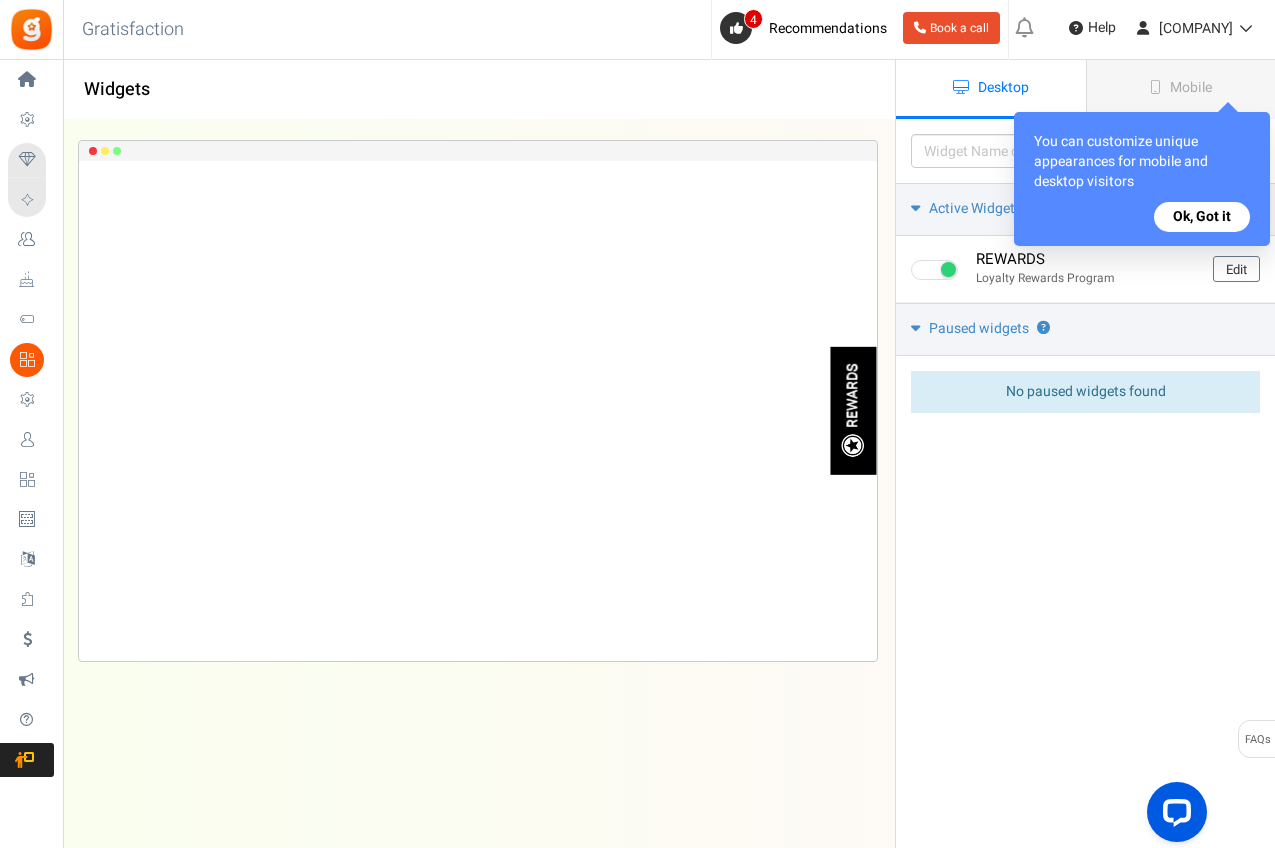 click on "Ok, Got it" at bounding box center [1202, 217] 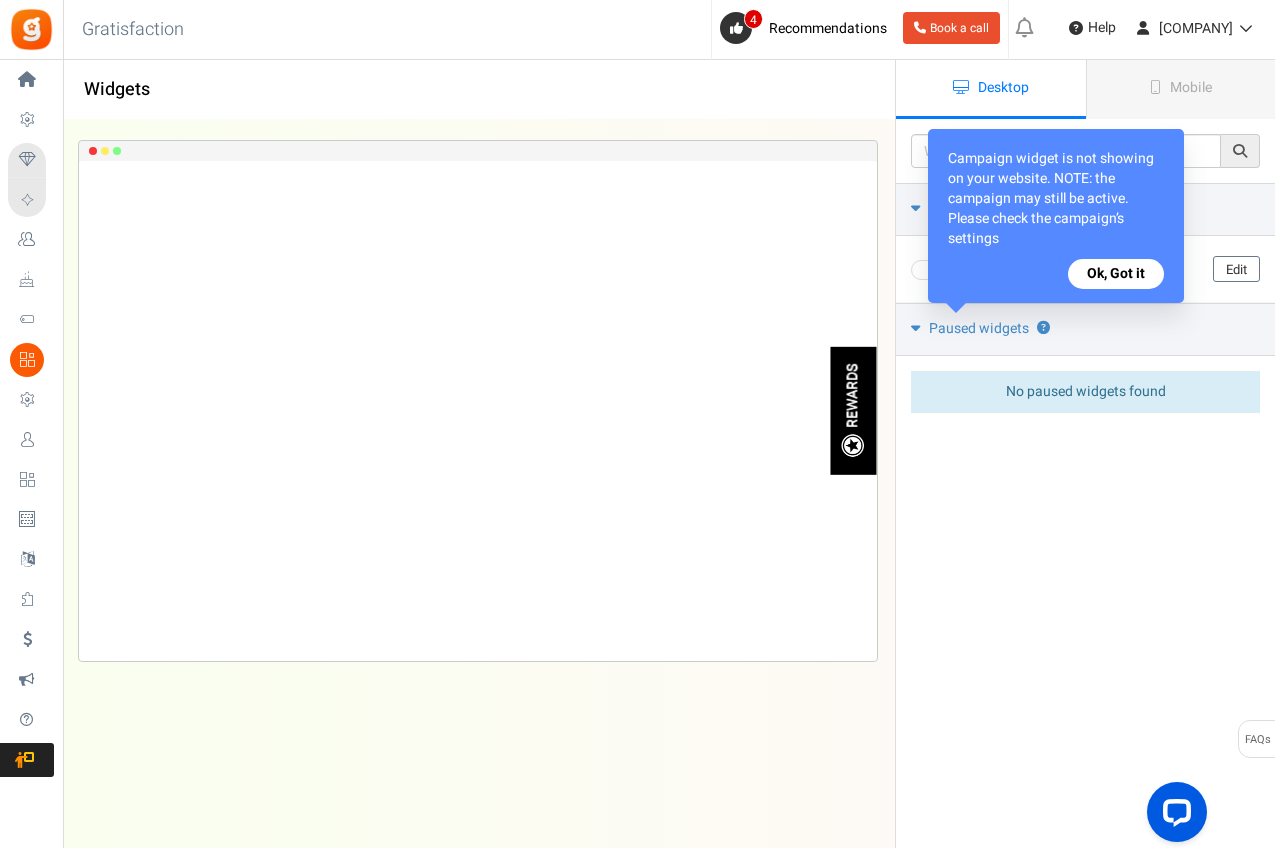 click on "Ok, Got it" at bounding box center (1116, 274) 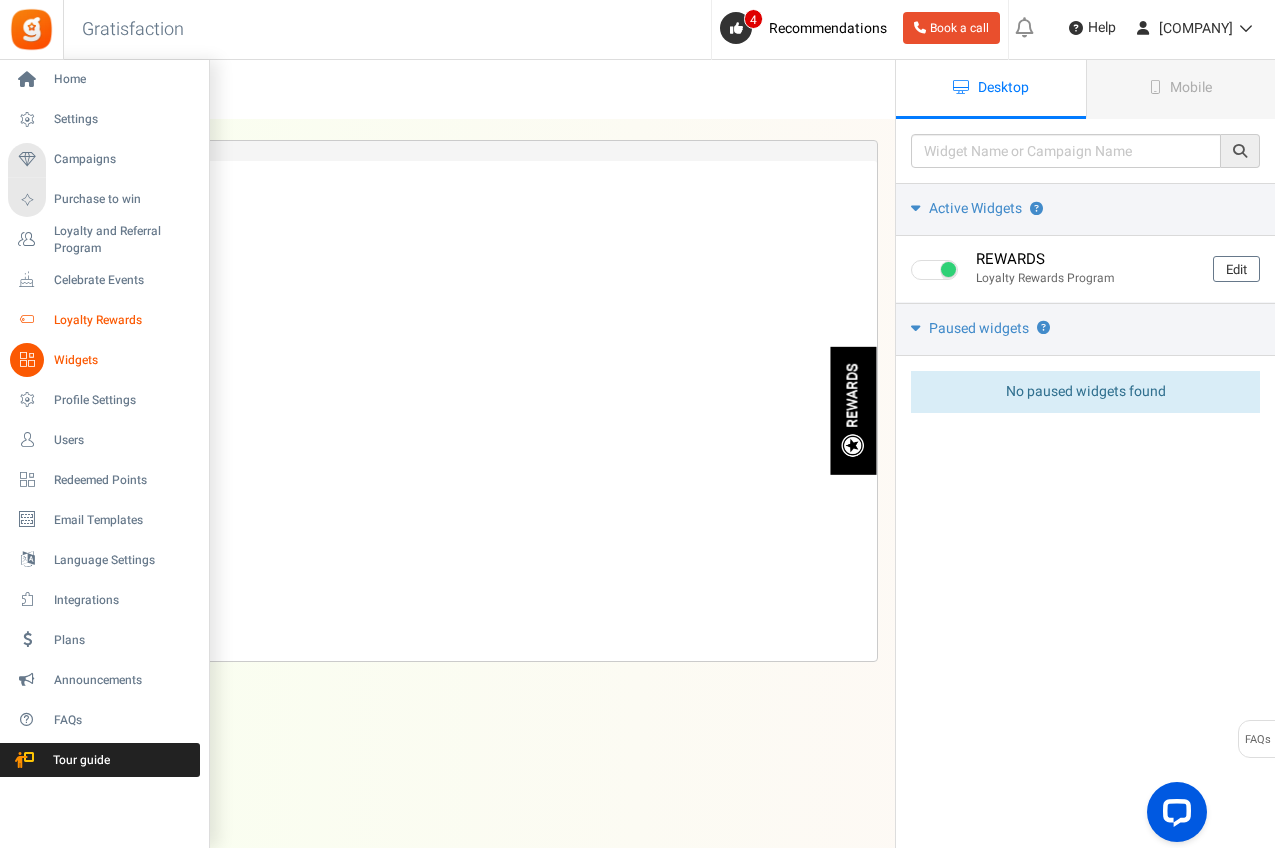 click on "Loyalty Rewards" at bounding box center (124, 320) 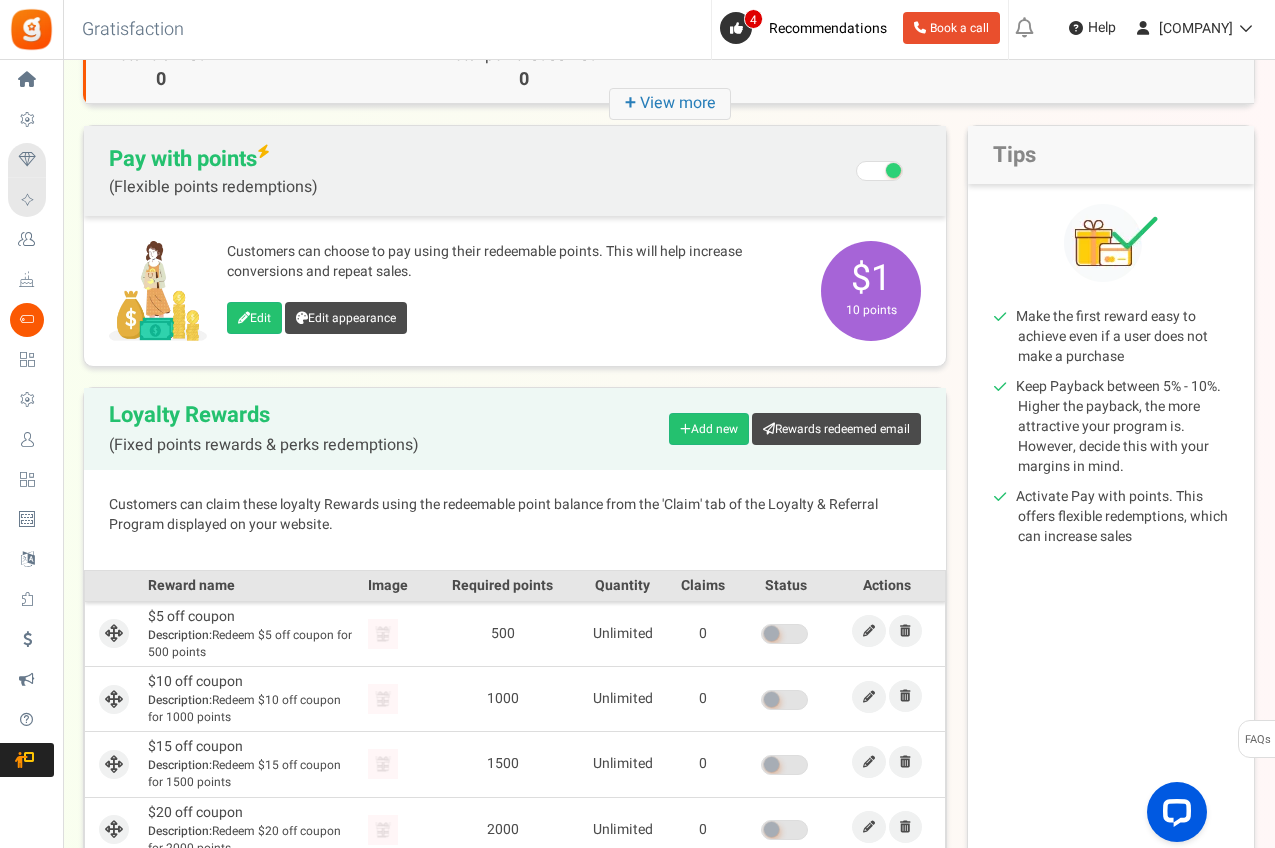 scroll, scrollTop: 133, scrollLeft: 0, axis: vertical 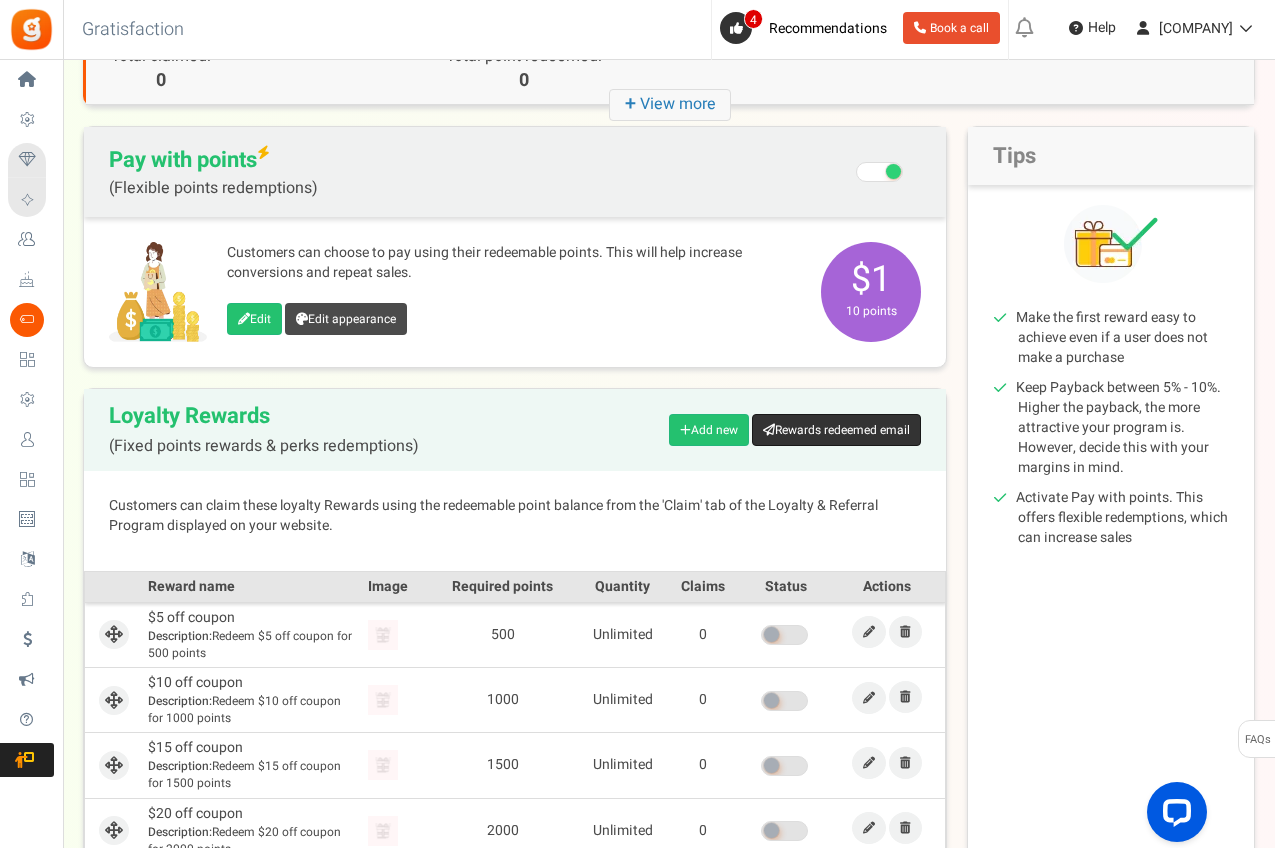 click on "Rewards redeemed email" at bounding box center (836, 430) 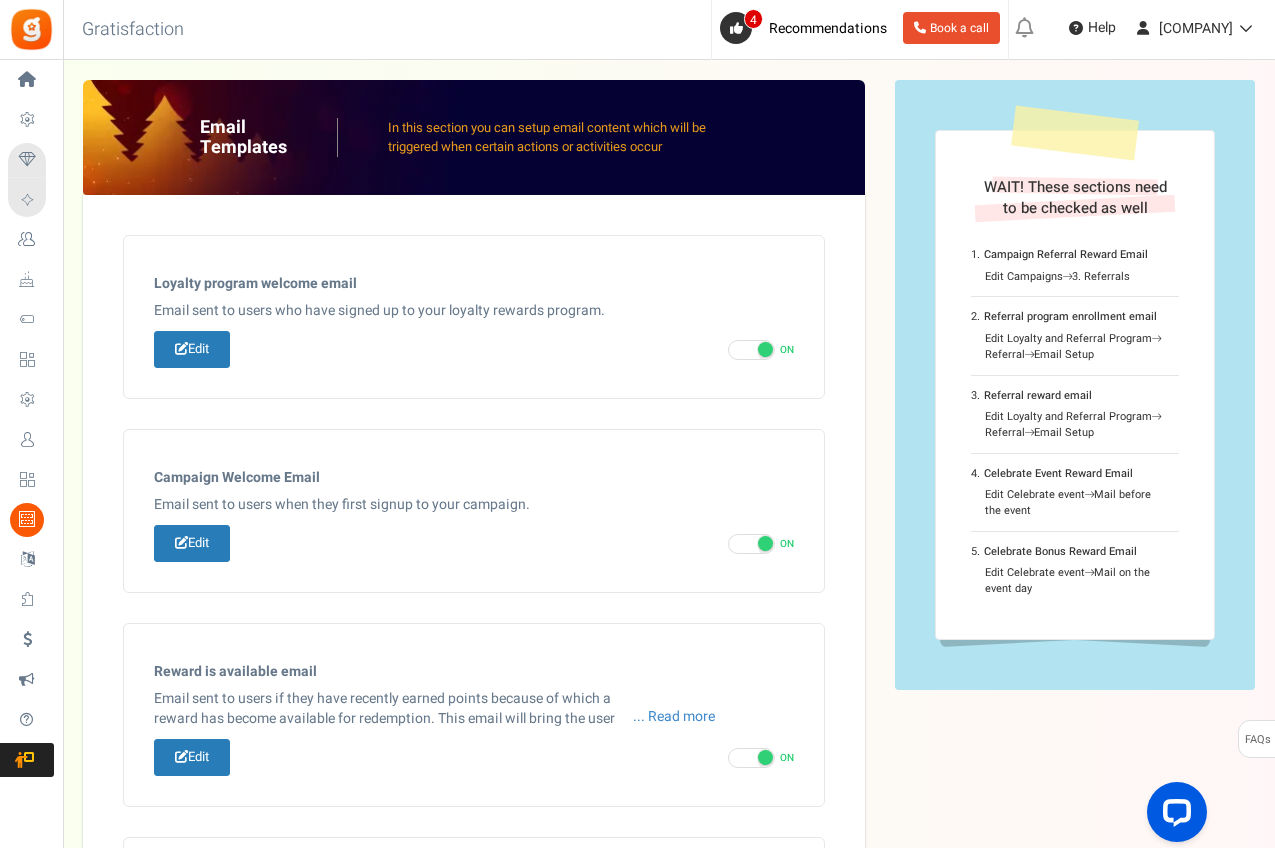 scroll, scrollTop: 533, scrollLeft: 0, axis: vertical 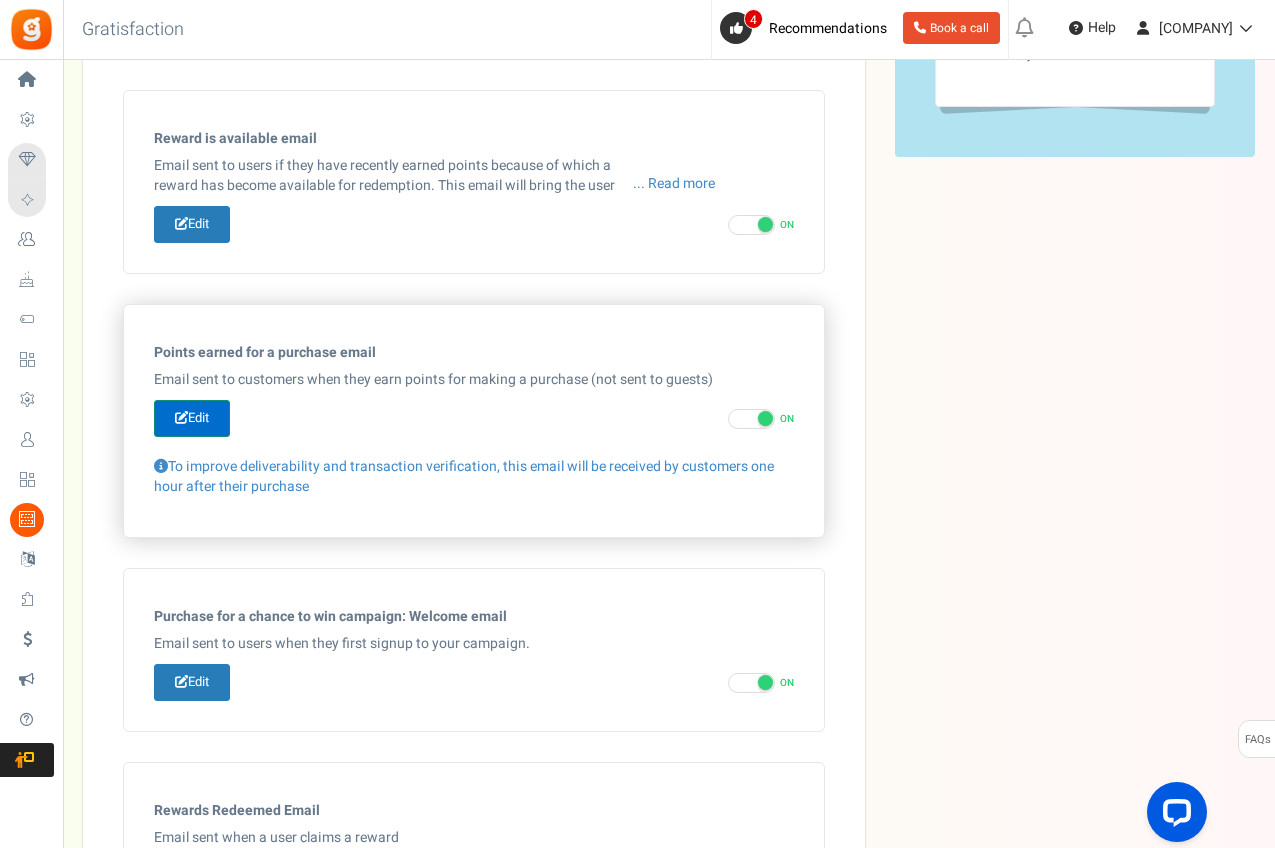 click at bounding box center (181, 417) 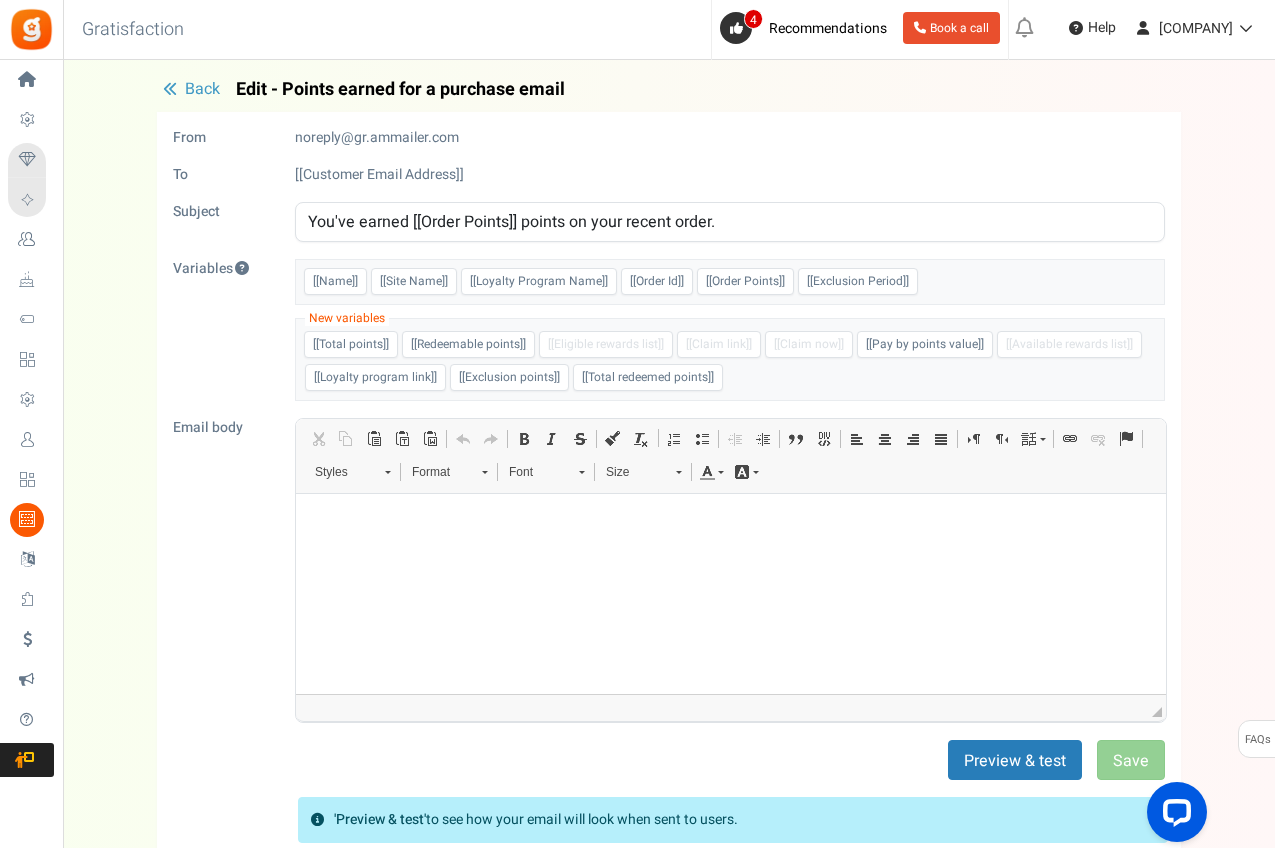 scroll, scrollTop: 0, scrollLeft: 0, axis: both 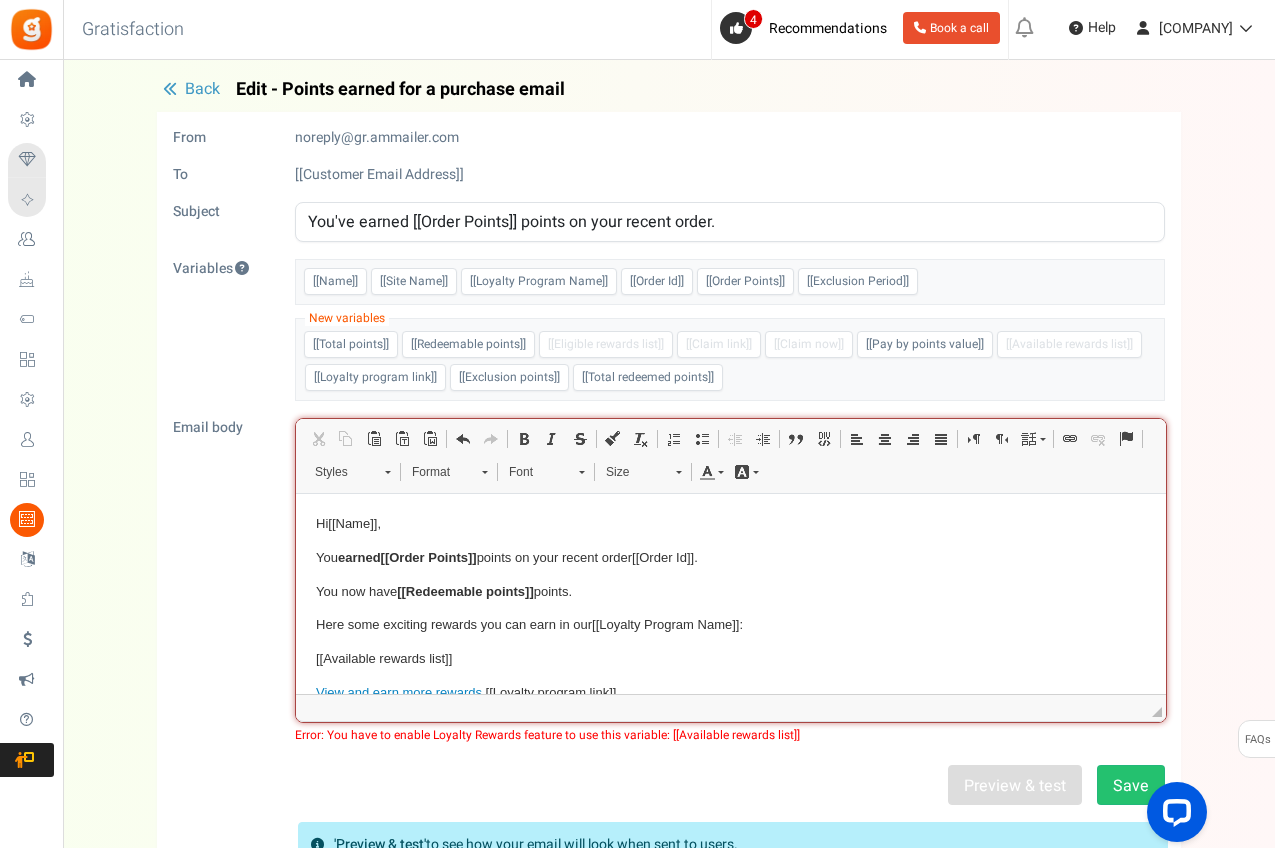 click on "Back" at bounding box center (202, 89) 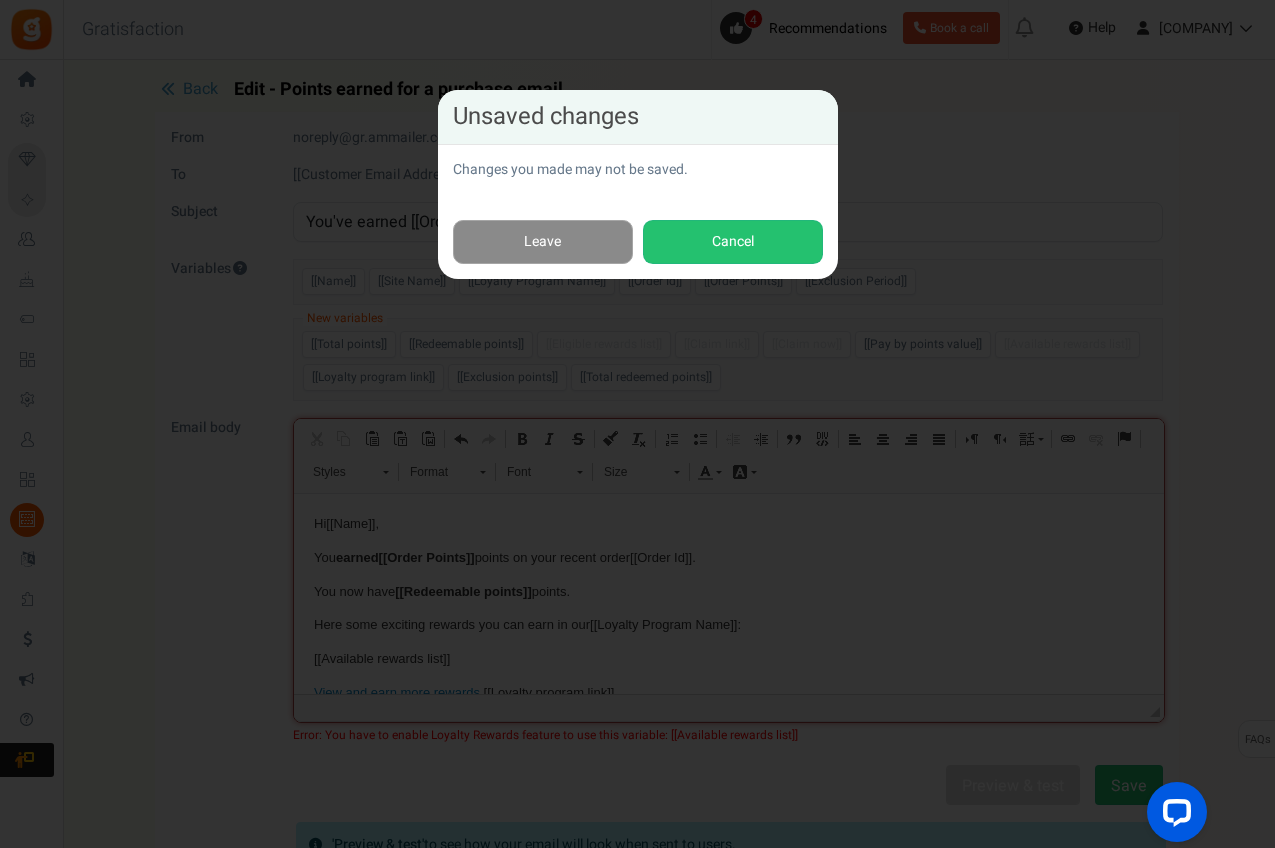 click on "Leave" at bounding box center (543, 242) 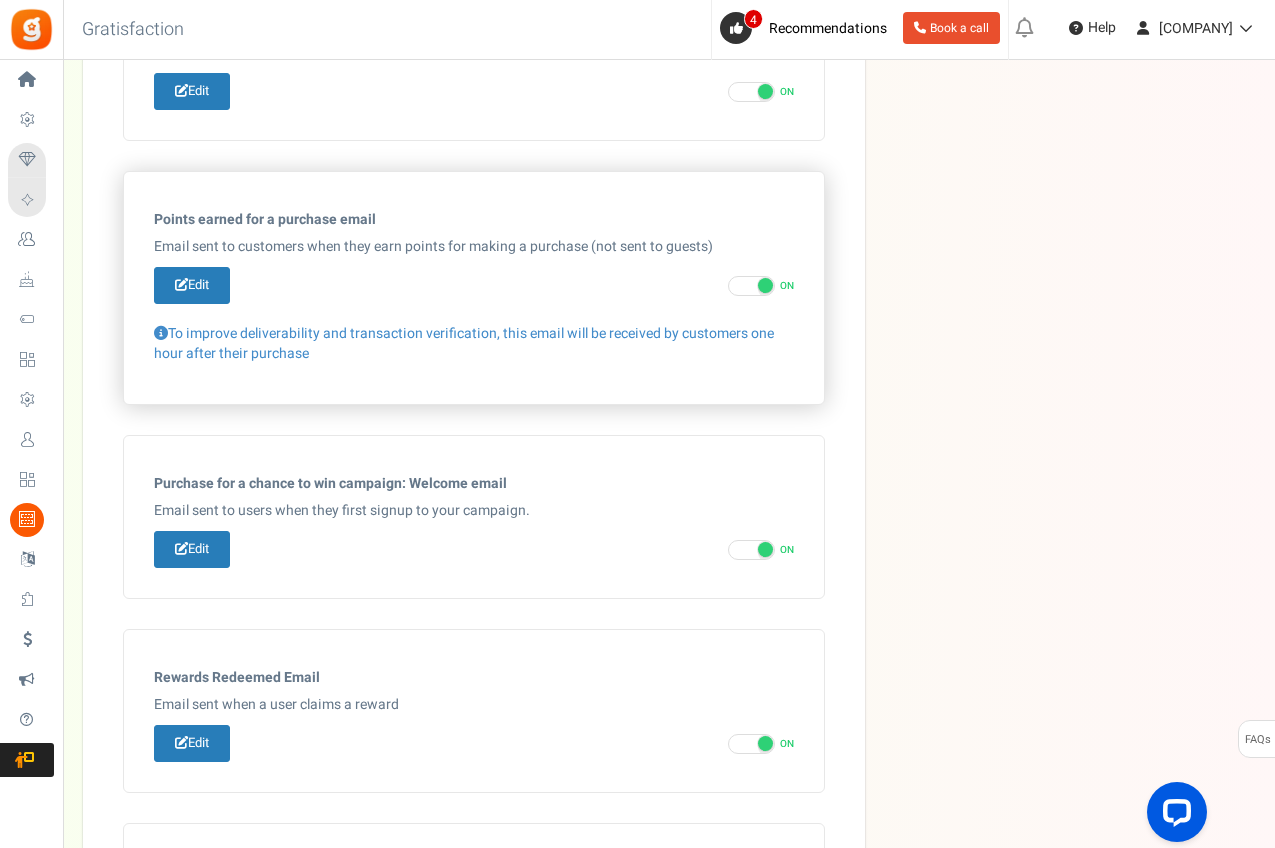 scroll, scrollTop: 490, scrollLeft: 0, axis: vertical 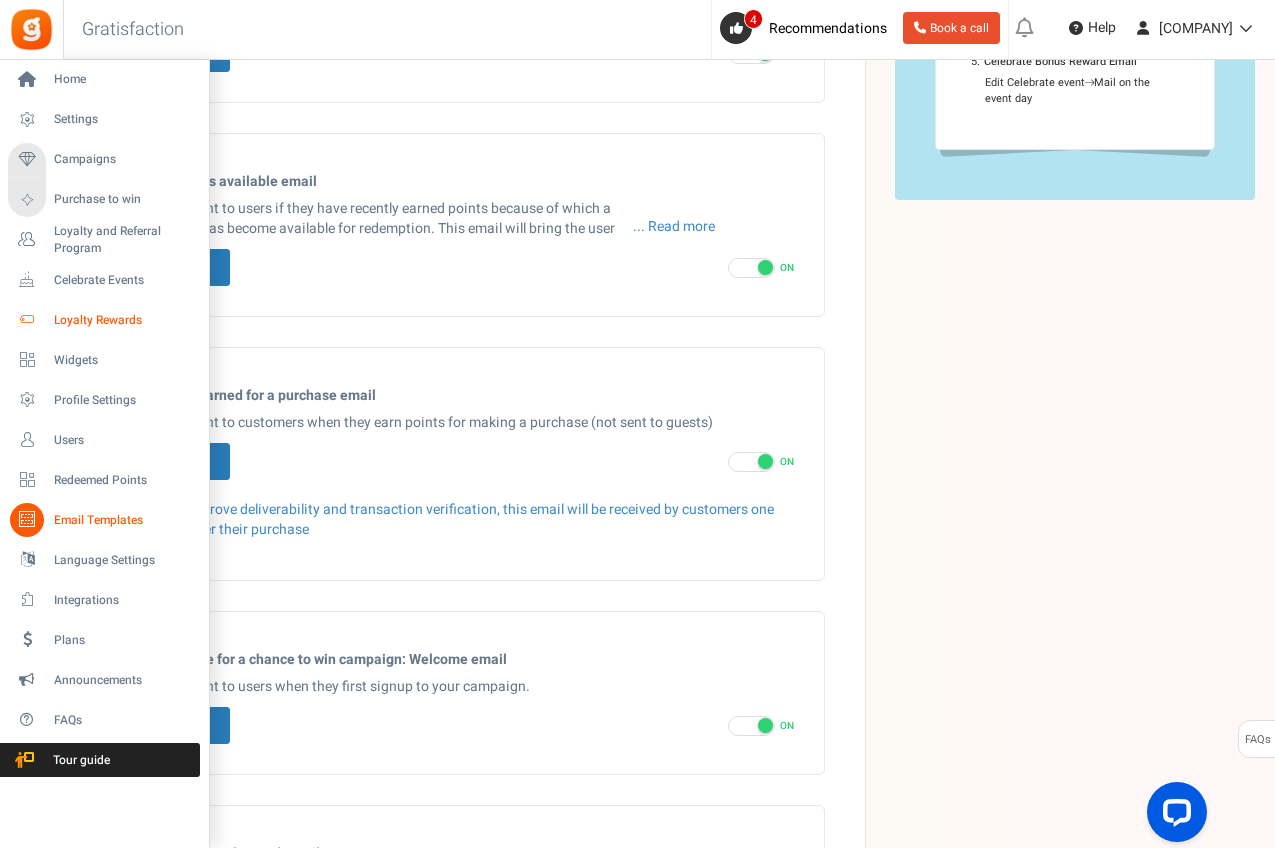 click on "Loyalty Rewards" at bounding box center [124, 320] 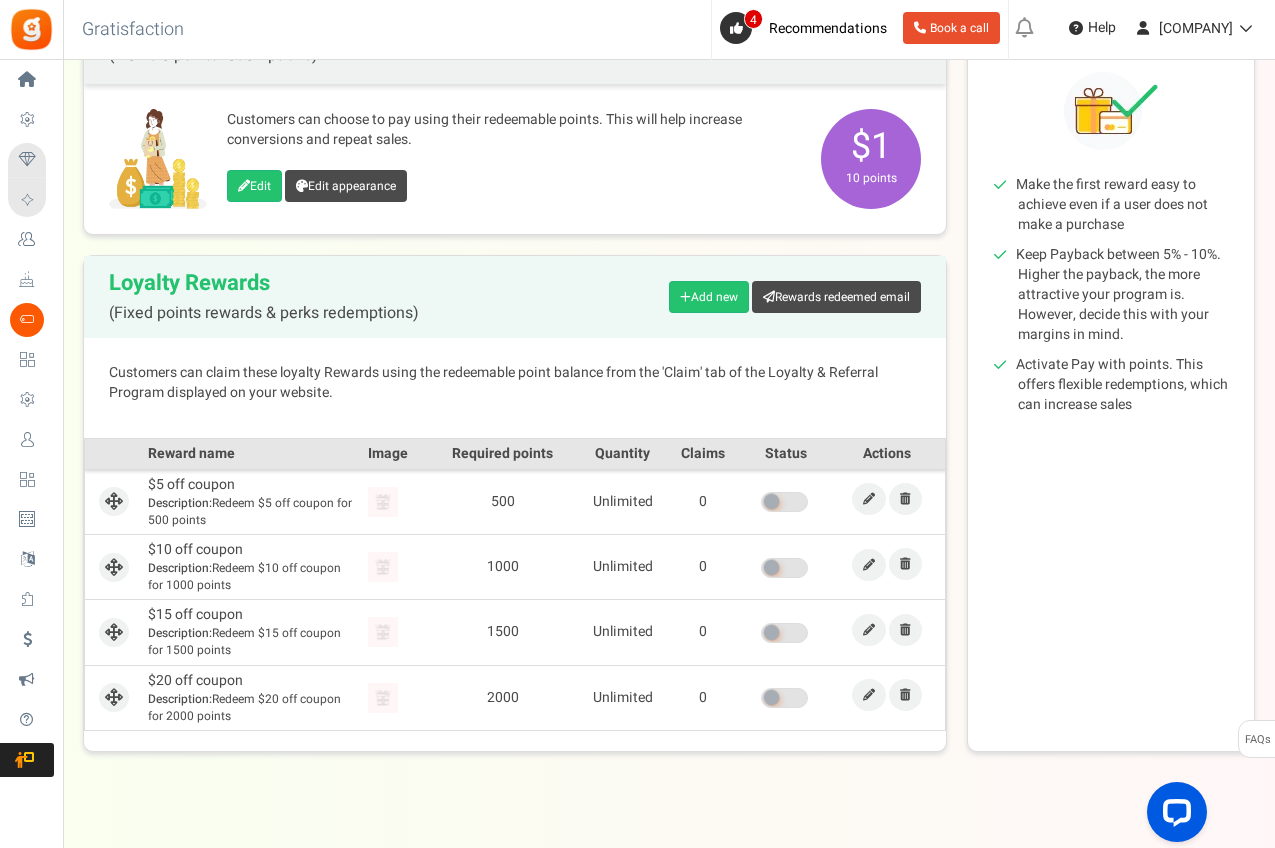 scroll, scrollTop: 291, scrollLeft: 0, axis: vertical 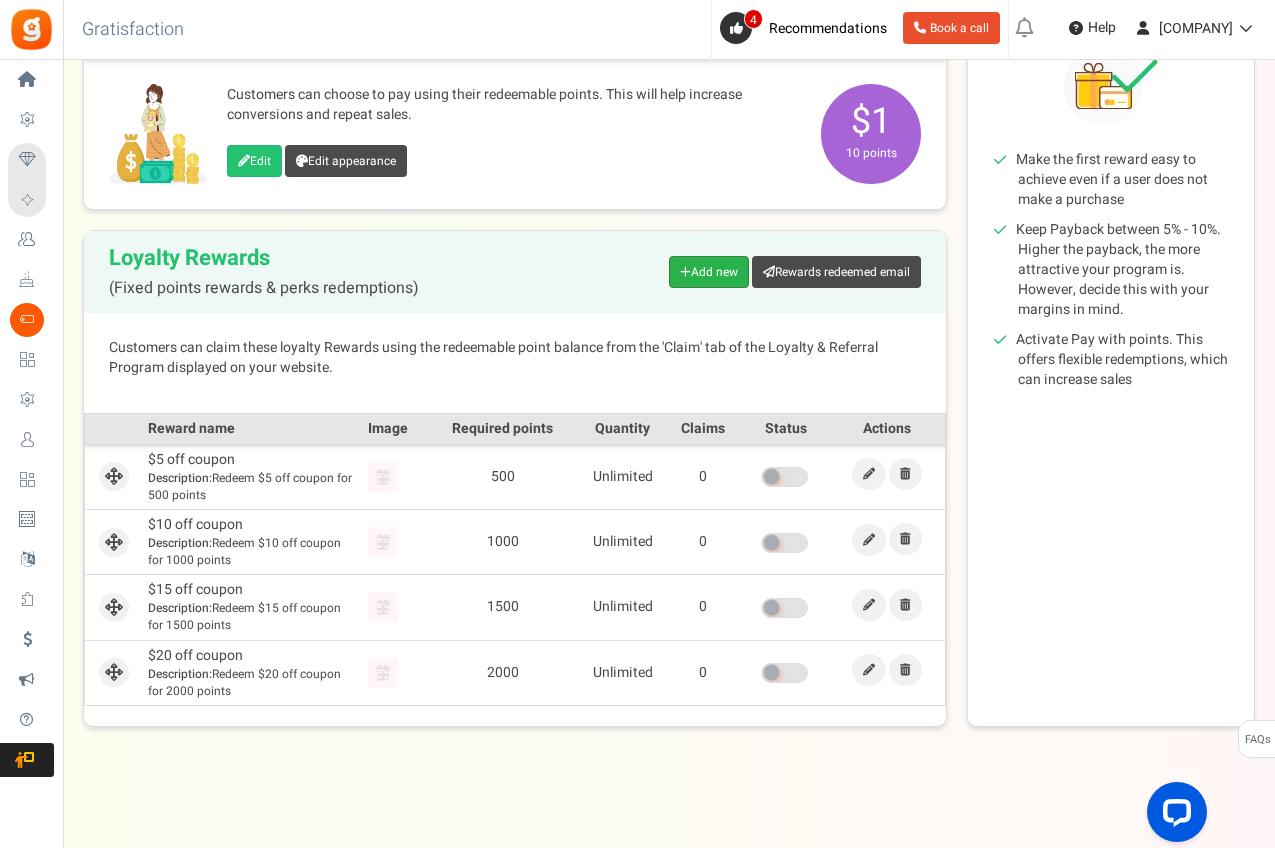 click on "Add new" at bounding box center [709, 272] 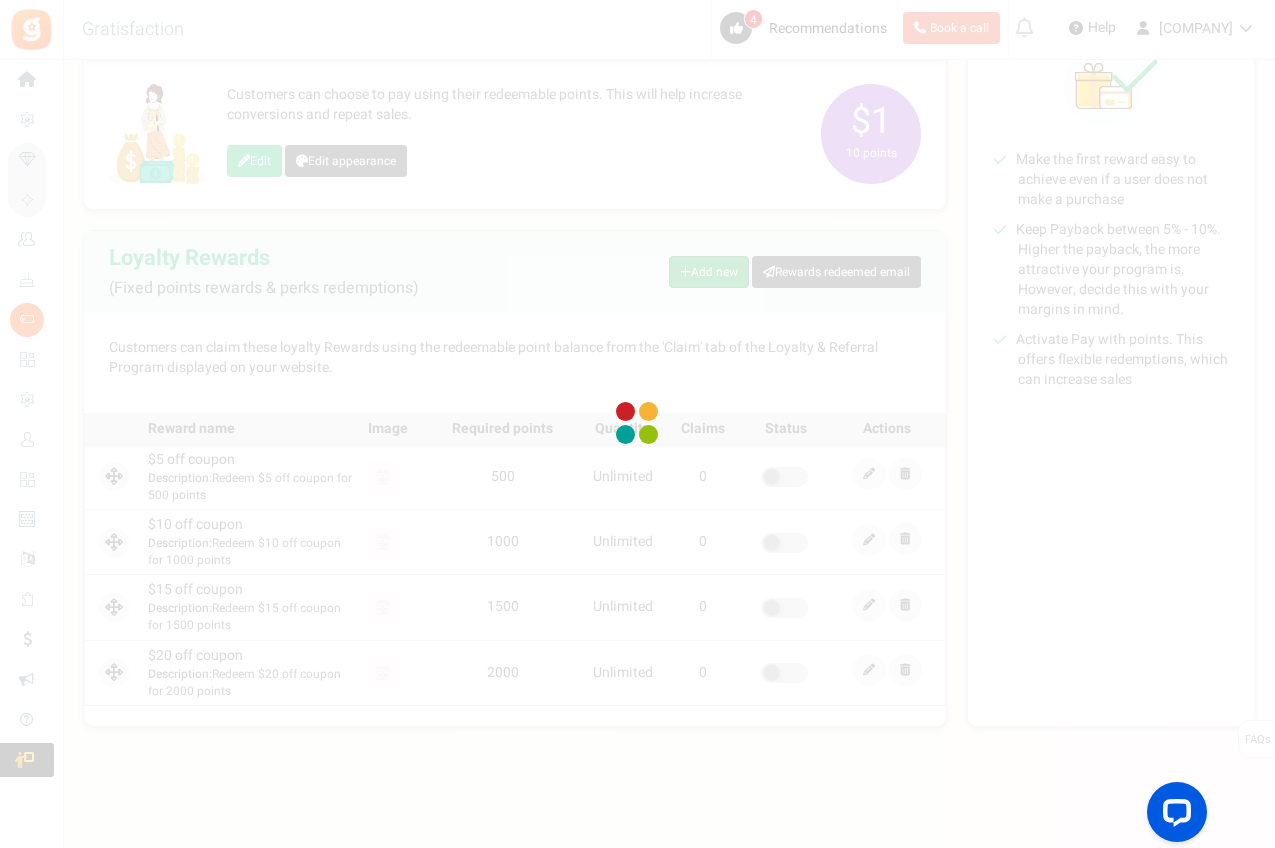 scroll, scrollTop: 0, scrollLeft: 0, axis: both 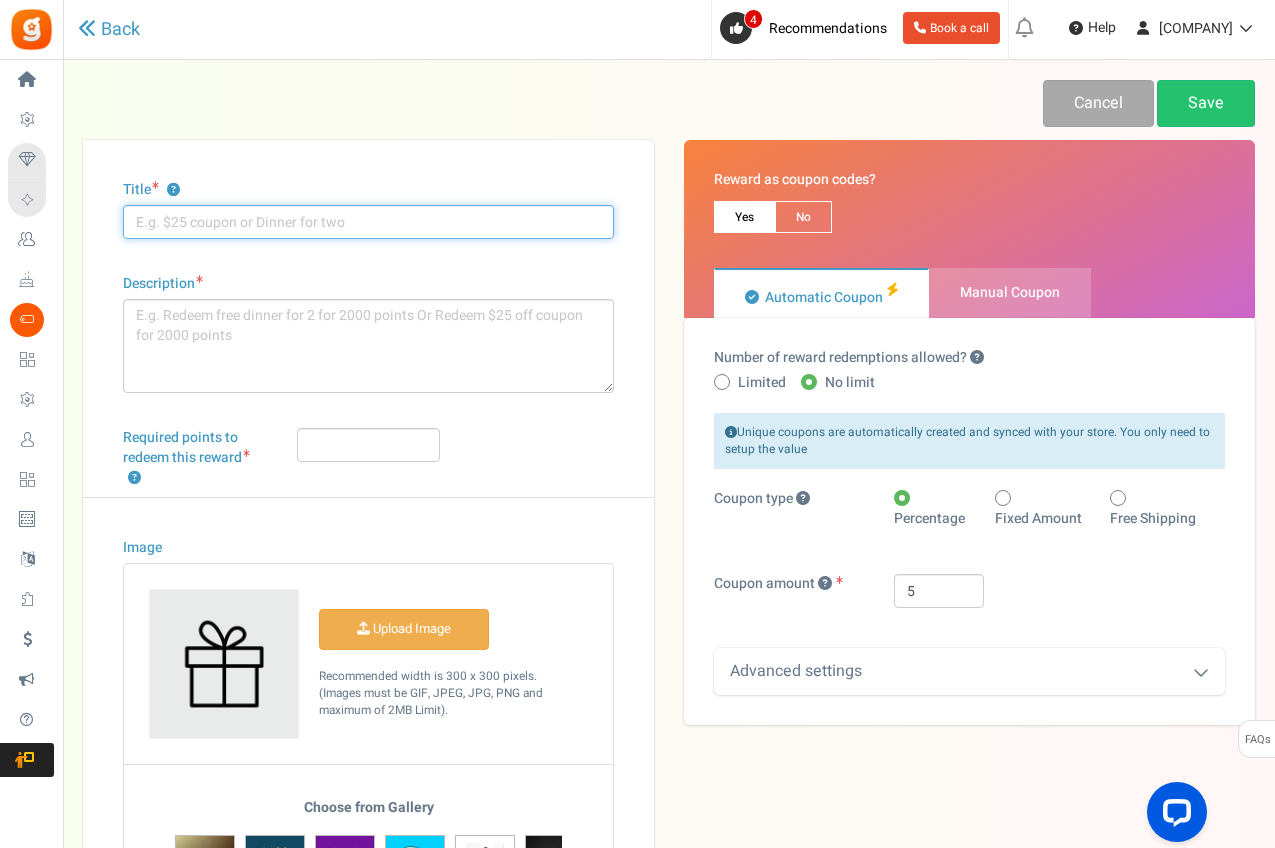 click on "Title
?" at bounding box center (368, 222) 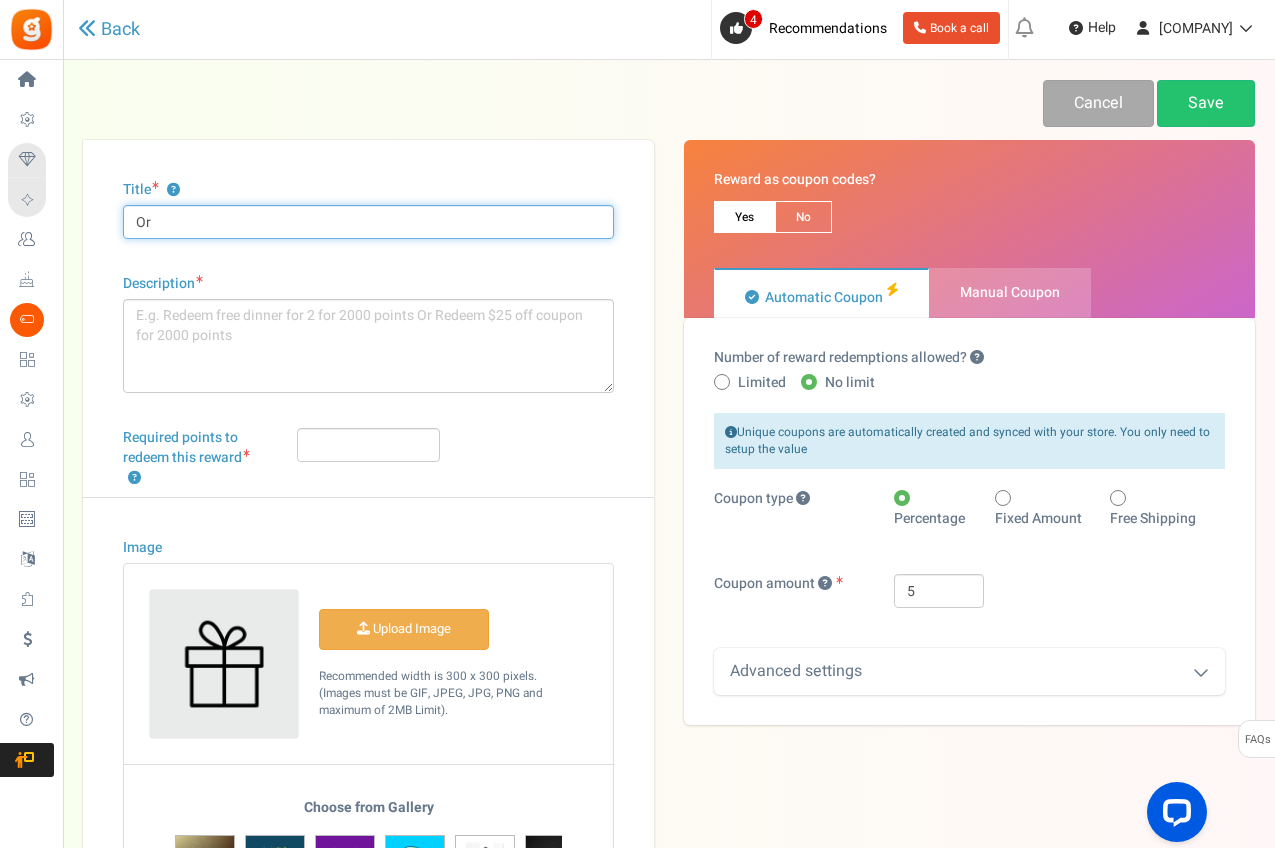 type on "O" 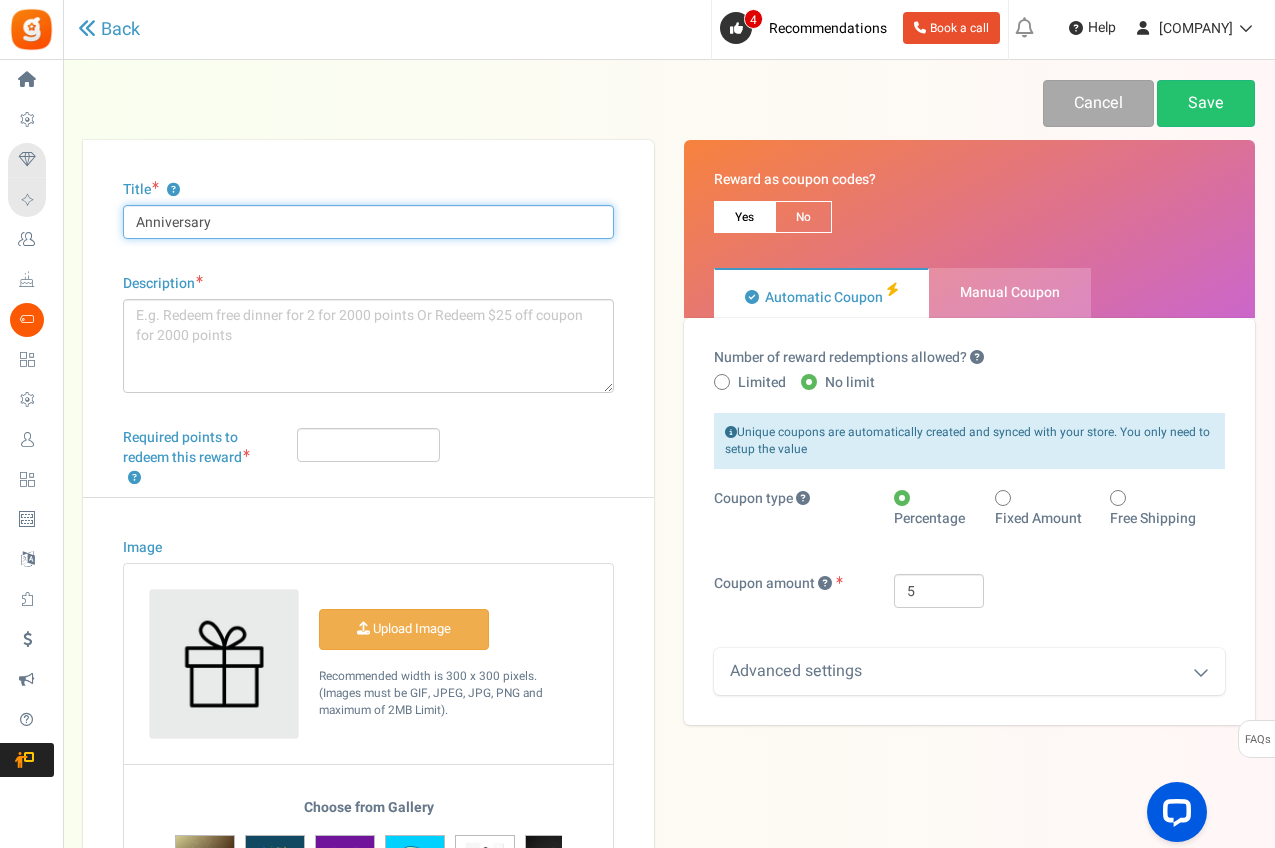 type on "Anniversary" 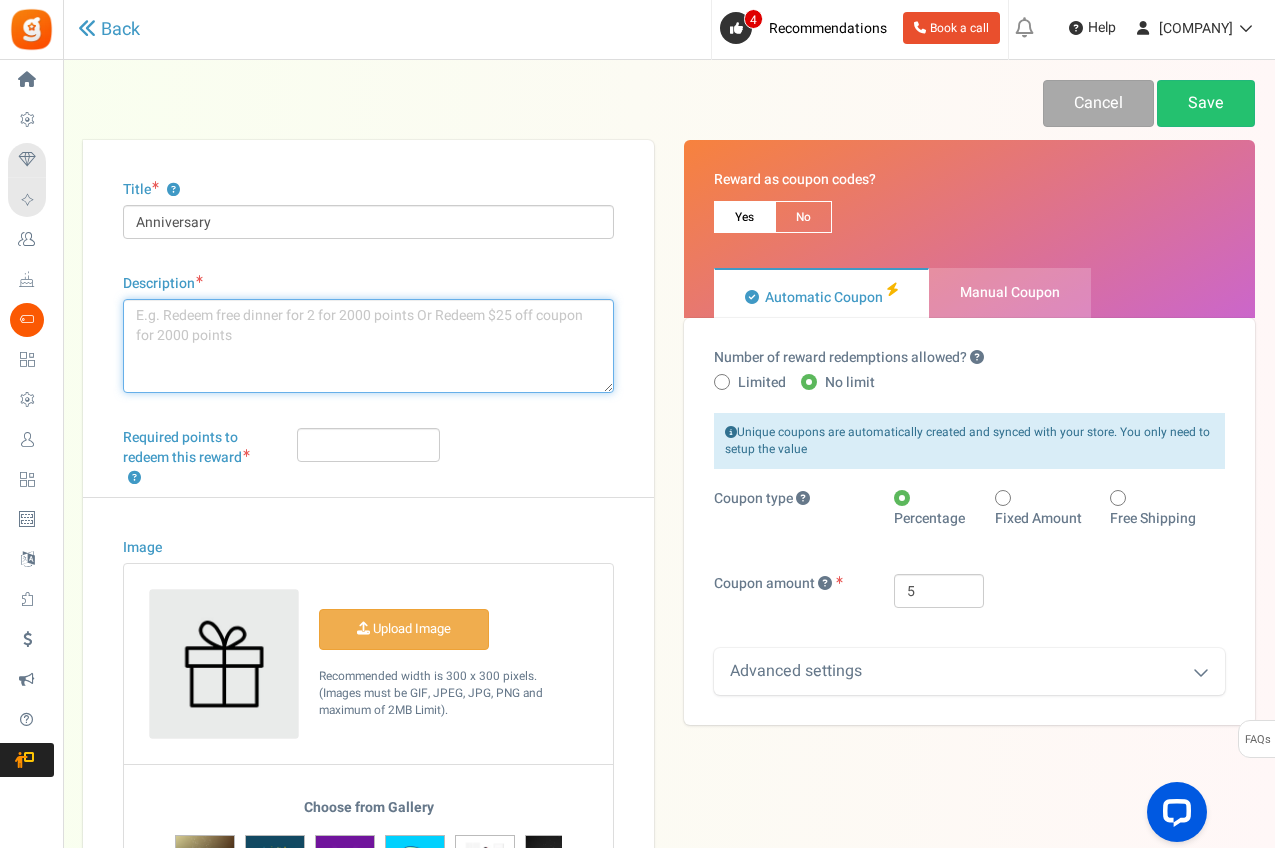 click on "Description" at bounding box center [368, 346] 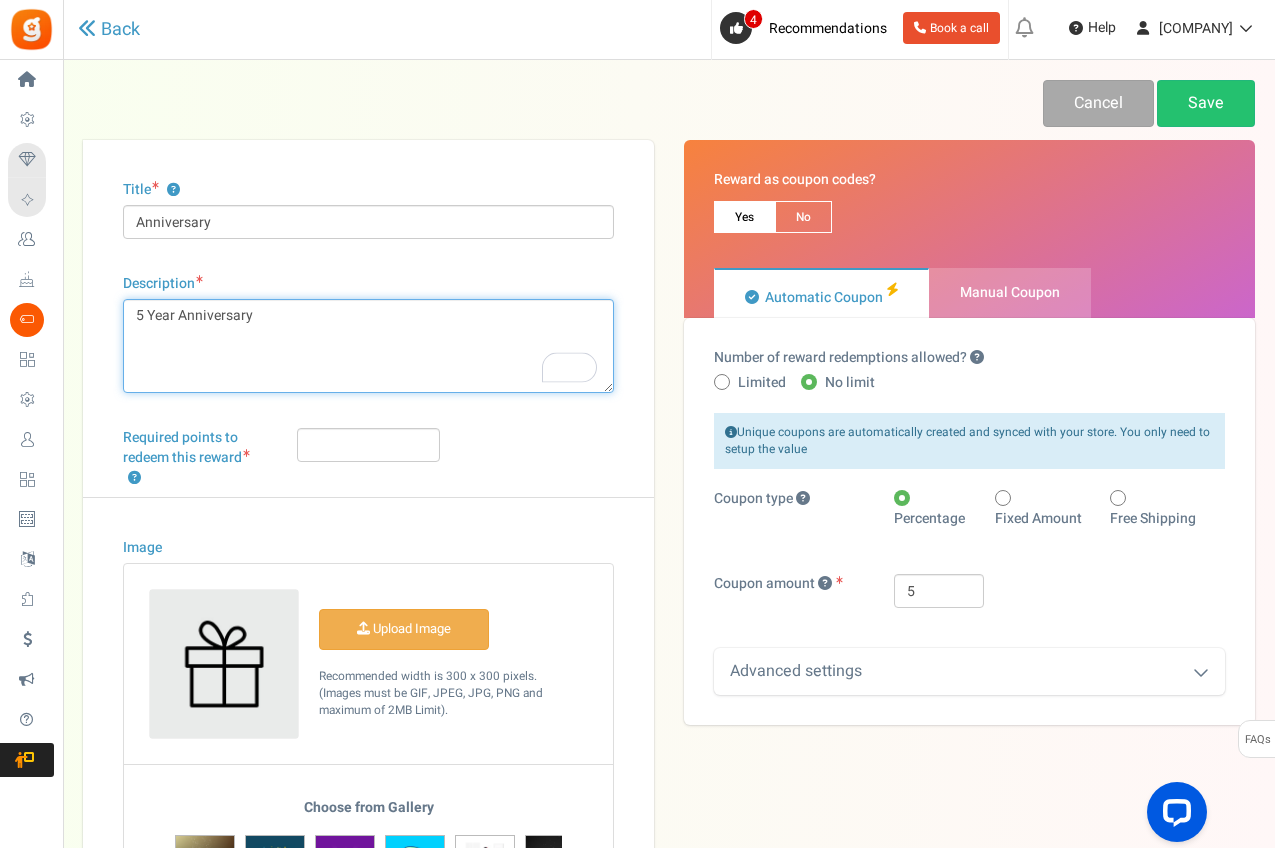 type on "5 Year Anniversary" 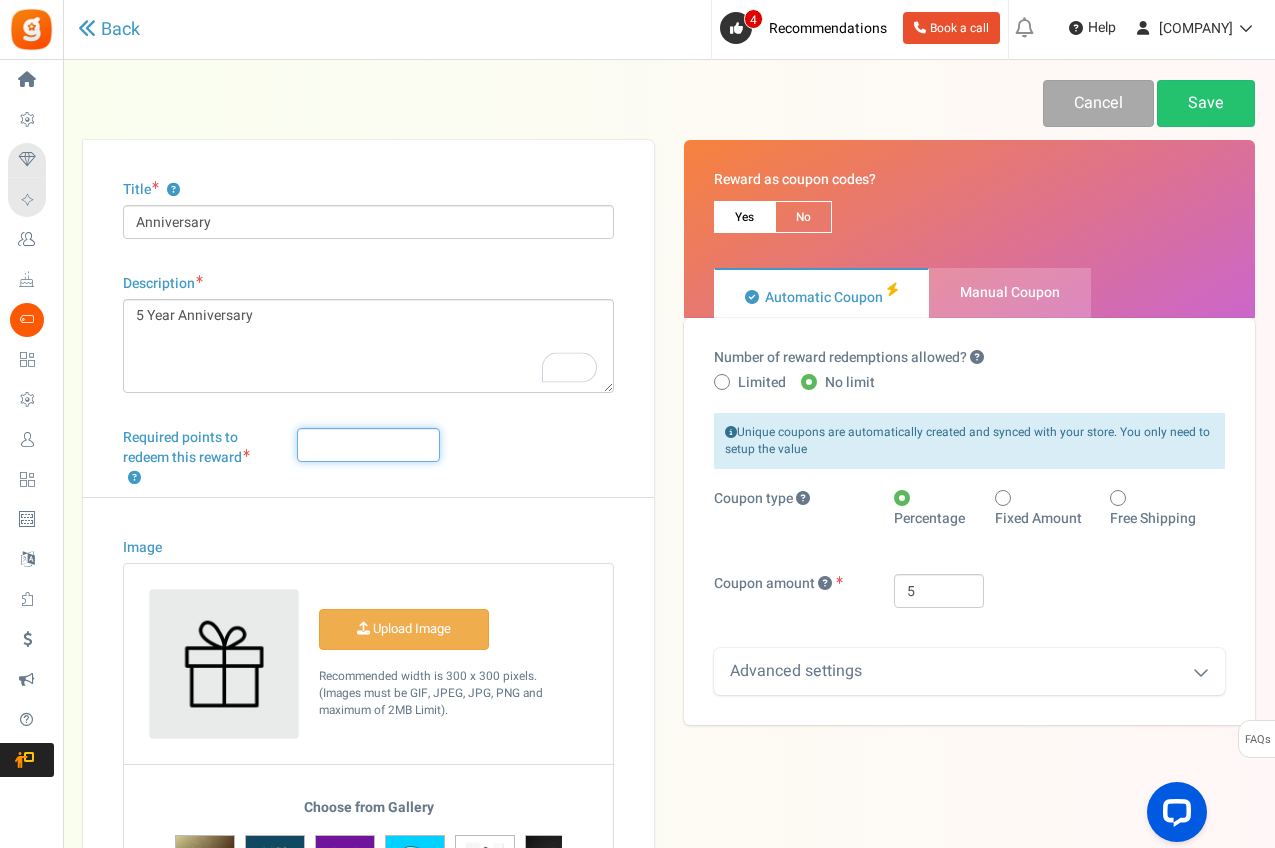 click on "Required points to redeem this reward
?" at bounding box center (369, 445) 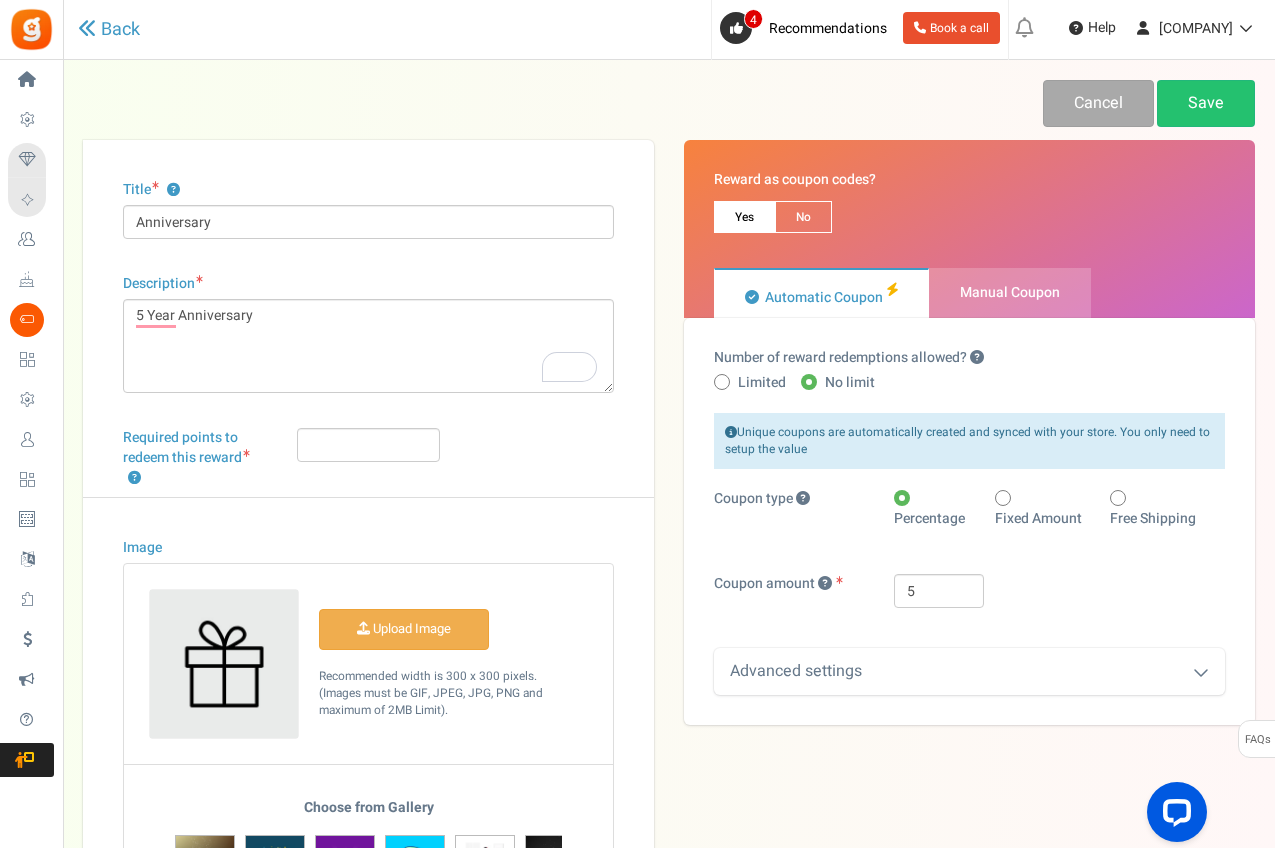 click at bounding box center (1003, 498) 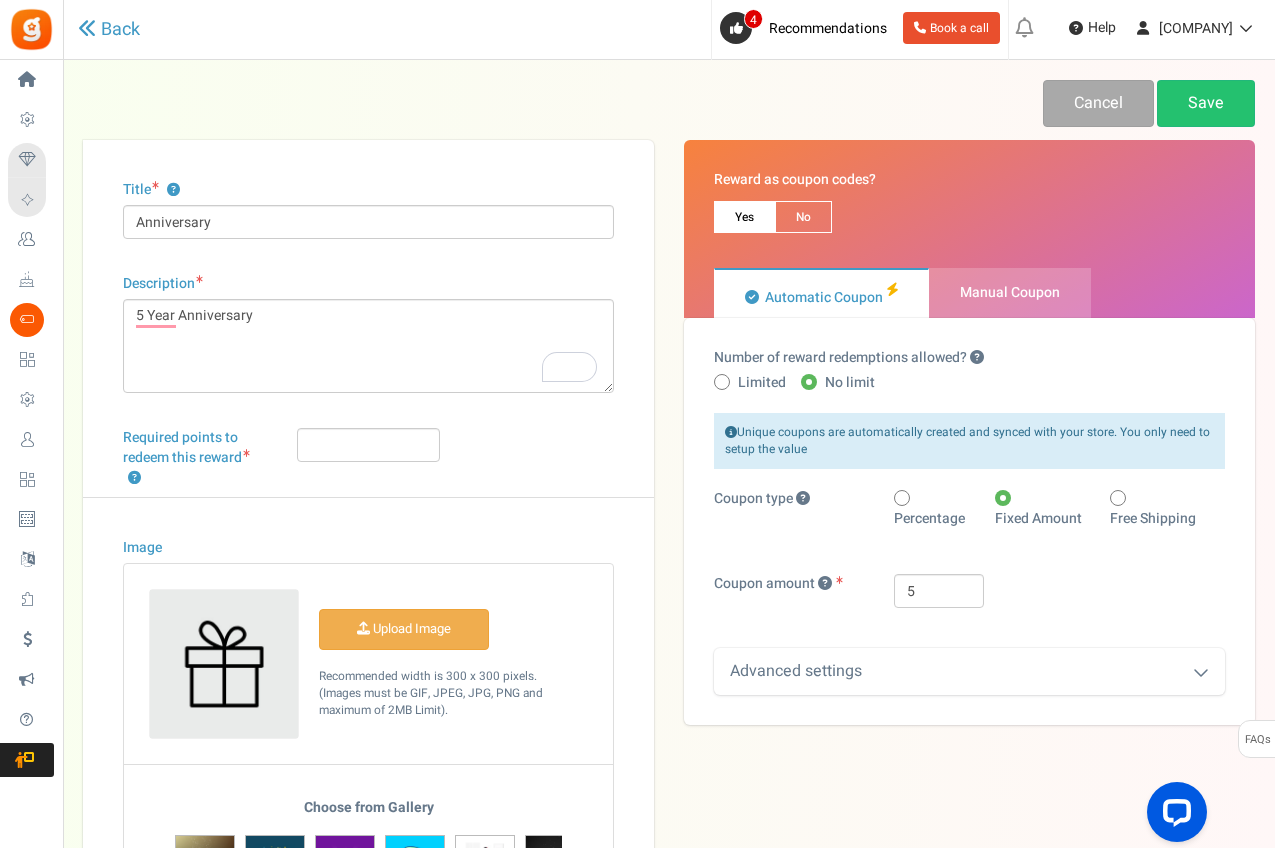 click on "Manual Coupon" at bounding box center [1010, 293] 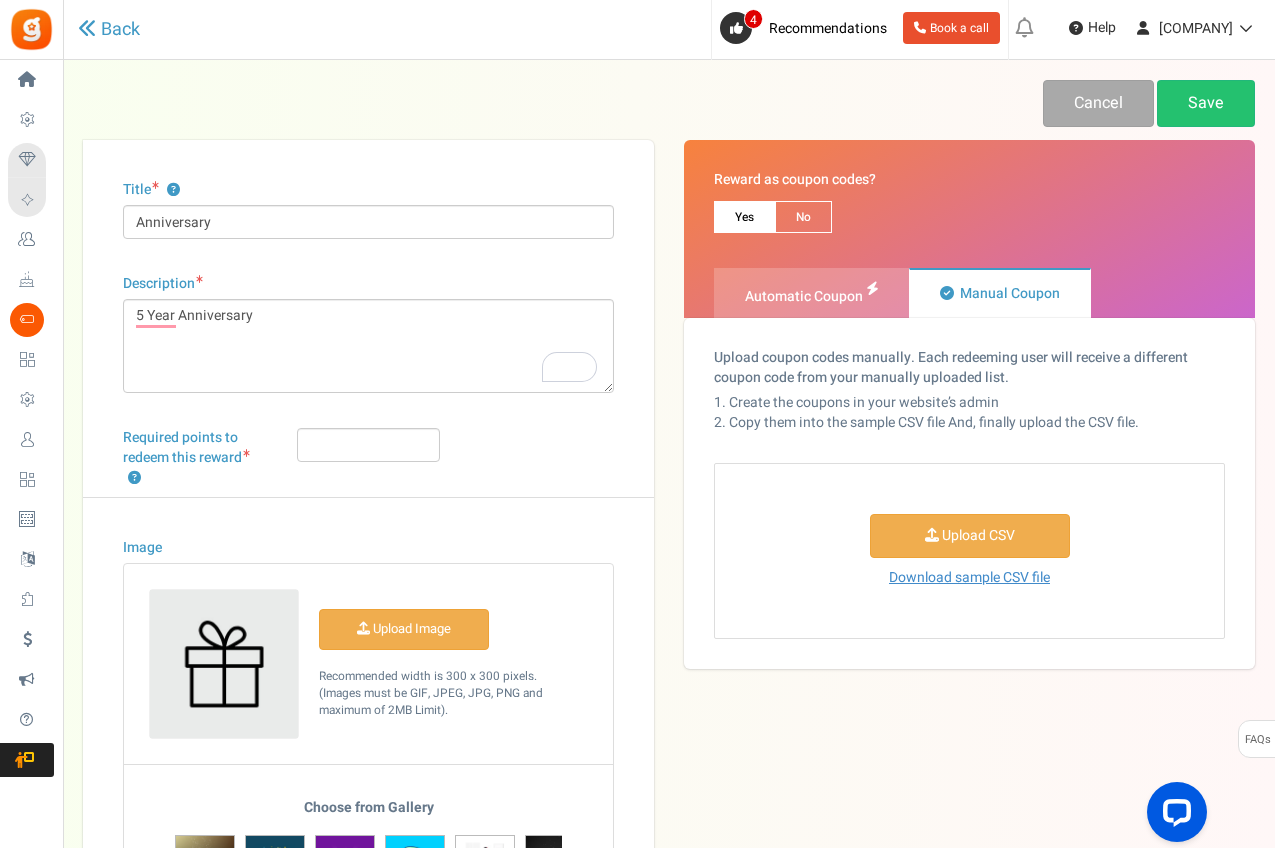 click on "Automatic Coupon" at bounding box center (804, 296) 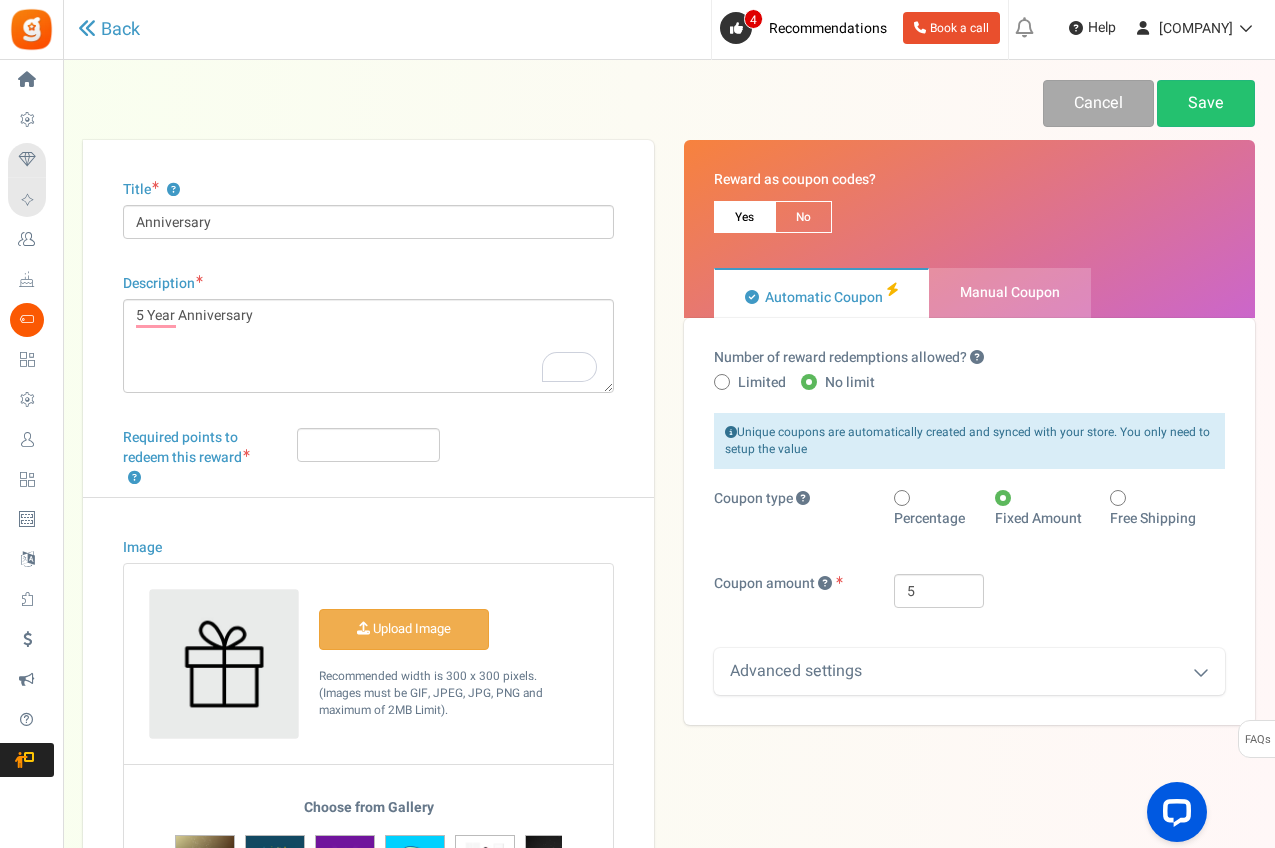 click on "No" at bounding box center [803, 217] 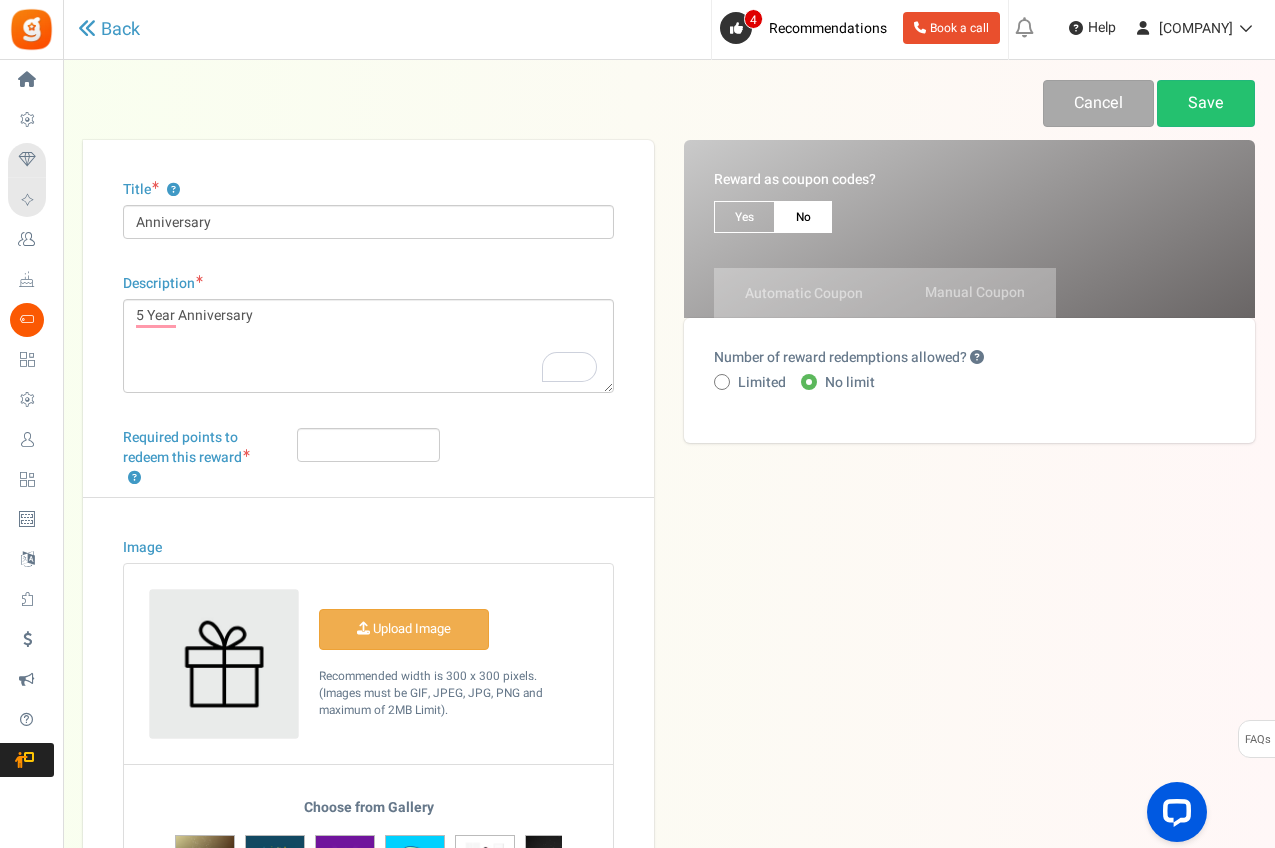 click on "Limited" at bounding box center (750, 383) 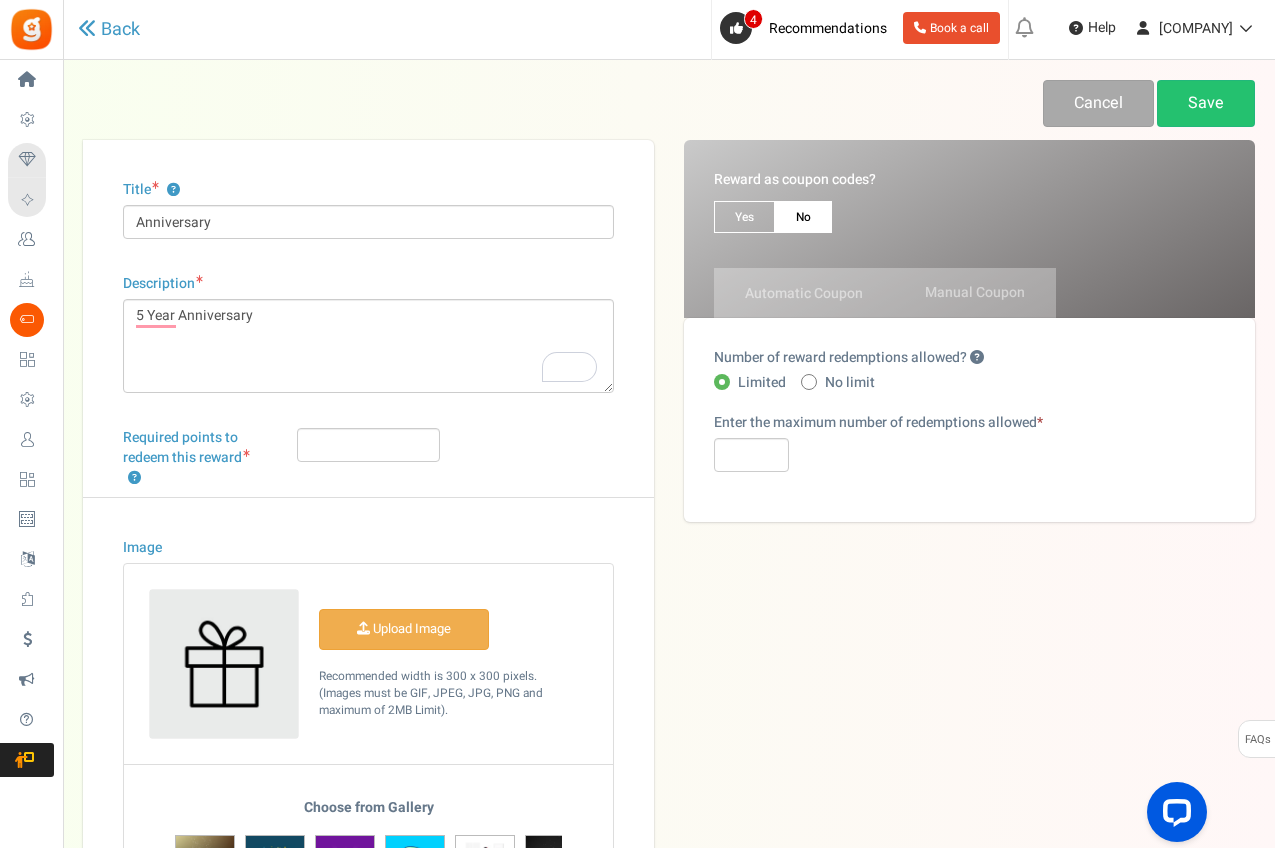 click at bounding box center (809, 382) 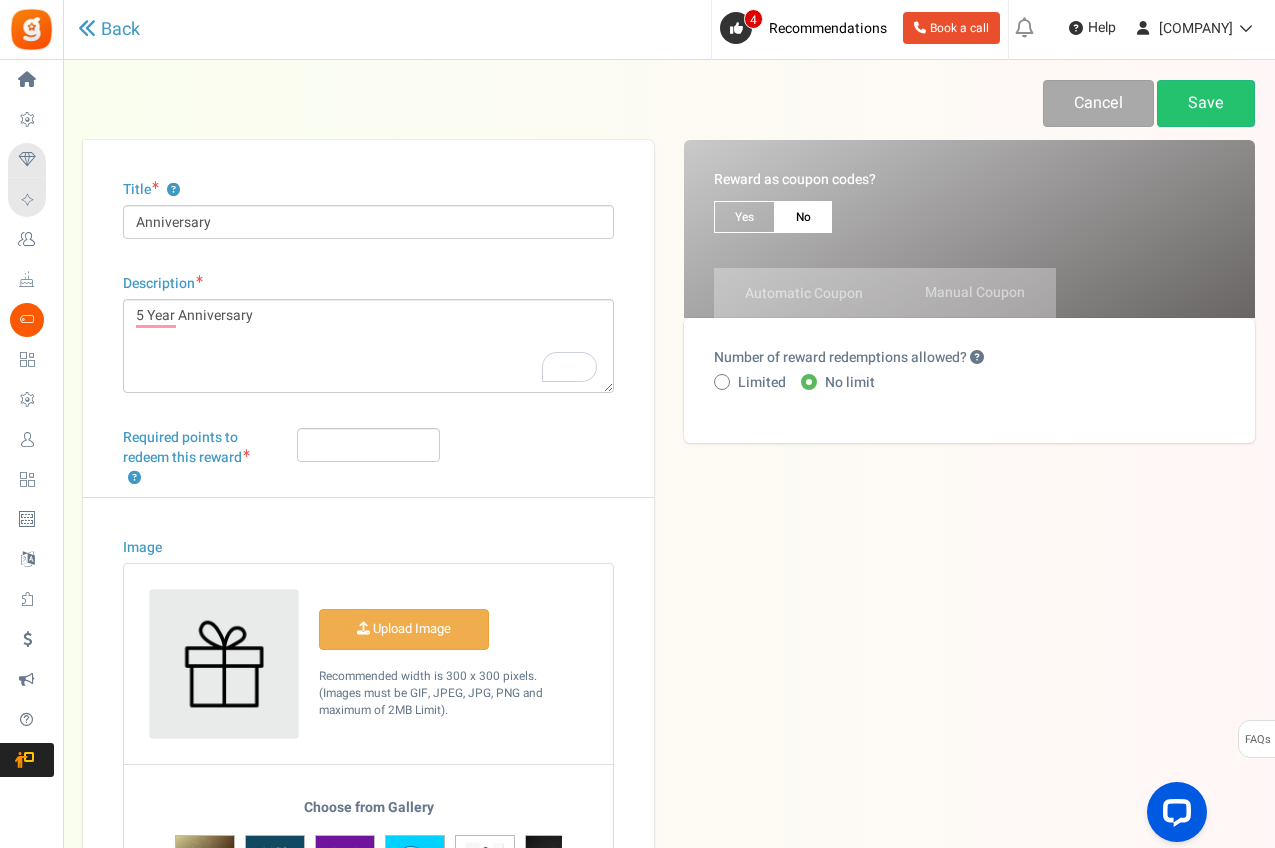 click at bounding box center [722, 382] 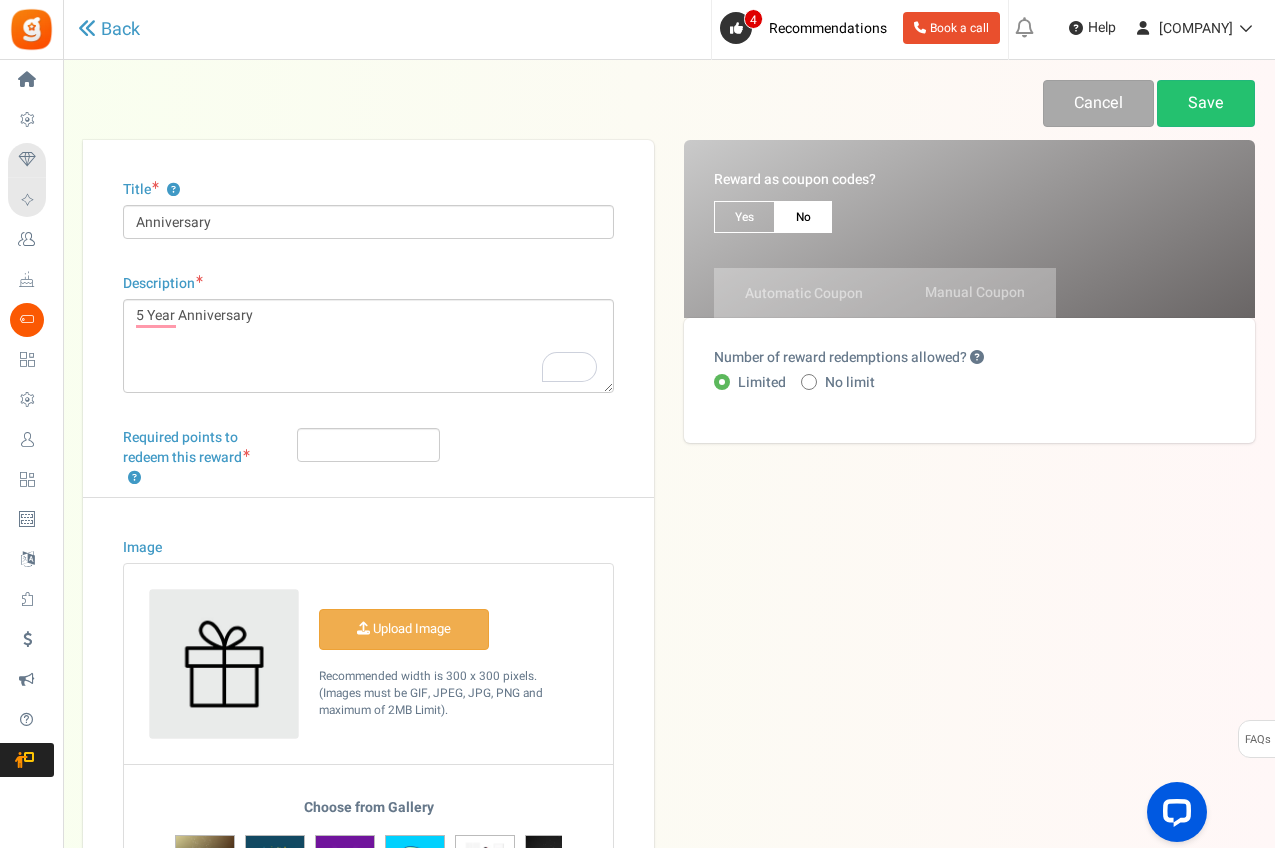 type 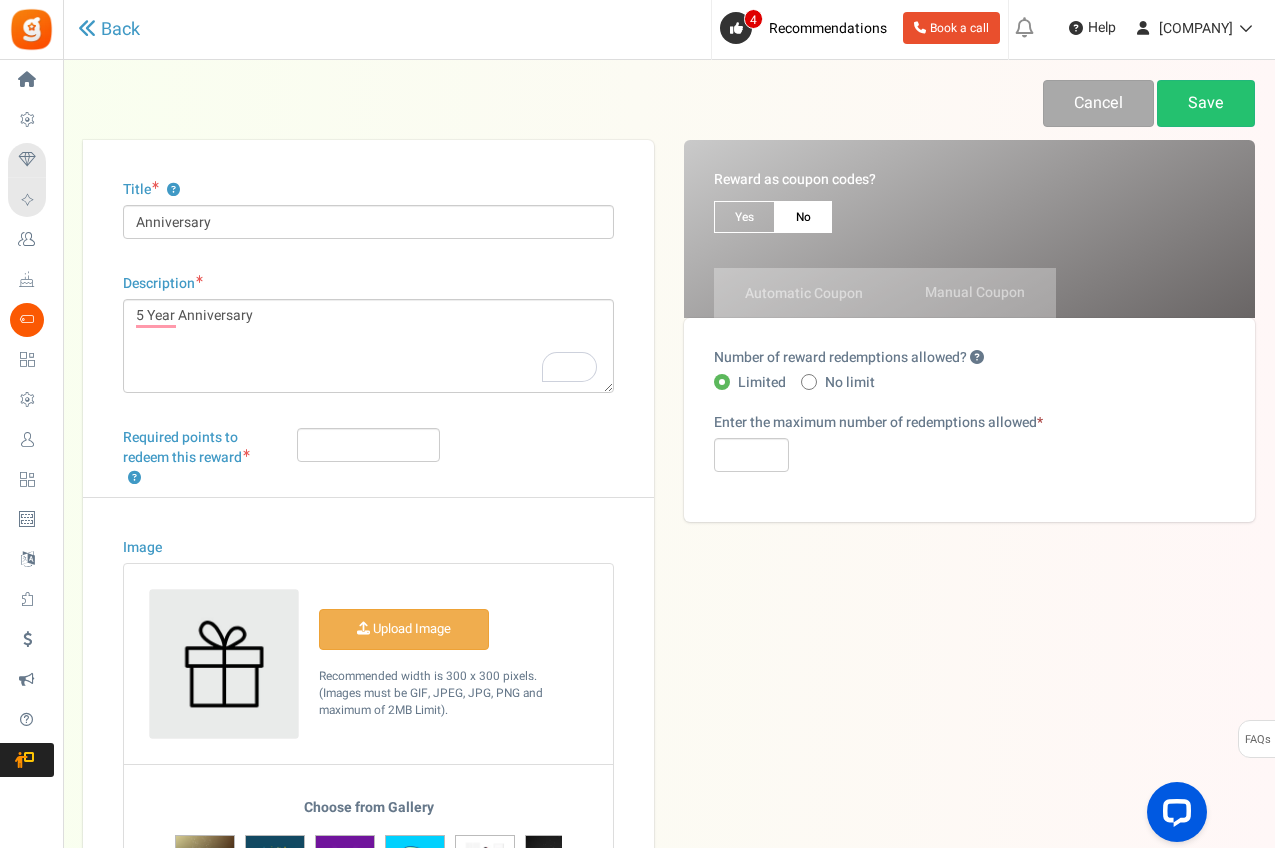 click on "Automatic Coupon
Manual Coupon" at bounding box center [969, 293] 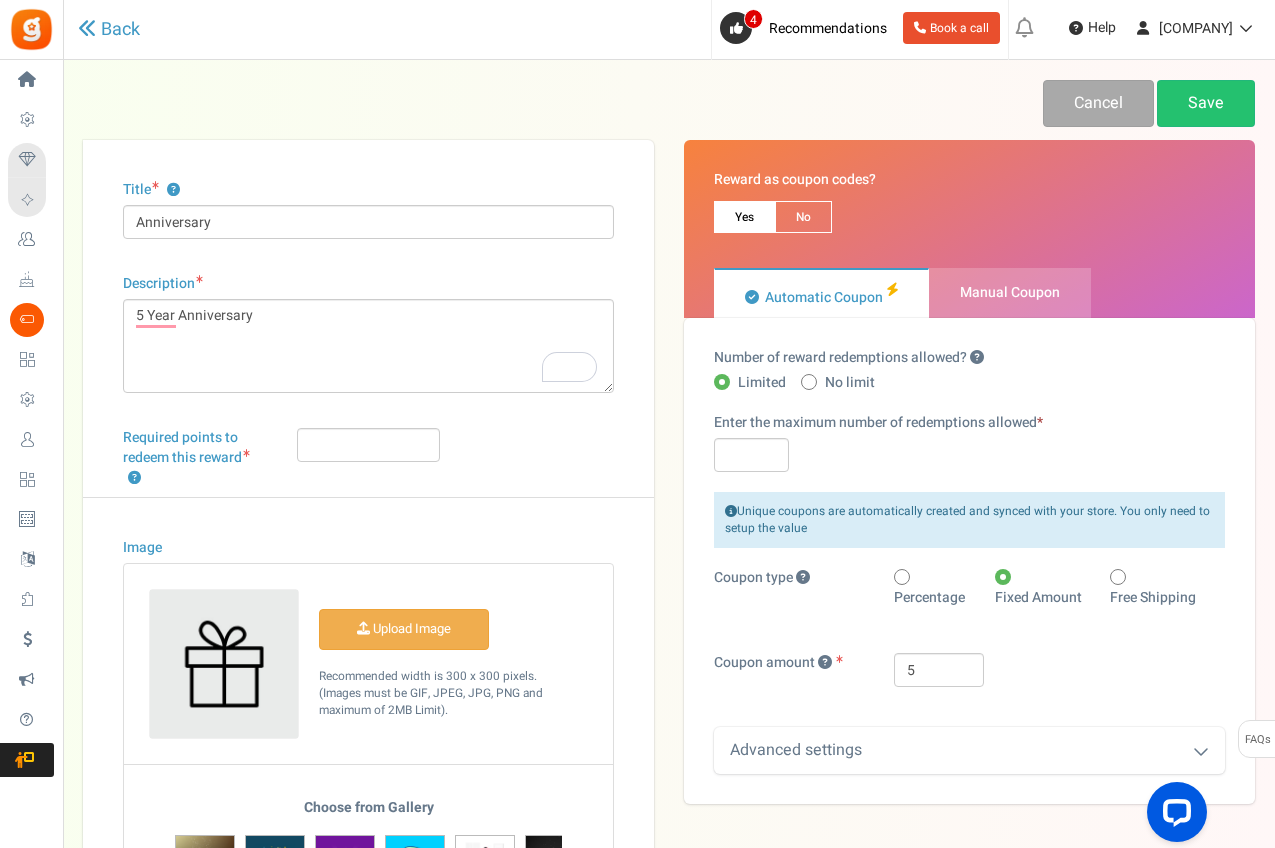 click on "No" at bounding box center (803, 217) 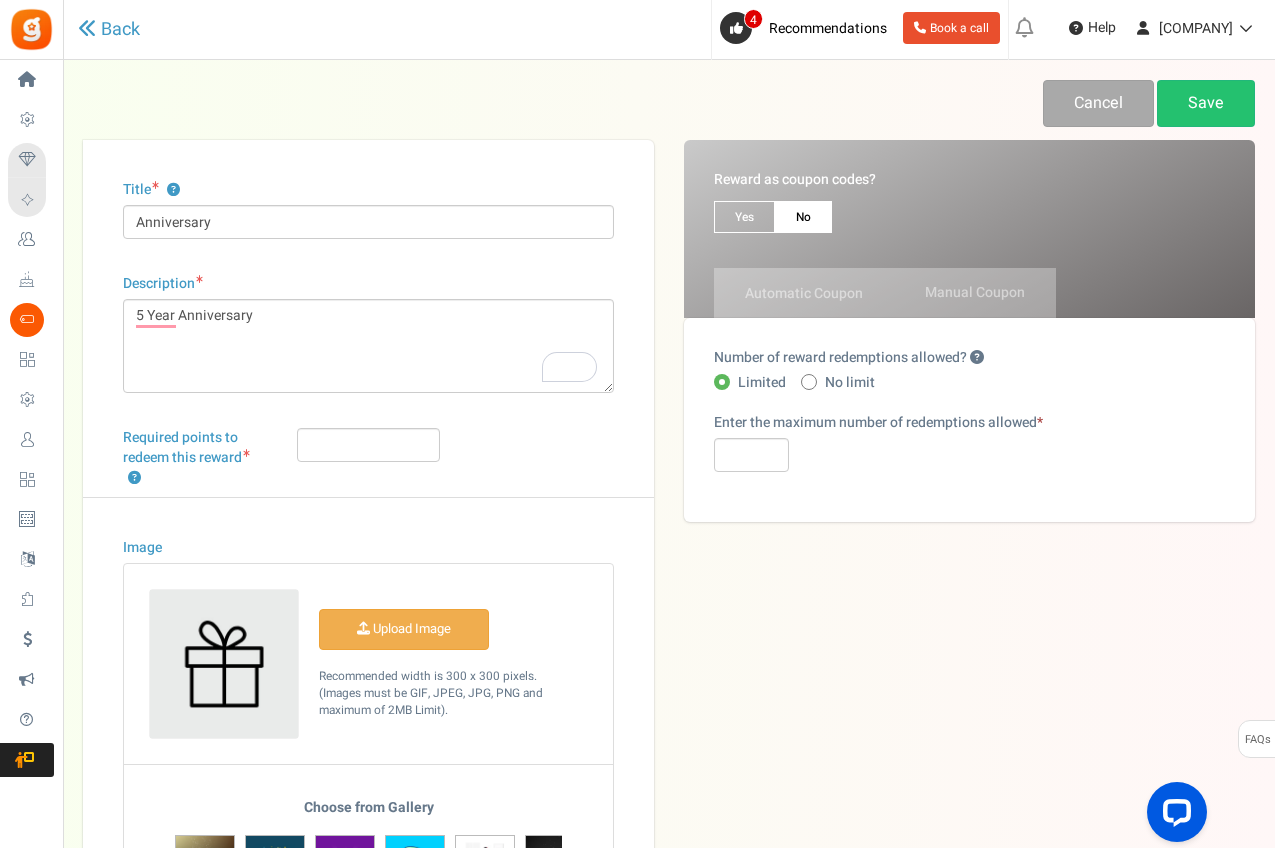 click on "Yes" at bounding box center (744, 217) 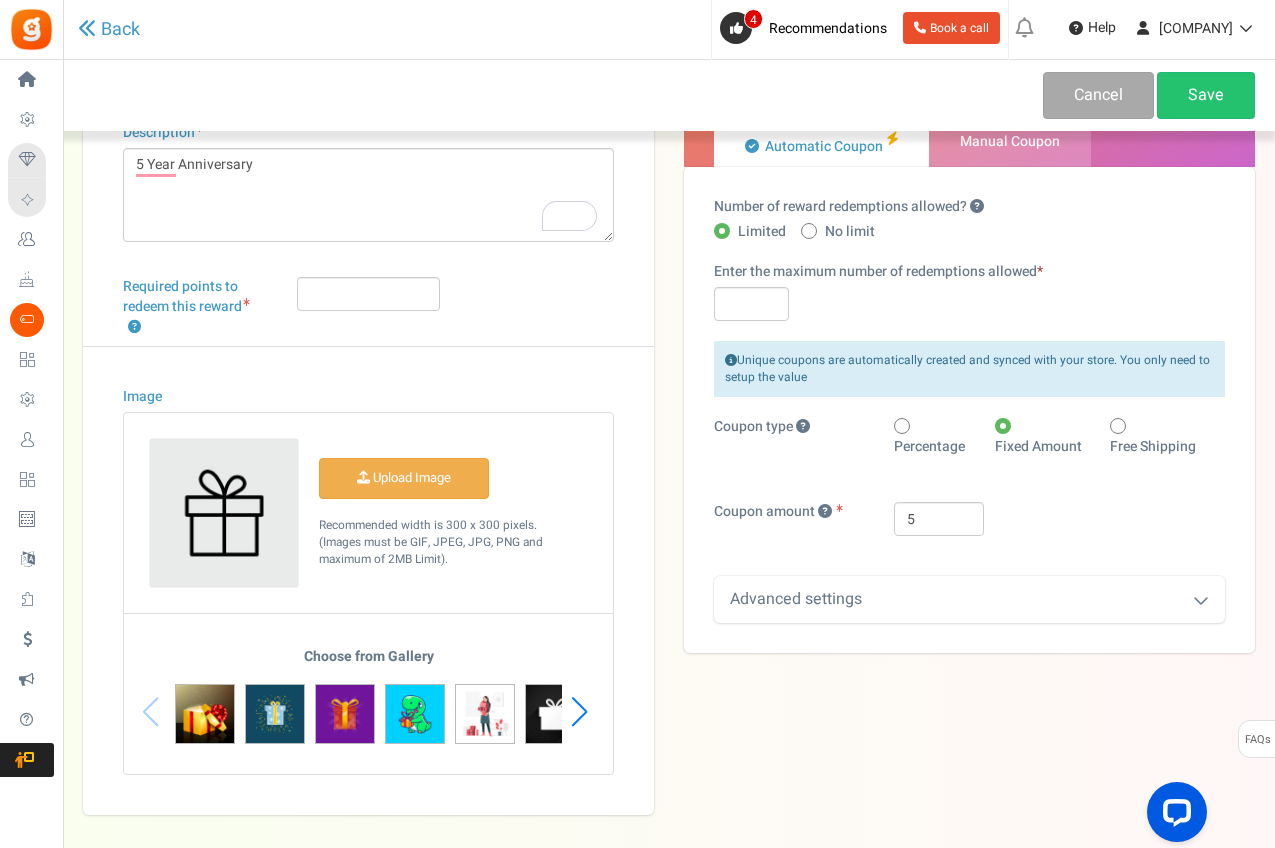 scroll, scrollTop: 106, scrollLeft: 0, axis: vertical 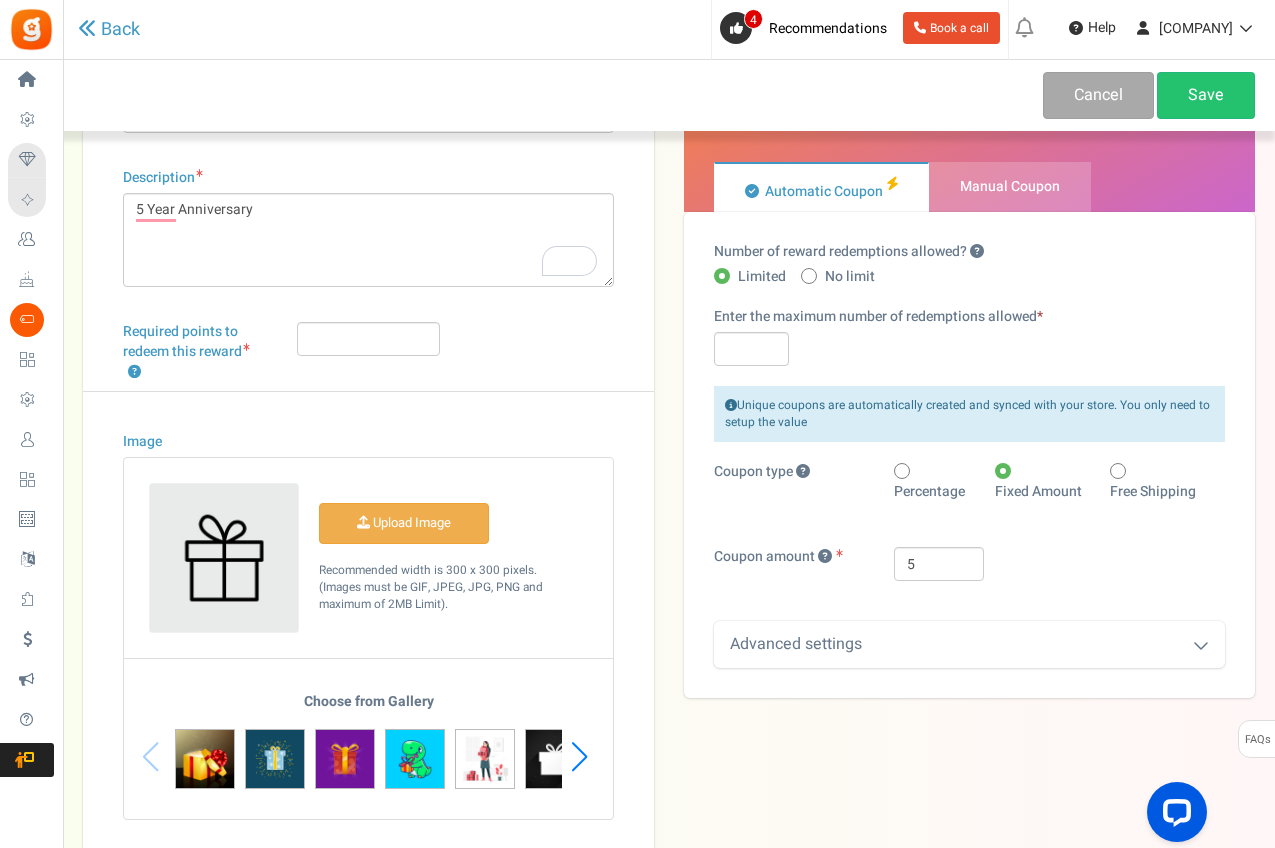 click on "Advanced settings" at bounding box center [969, 644] 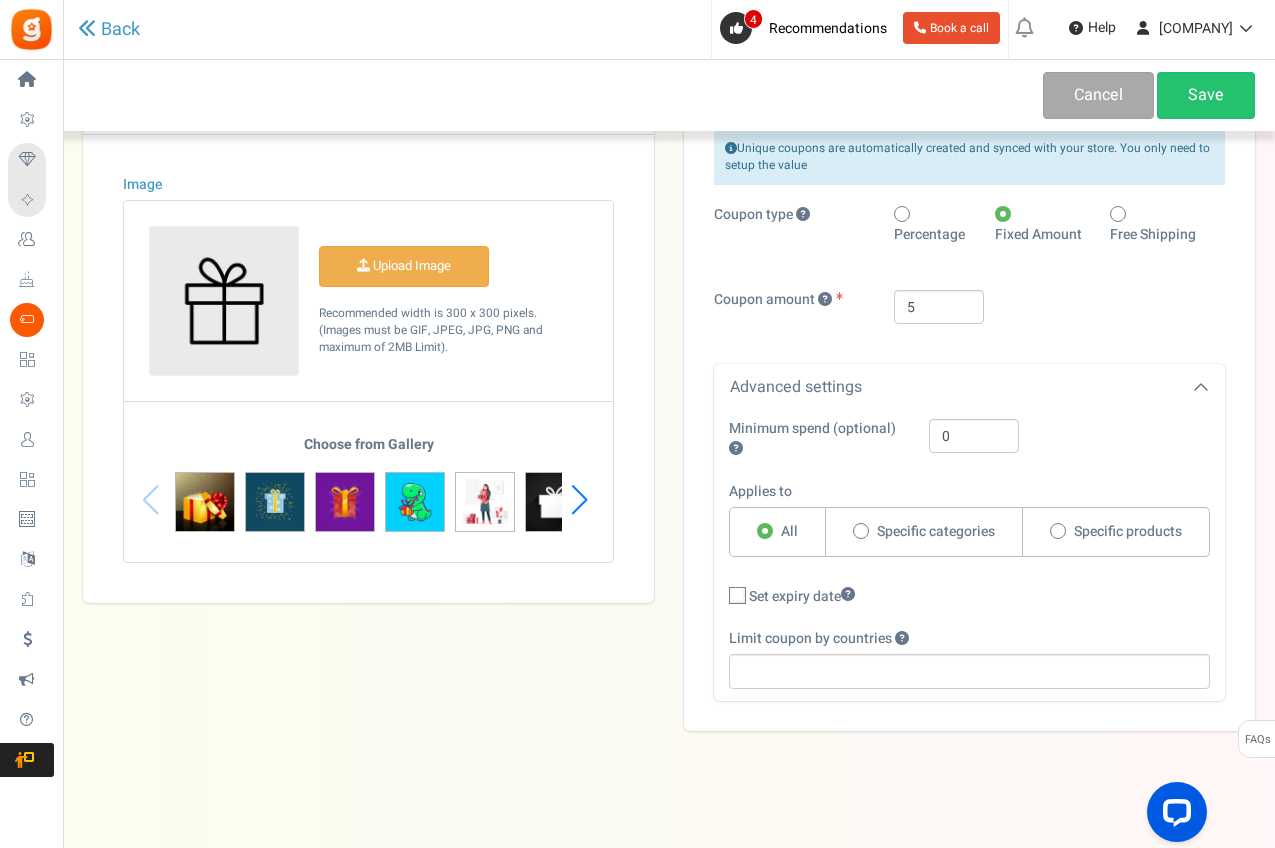 scroll, scrollTop: 367, scrollLeft: 0, axis: vertical 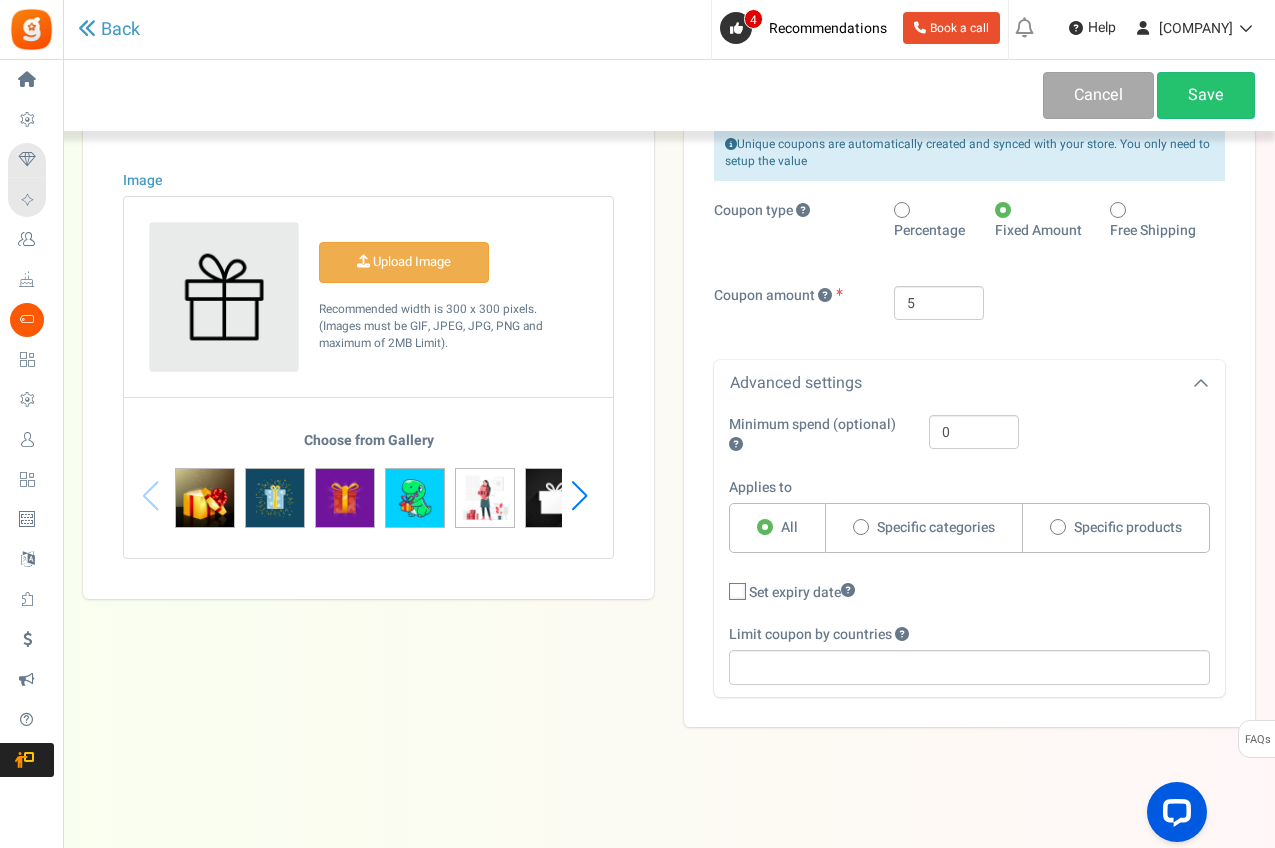 click at bounding box center [861, 527] 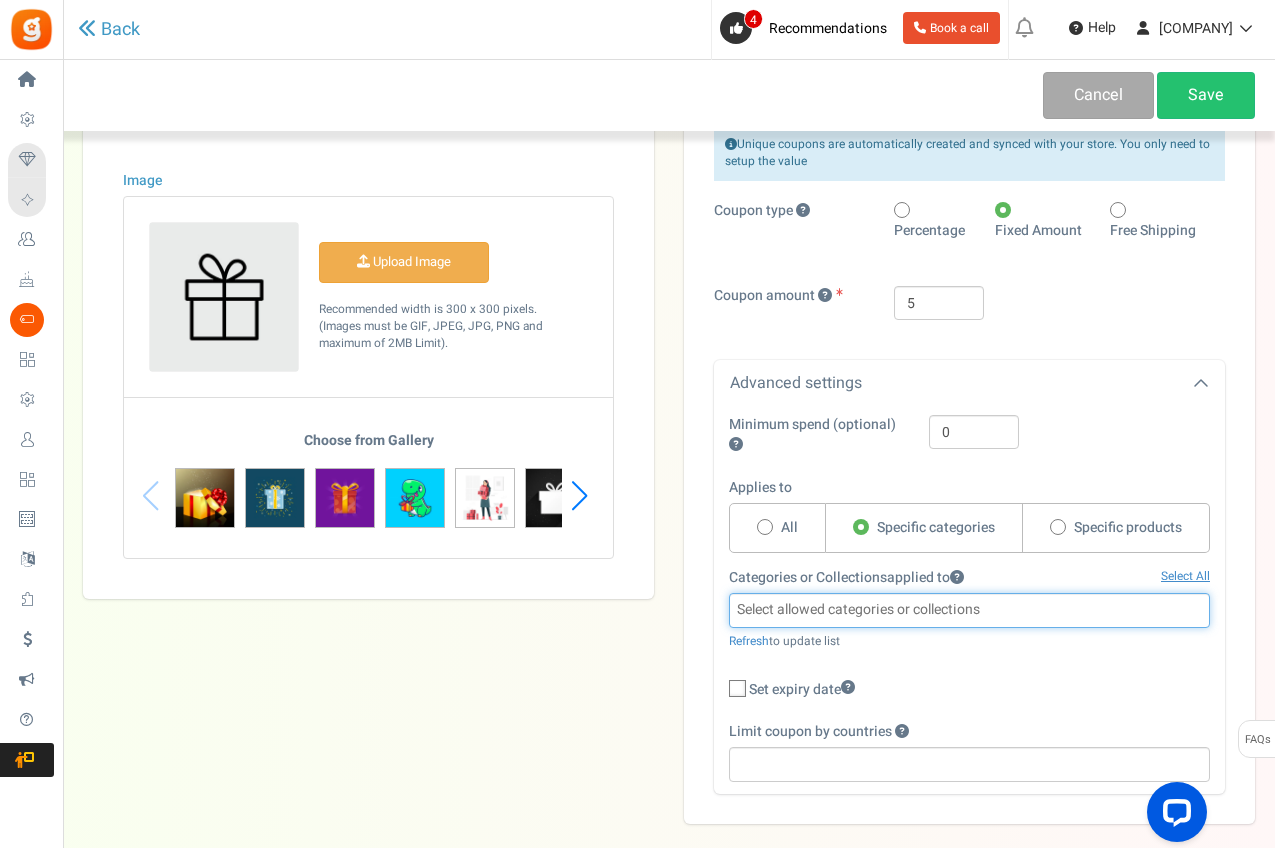 click at bounding box center (969, 610) 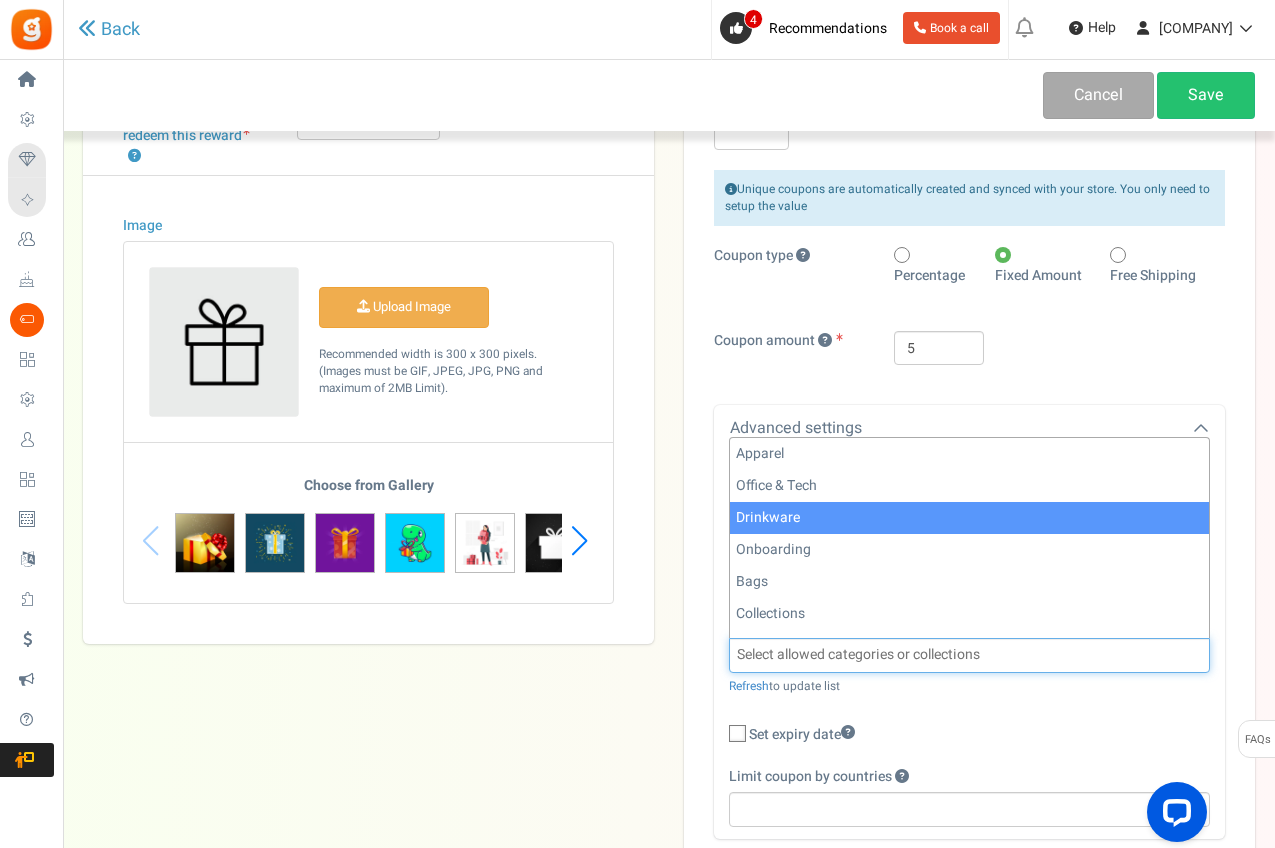 scroll, scrollTop: 367, scrollLeft: 0, axis: vertical 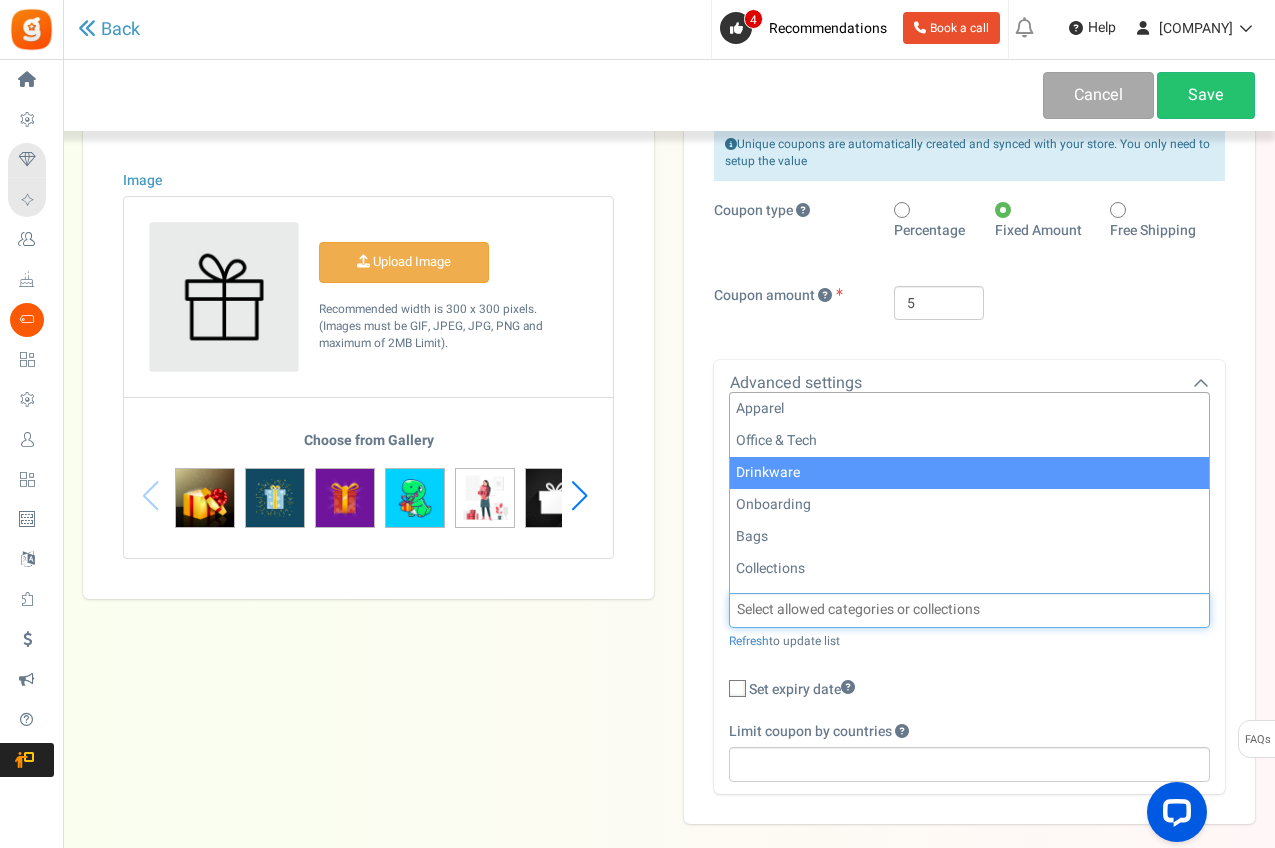 click on "Title
?
Anniversary
Description
5 Year Anniversary
Char(s) :  0
Required points to redeem this reward
?
Status  *" at bounding box center [669, 298] 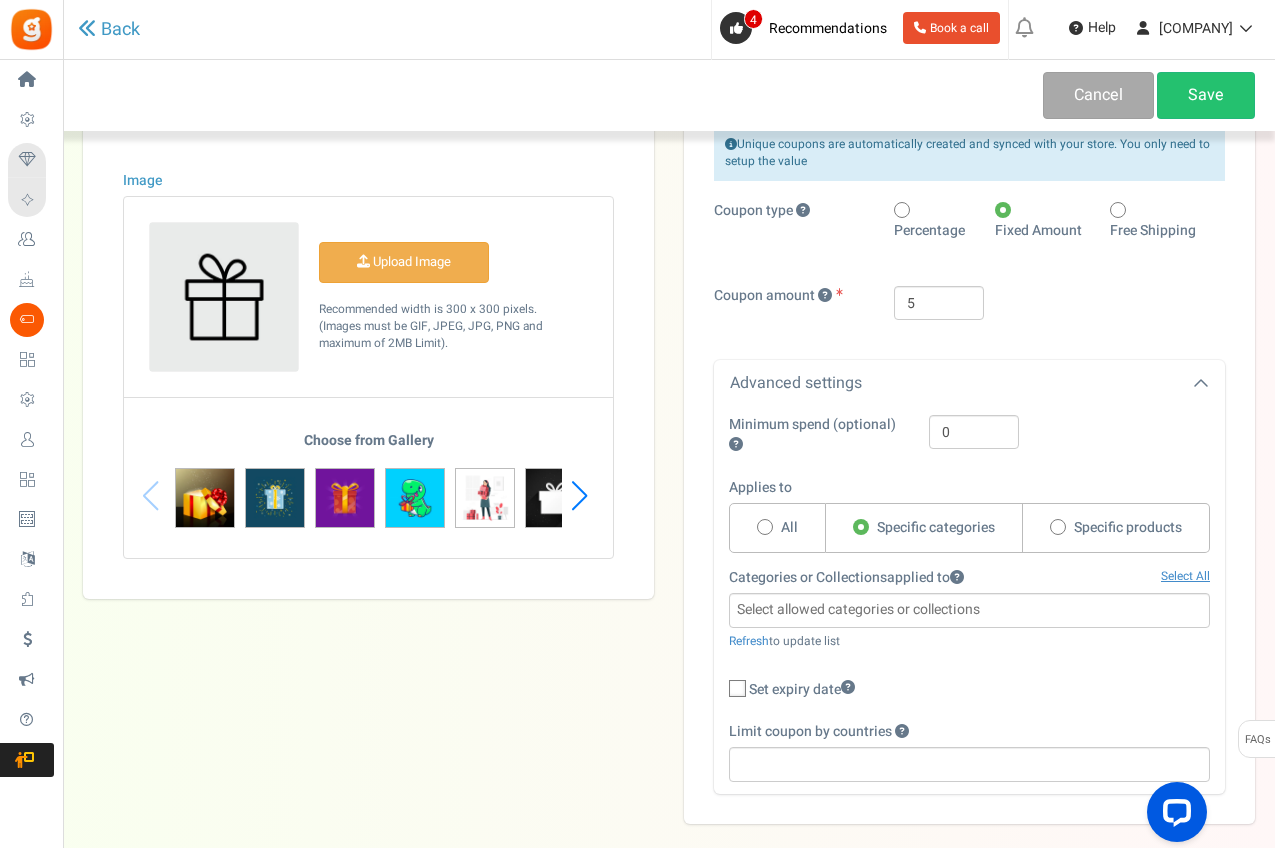 click on "Specific products" at bounding box center [1116, 528] 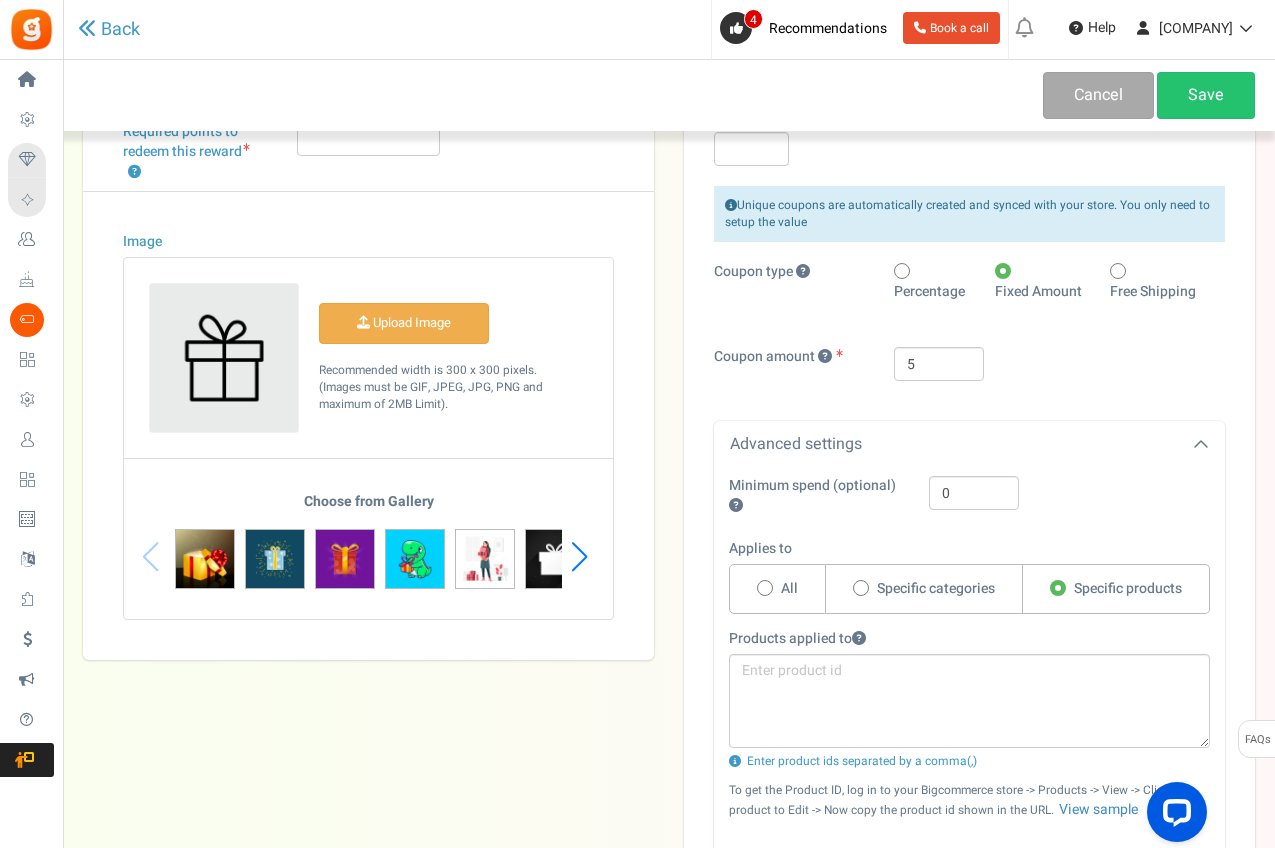 scroll, scrollTop: 173, scrollLeft: 0, axis: vertical 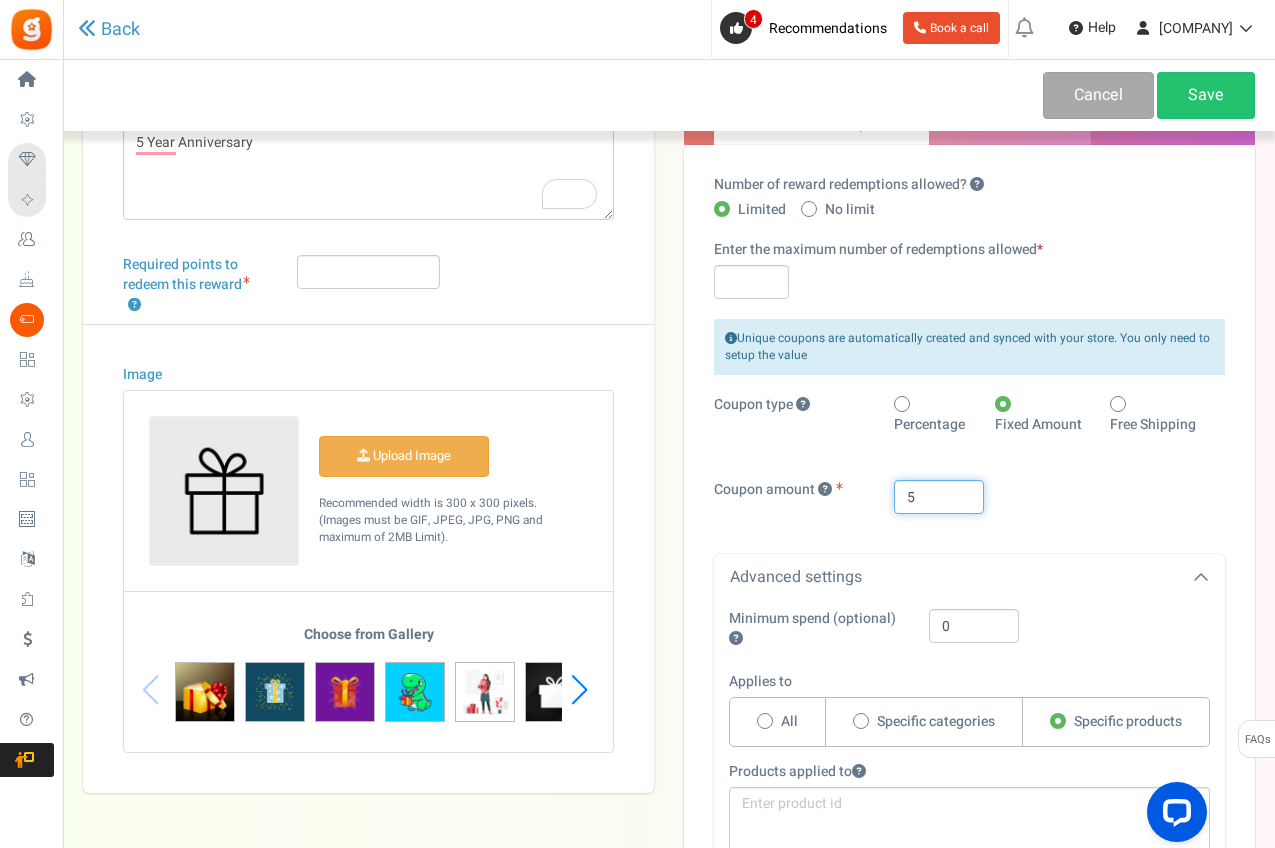 click on "5" at bounding box center (939, 497) 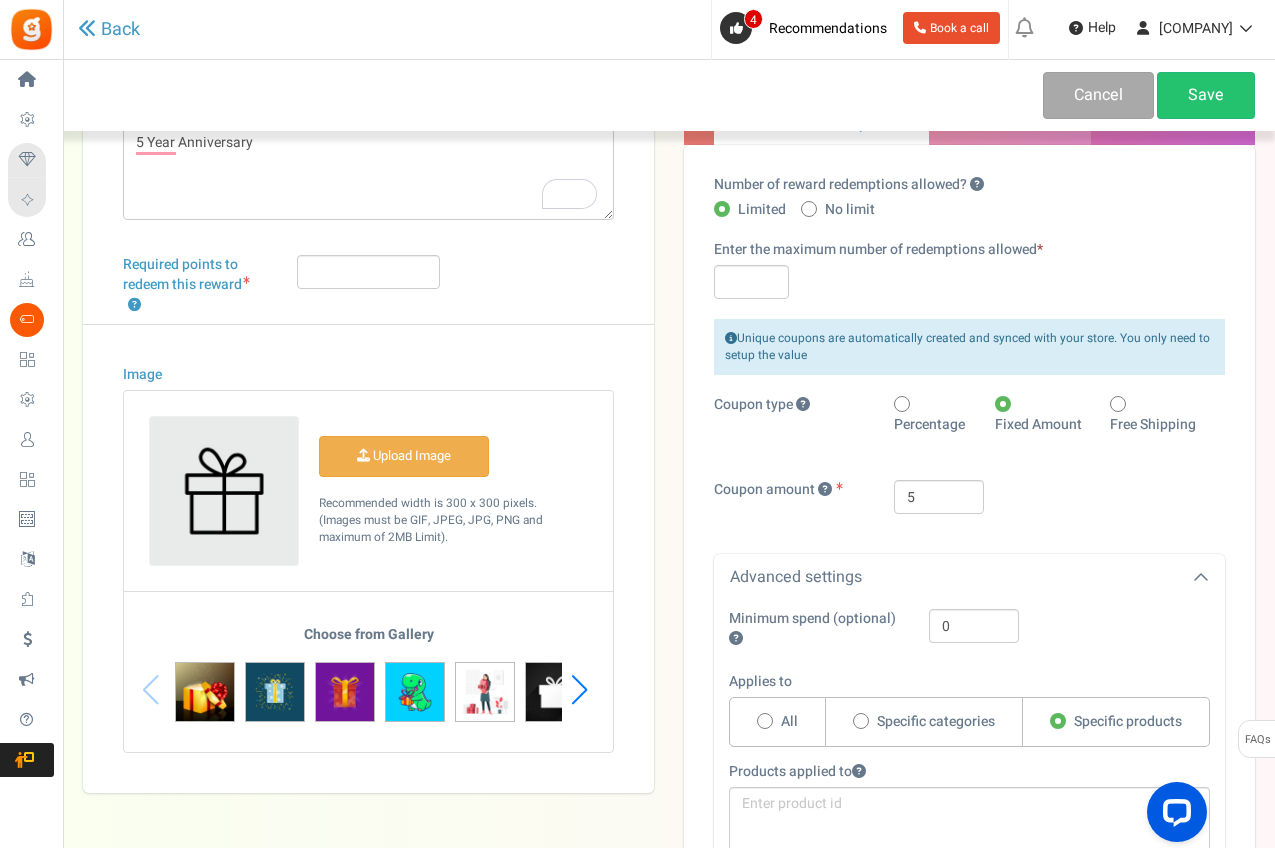 click on "5" at bounding box center (1059, 497) 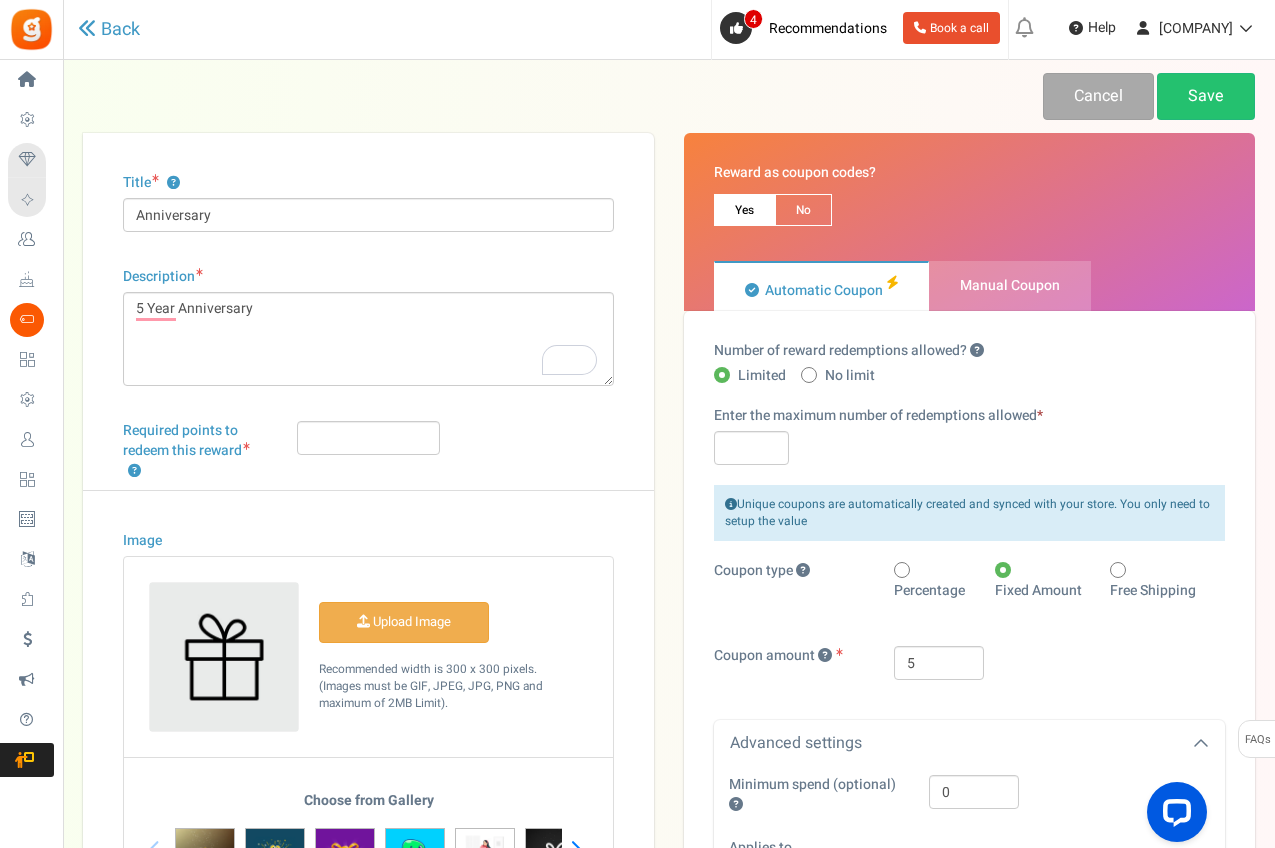 scroll, scrollTop: 0, scrollLeft: 0, axis: both 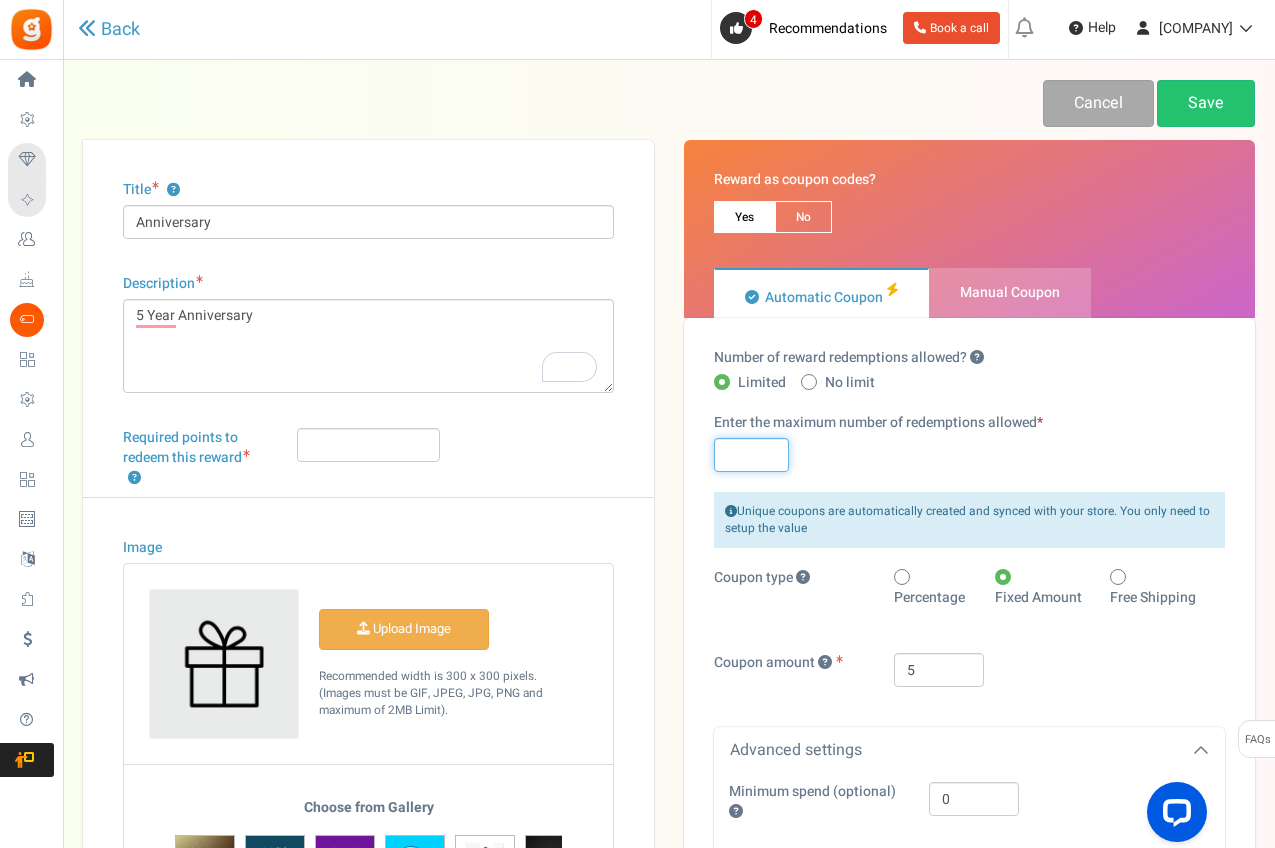 click at bounding box center [751, 455] 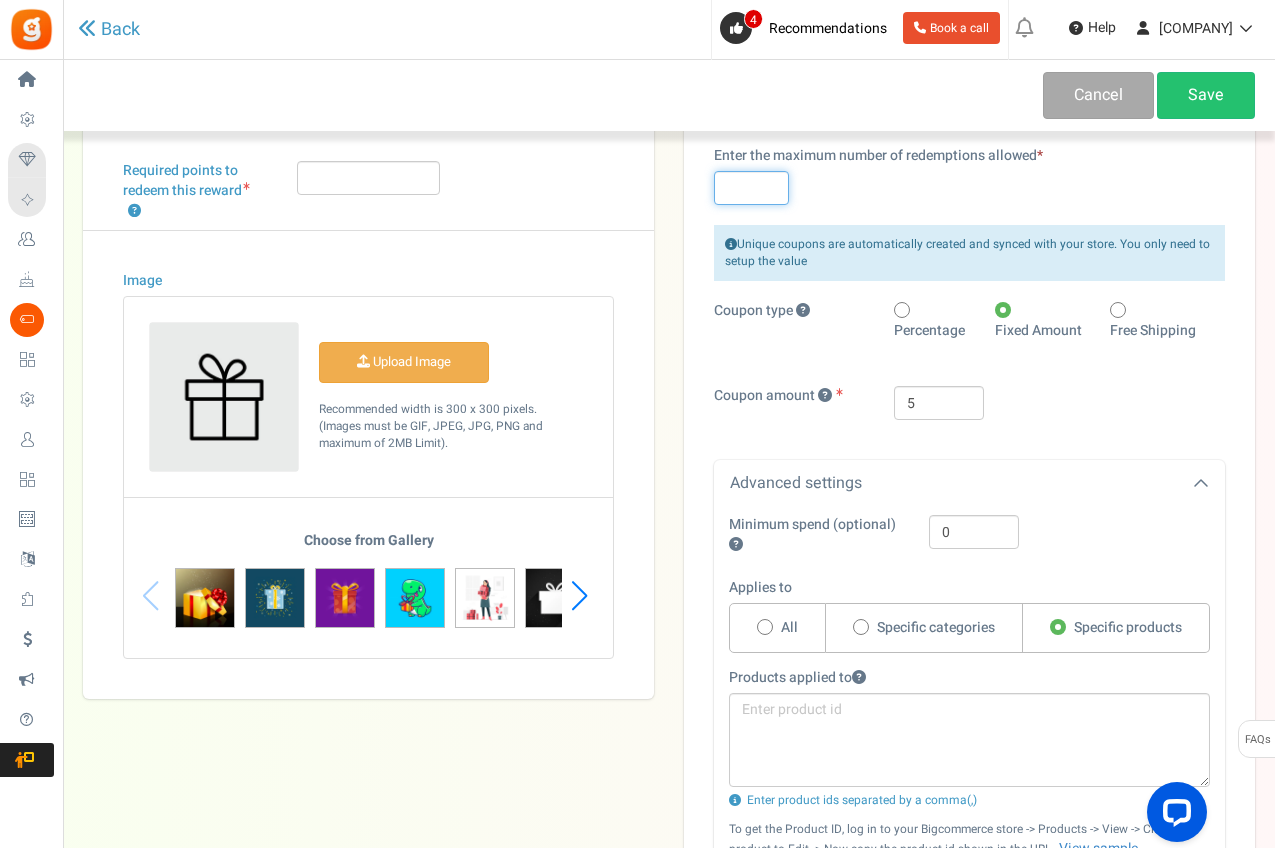 scroll, scrollTop: 0, scrollLeft: 0, axis: both 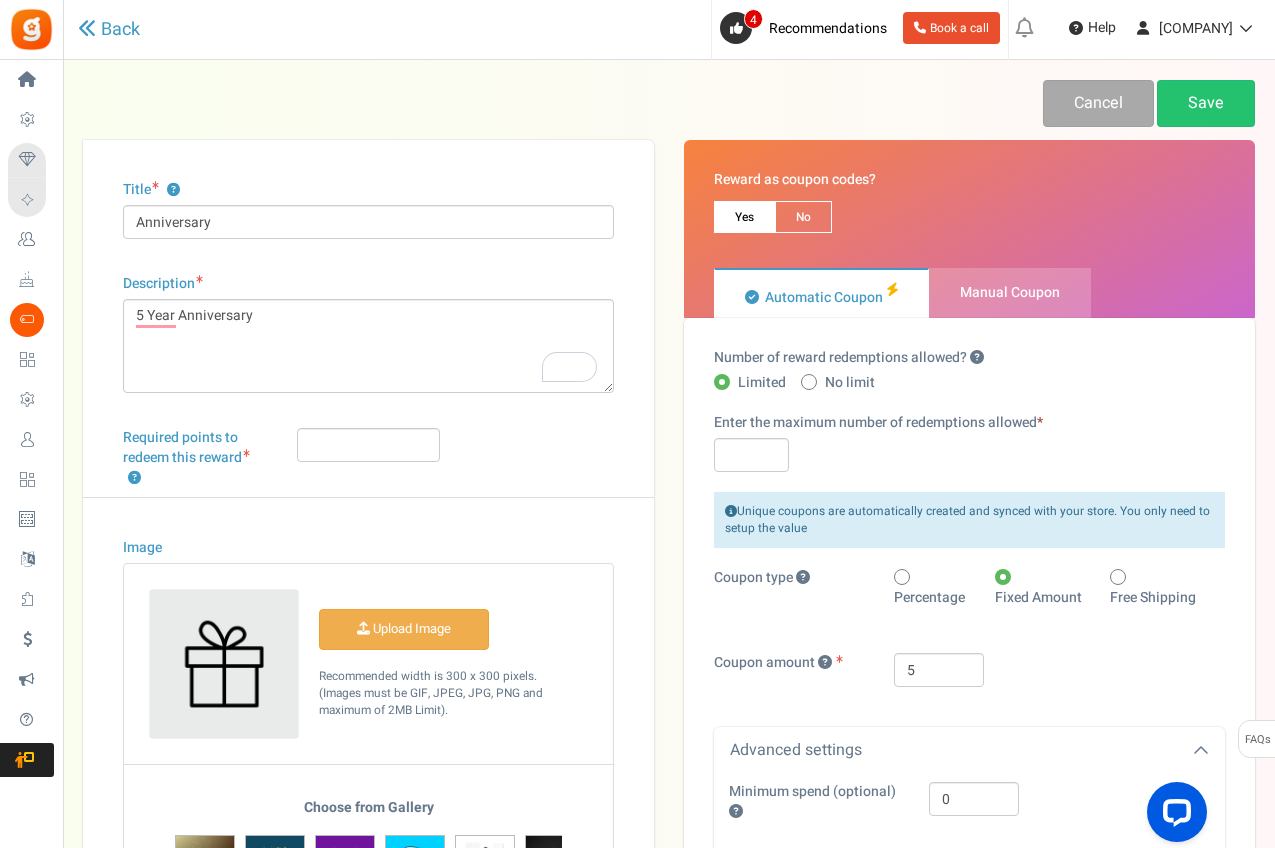 click on "Manual Coupon" at bounding box center (1010, 292) 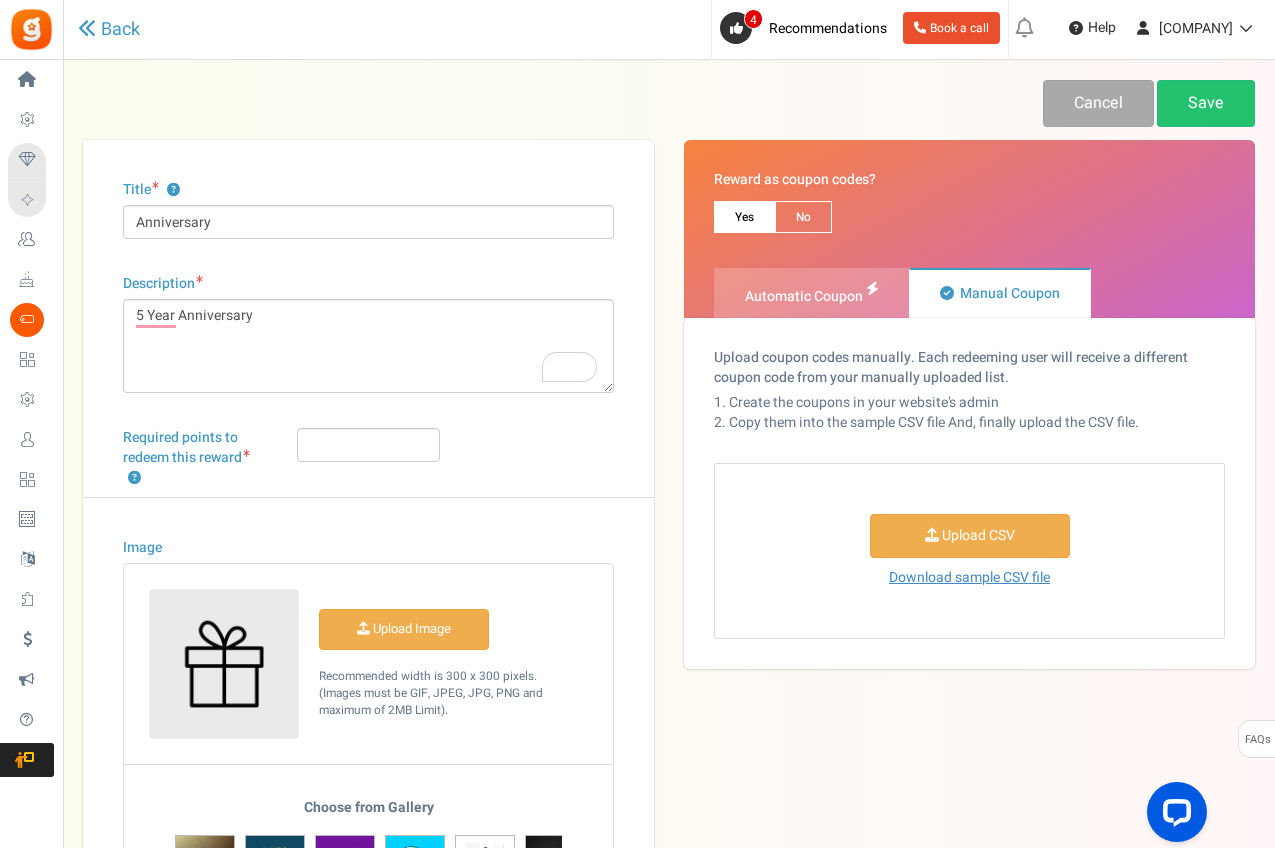 click on "Automatic Coupon" at bounding box center (811, 293) 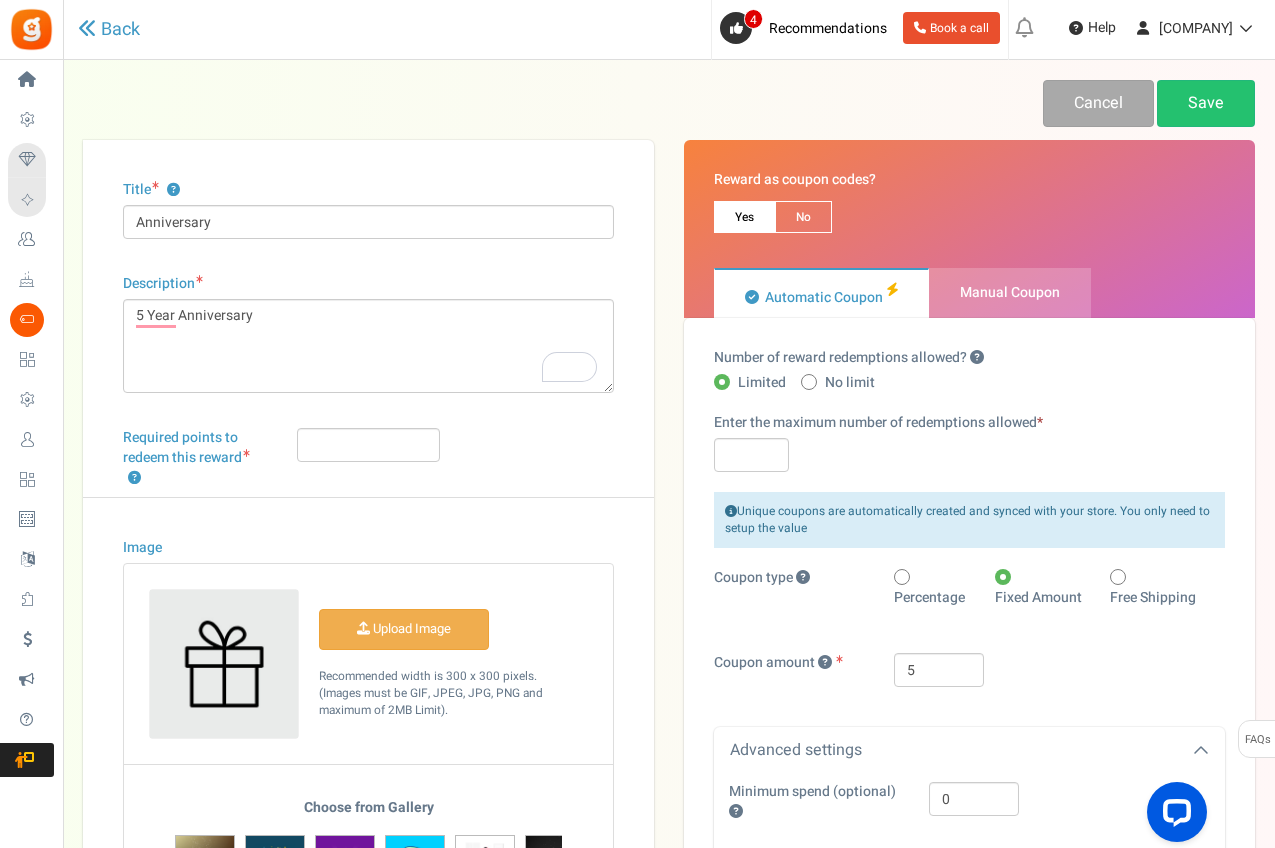 click on "No" at bounding box center (803, 217) 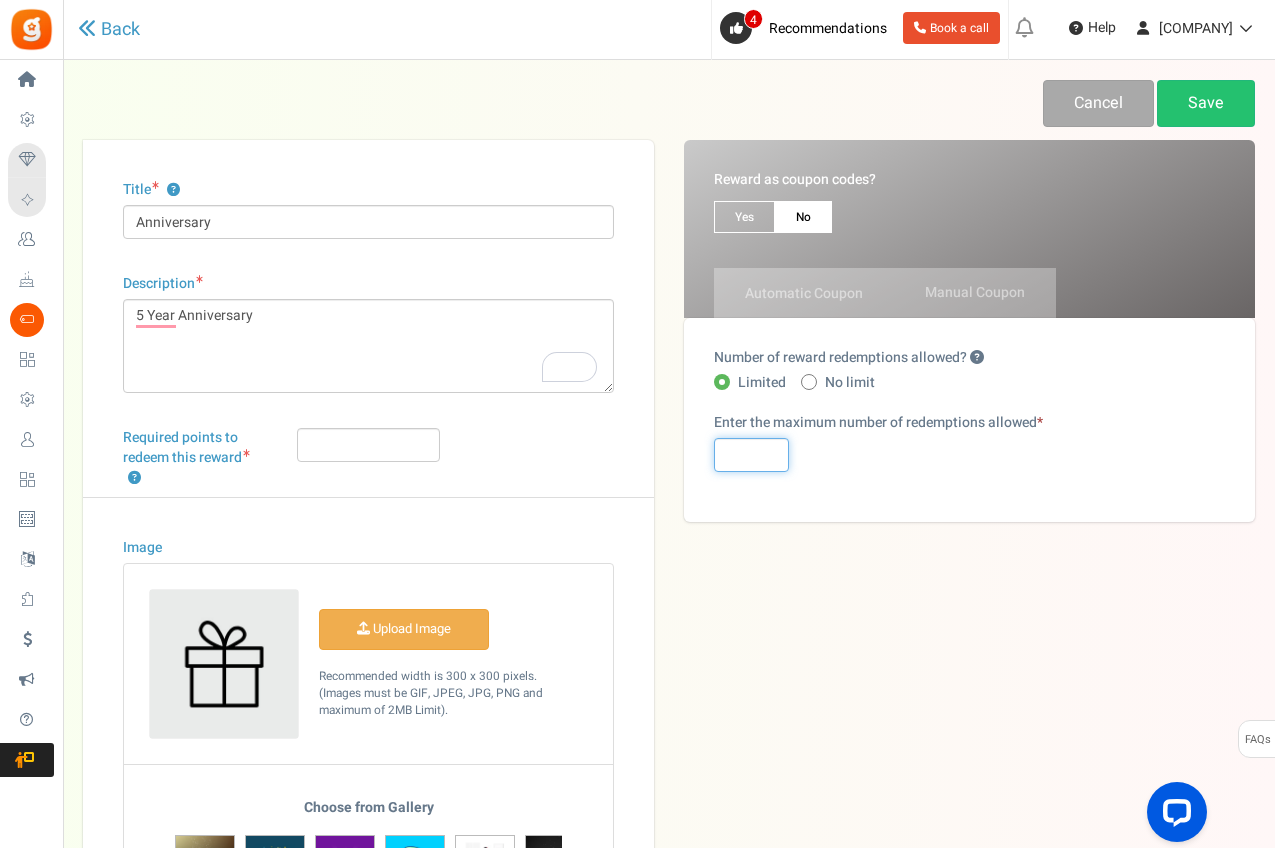 click at bounding box center (751, 455) 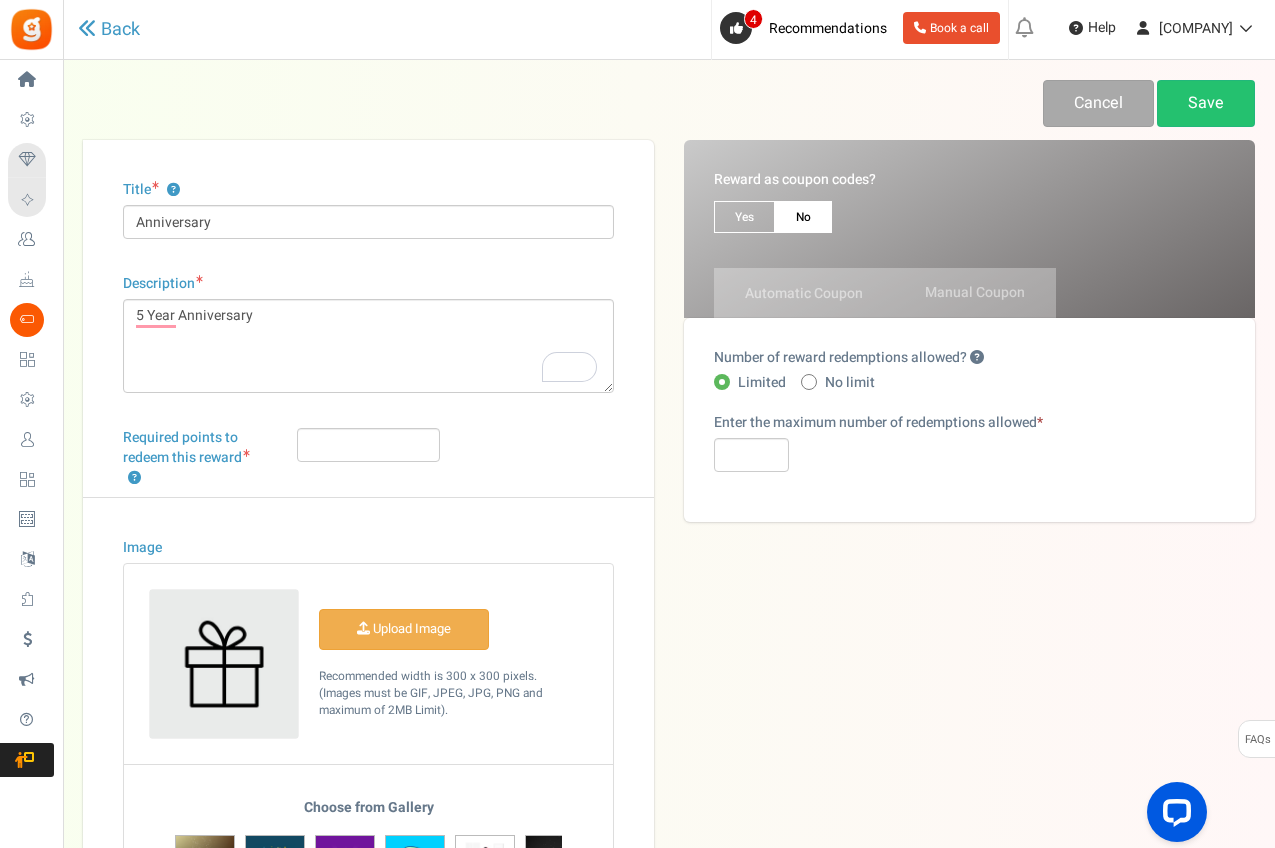 click on "Automatic Coupon
Manual Coupon" at bounding box center [969, 293] 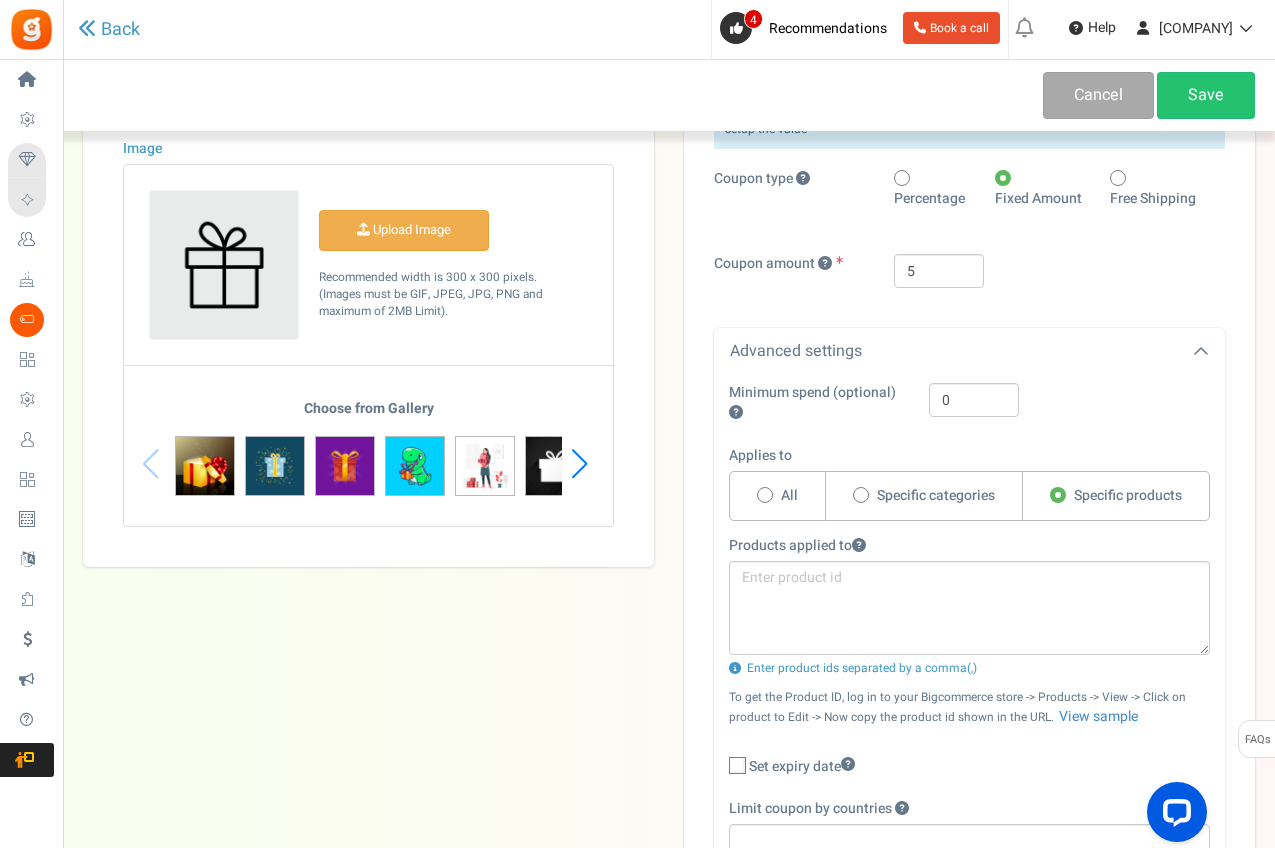 scroll, scrollTop: 400, scrollLeft: 0, axis: vertical 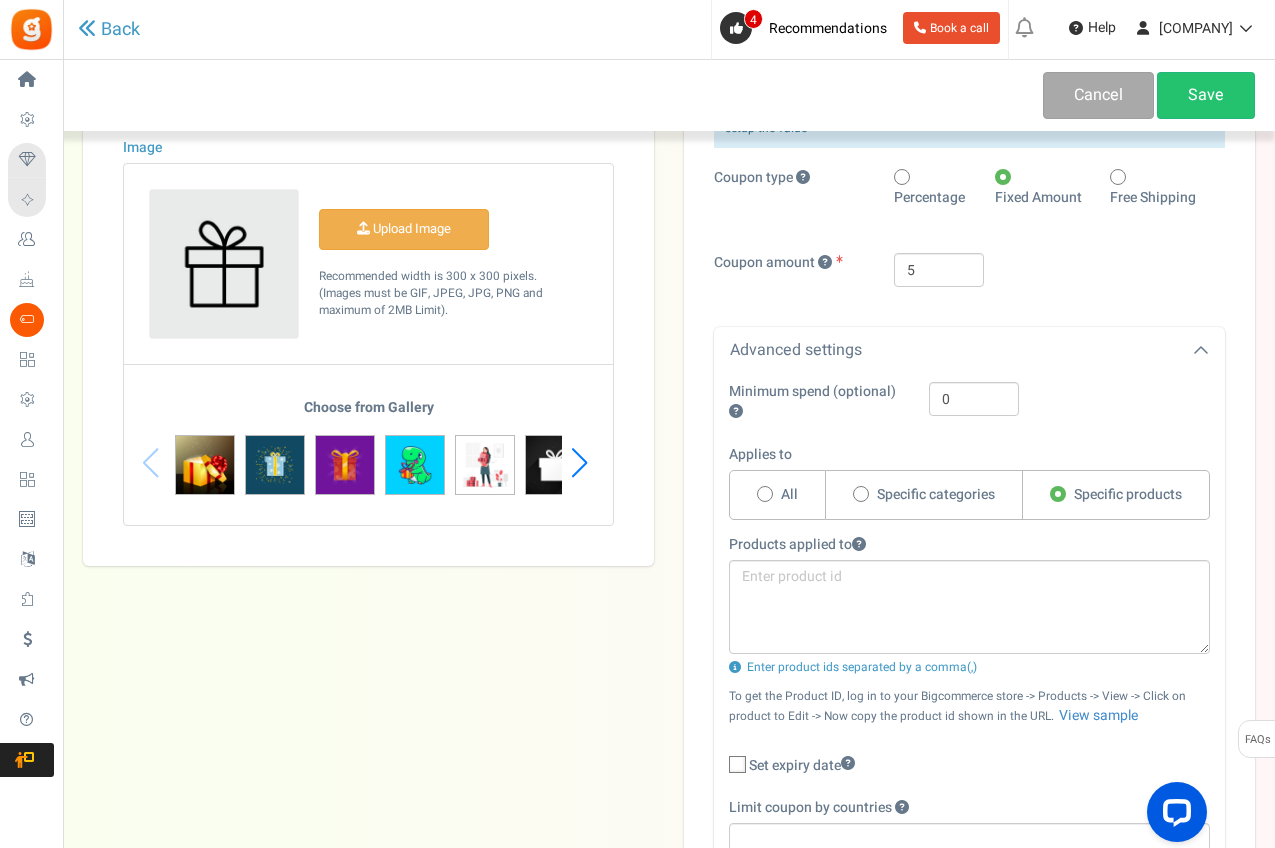 click at bounding box center (765, 494) 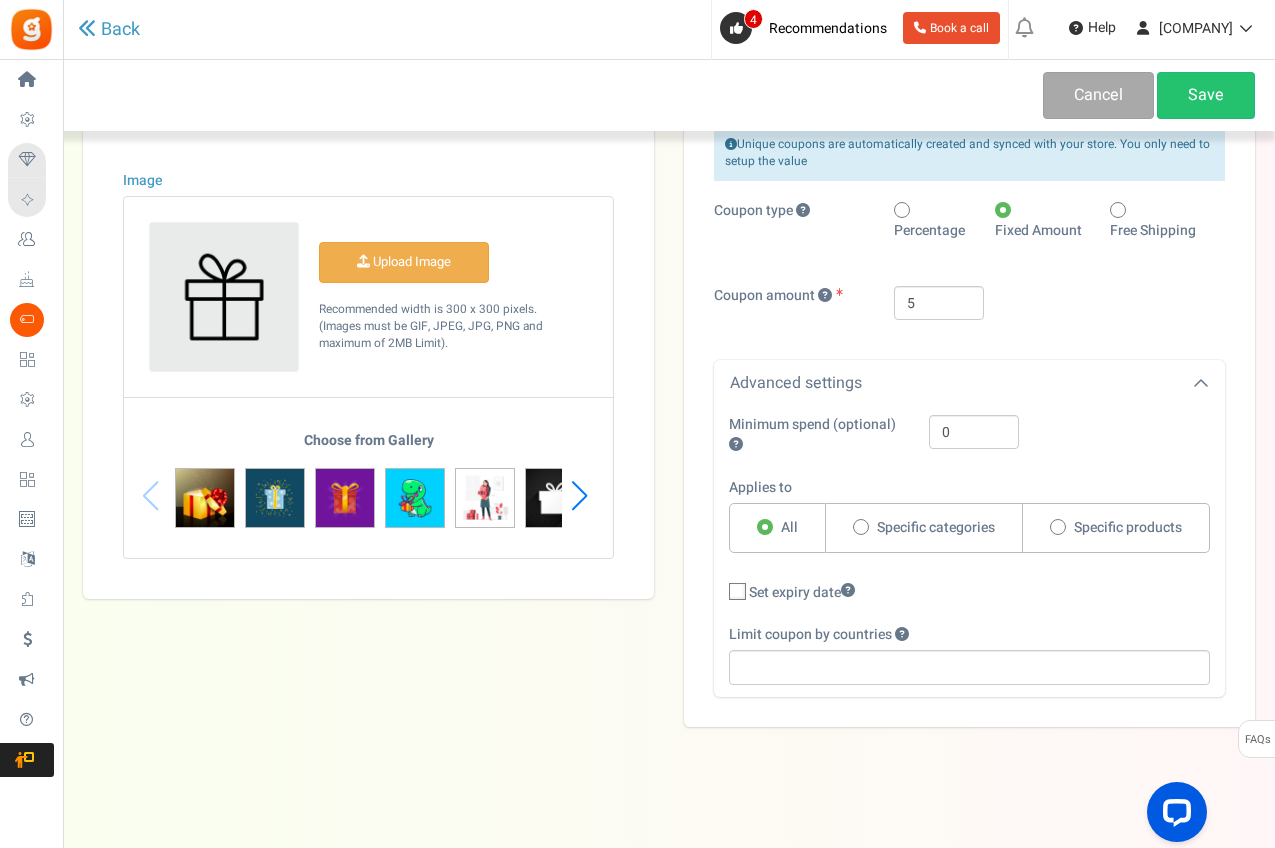 scroll, scrollTop: 367, scrollLeft: 0, axis: vertical 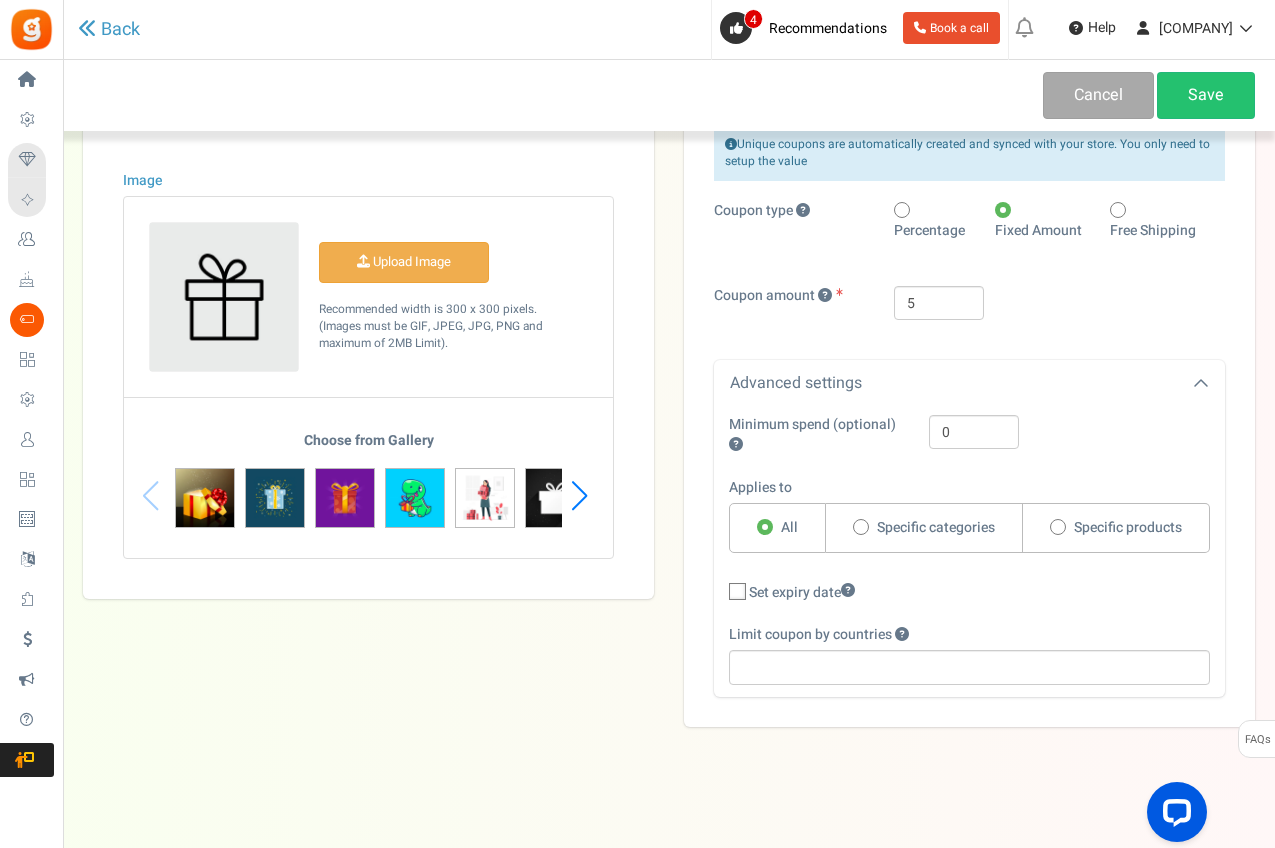 click at bounding box center (861, 527) 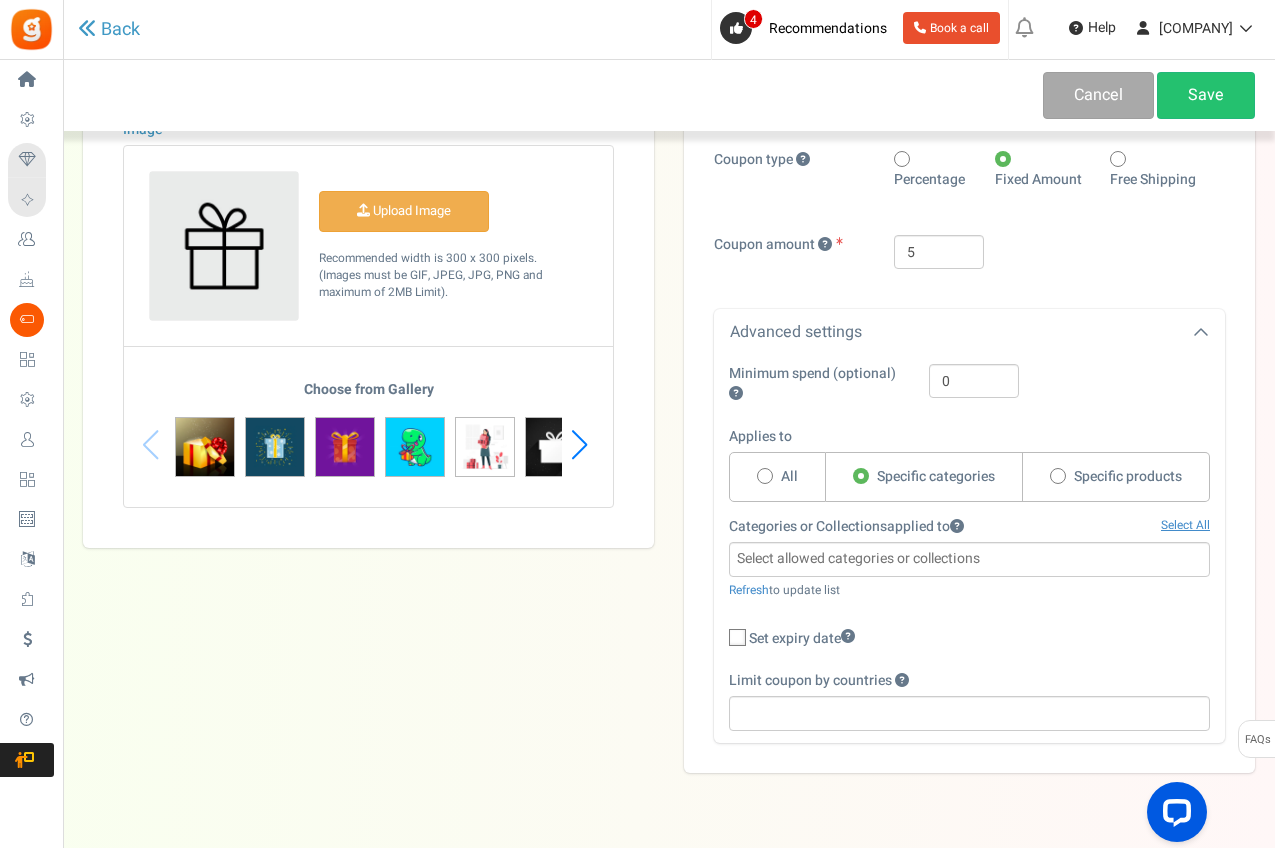 scroll, scrollTop: 464, scrollLeft: 0, axis: vertical 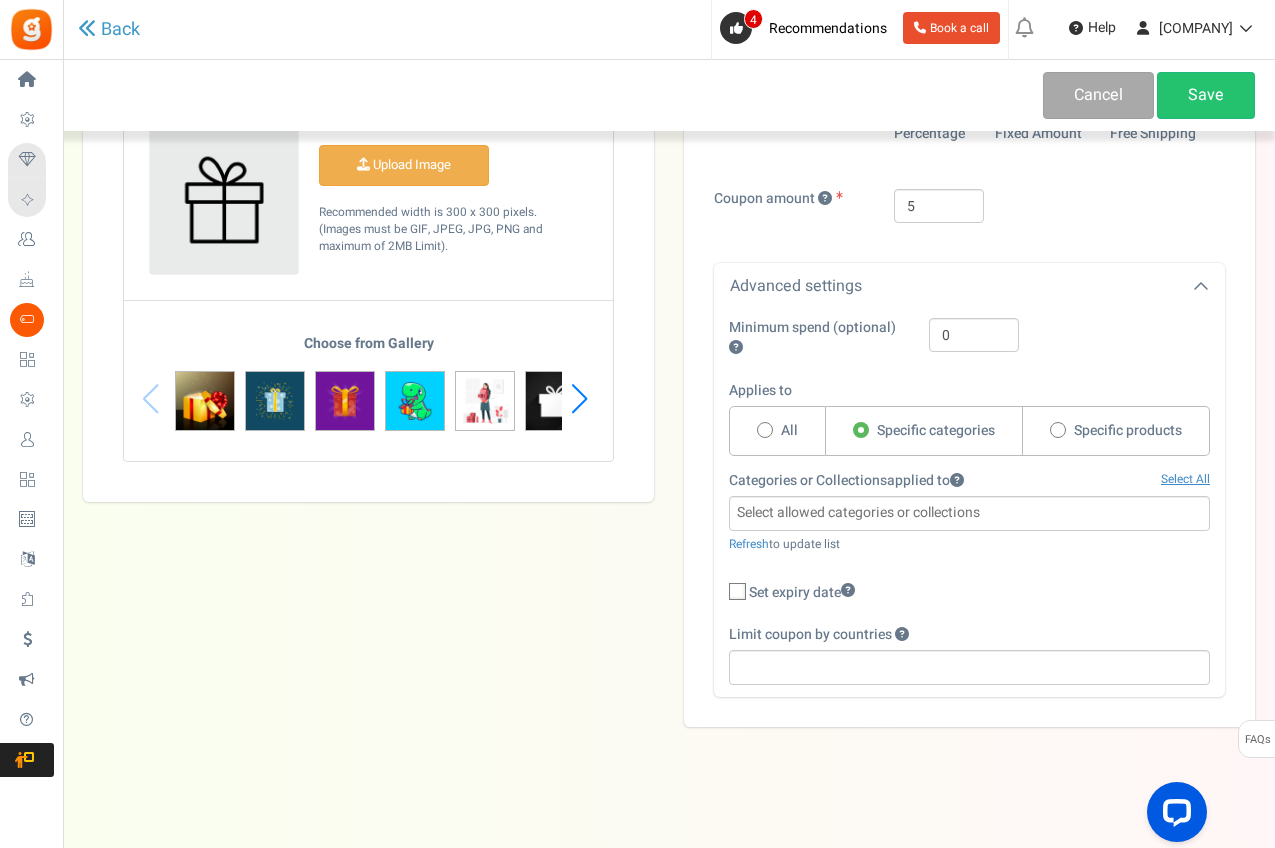 click at bounding box center [969, 667] 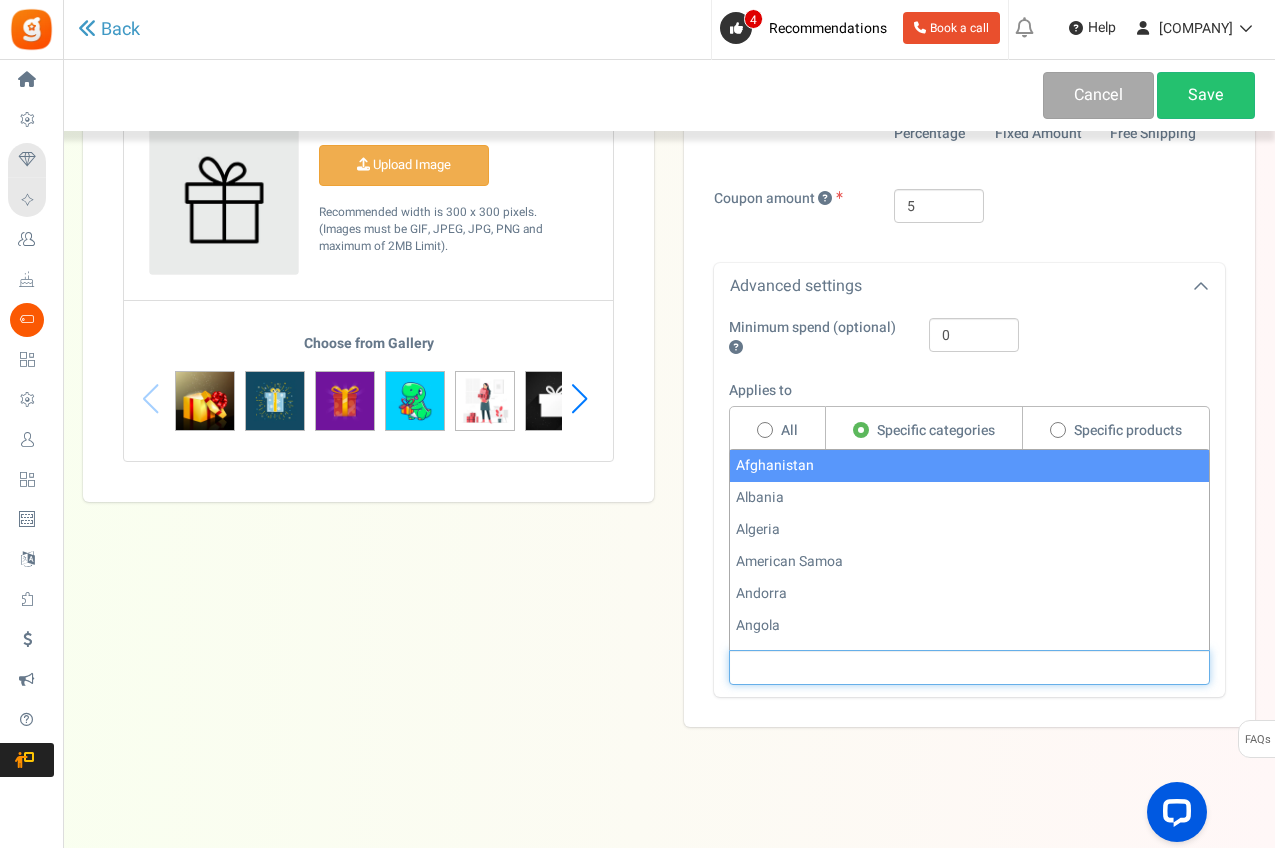 click on "Title
?
Anniversary
Description
5 Year Anniversary
Char(s) :  0
Required points to redeem this reward
?
Status  *" at bounding box center [669, 201] 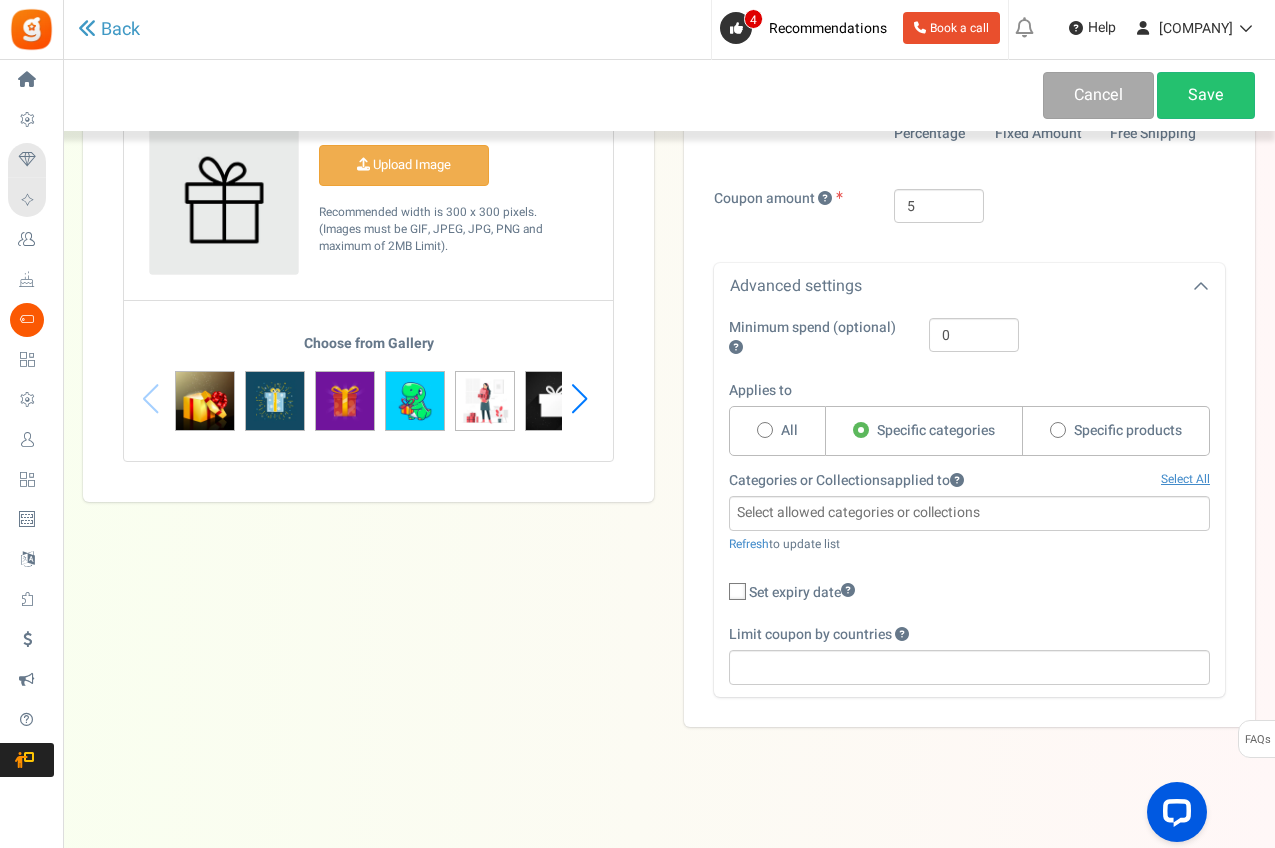 click at bounding box center [1058, 430] 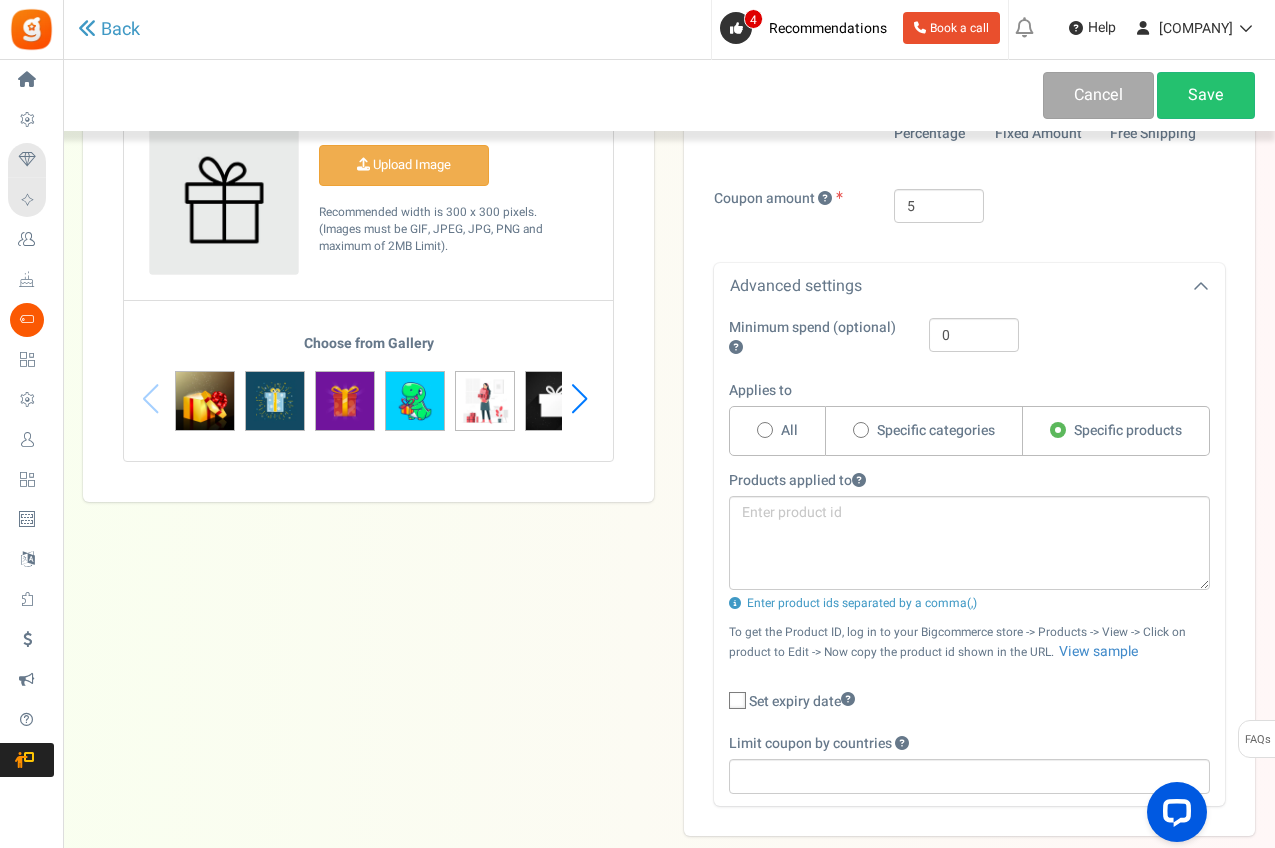 click on "Title
?
Anniversary
Description
5 Year Anniversary
Char(s) :  0
Required points to redeem this reward
?
Status  *" at bounding box center (669, 256) 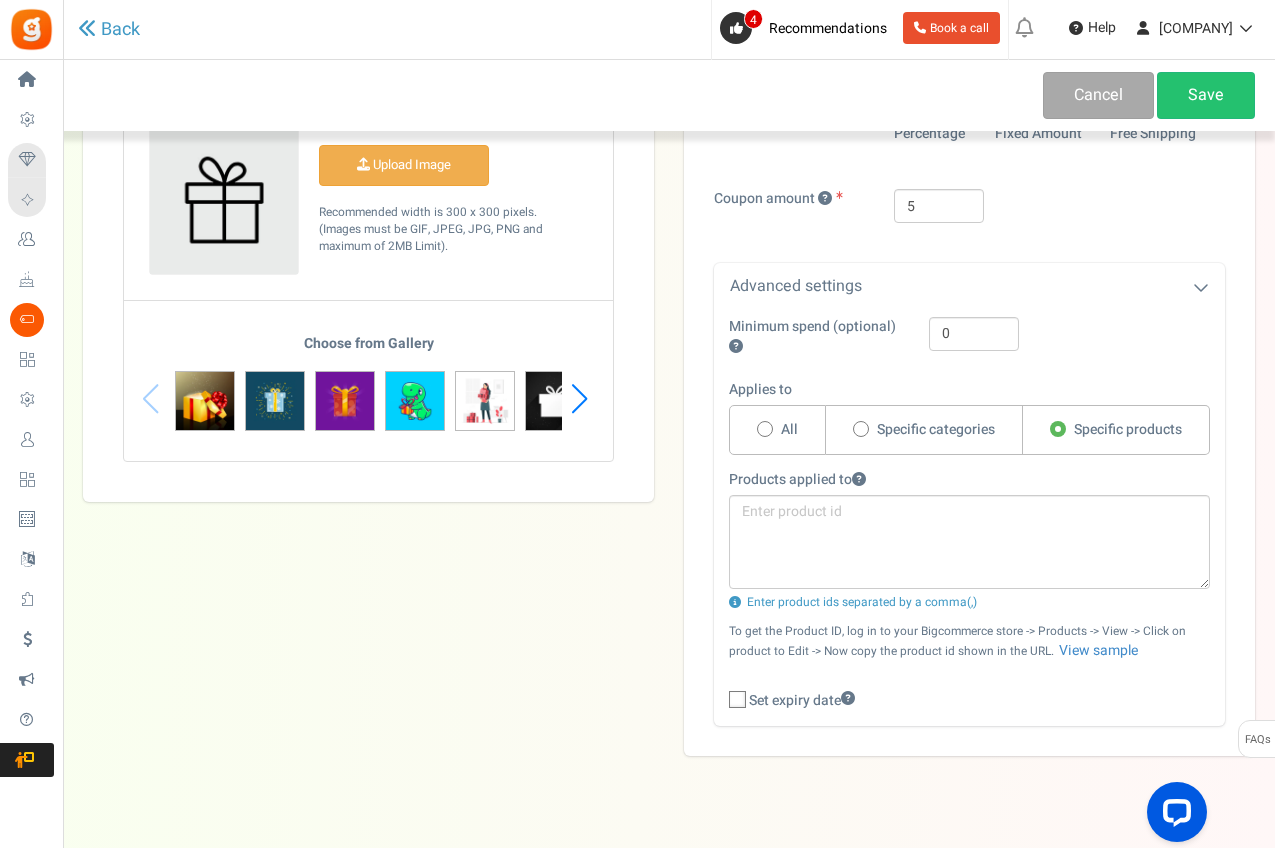 scroll, scrollTop: 239, scrollLeft: 0, axis: vertical 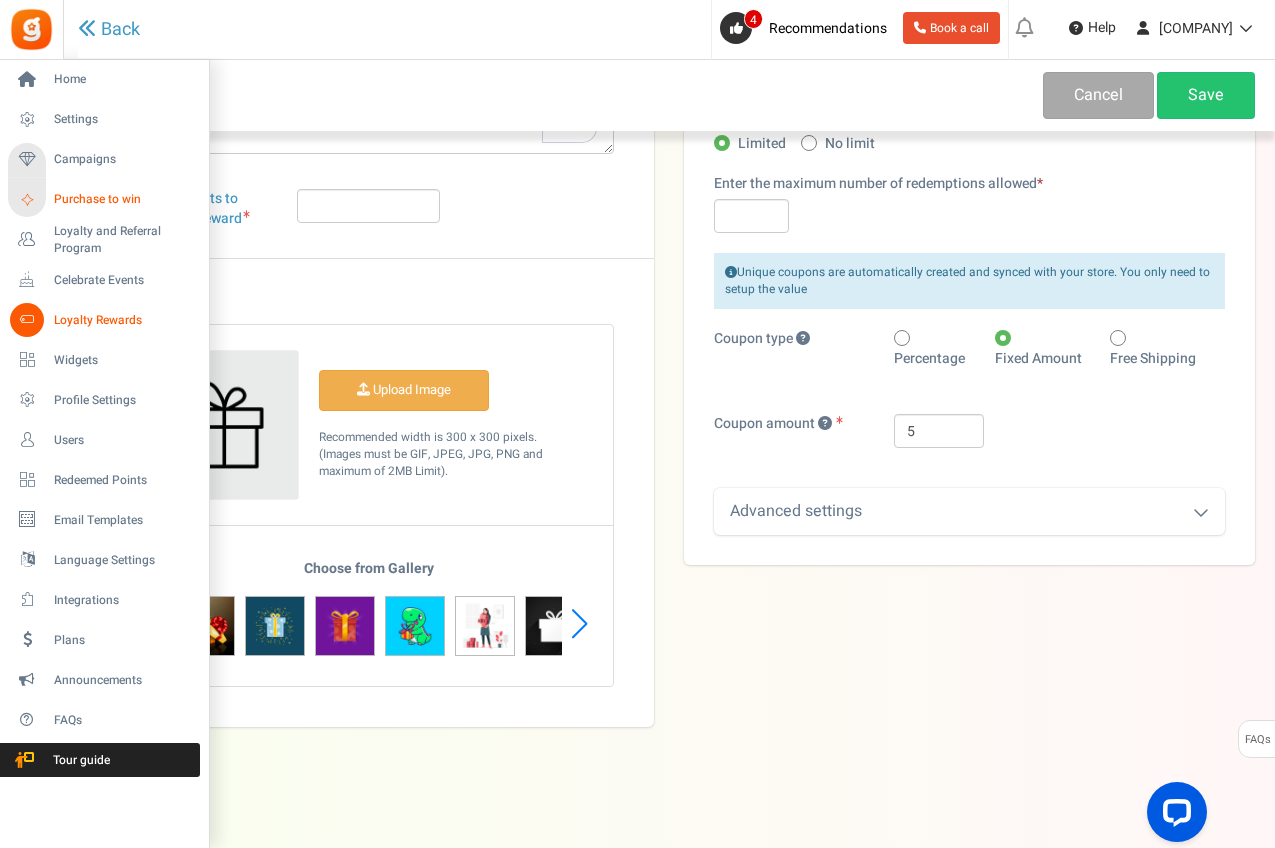 click on "Purchase to win" at bounding box center (124, 199) 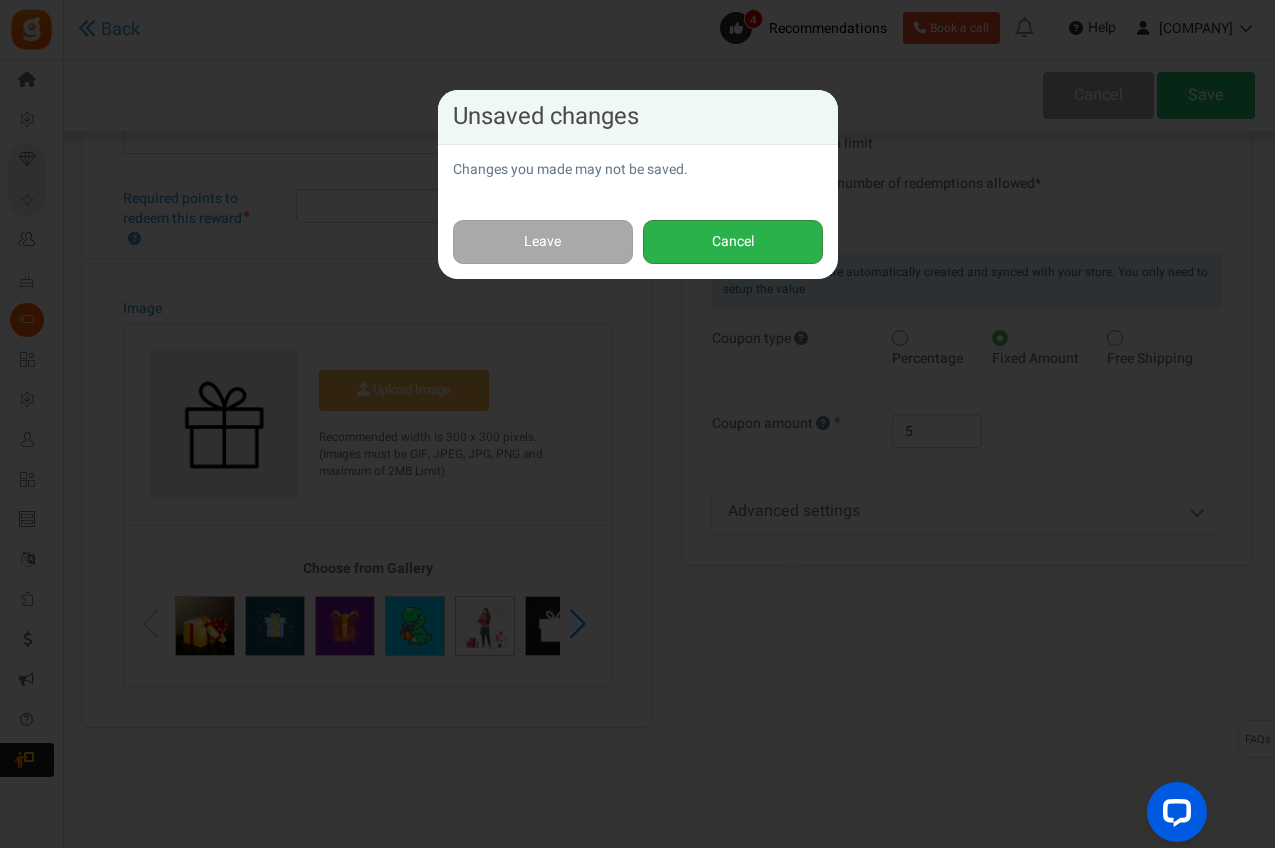 click on "Cancel" at bounding box center (733, 242) 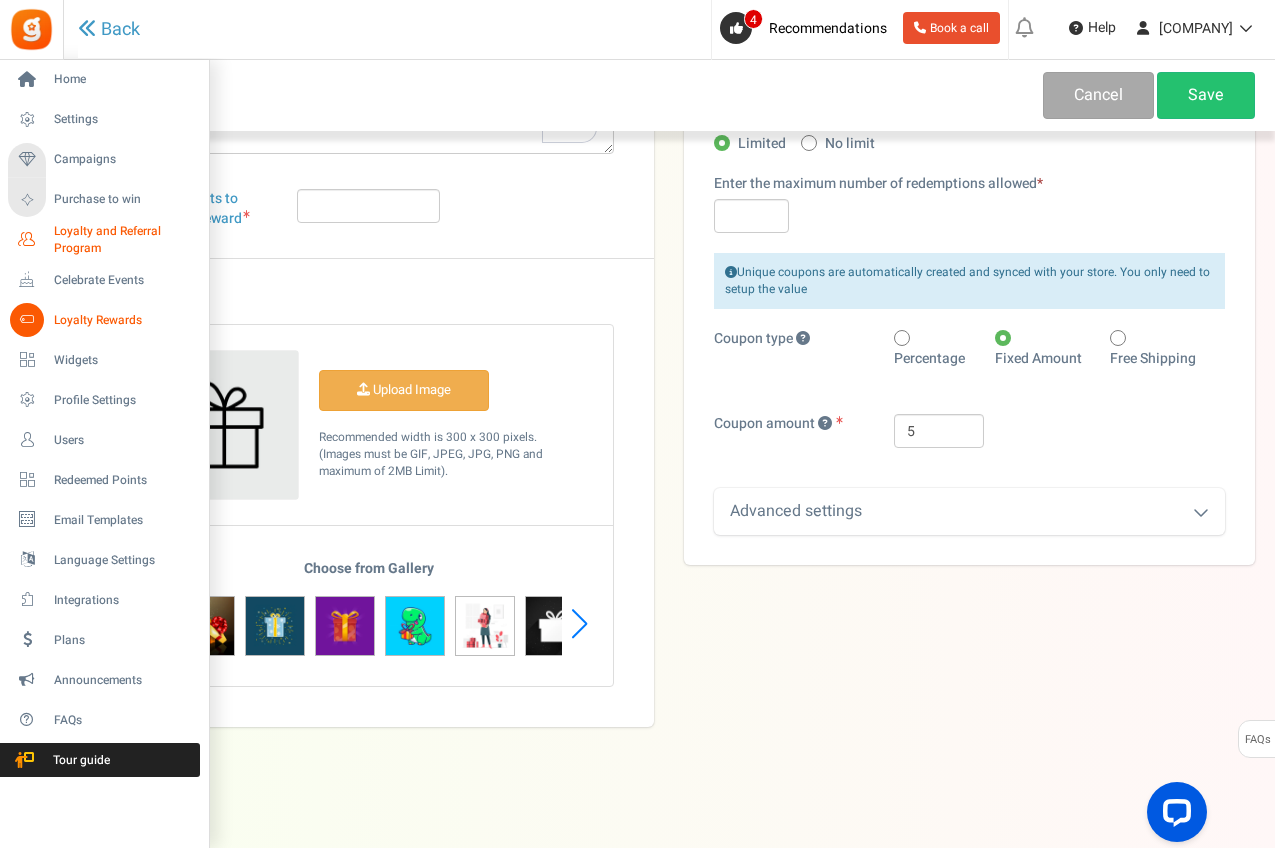 click on "Loyalty and Referral Program" at bounding box center [127, 240] 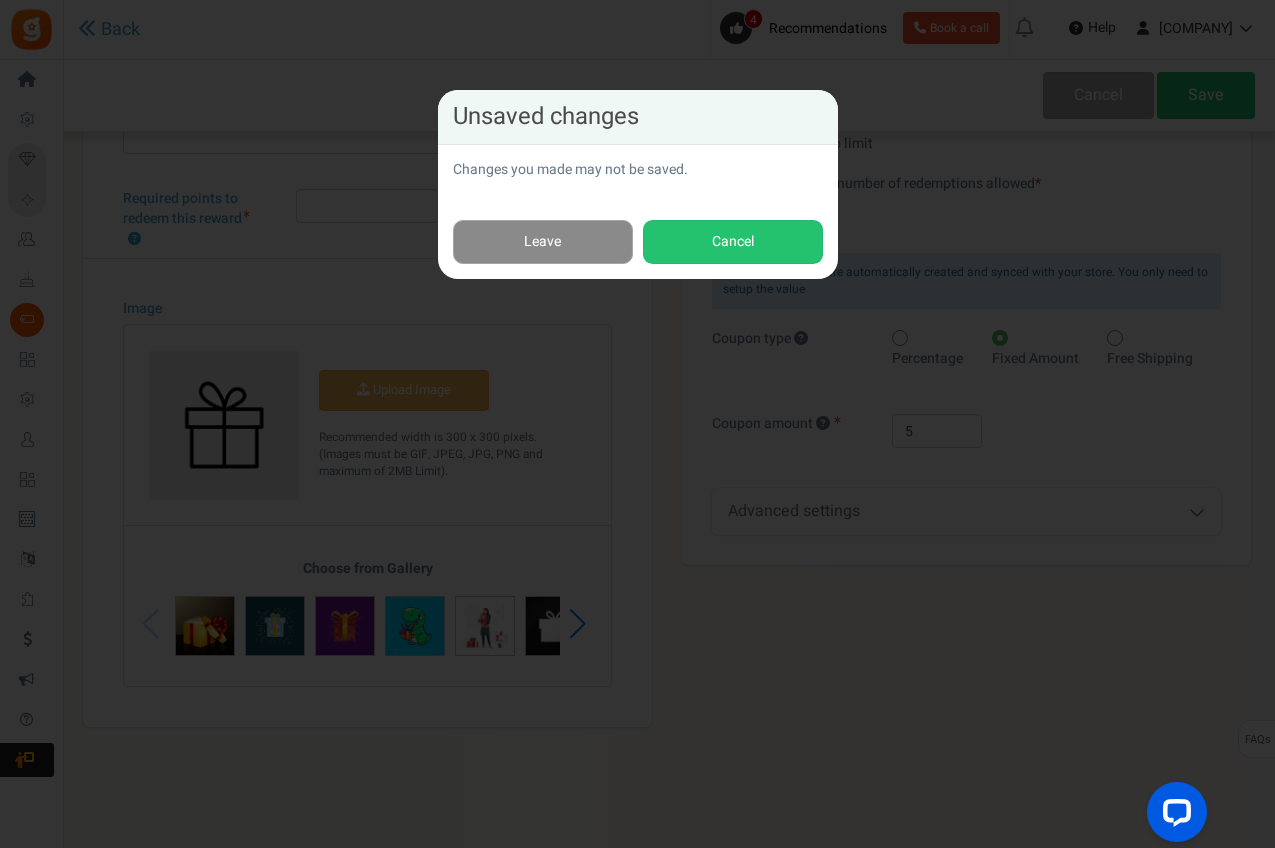 click on "Leave" at bounding box center [543, 242] 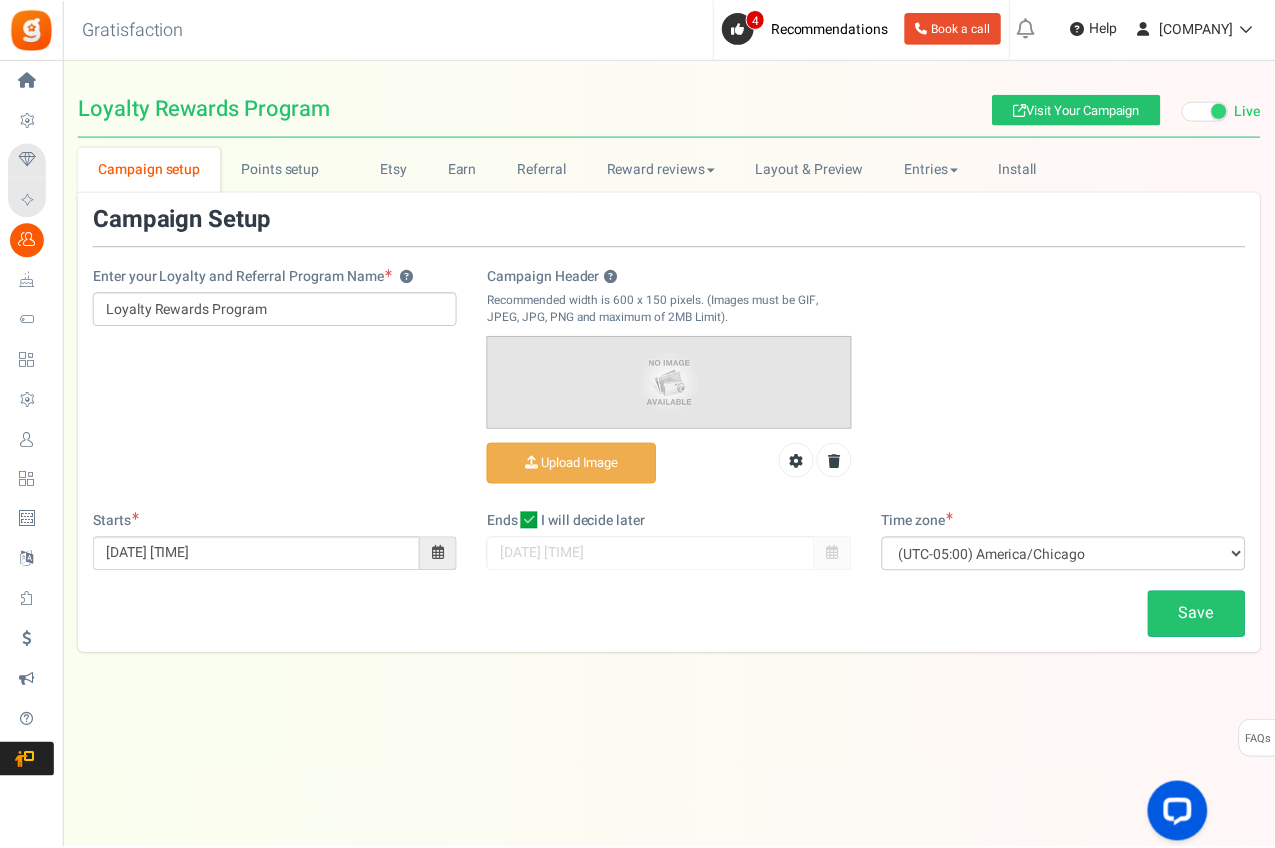 scroll, scrollTop: 0, scrollLeft: 0, axis: both 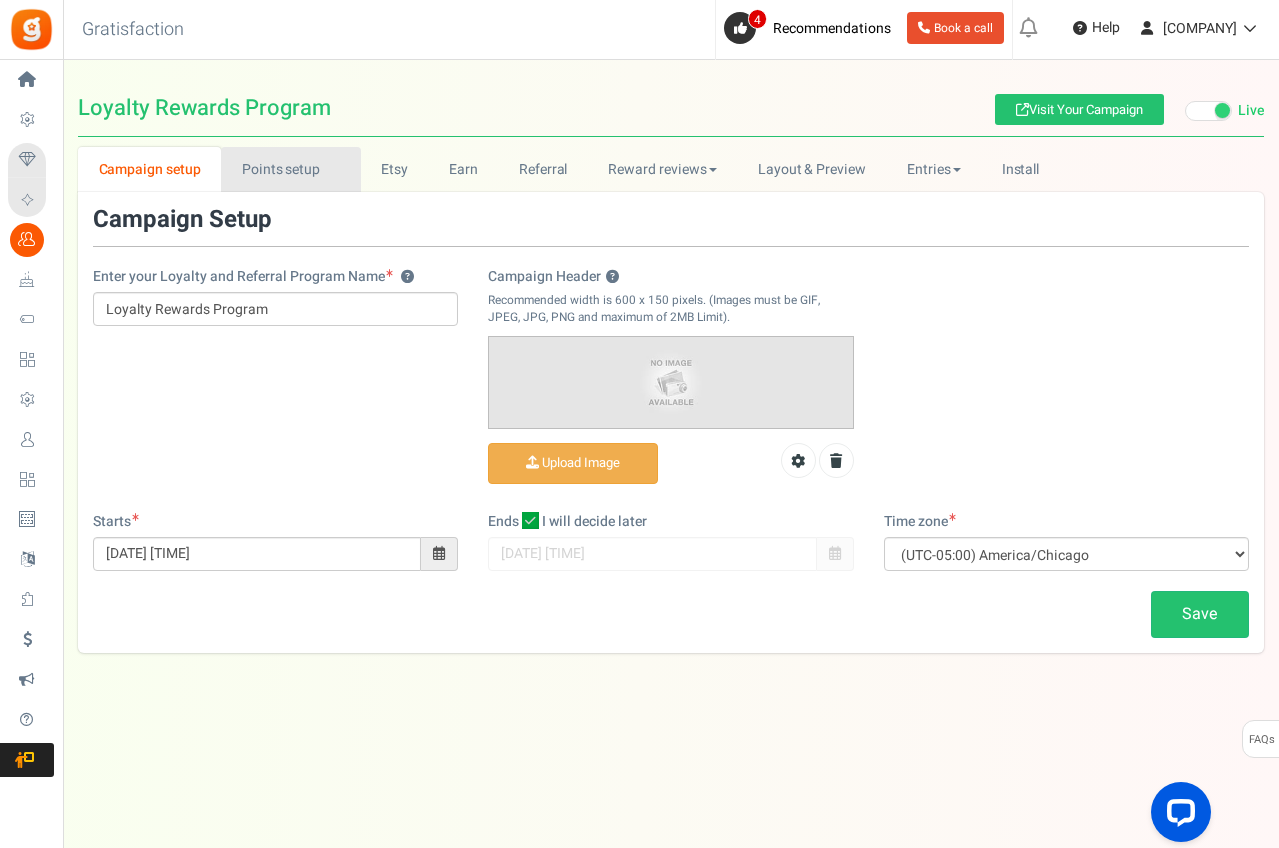 click on "Points setup
New" at bounding box center (290, 169) 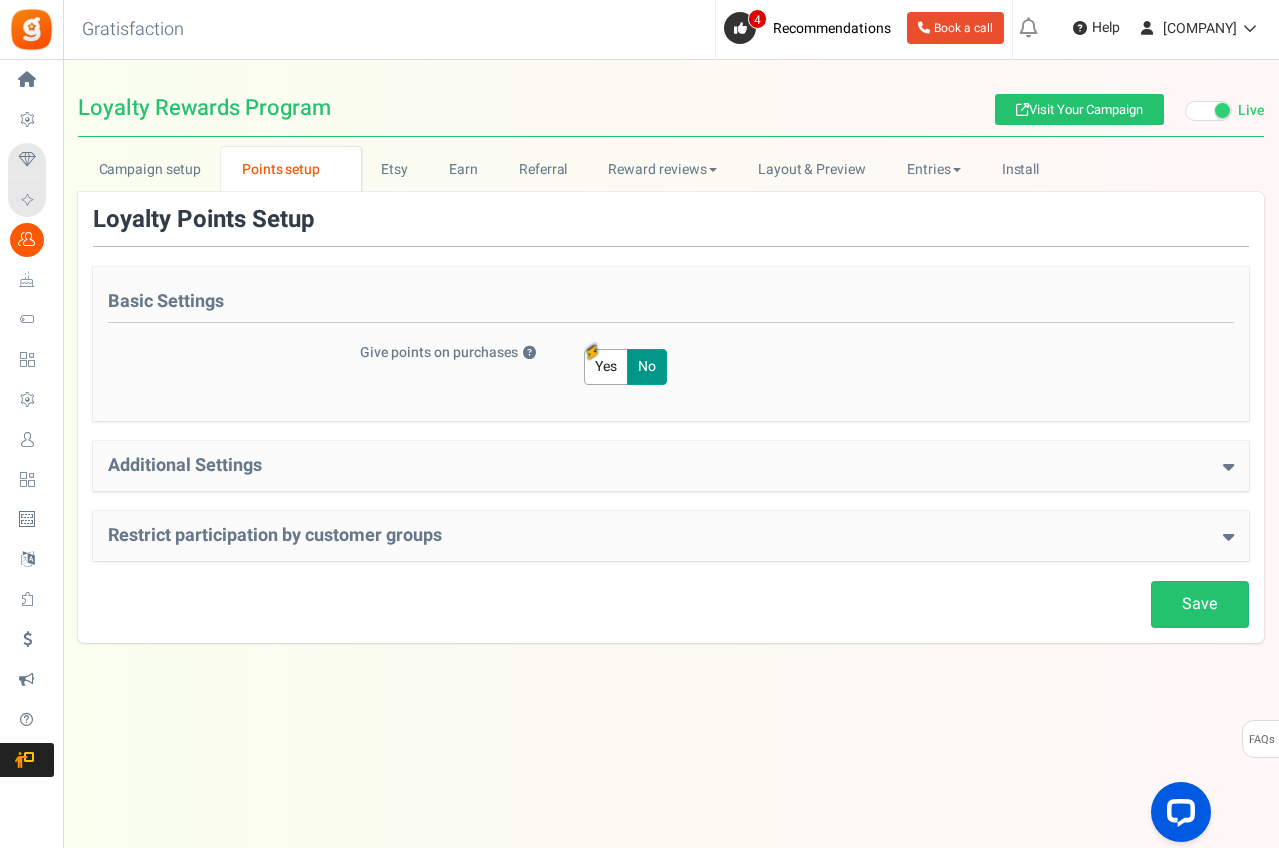 click on "No" at bounding box center (647, 367) 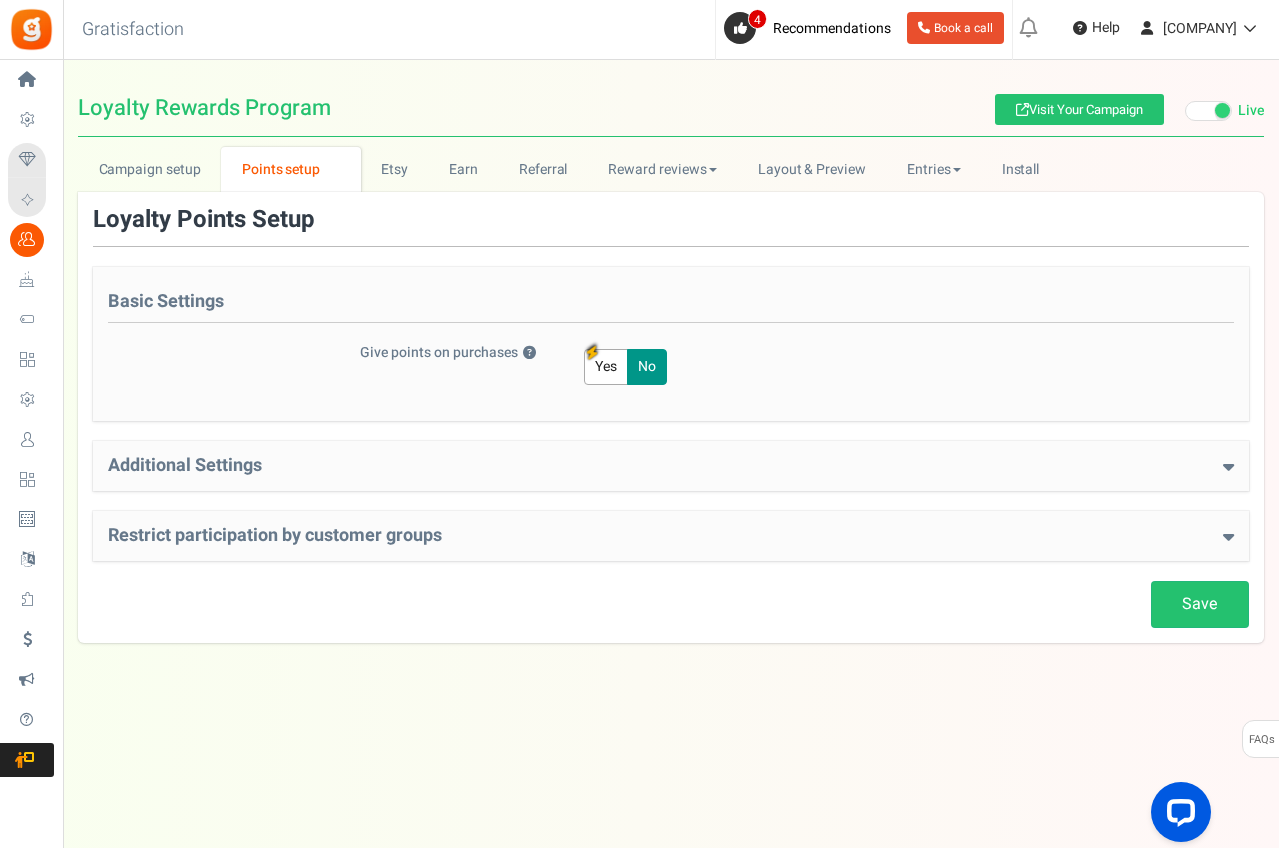 click on "Additional Settings" at bounding box center [671, 466] 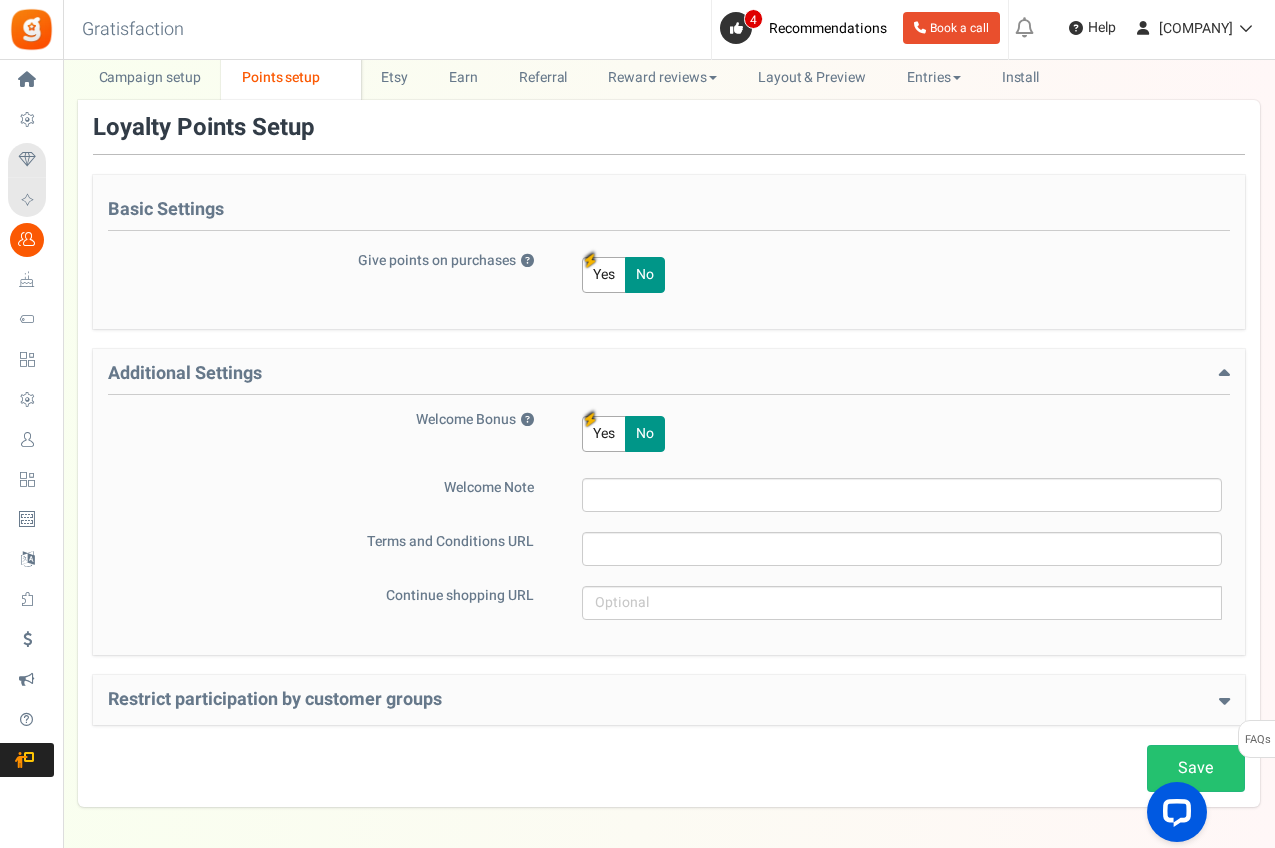 scroll, scrollTop: 133, scrollLeft: 0, axis: vertical 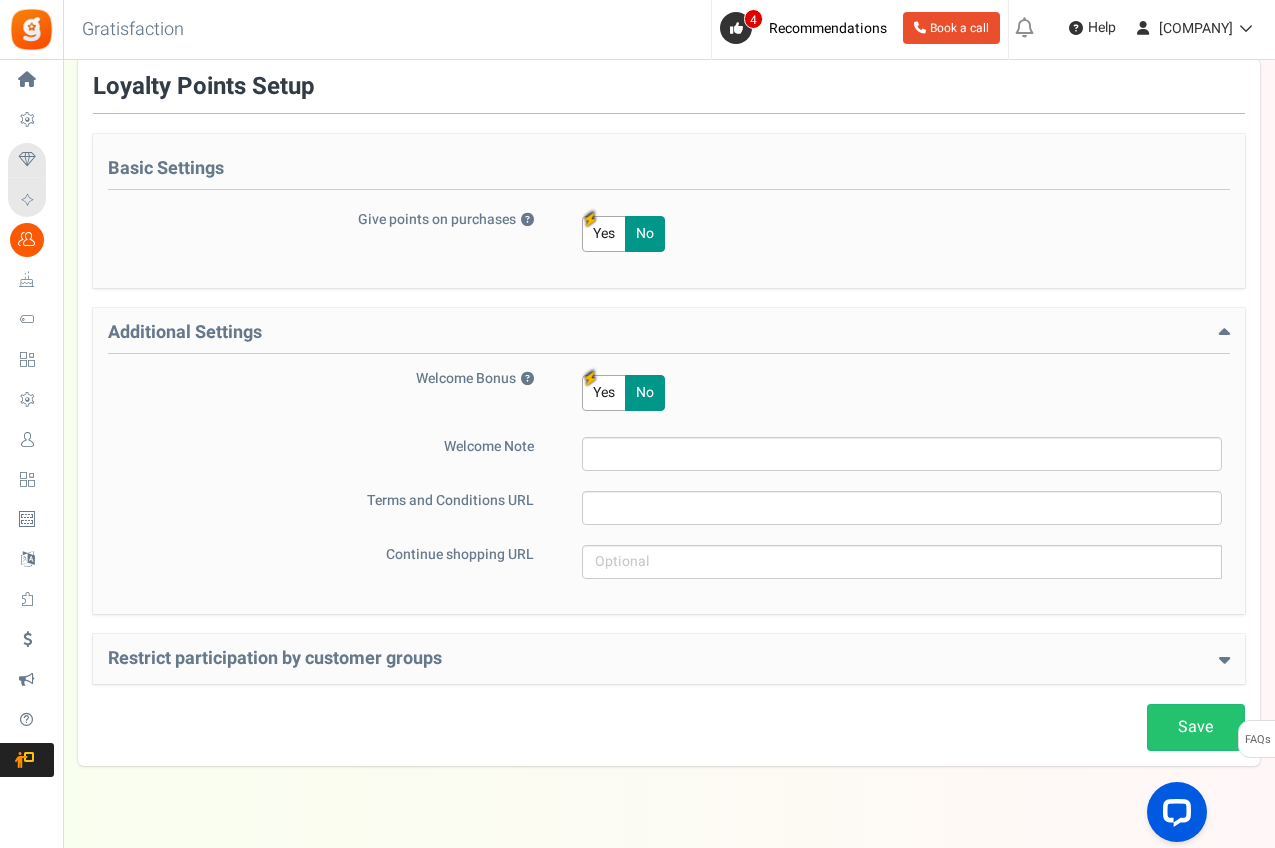 click on "Restrict participation by customer groups" at bounding box center [669, 659] 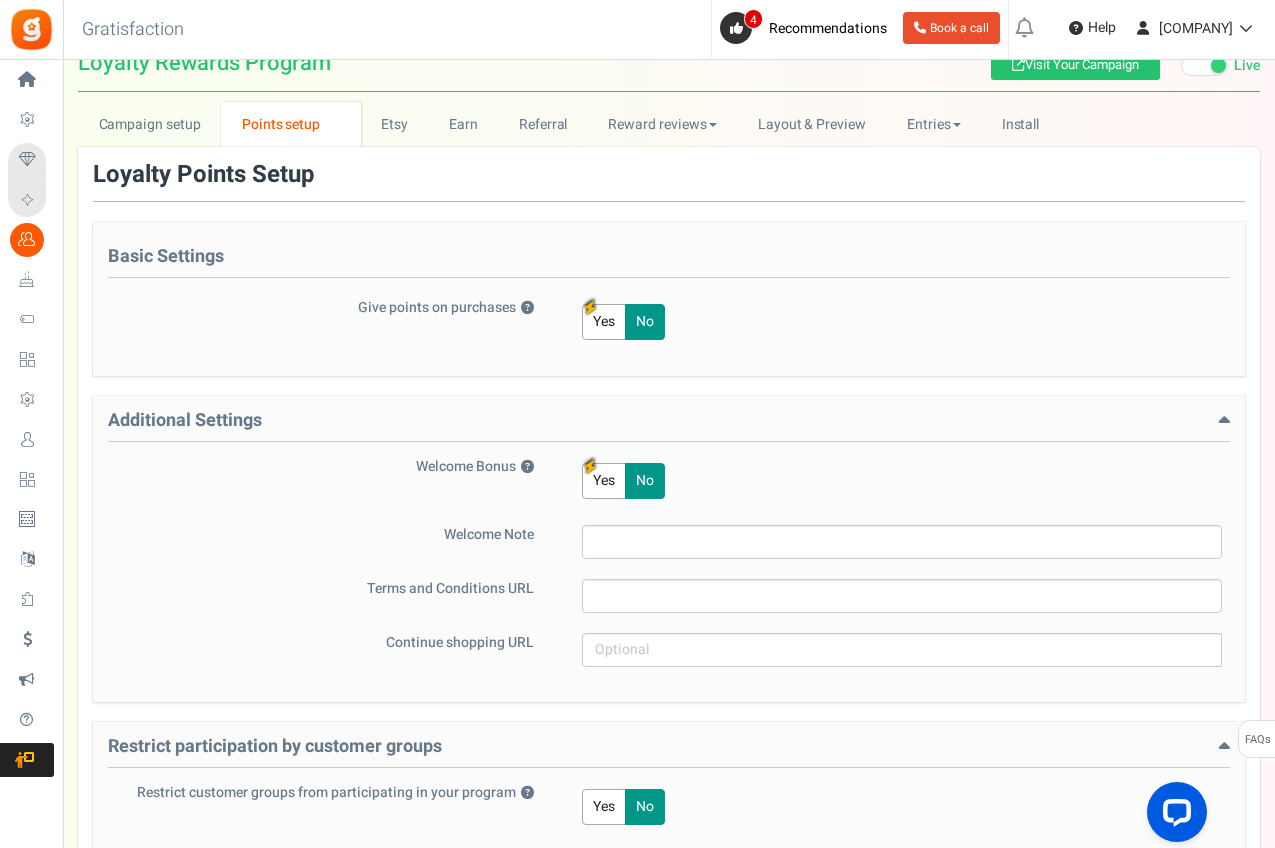 scroll, scrollTop: 0, scrollLeft: 0, axis: both 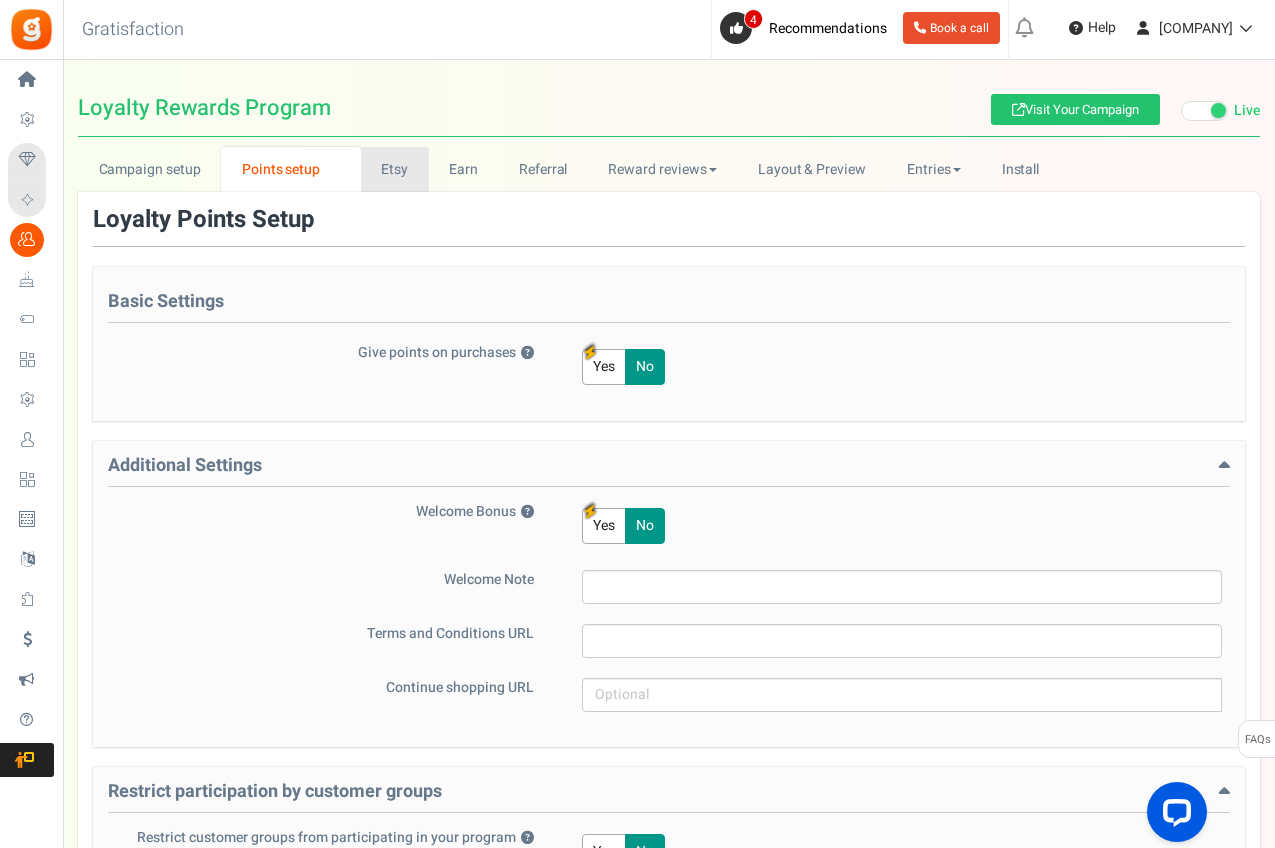 click on "Etsy" at bounding box center [395, 169] 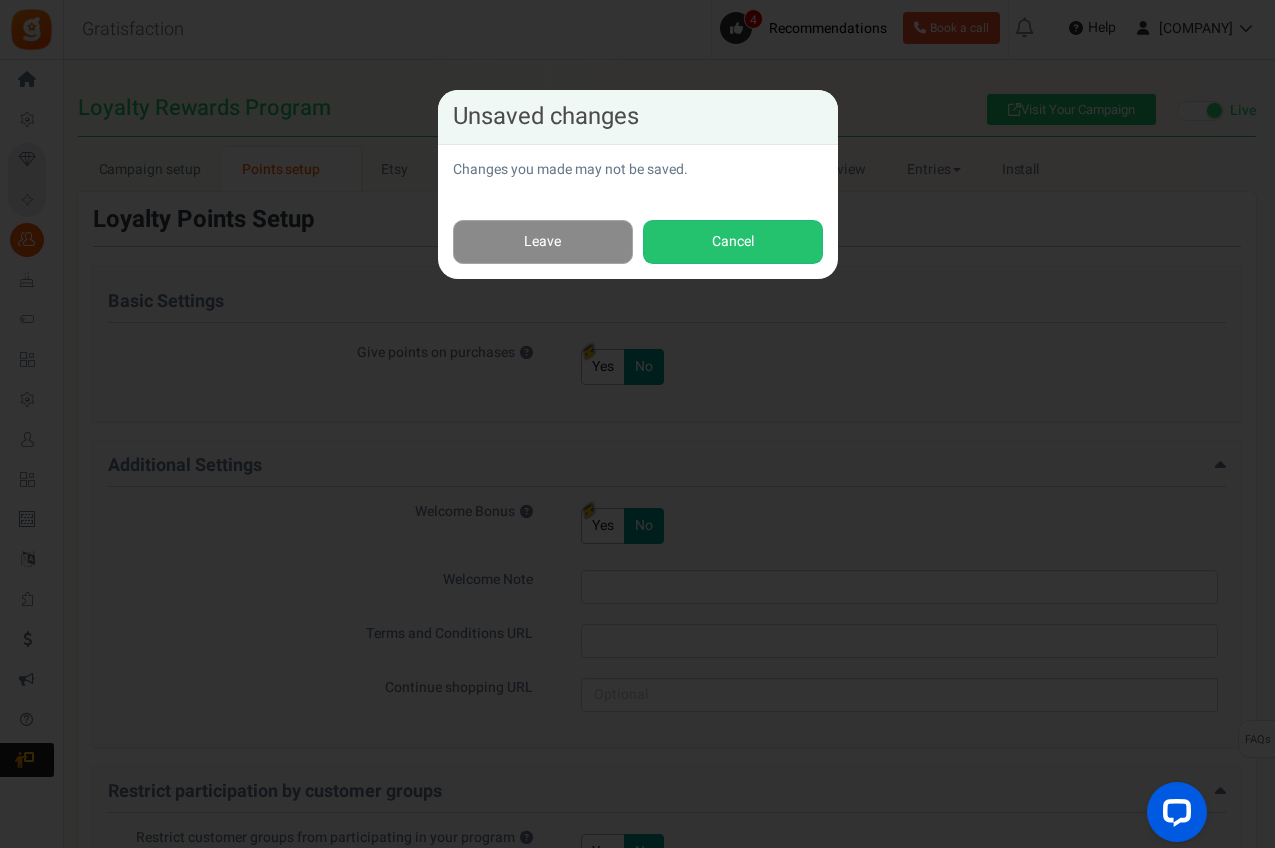 click on "Leave" at bounding box center [543, 242] 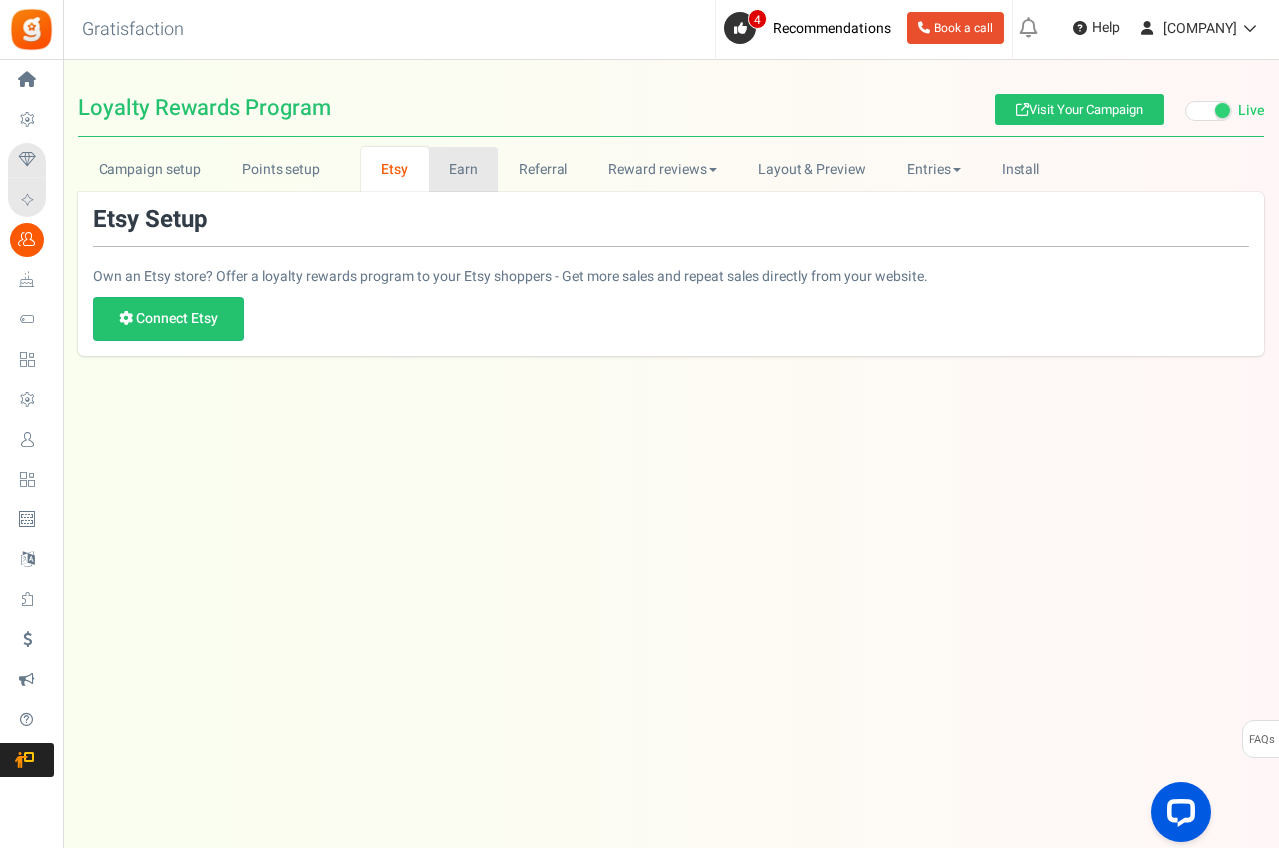 click on "Earn" at bounding box center [464, 169] 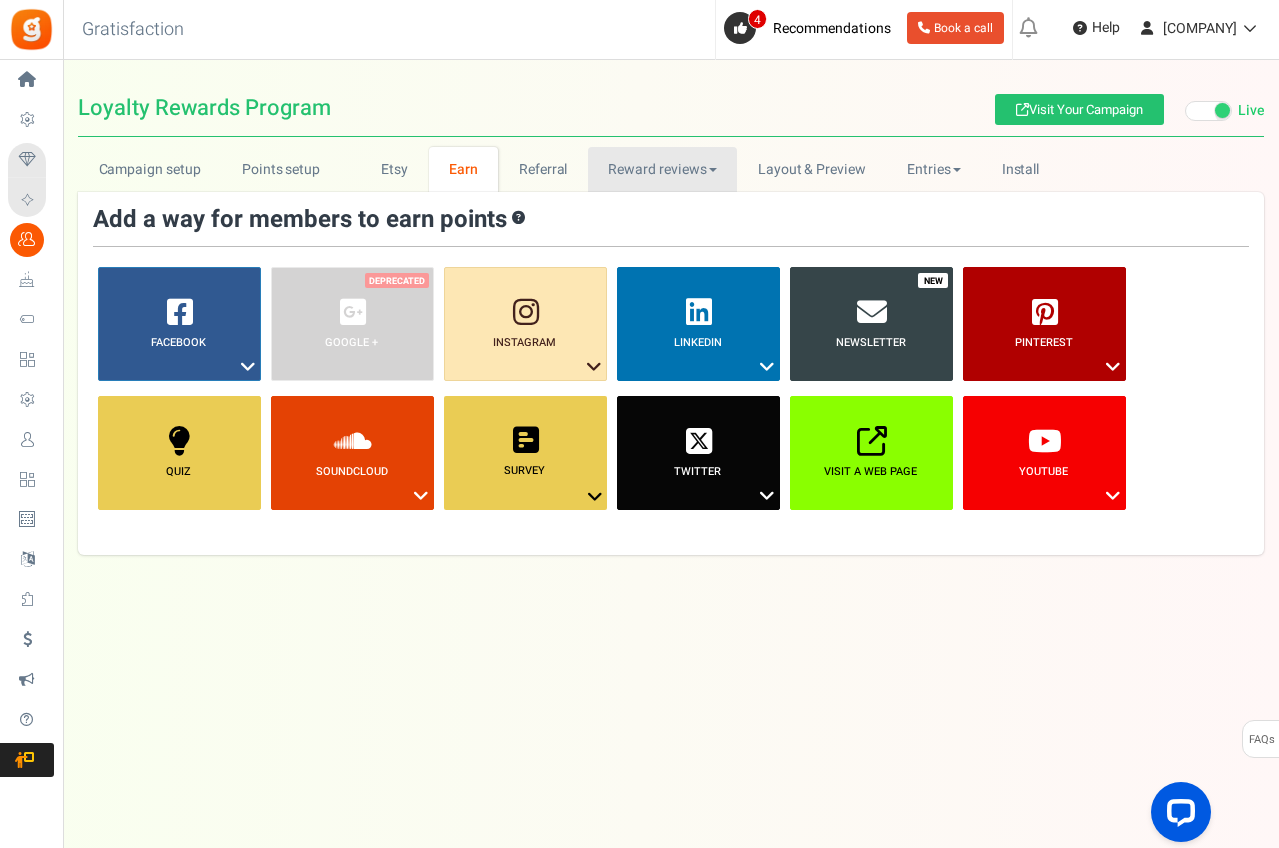 click on "Reward reviews" at bounding box center [662, 169] 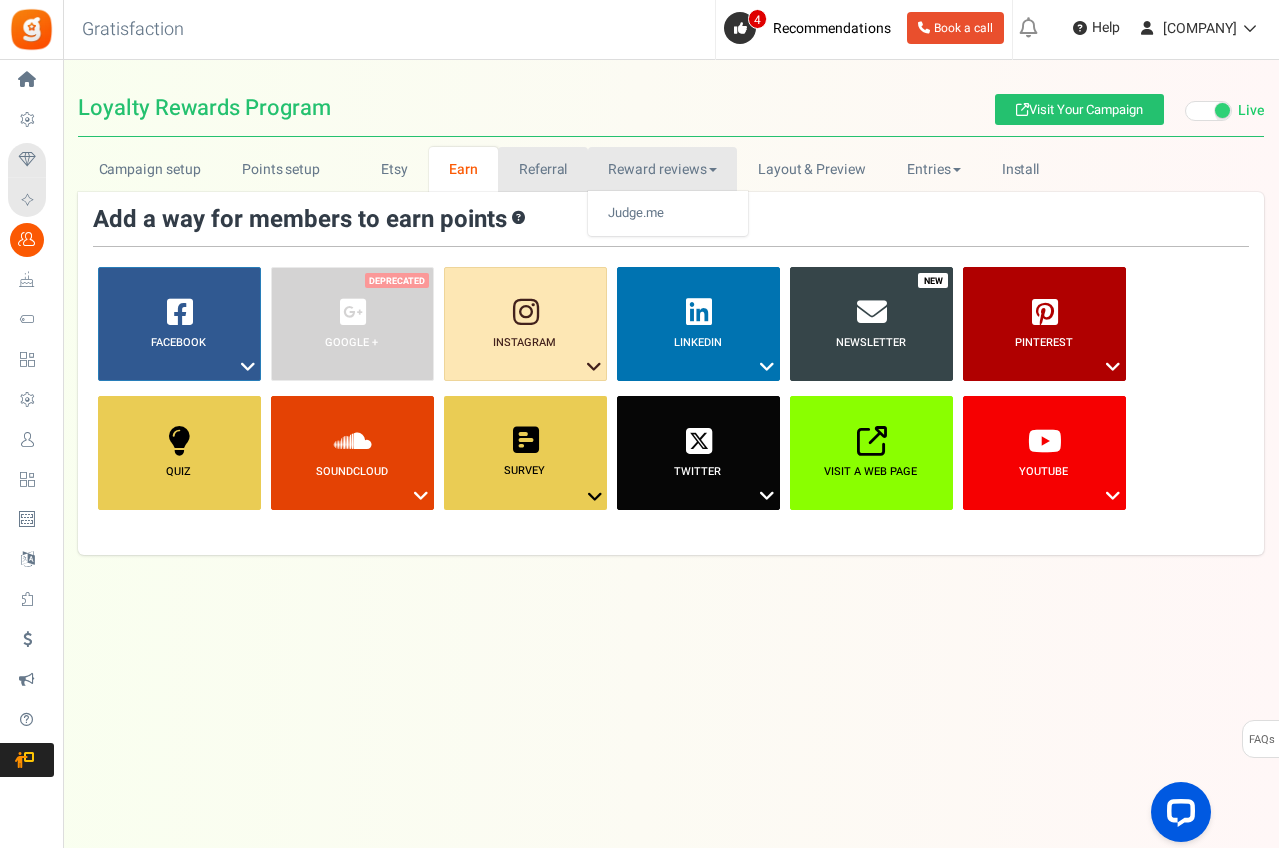 click on "Referral" at bounding box center (543, 169) 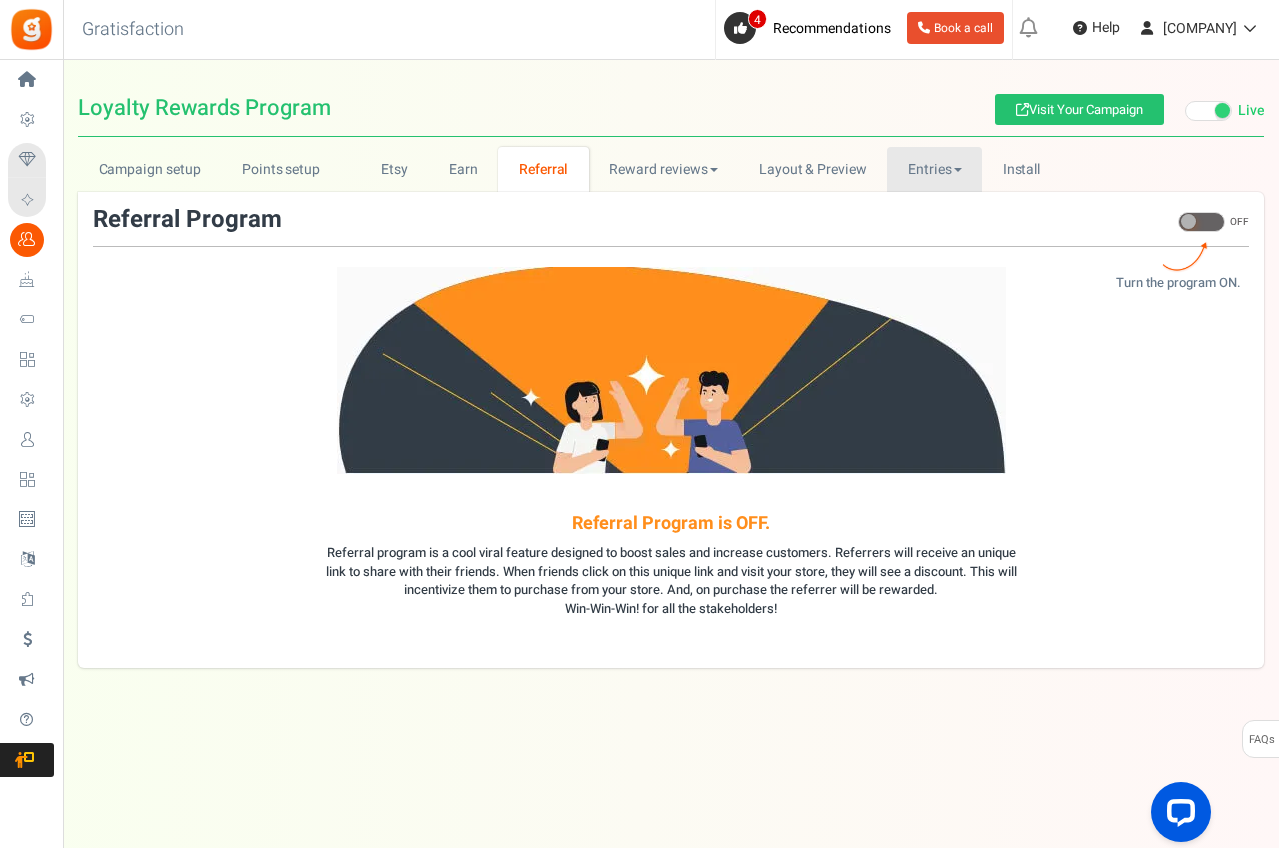click on "Entries" at bounding box center [934, 169] 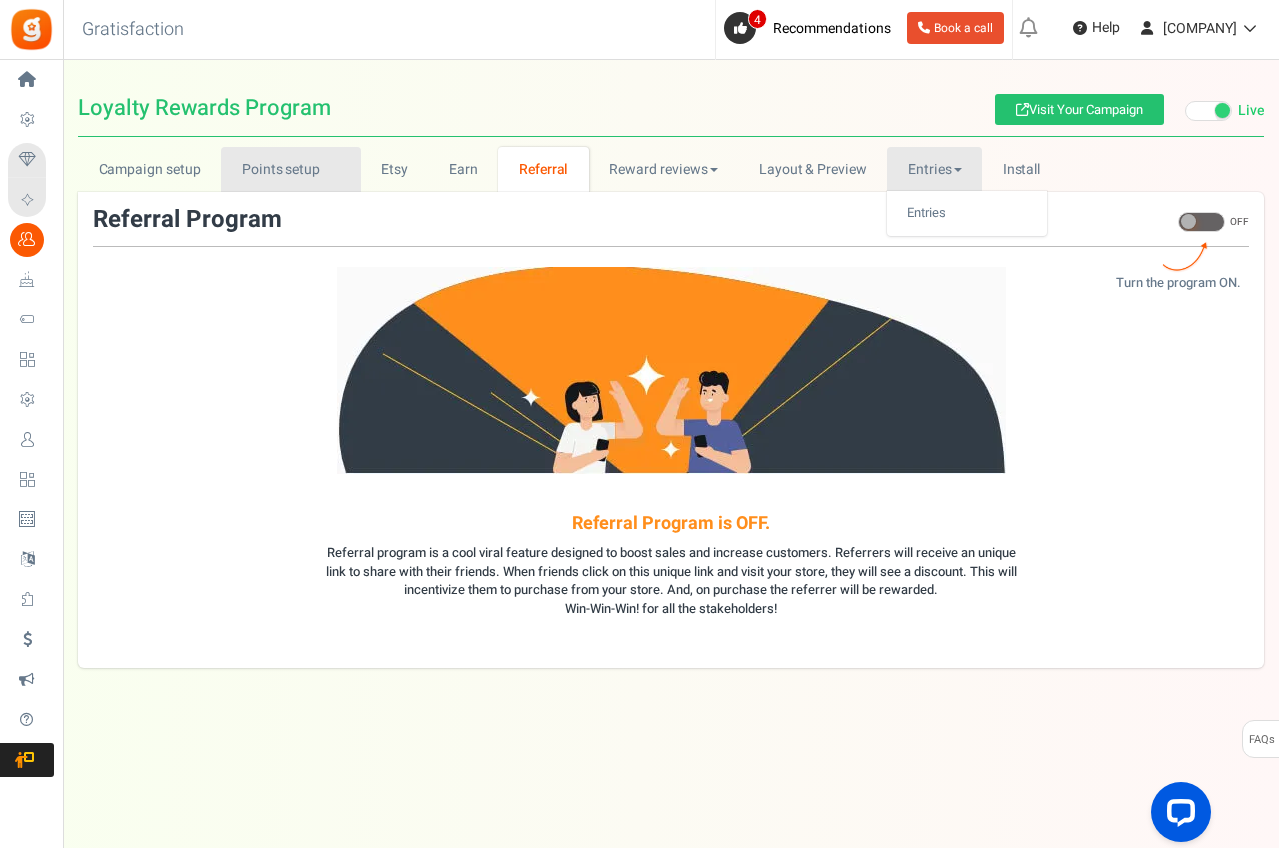 click on "Points setup
New" at bounding box center [290, 169] 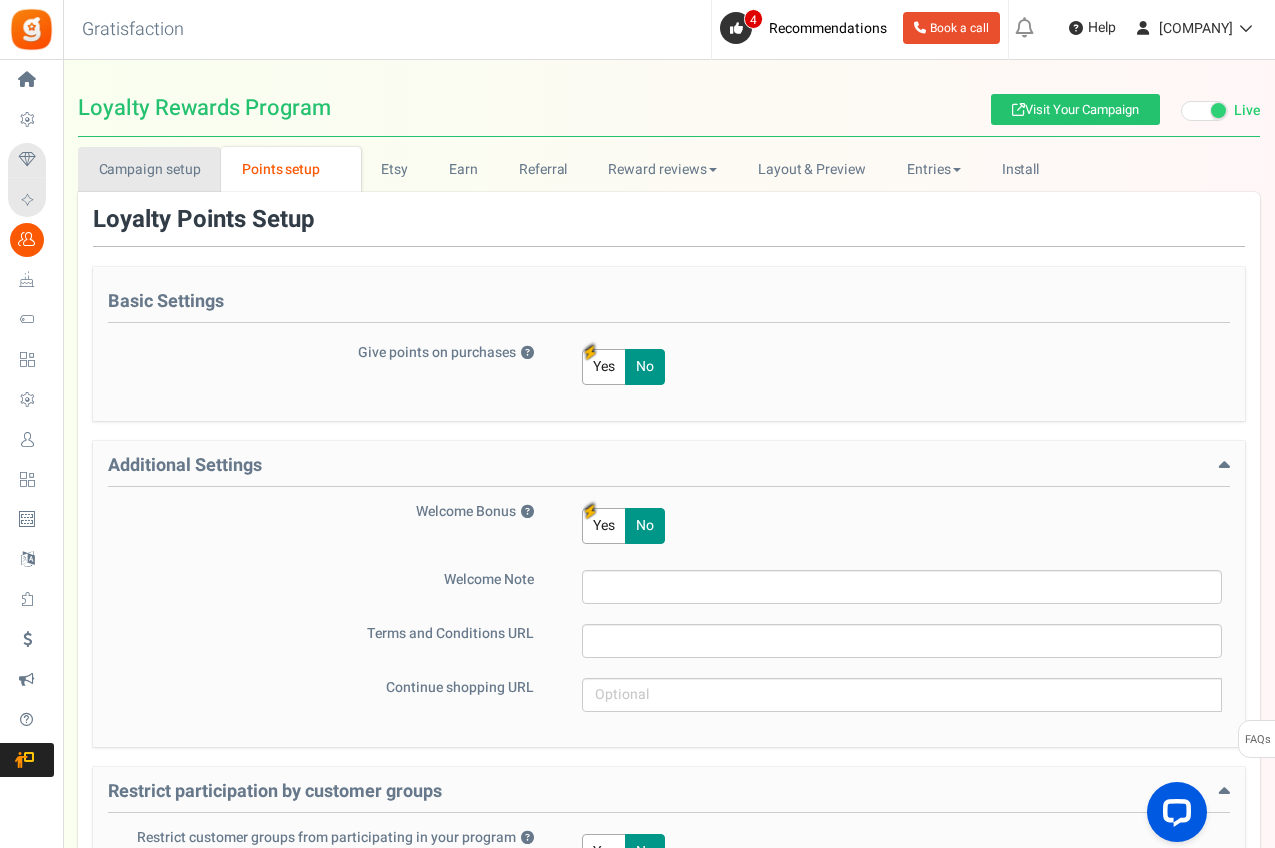 click on "Campaign setup" at bounding box center [149, 169] 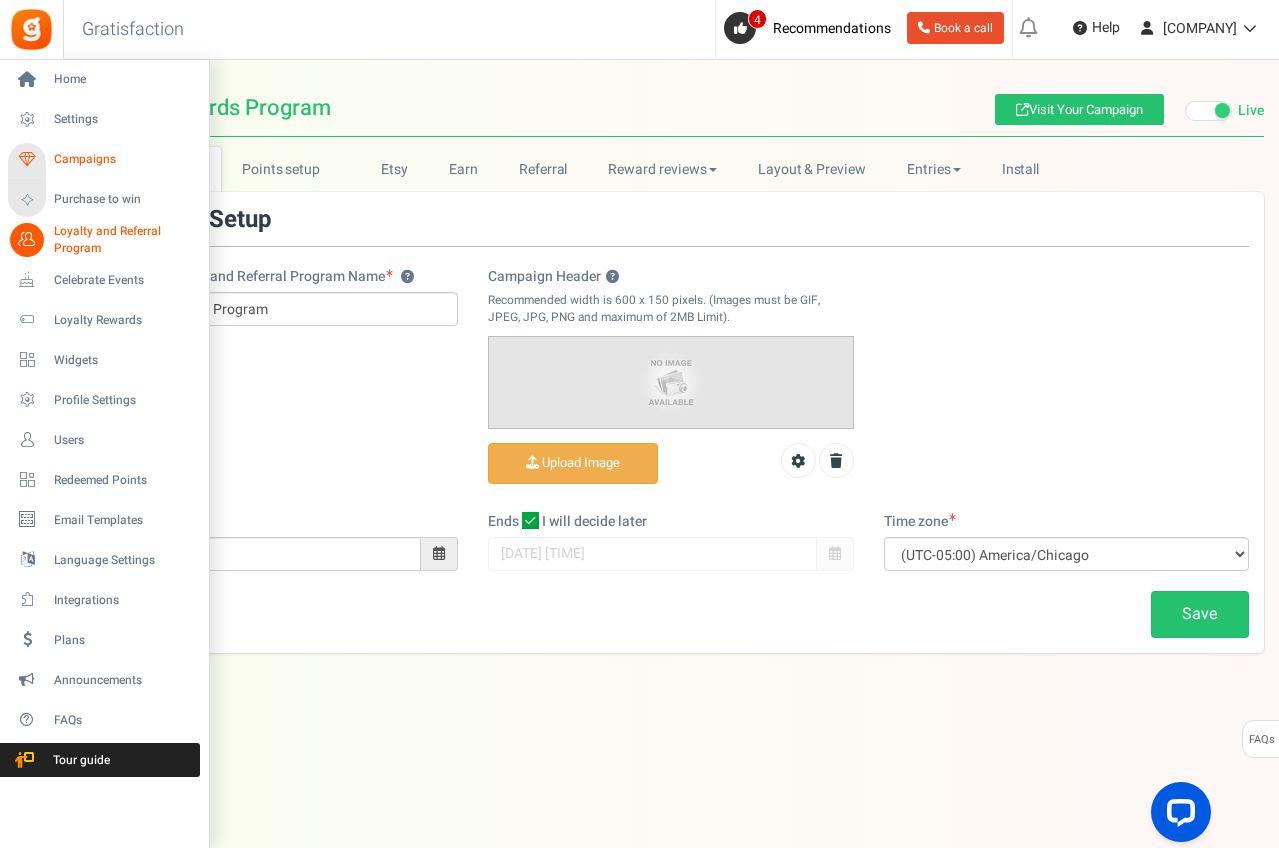 click on "Campaigns" at bounding box center [124, 159] 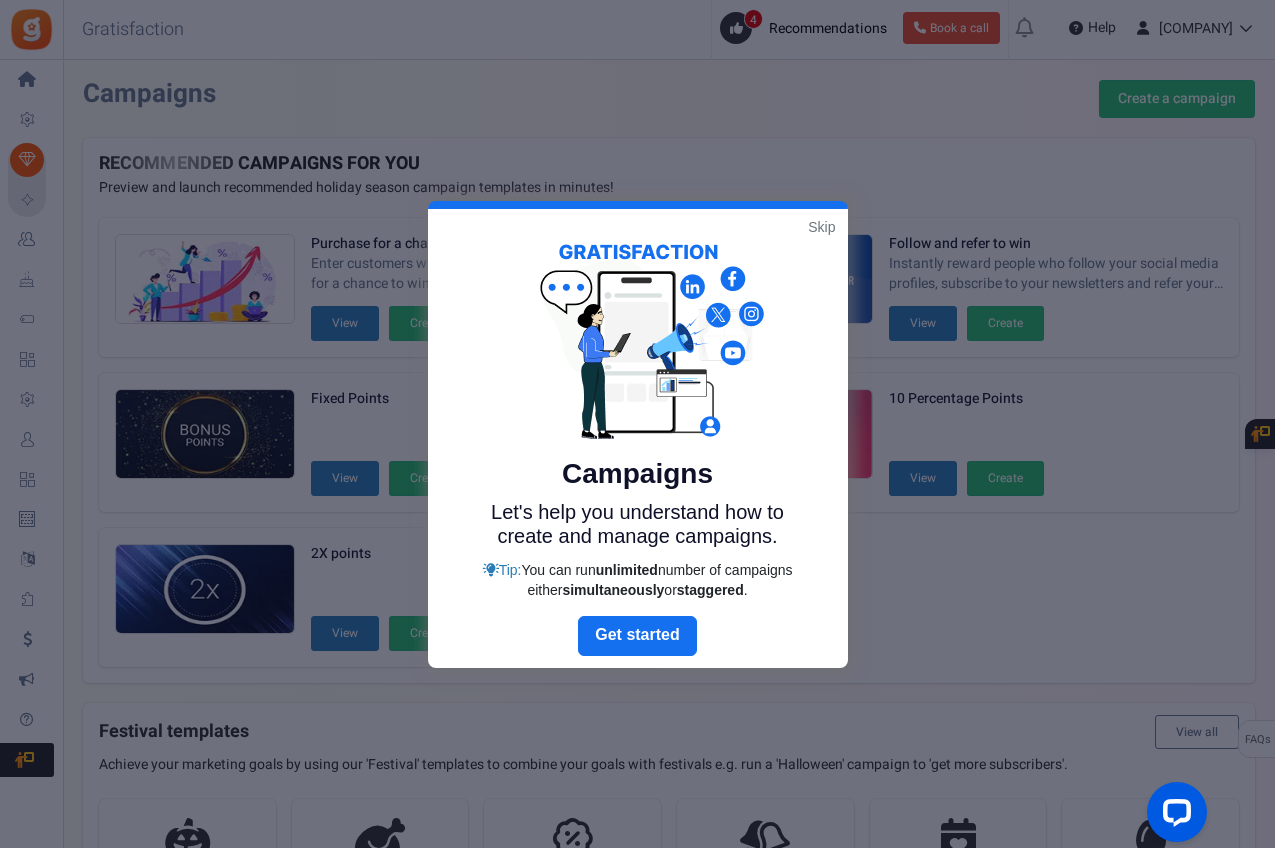 scroll, scrollTop: 31, scrollLeft: 0, axis: vertical 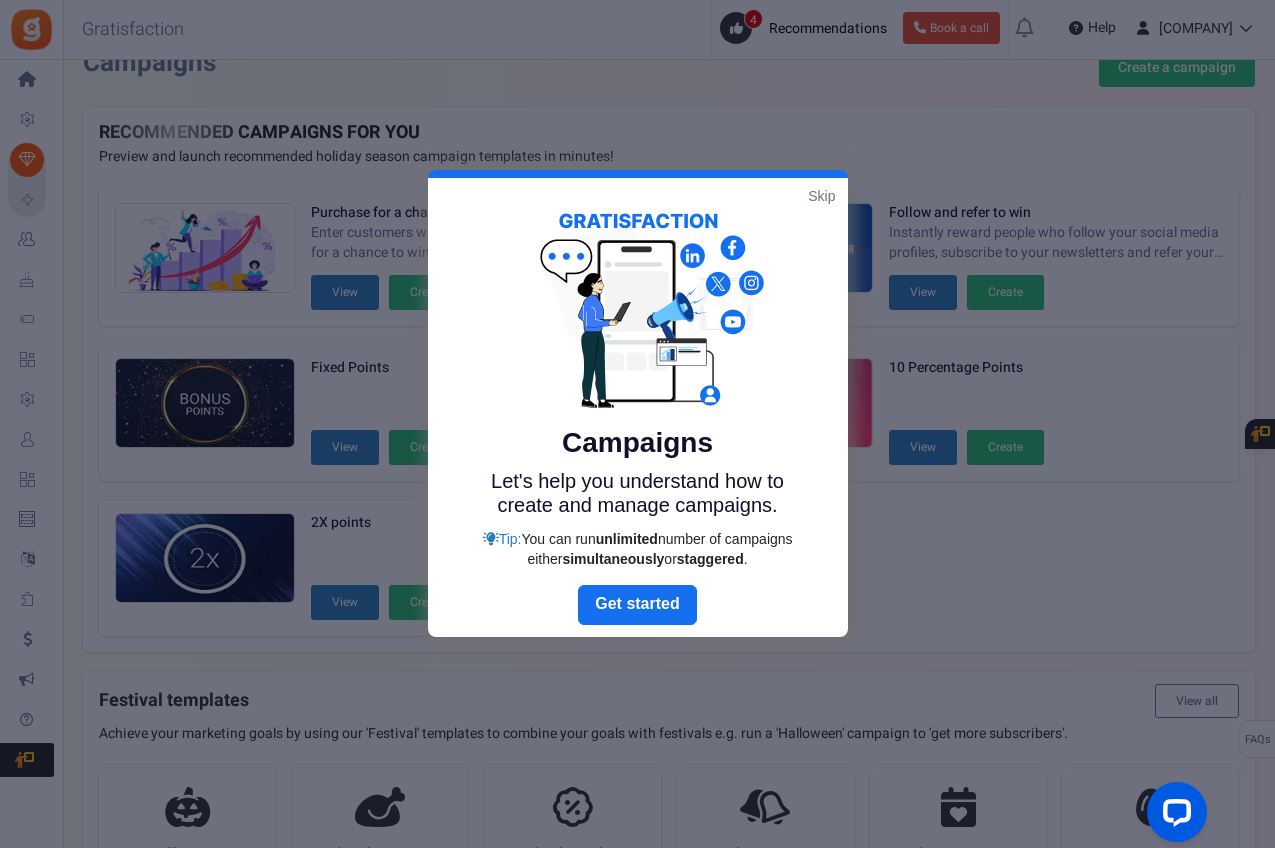 drag, startPoint x: 830, startPoint y: 190, endPoint x: 1113, endPoint y: 248, distance: 288.88232 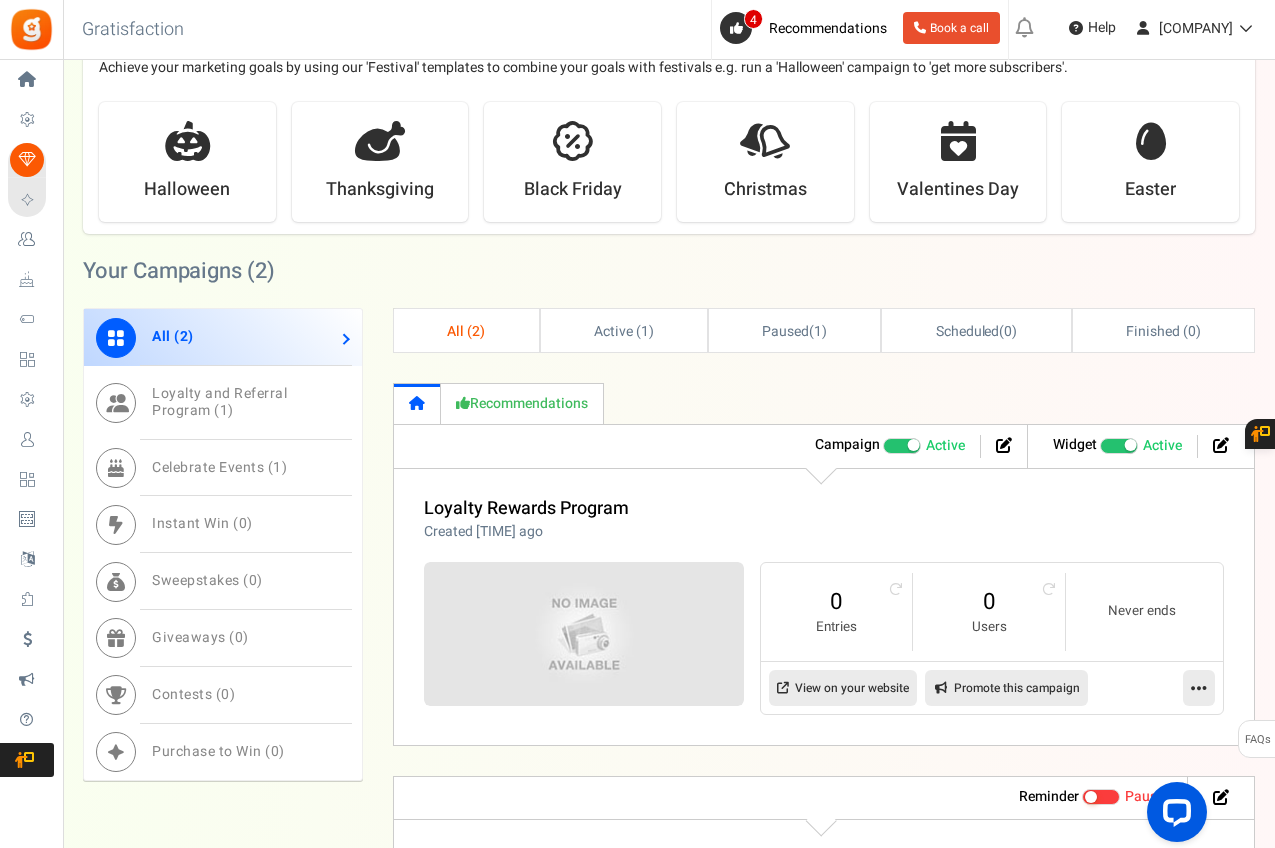 scroll, scrollTop: 698, scrollLeft: 0, axis: vertical 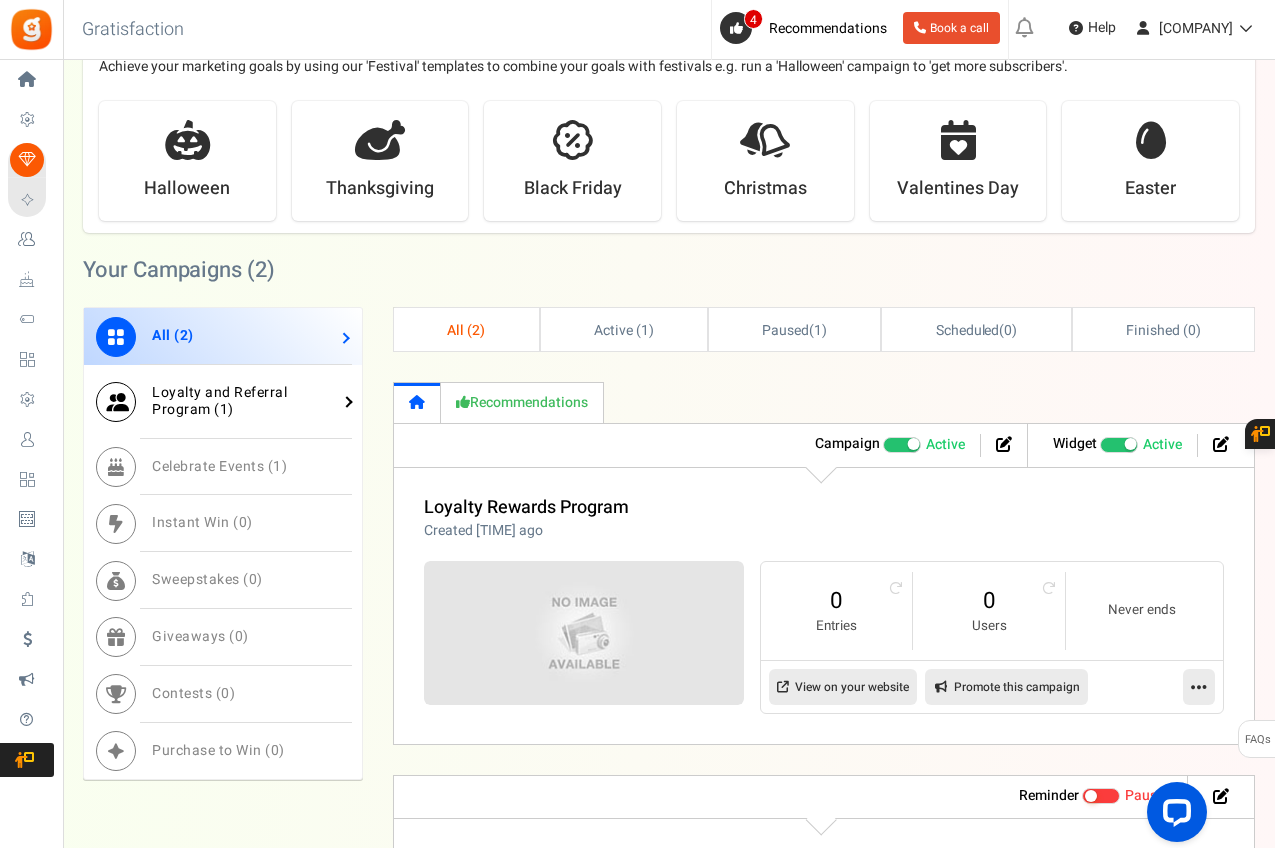 click on "Loyalty and Referral Program ( 1 )" at bounding box center (219, 401) 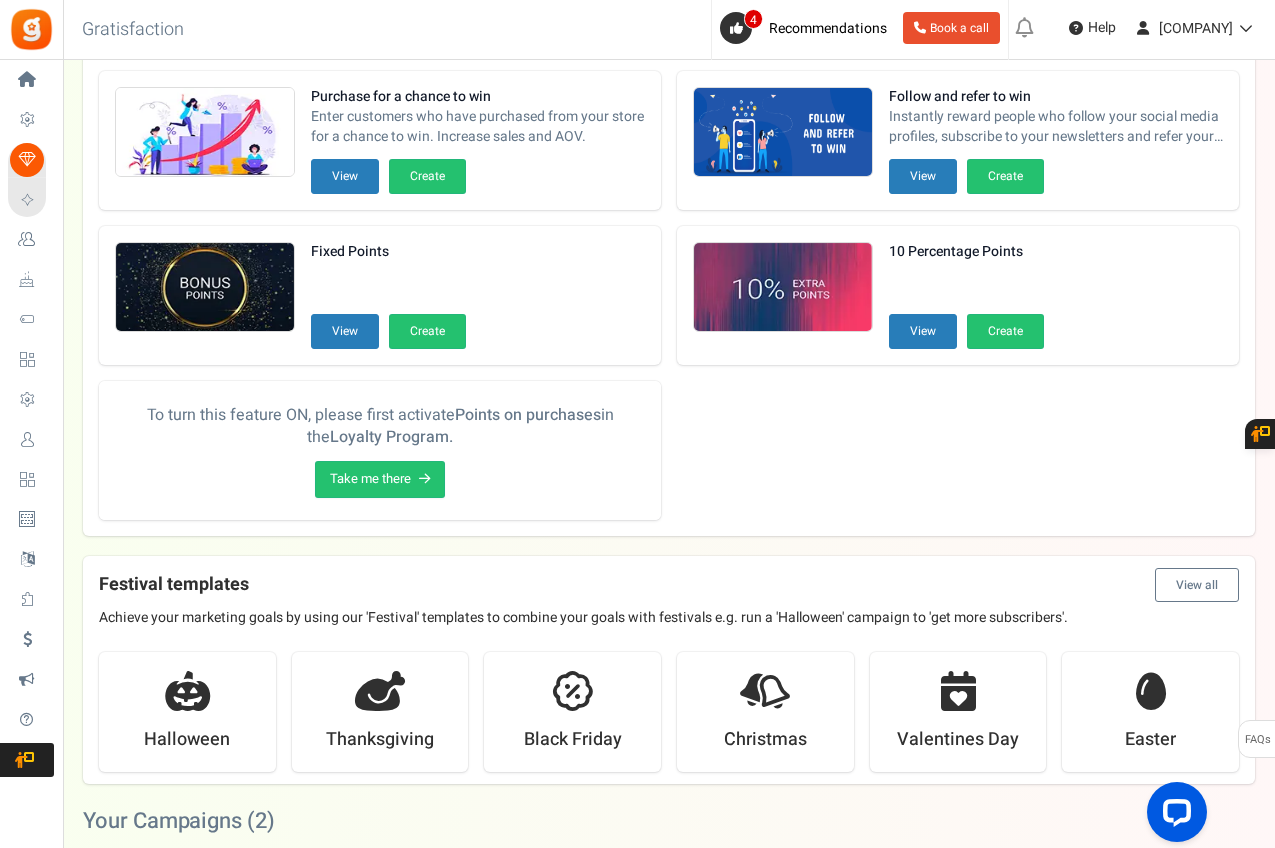 scroll, scrollTop: 0, scrollLeft: 0, axis: both 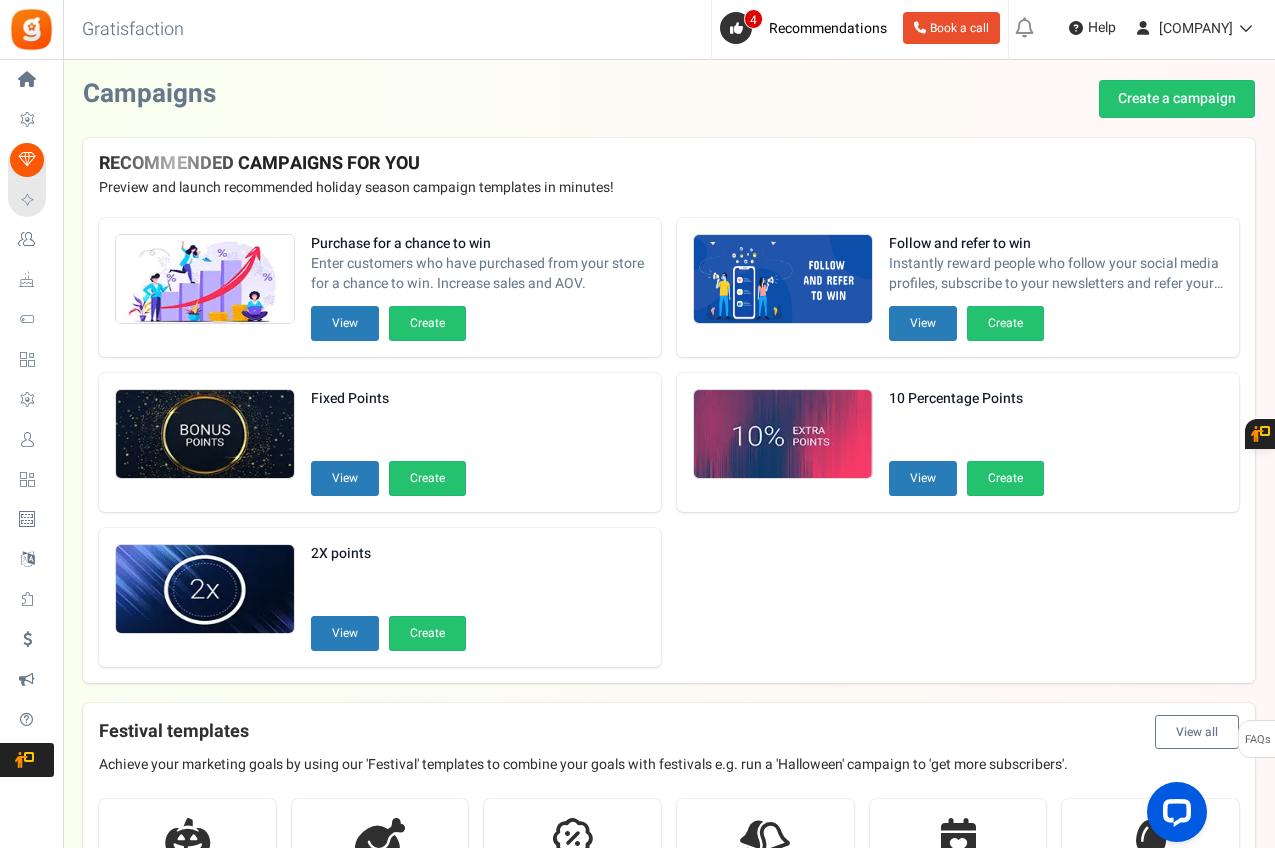click on "Under
maintenance
we will be back soon
We apologize for any inconvenience. The app will be back up and operational soon.
Please do not refresh or close this page.
Maintenance process completed, Please proceed
Close
X
Want to run giveaways, contests   and instant win campaigns?
View templates
Campaigns
Create a campaign" at bounding box center [669, 784] 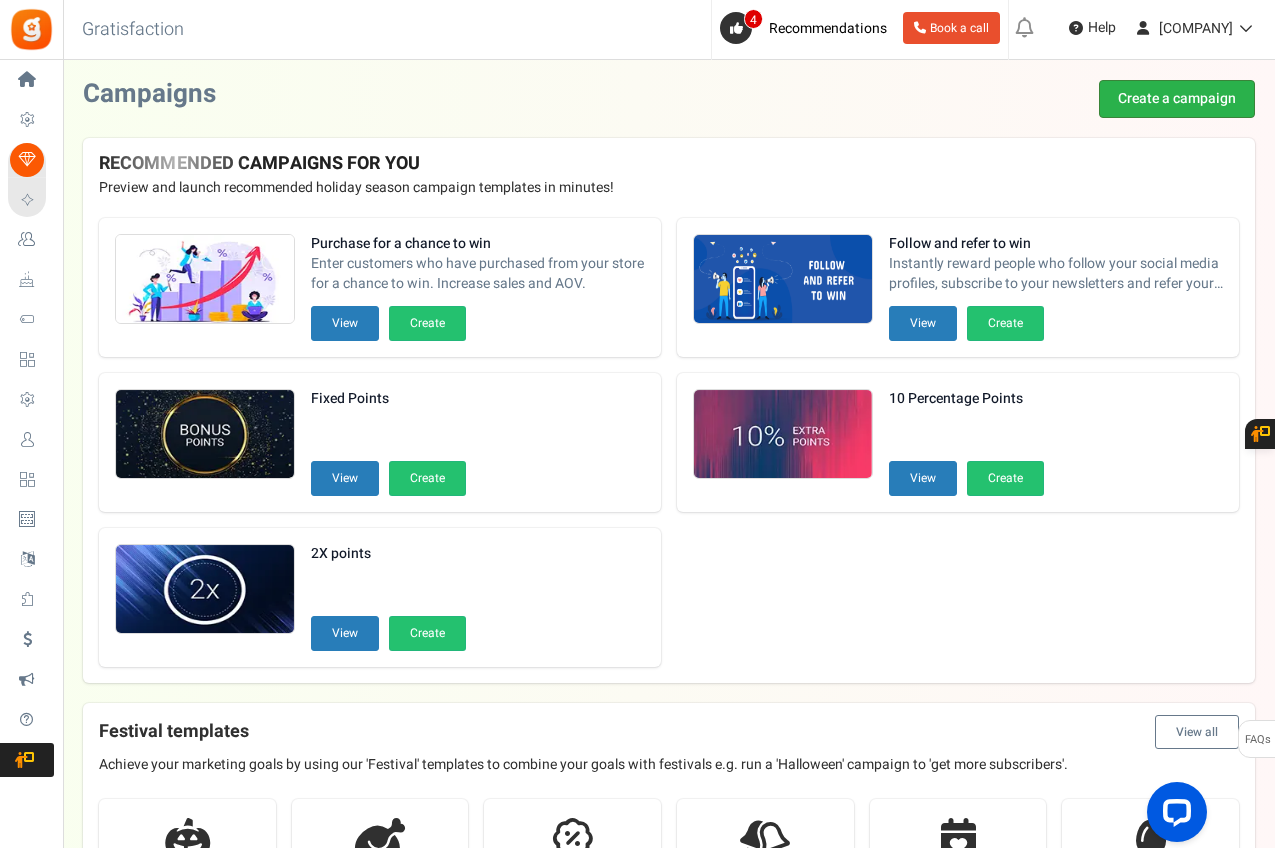 click on "Create a campaign" at bounding box center [1177, 99] 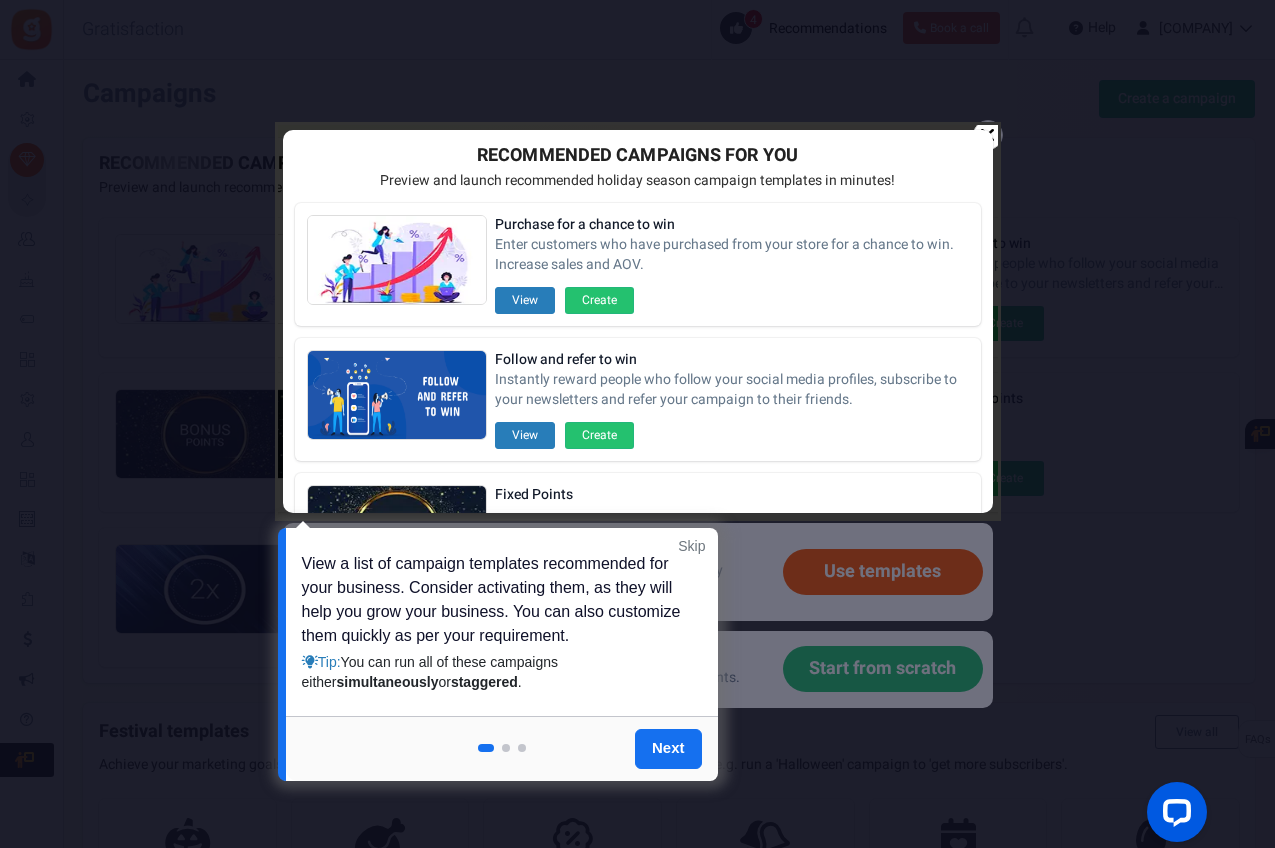 click on "View a list of campaign templates recommended for your business. Consider activating them, as they will help you grow your business. You can also customize them quickly as per your requirement.   Tip:  You can run all of these campaigns either  simultaneously  or  staggered ." at bounding box center (502, 622) 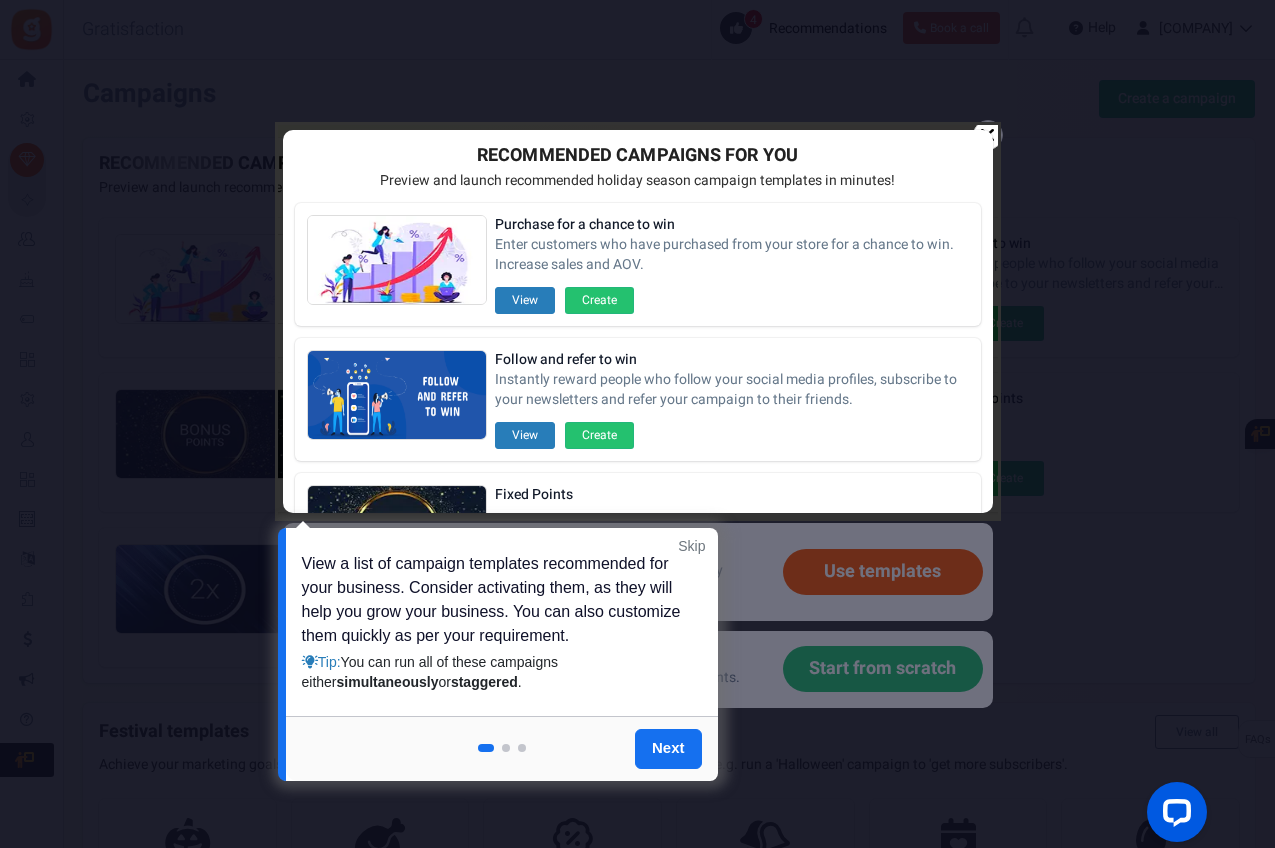 click on "Skip" at bounding box center (691, 546) 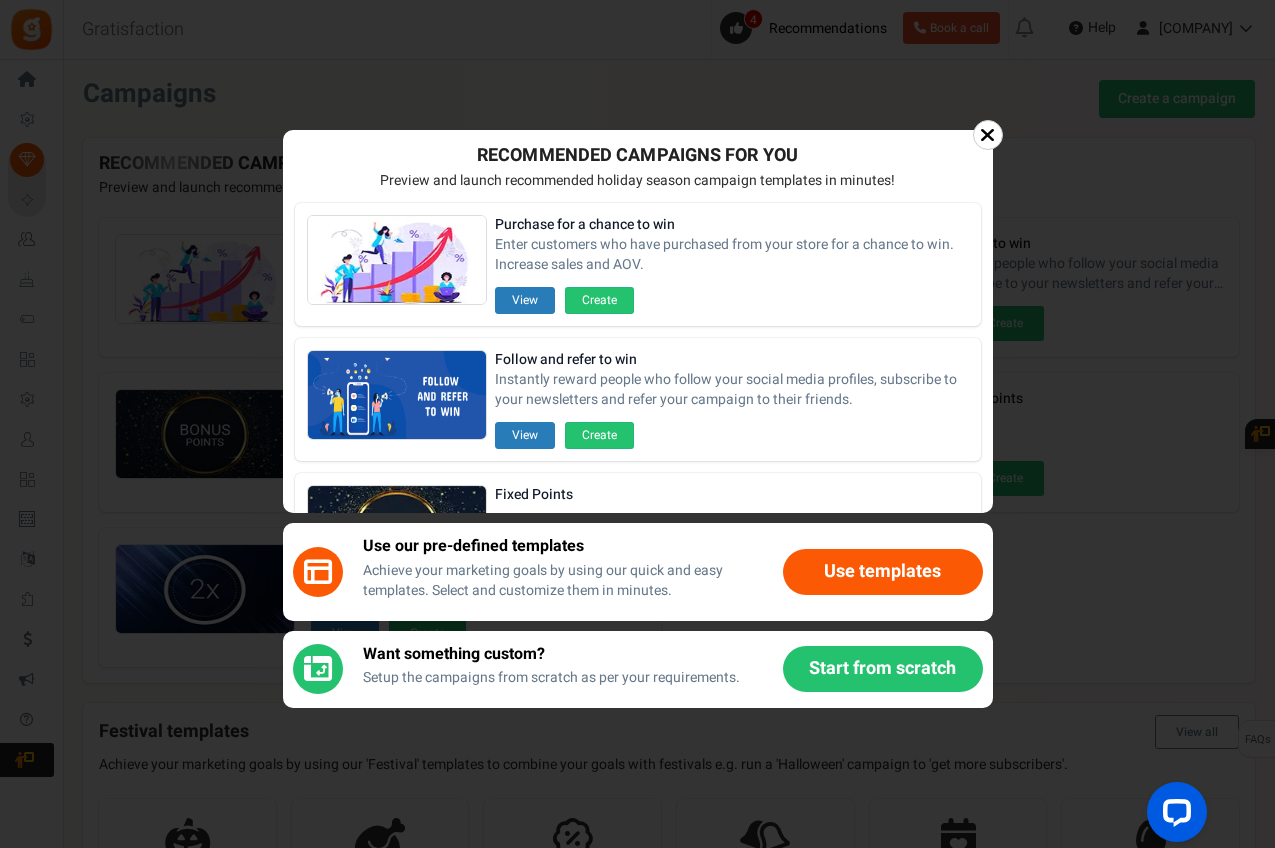click at bounding box center (987, 135) 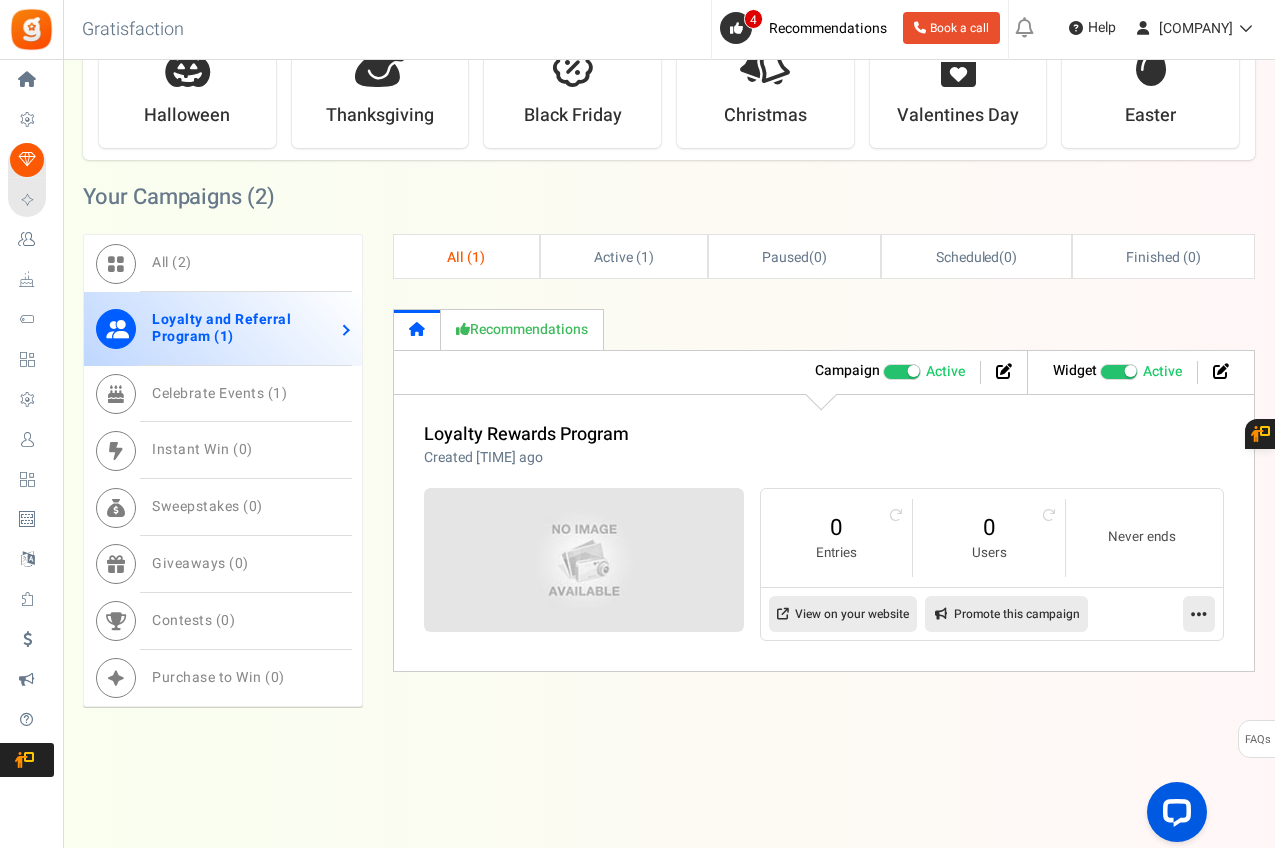 scroll, scrollTop: 504, scrollLeft: 0, axis: vertical 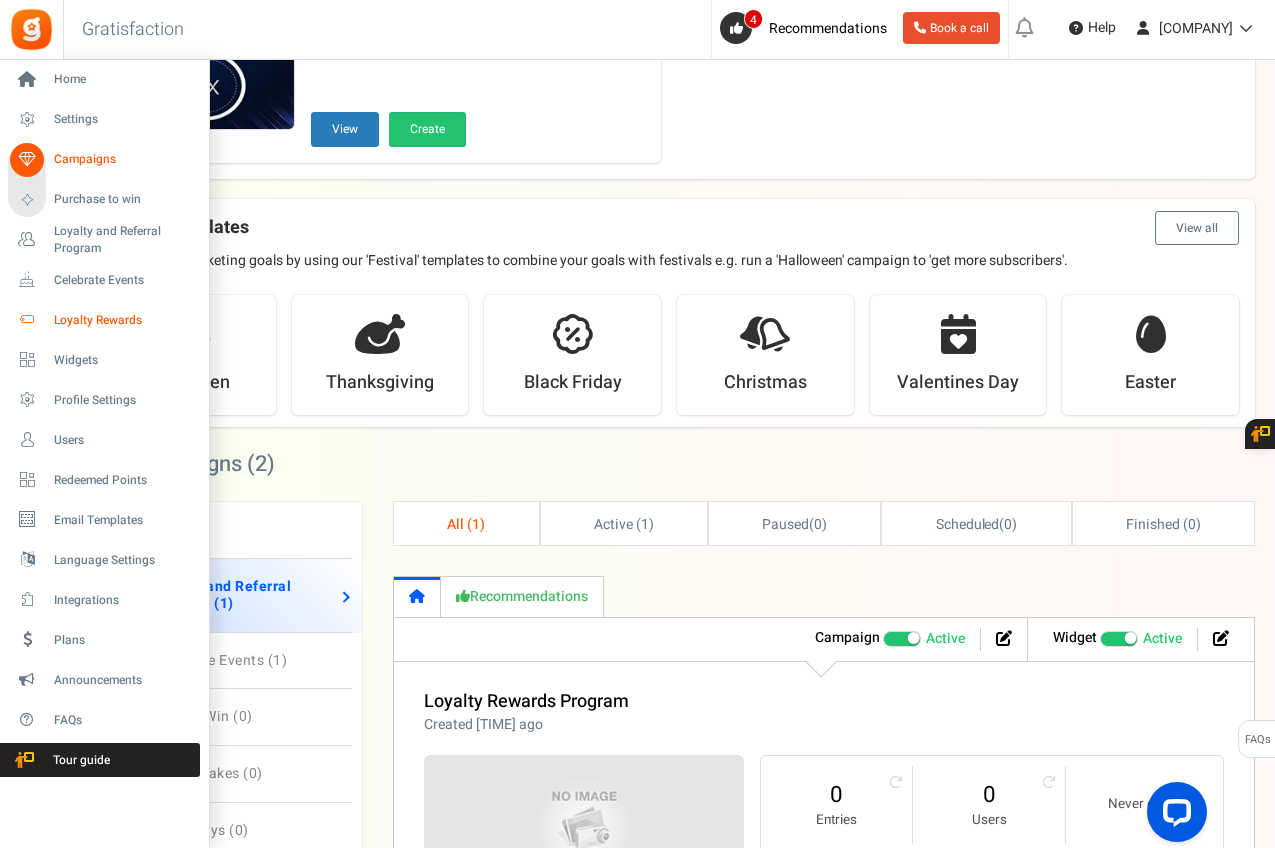 click on "Loyalty Rewards" at bounding box center (124, 320) 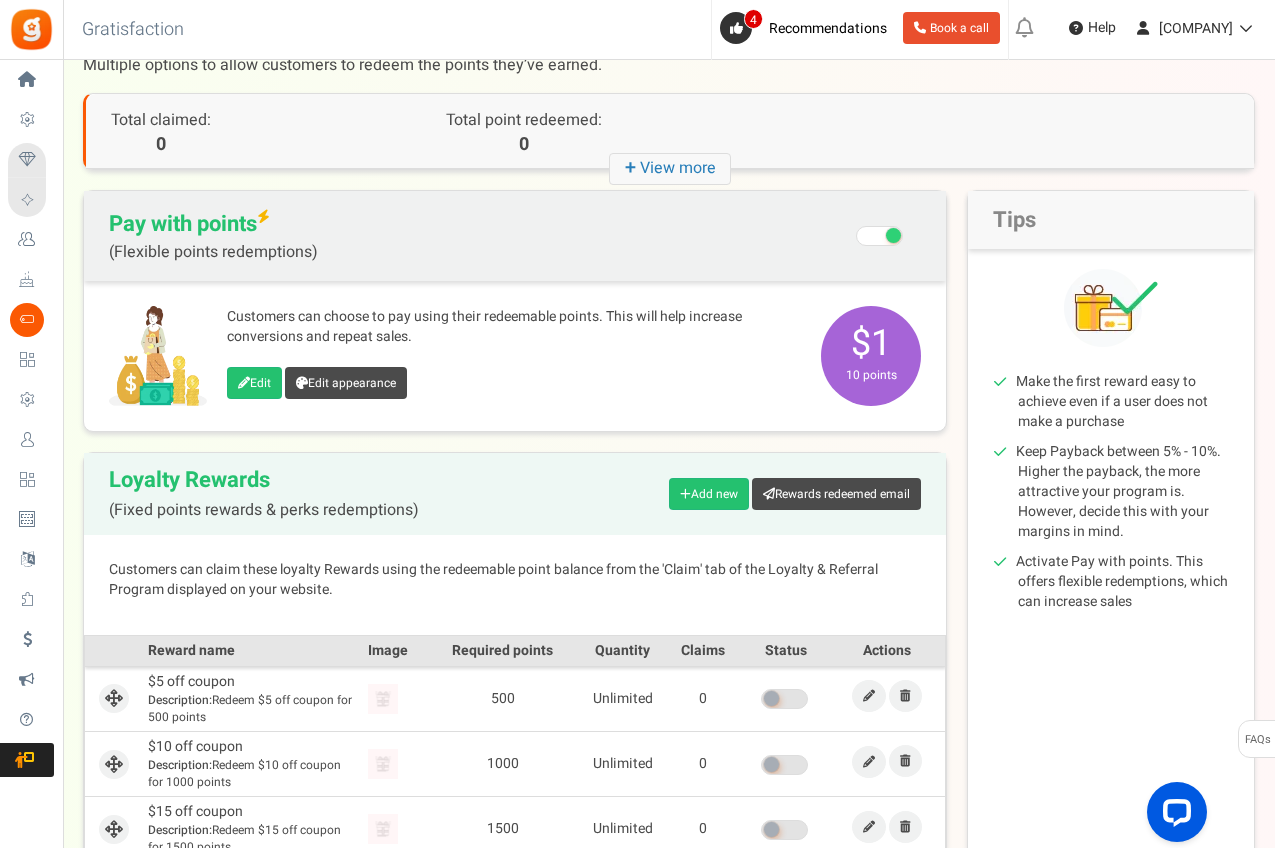 scroll, scrollTop: 134, scrollLeft: 0, axis: vertical 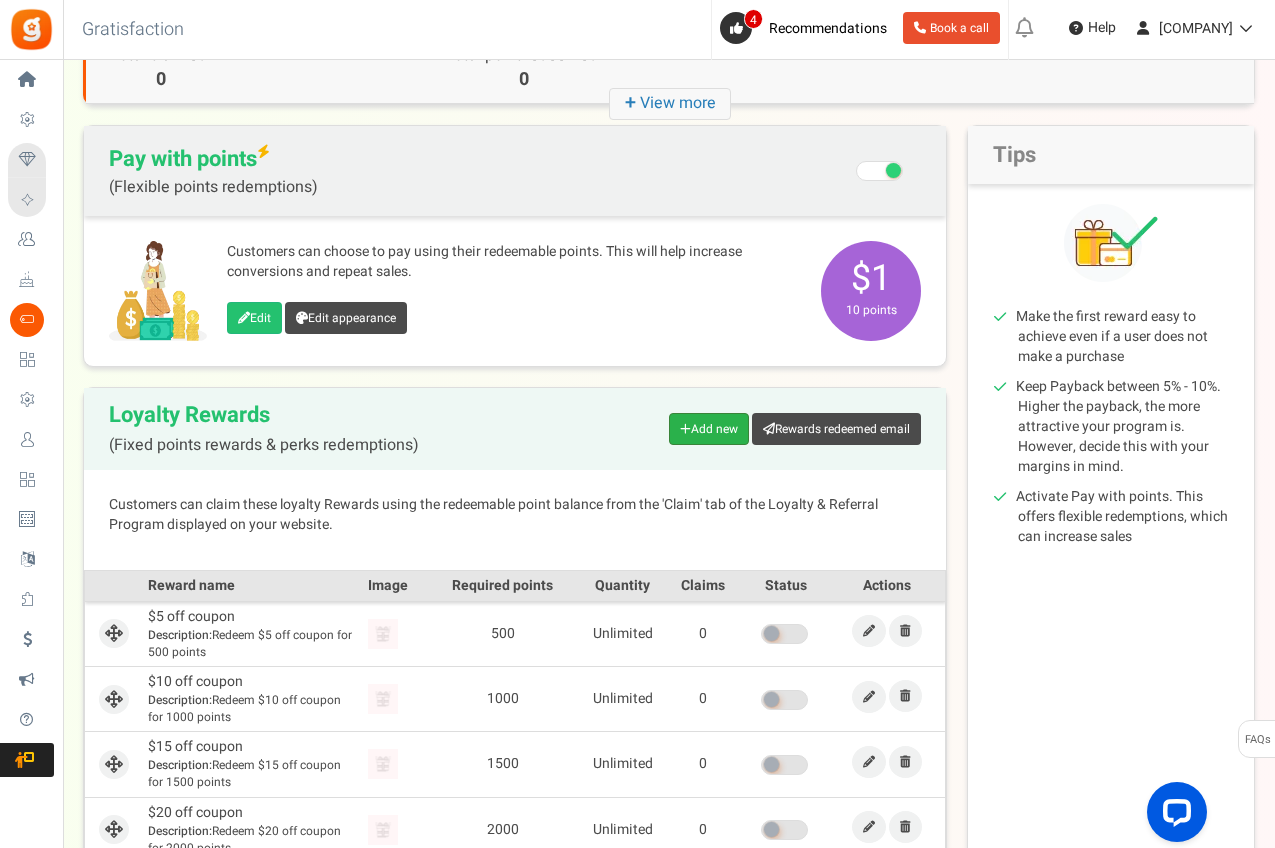 click on "Add new" at bounding box center (709, 429) 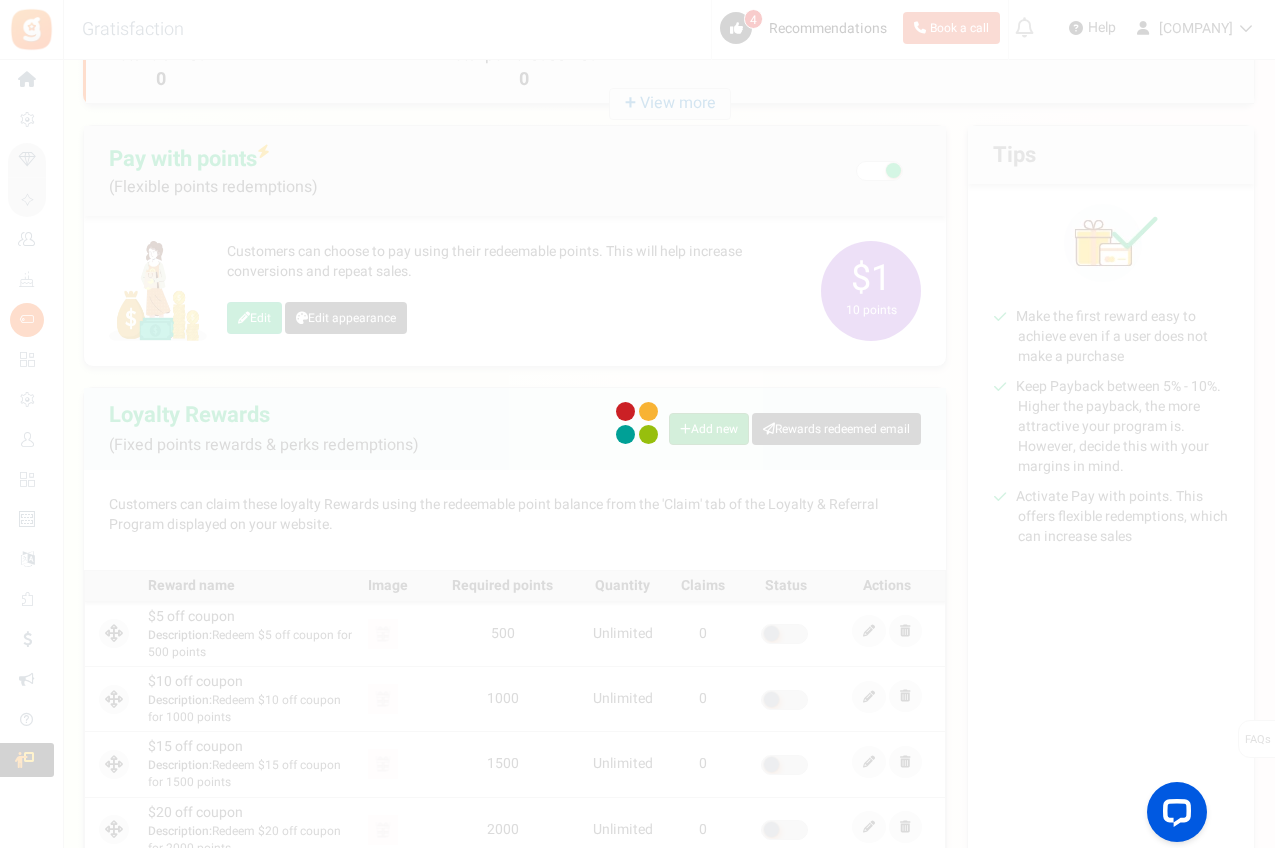 scroll, scrollTop: 0, scrollLeft: 0, axis: both 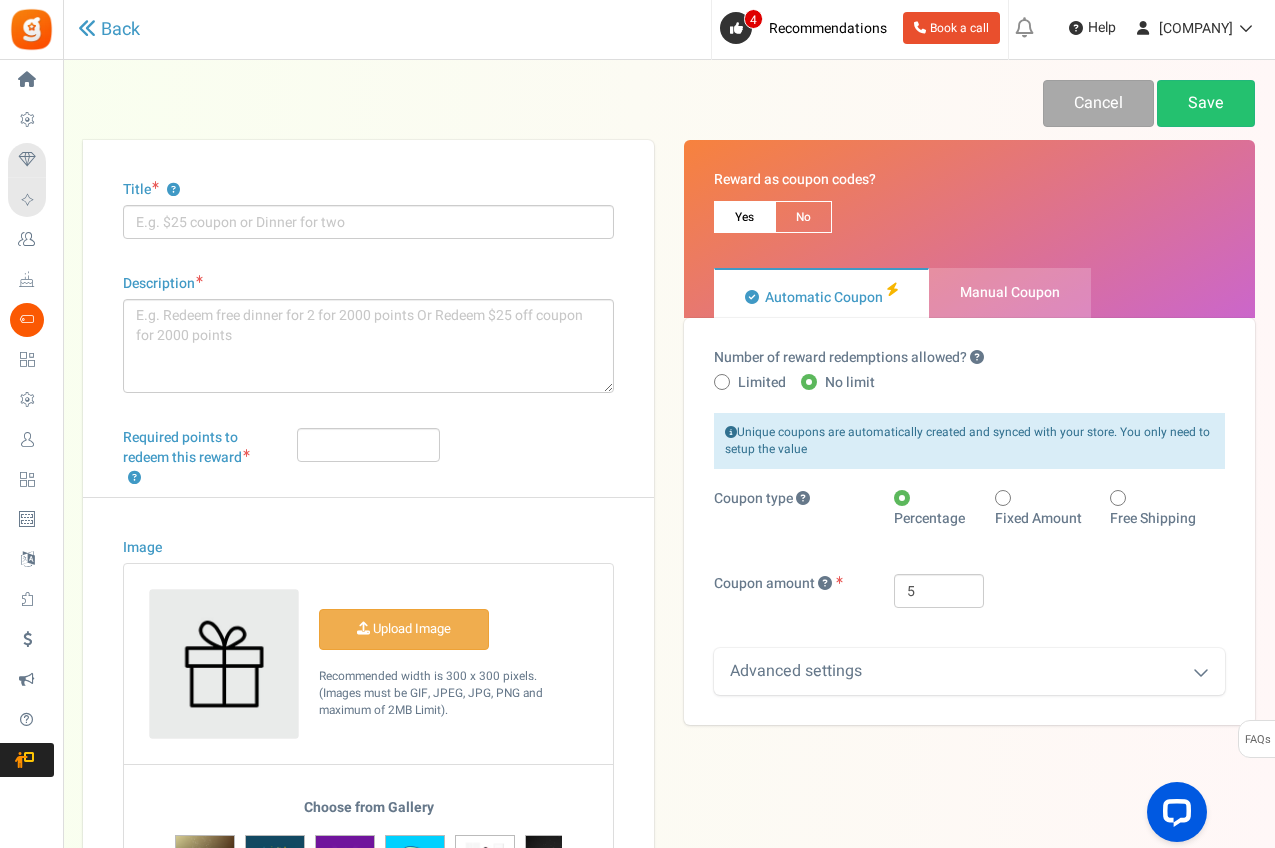 click at bounding box center [1003, 498] 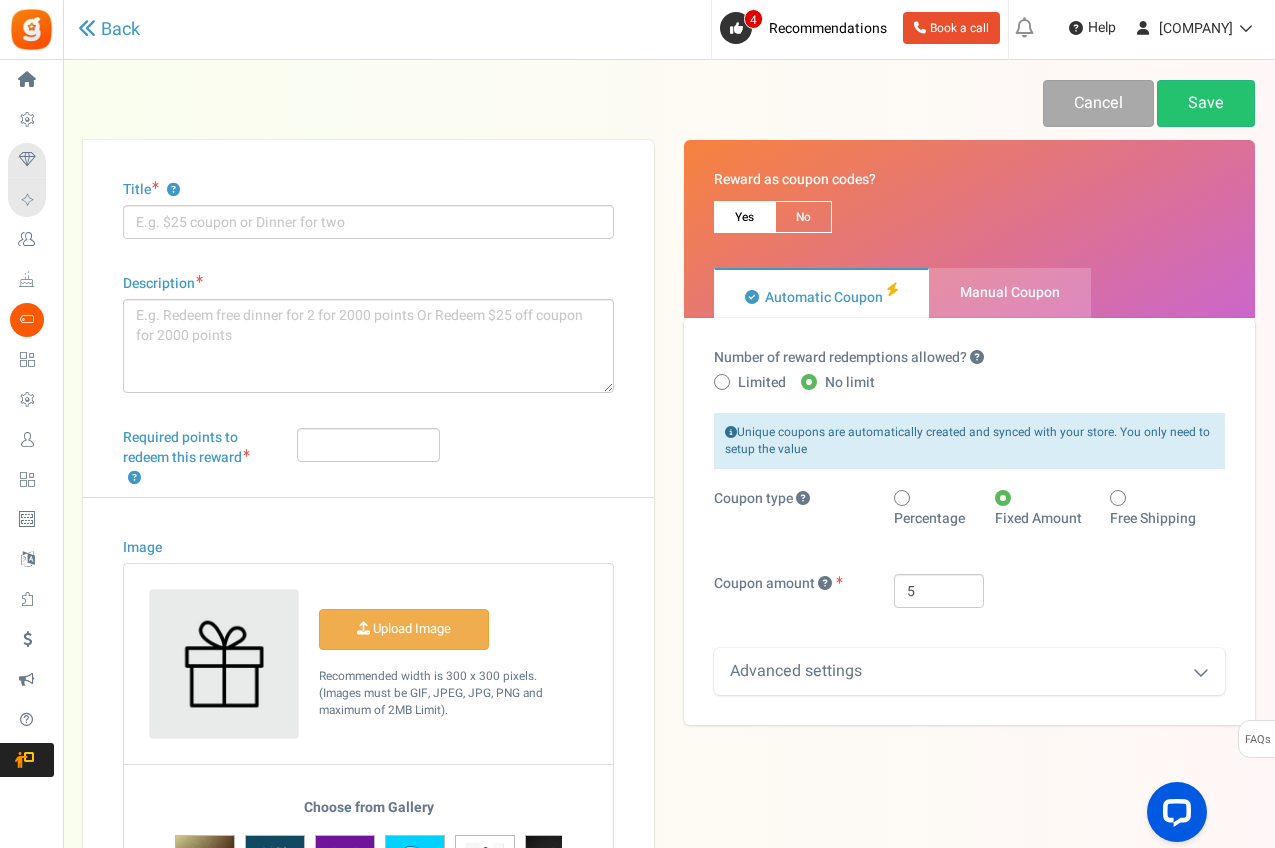 click on "Advanced settings" at bounding box center [969, 671] 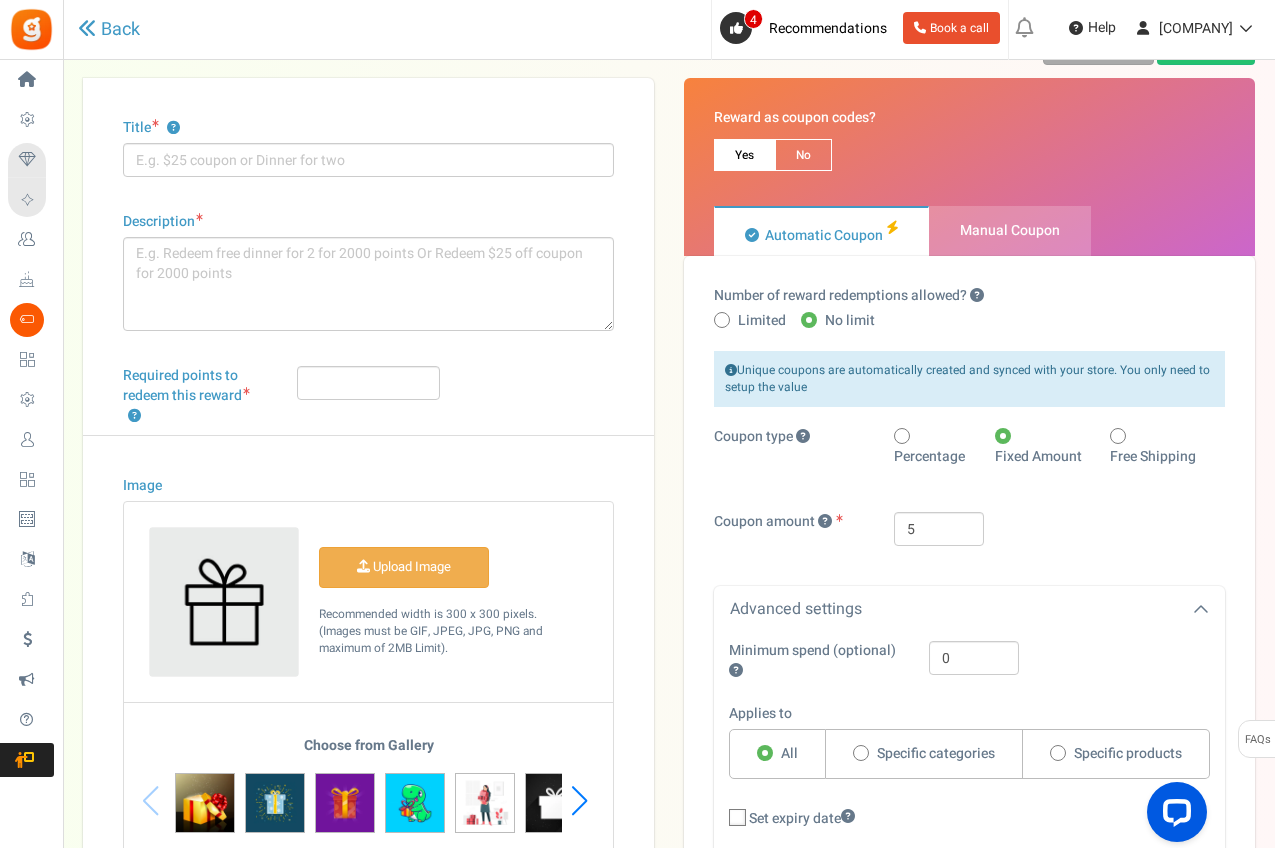 scroll, scrollTop: 0, scrollLeft: 0, axis: both 